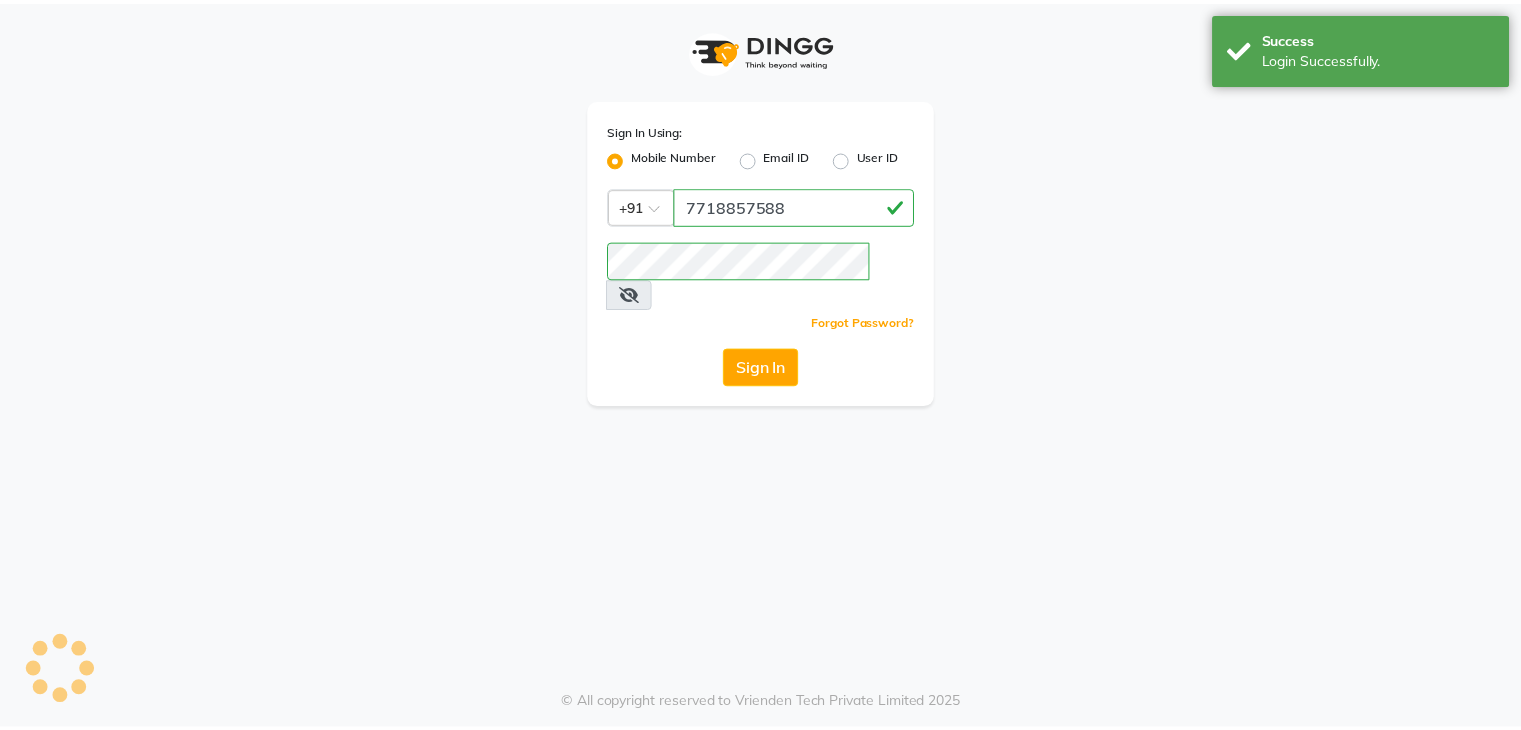 scroll, scrollTop: 0, scrollLeft: 0, axis: both 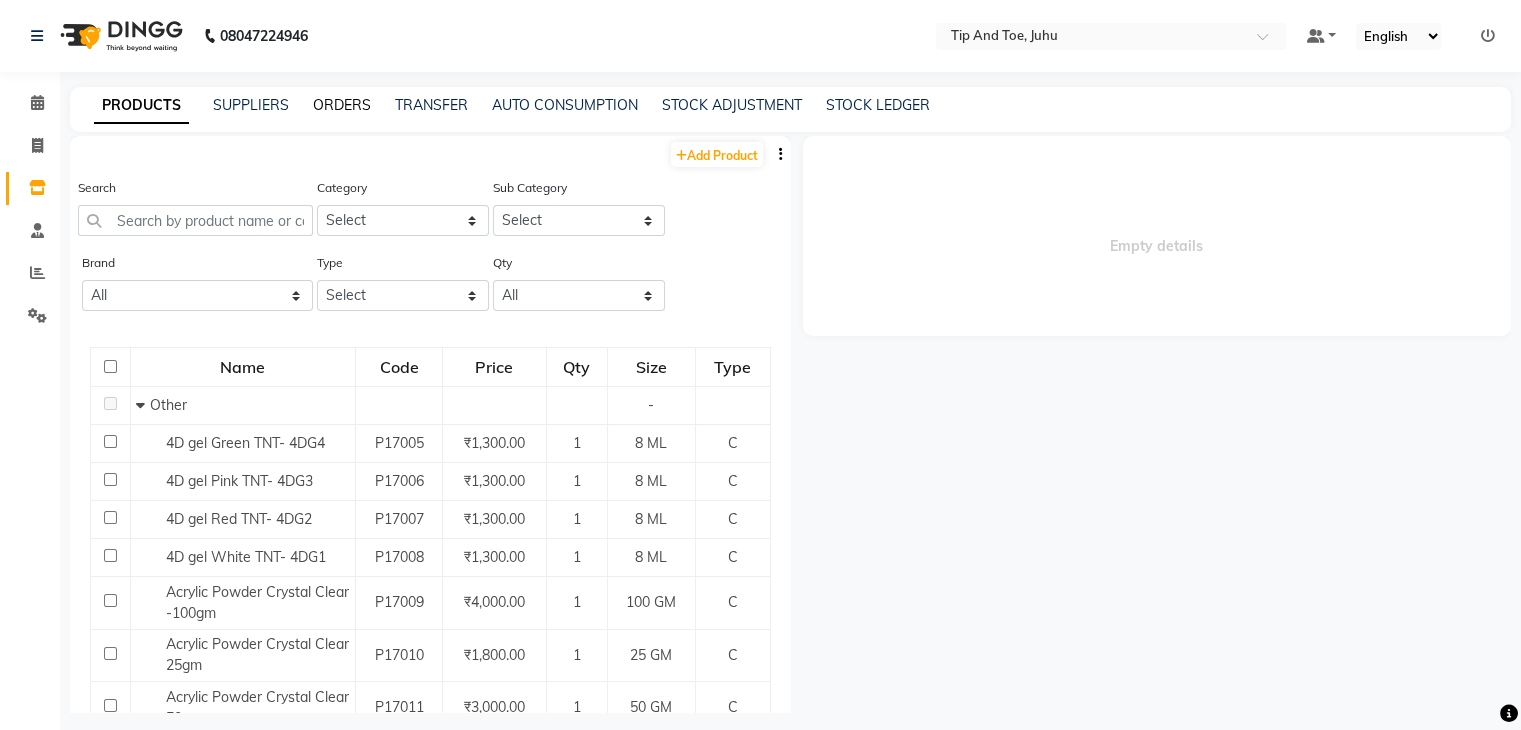 click on "ORDERS" 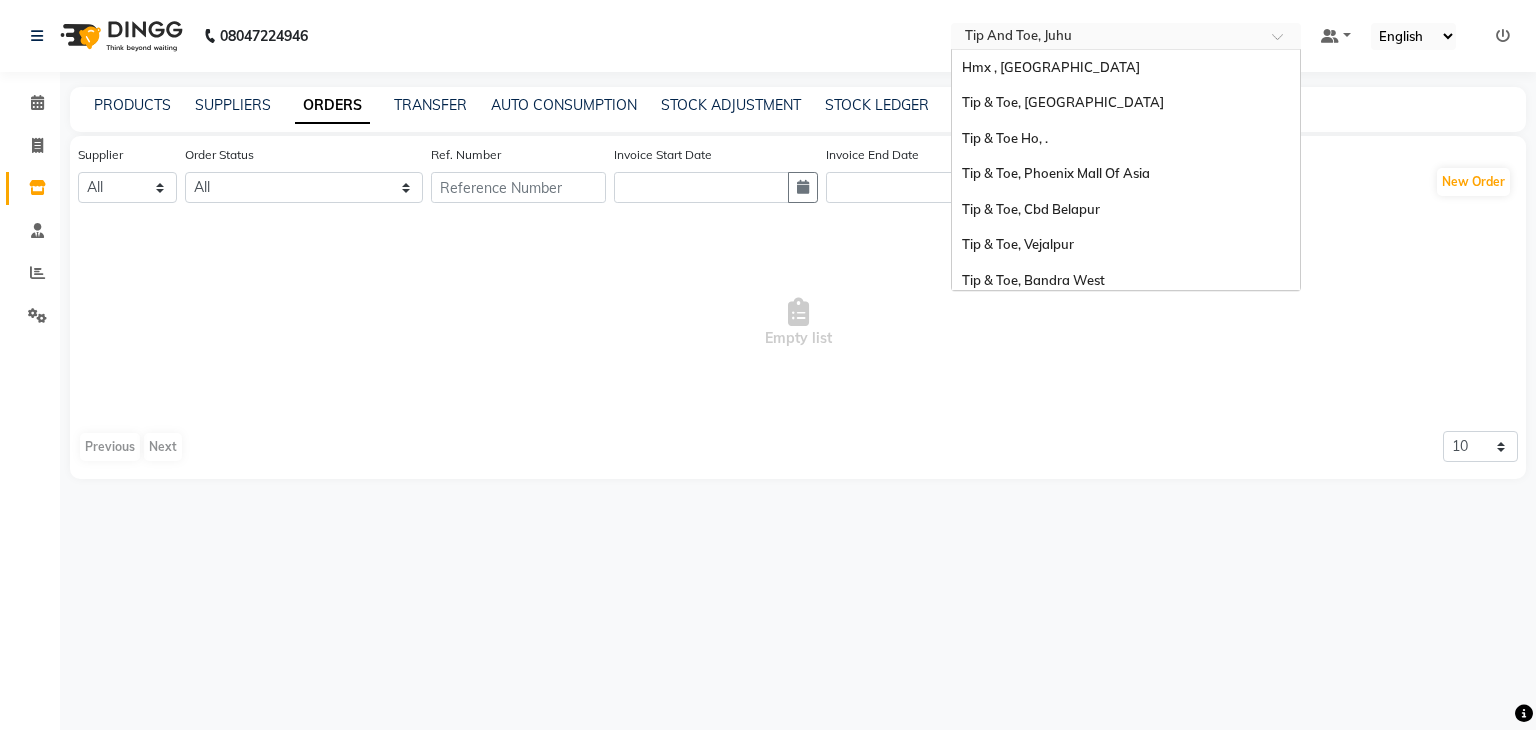 scroll, scrollTop: 505, scrollLeft: 0, axis: vertical 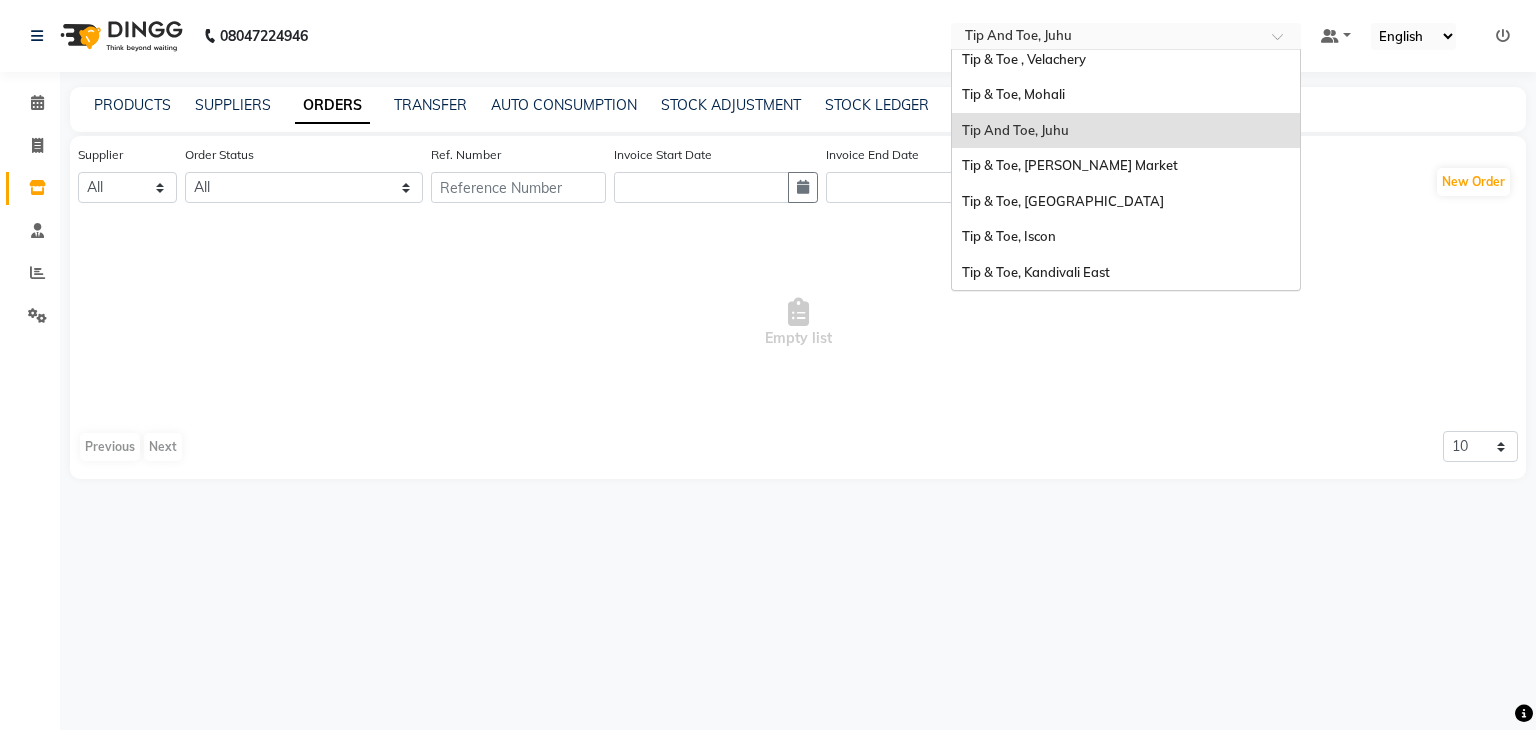 click at bounding box center [1106, 38] 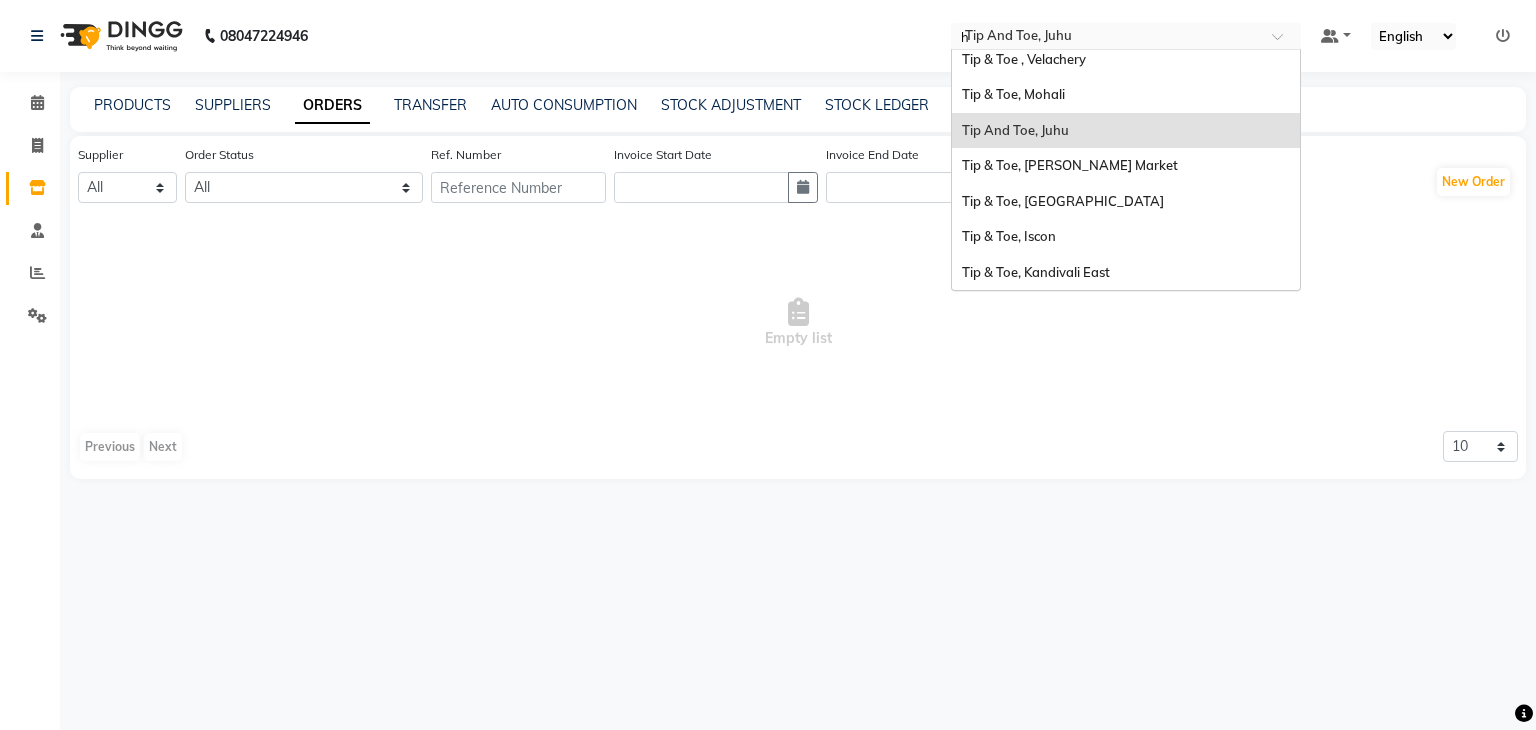 type on "ho" 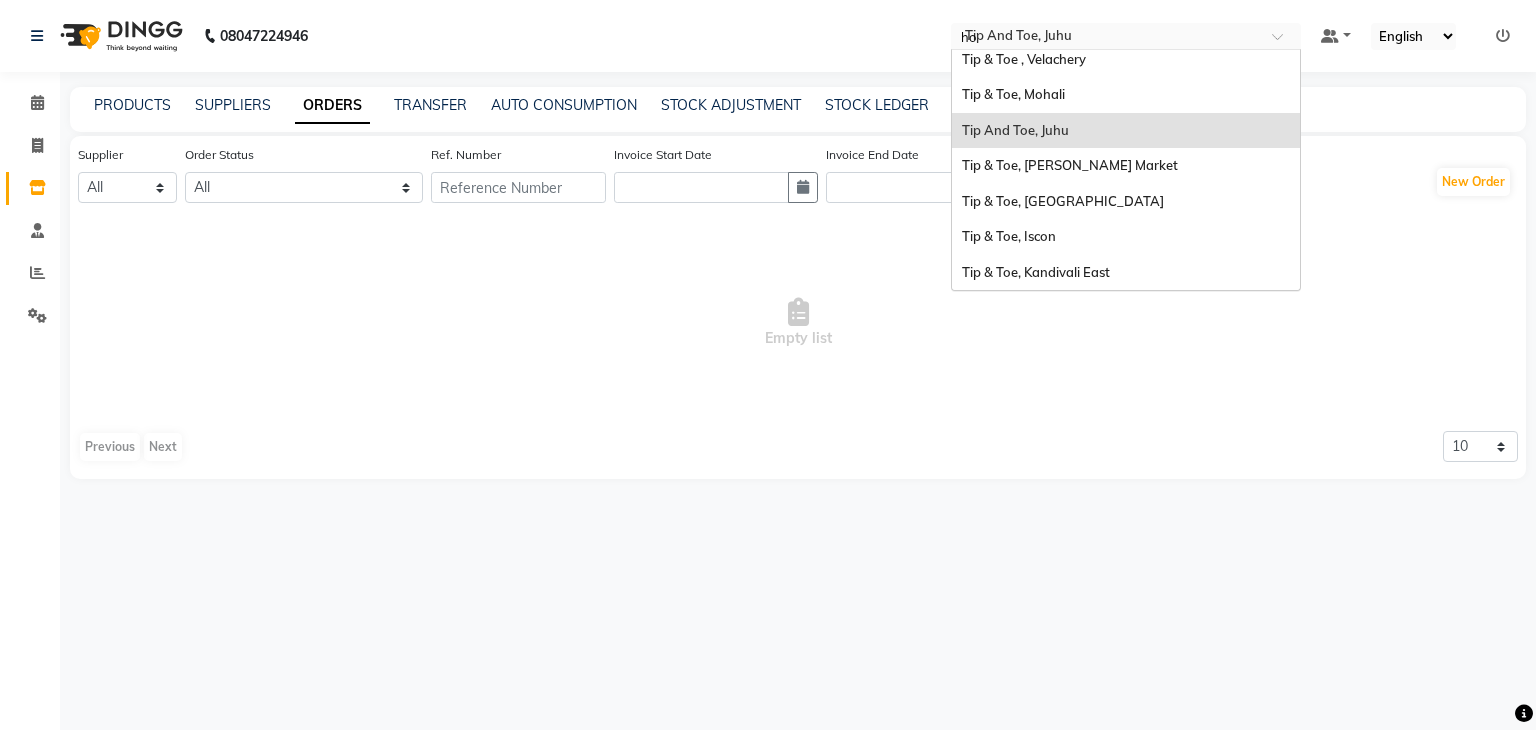 scroll, scrollTop: 0, scrollLeft: 0, axis: both 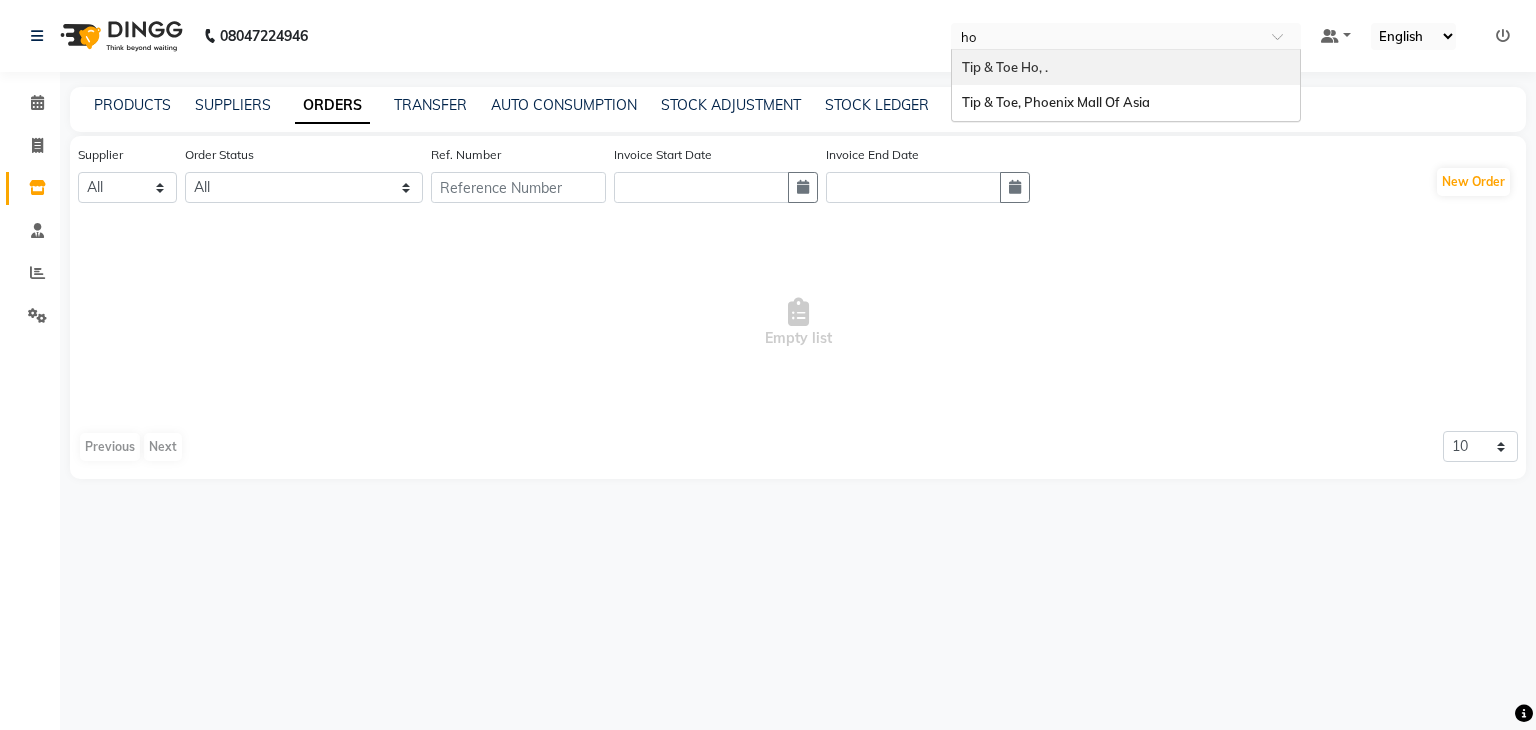 type 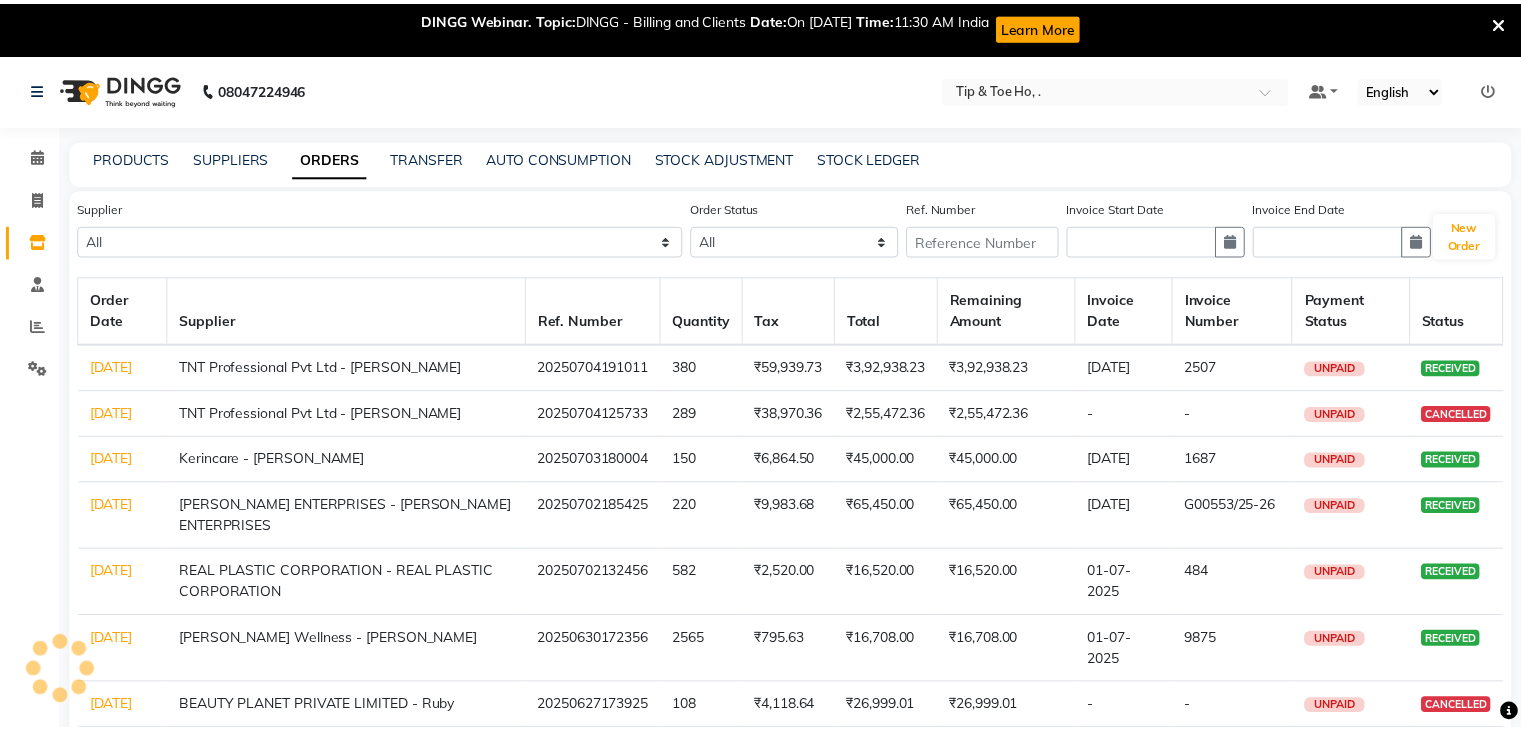 scroll, scrollTop: 0, scrollLeft: 0, axis: both 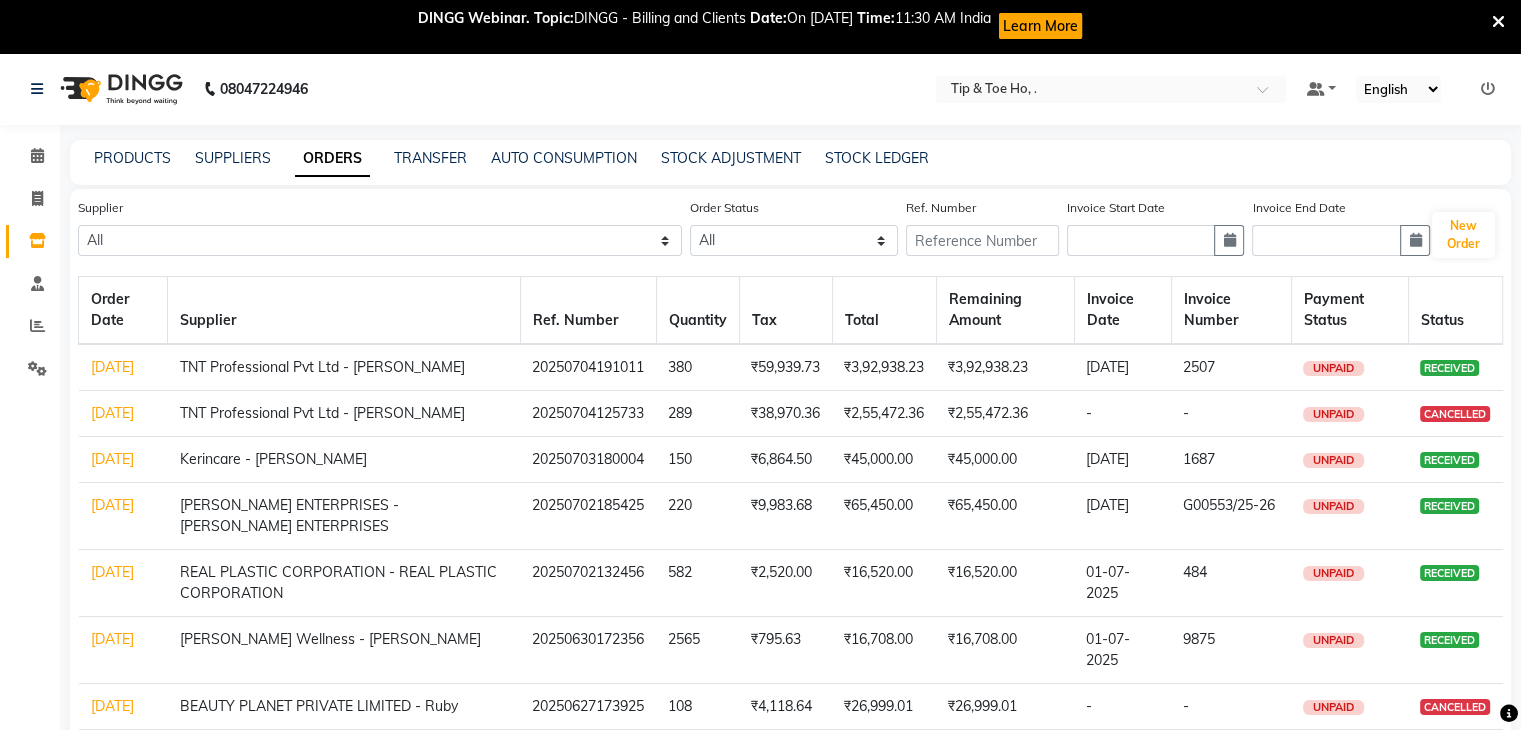 click at bounding box center (1498, 22) 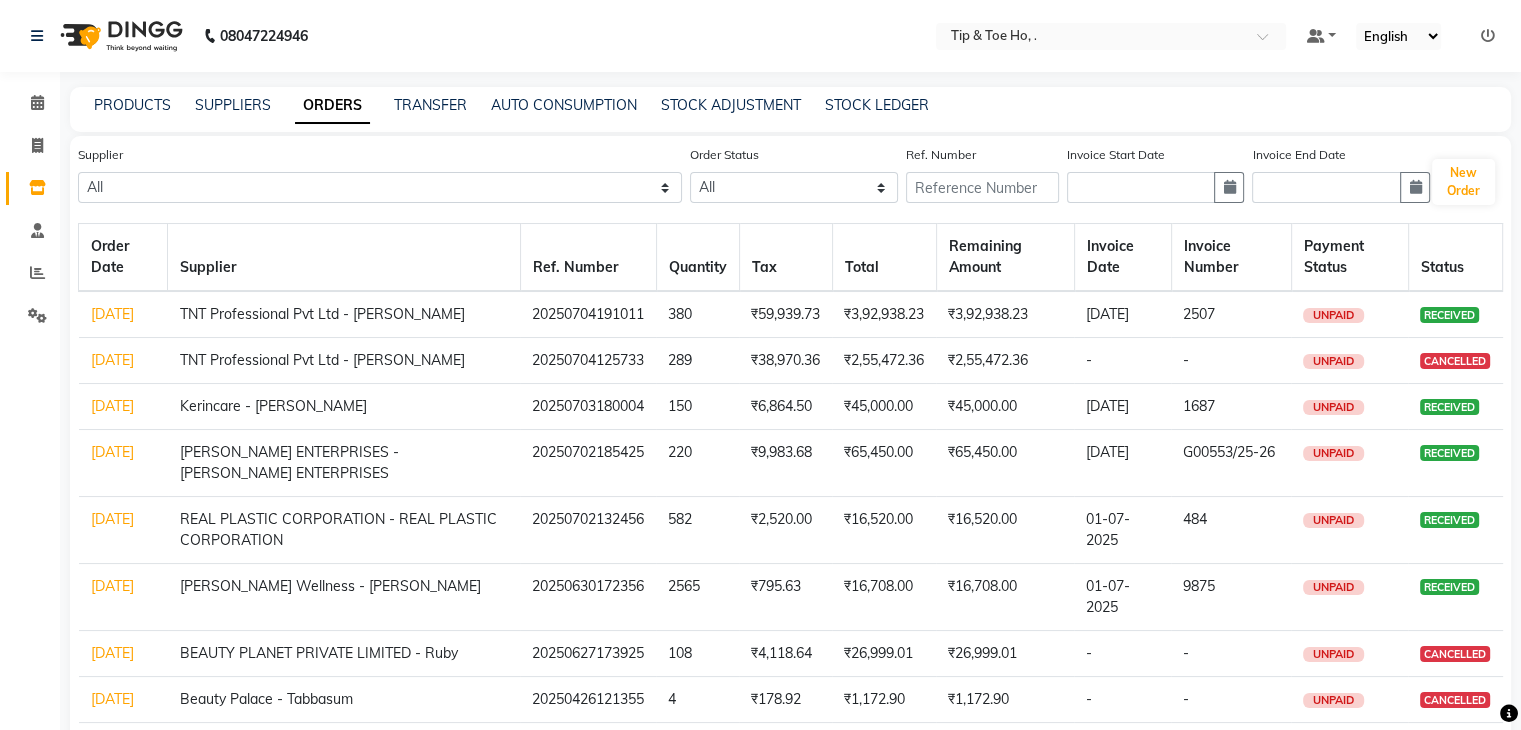 click on "[DATE]" 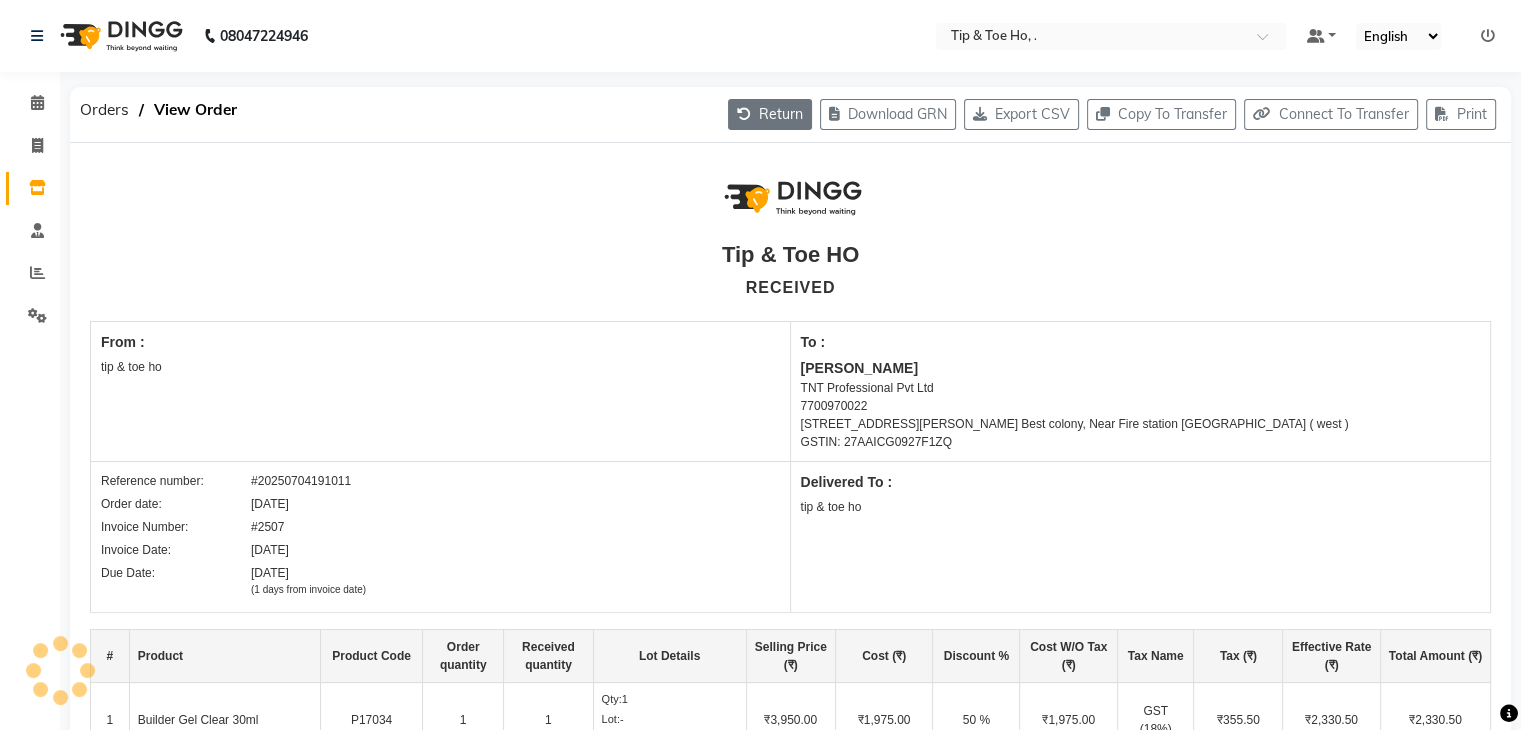 click on "Return" 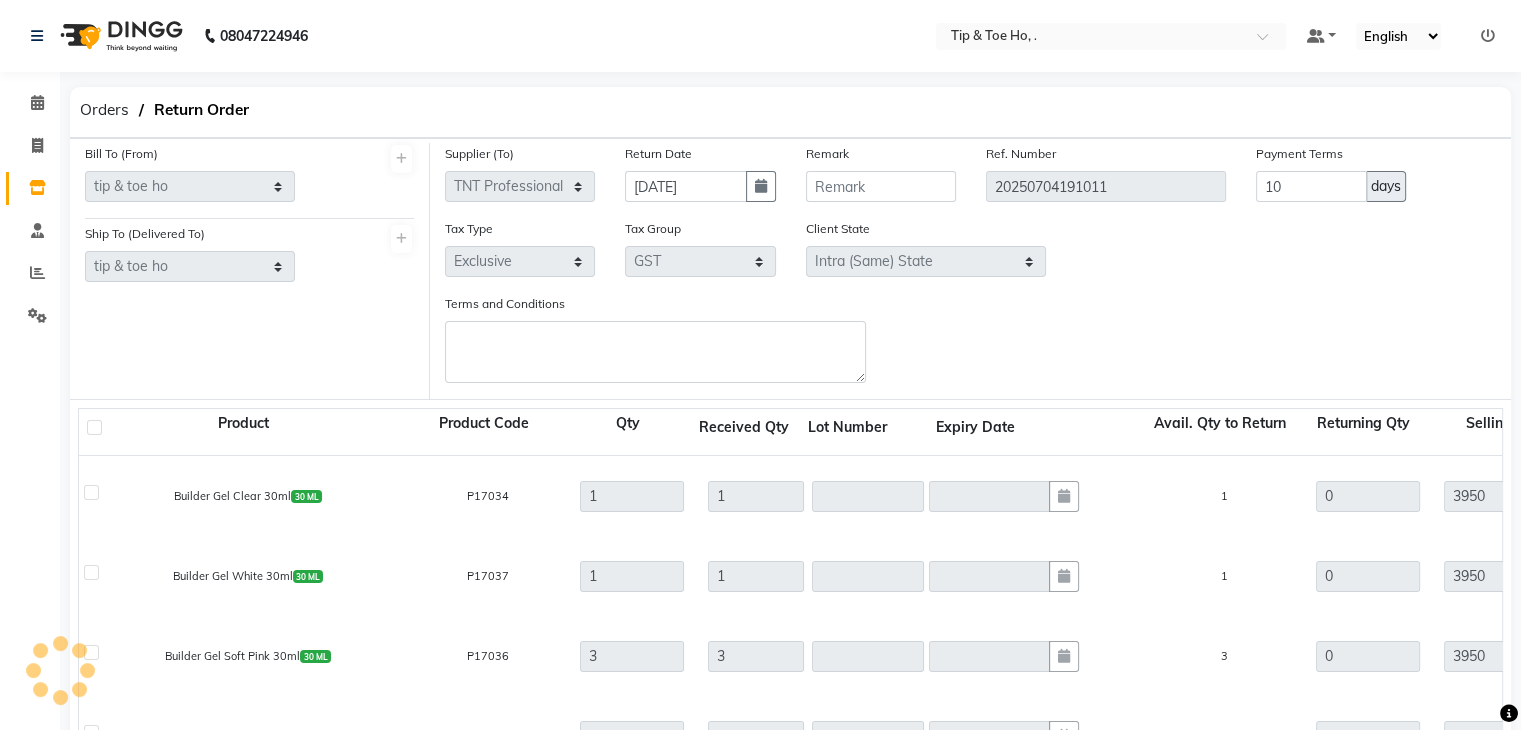 scroll, scrollTop: 276, scrollLeft: 0, axis: vertical 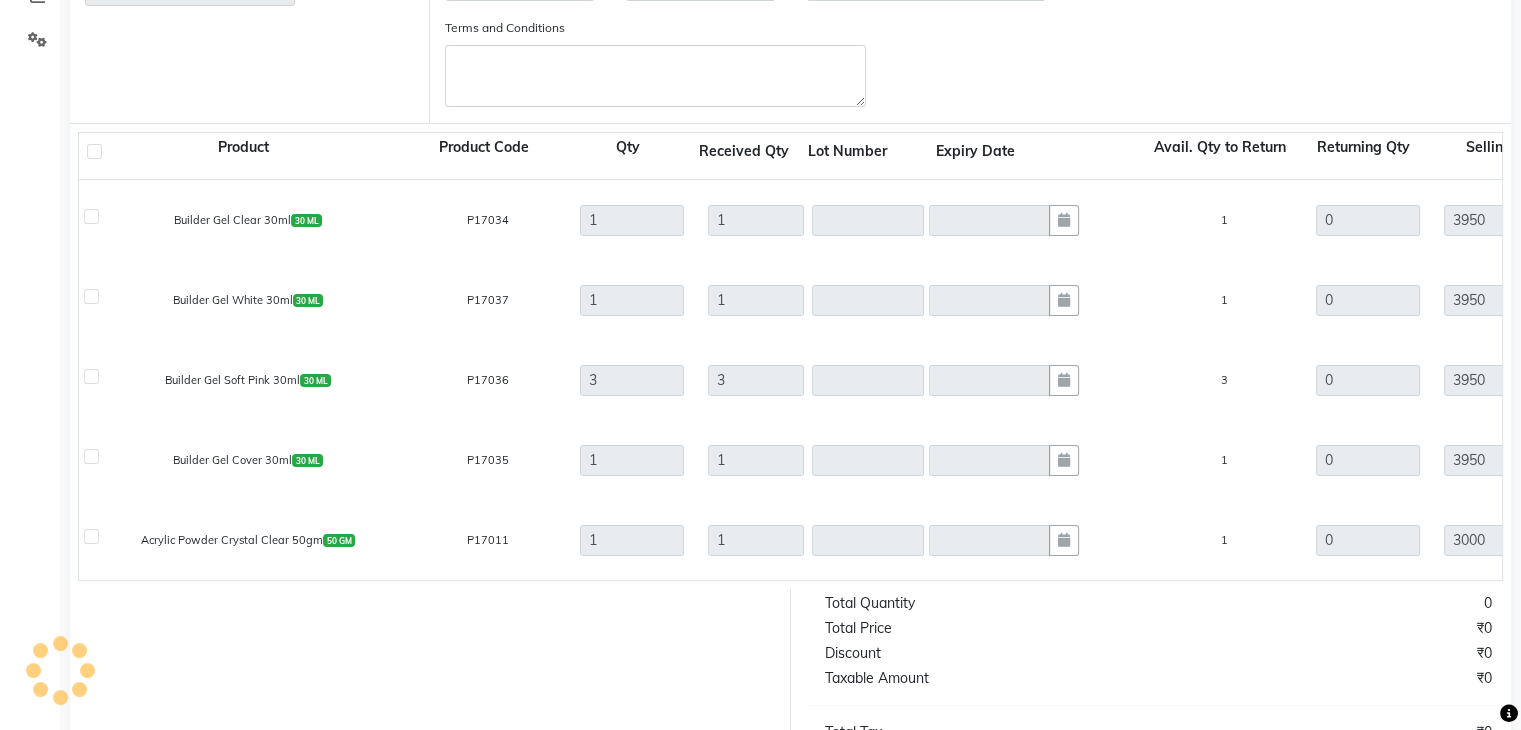 select 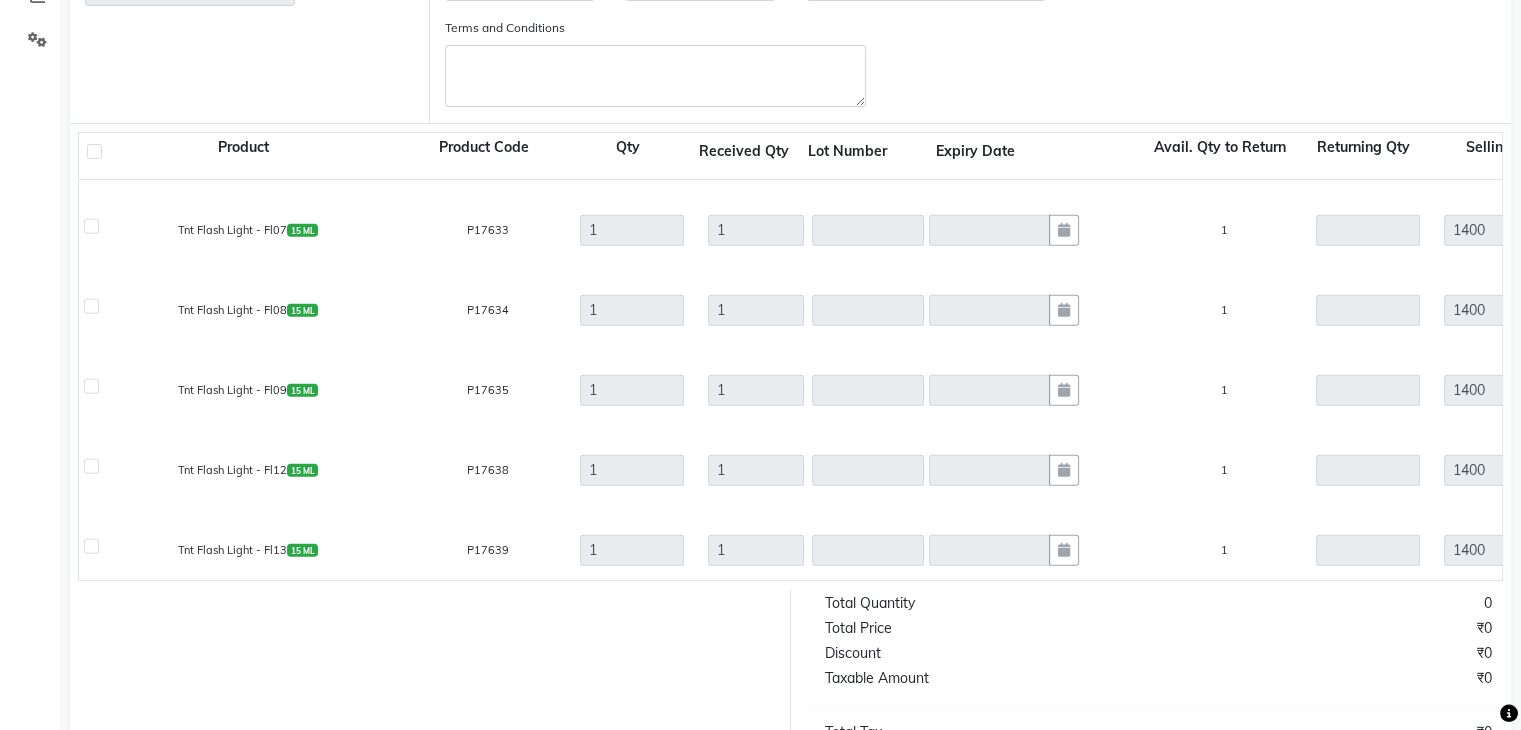 scroll, scrollTop: 6160, scrollLeft: 0, axis: vertical 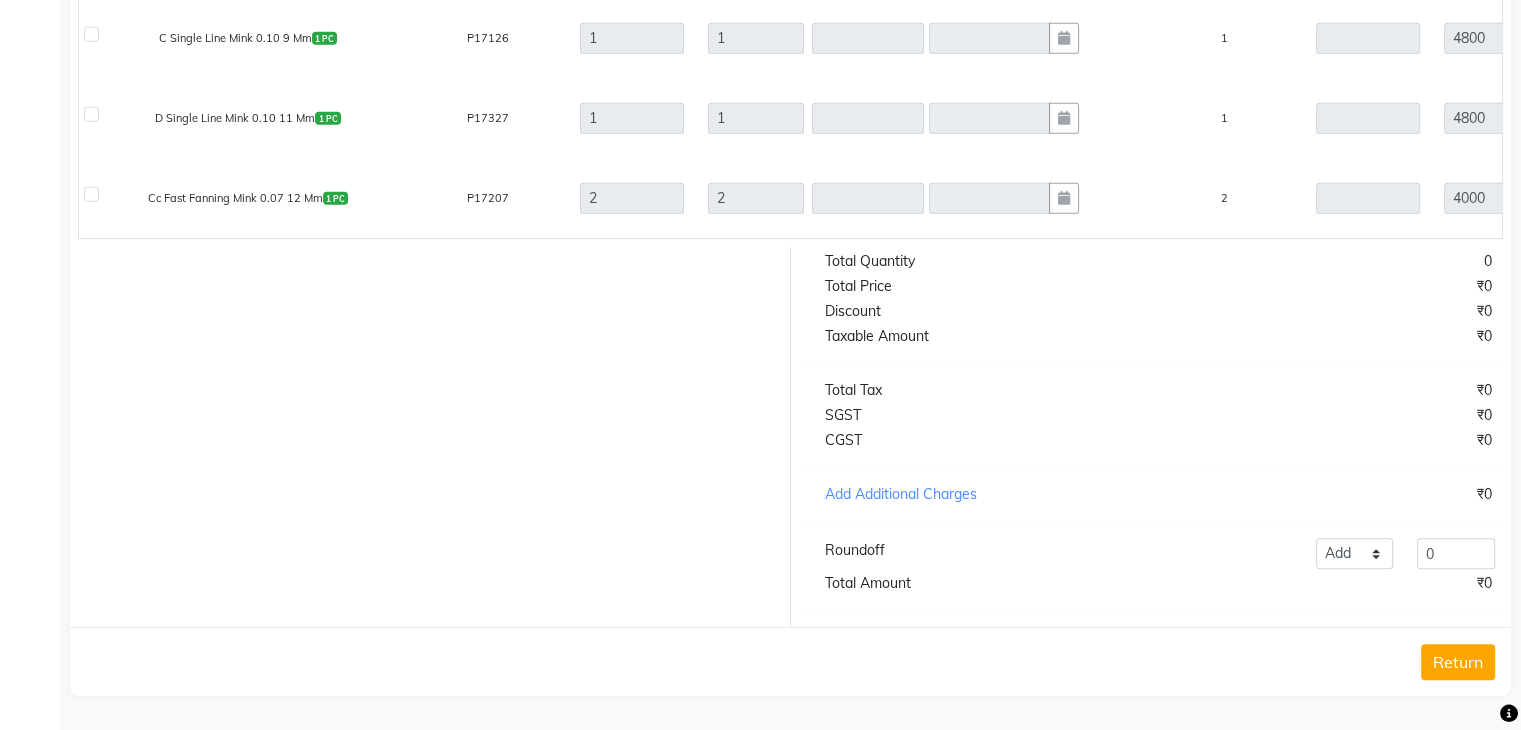 click on "Return" 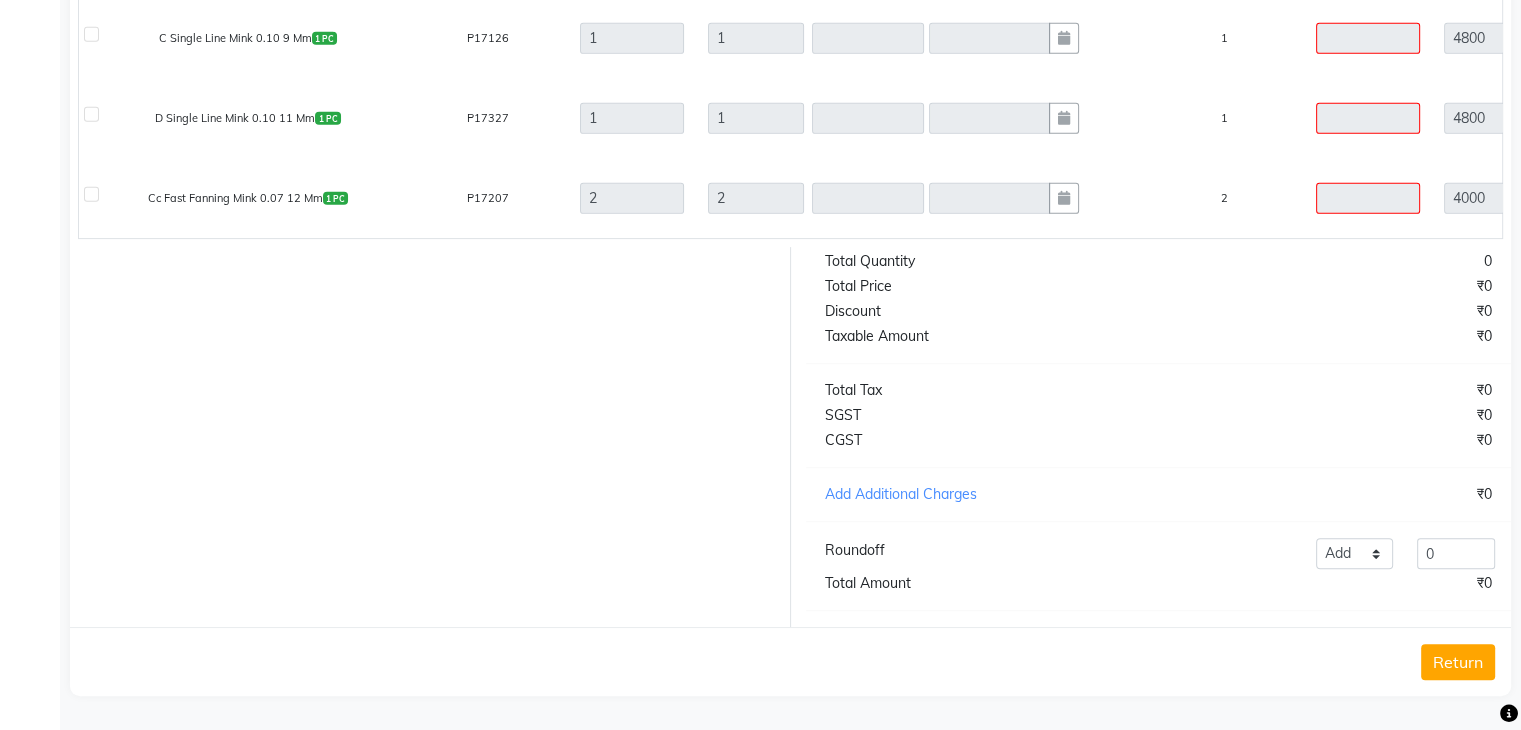 scroll, scrollTop: 0, scrollLeft: 0, axis: both 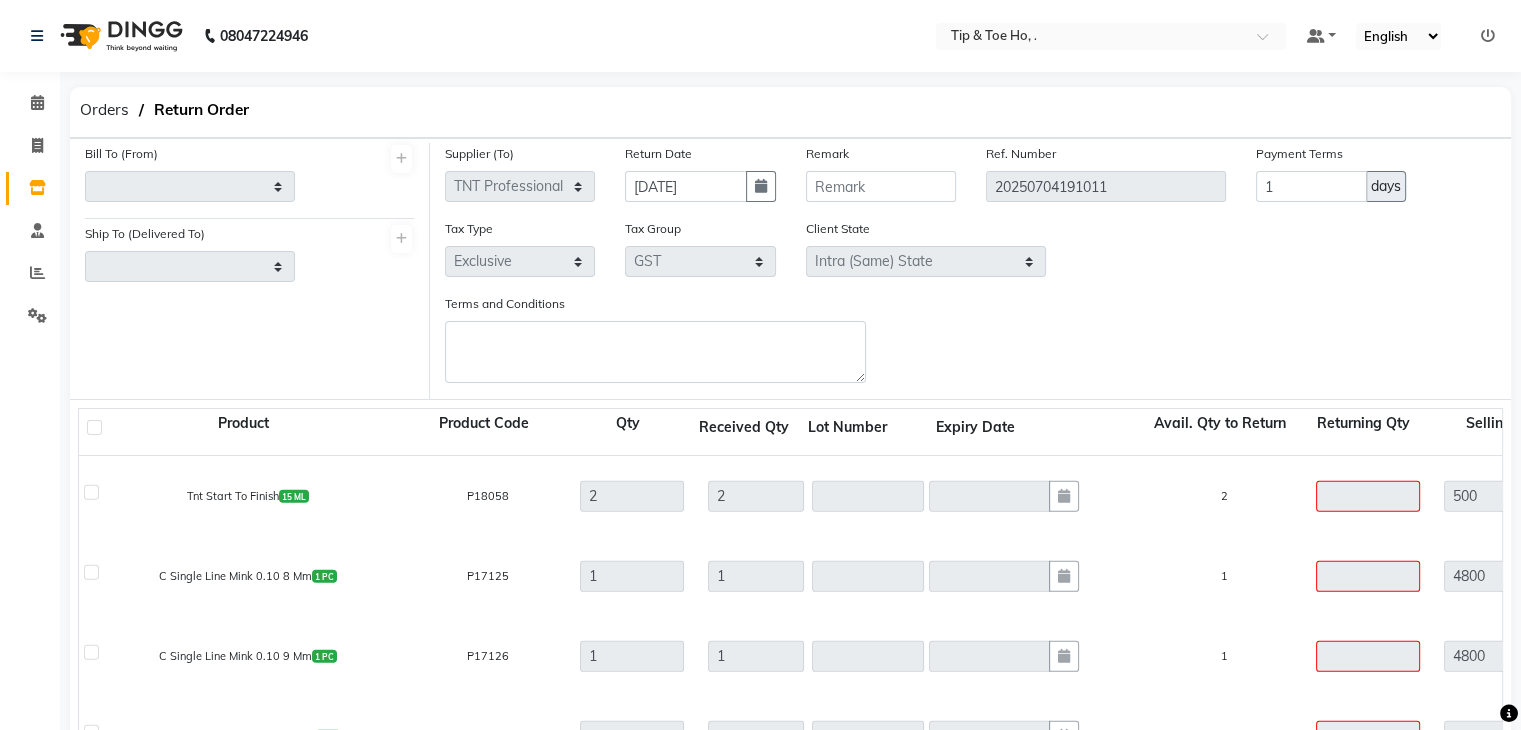 click on "Terms and Conditions" 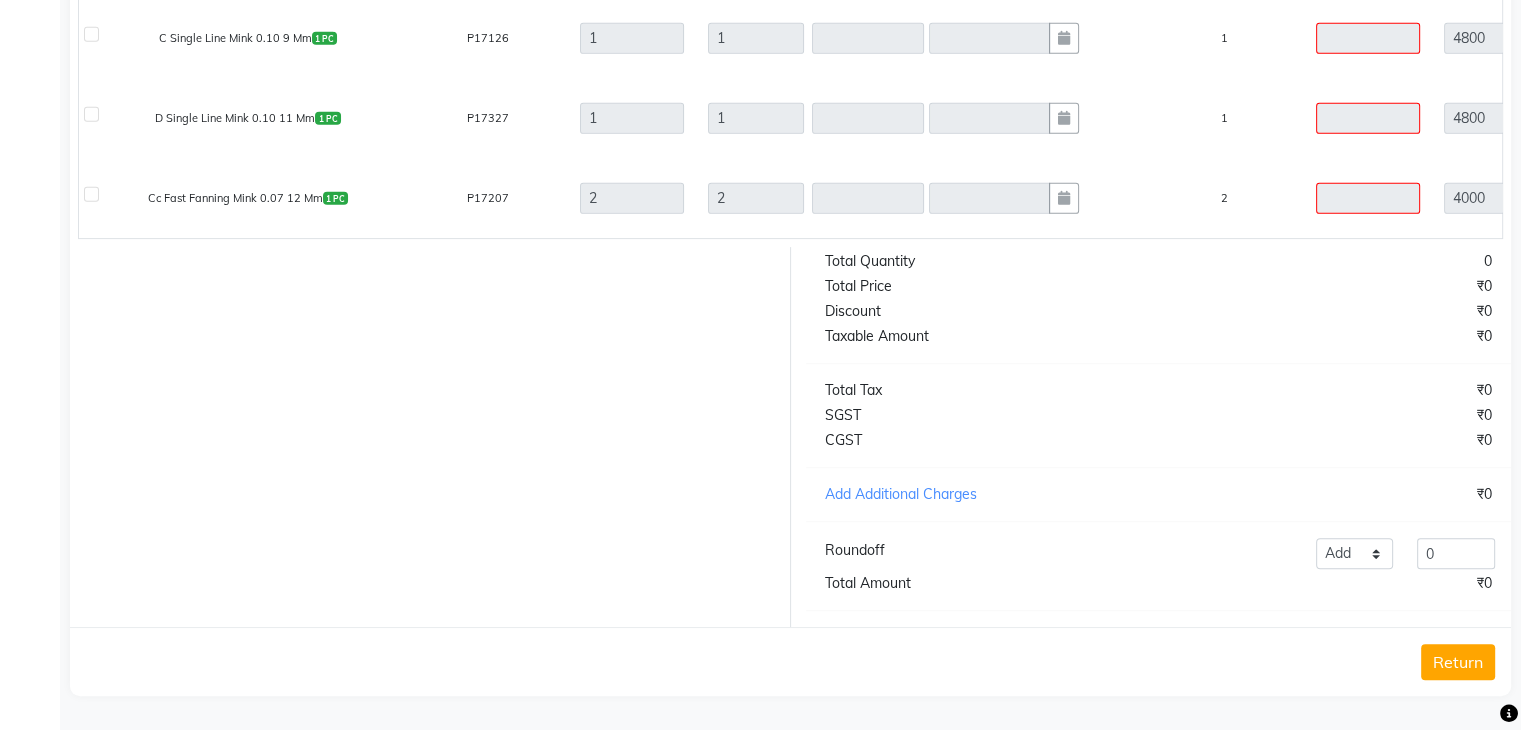 click on "Return" 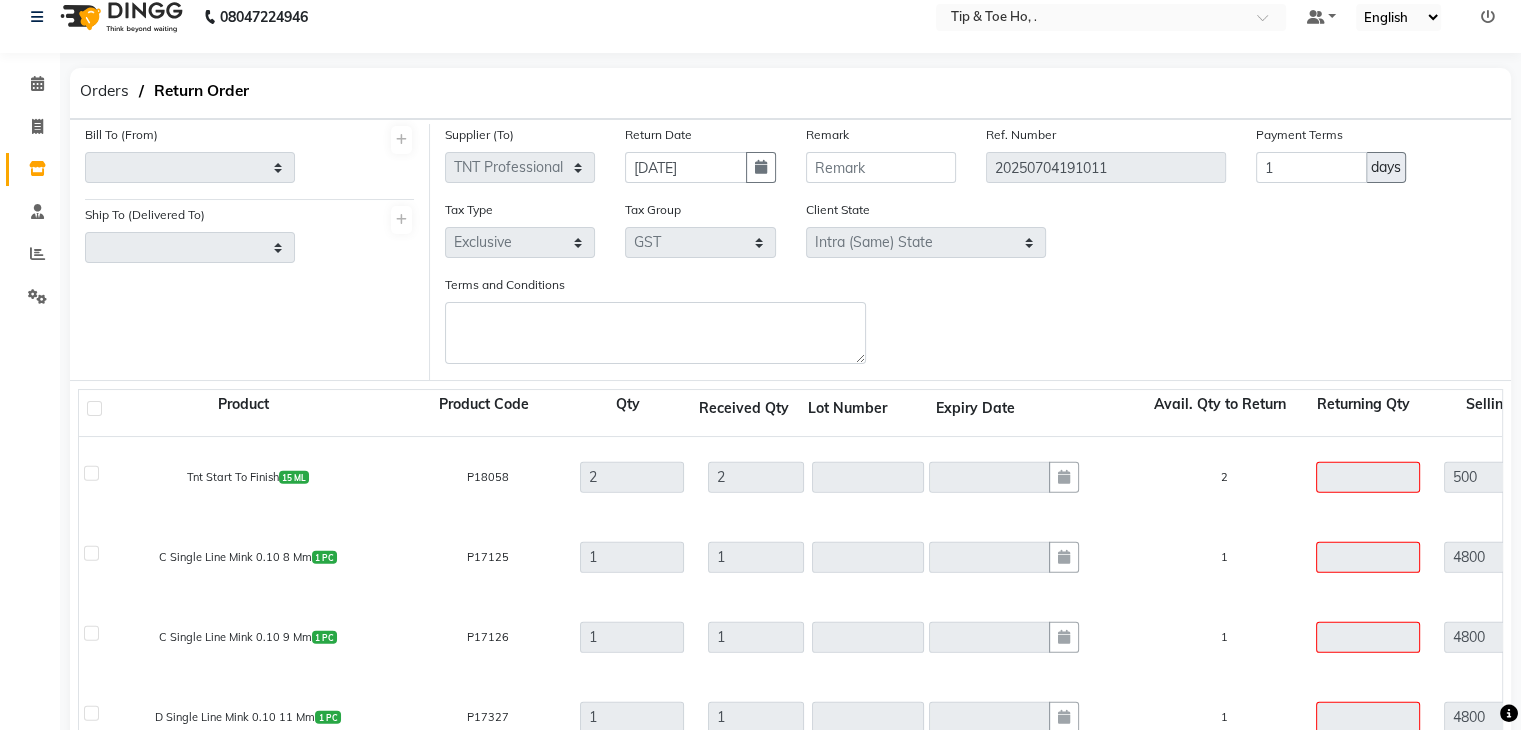 scroll, scrollTop: 0, scrollLeft: 0, axis: both 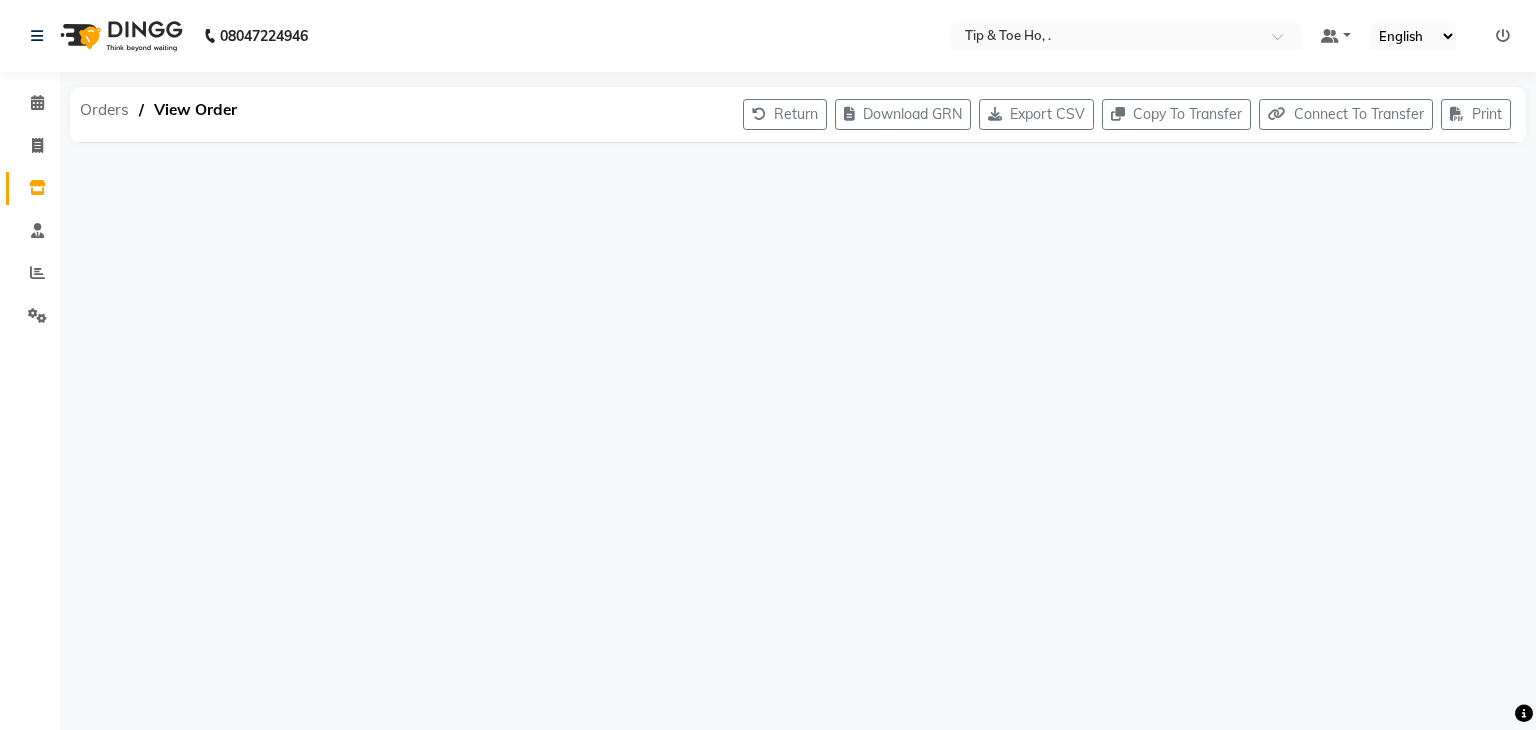click on "Orders" 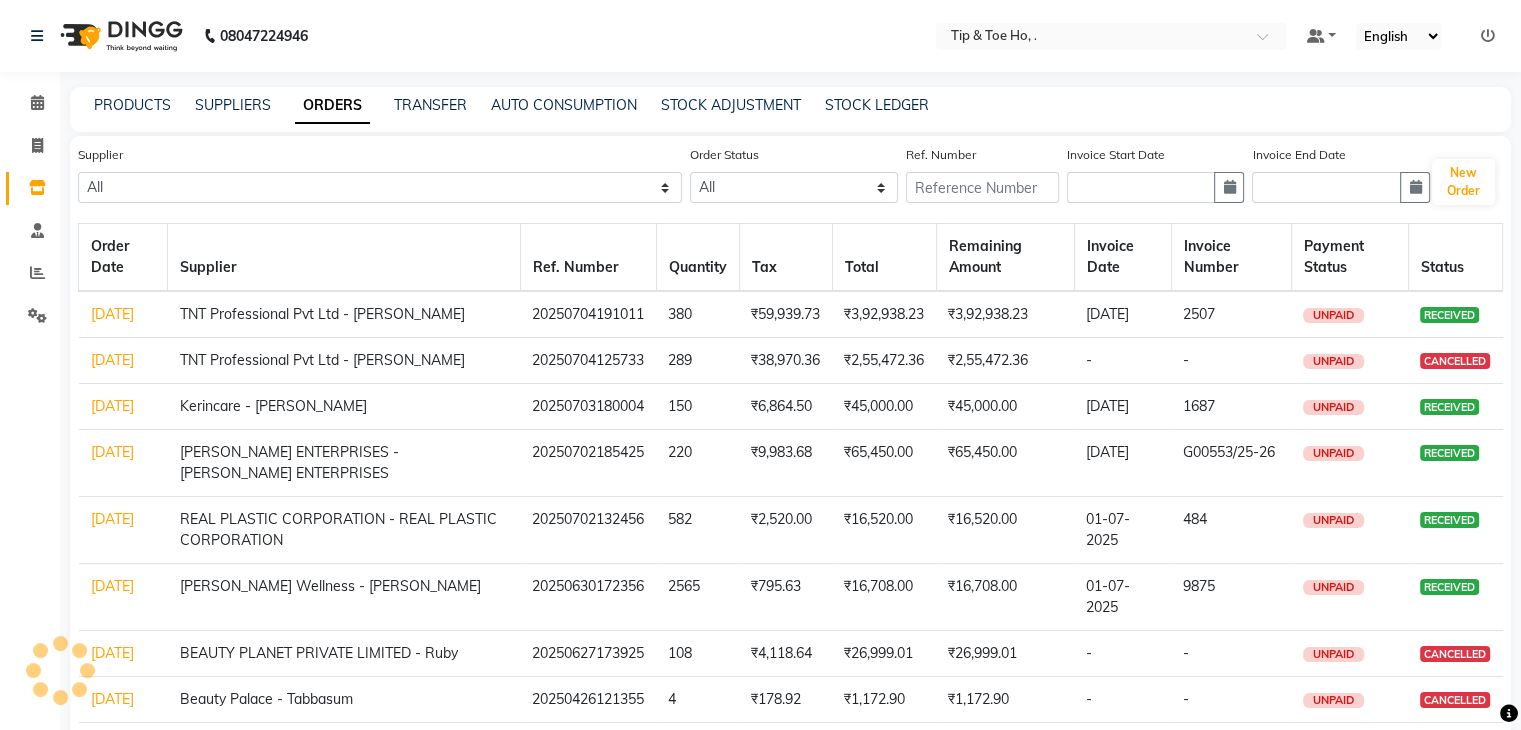 click on "[DATE]" 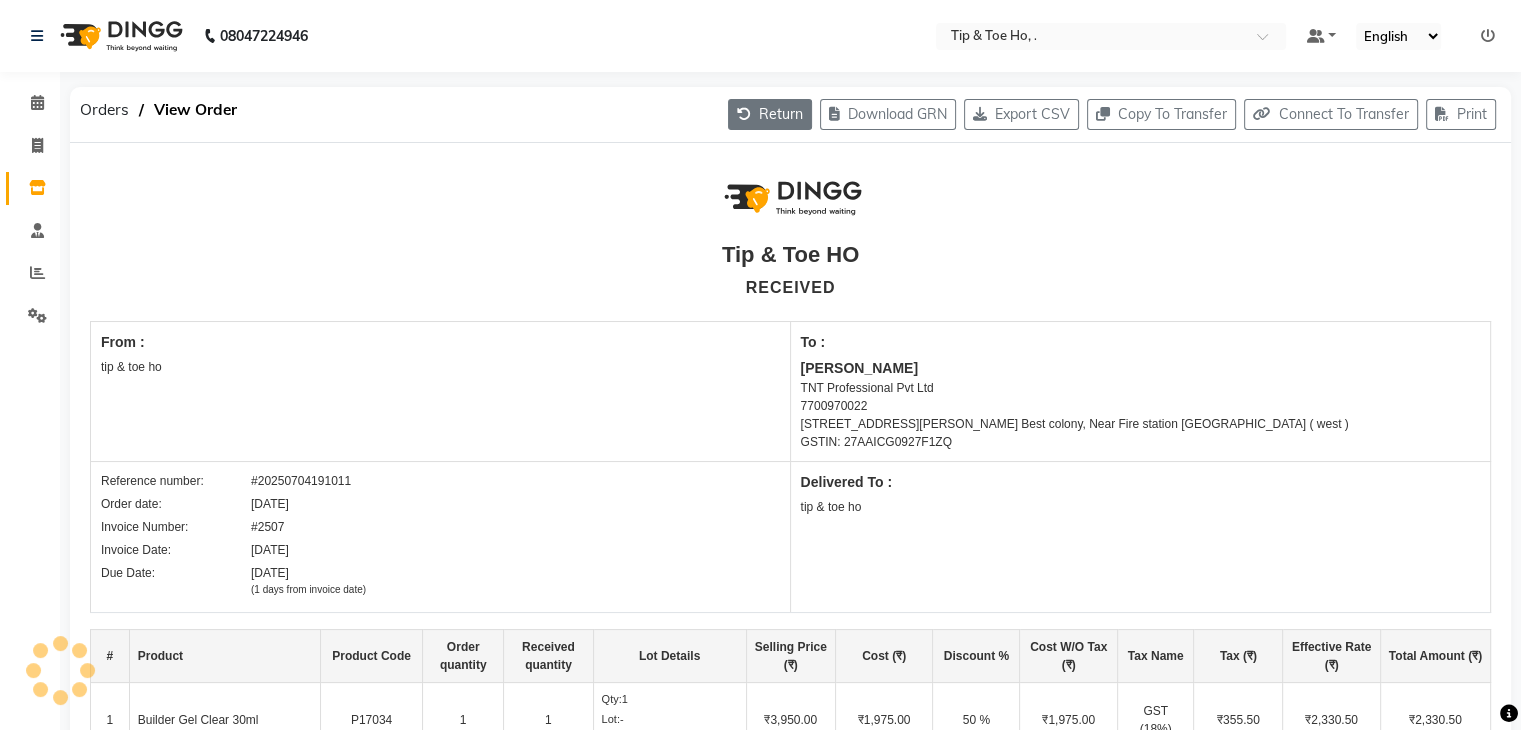 click on "Return" 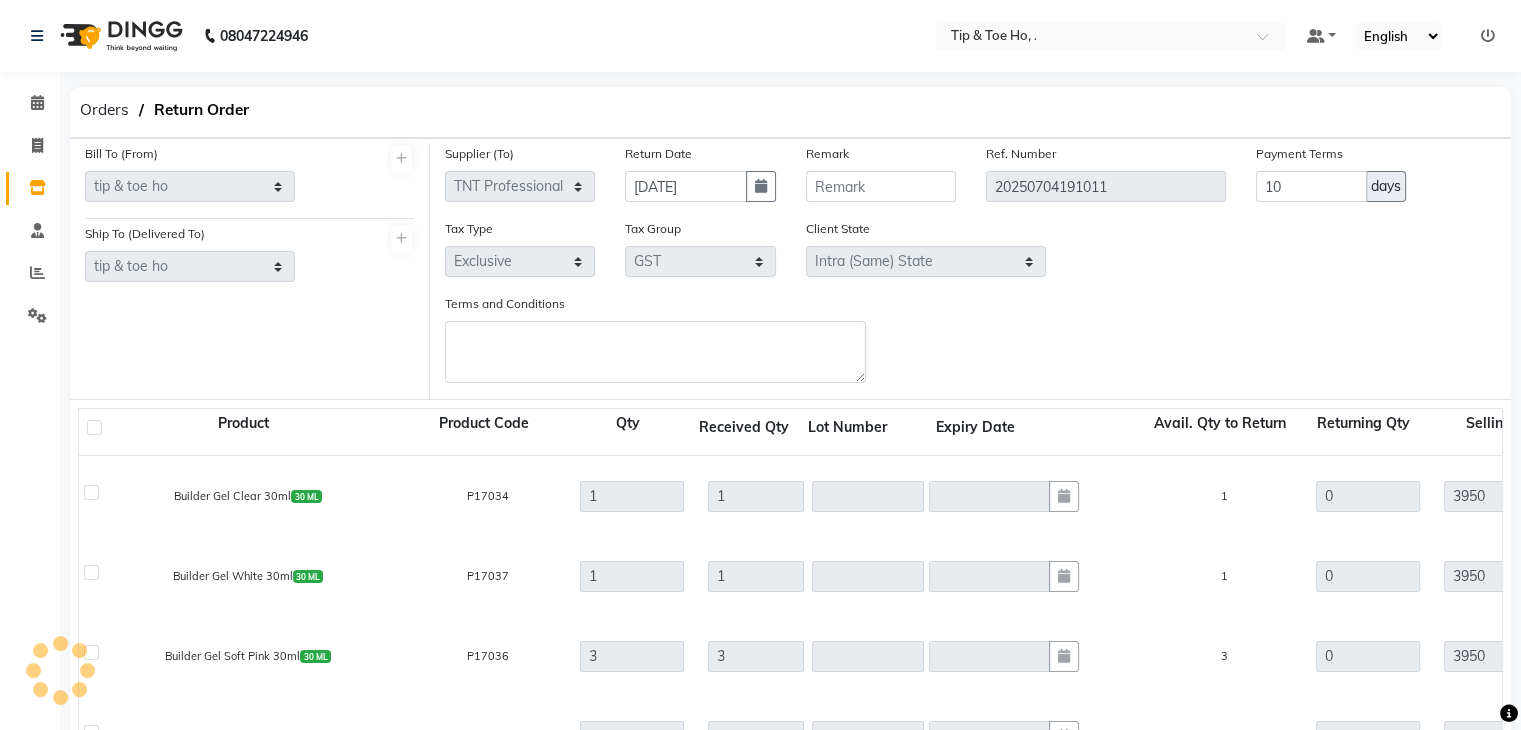 select 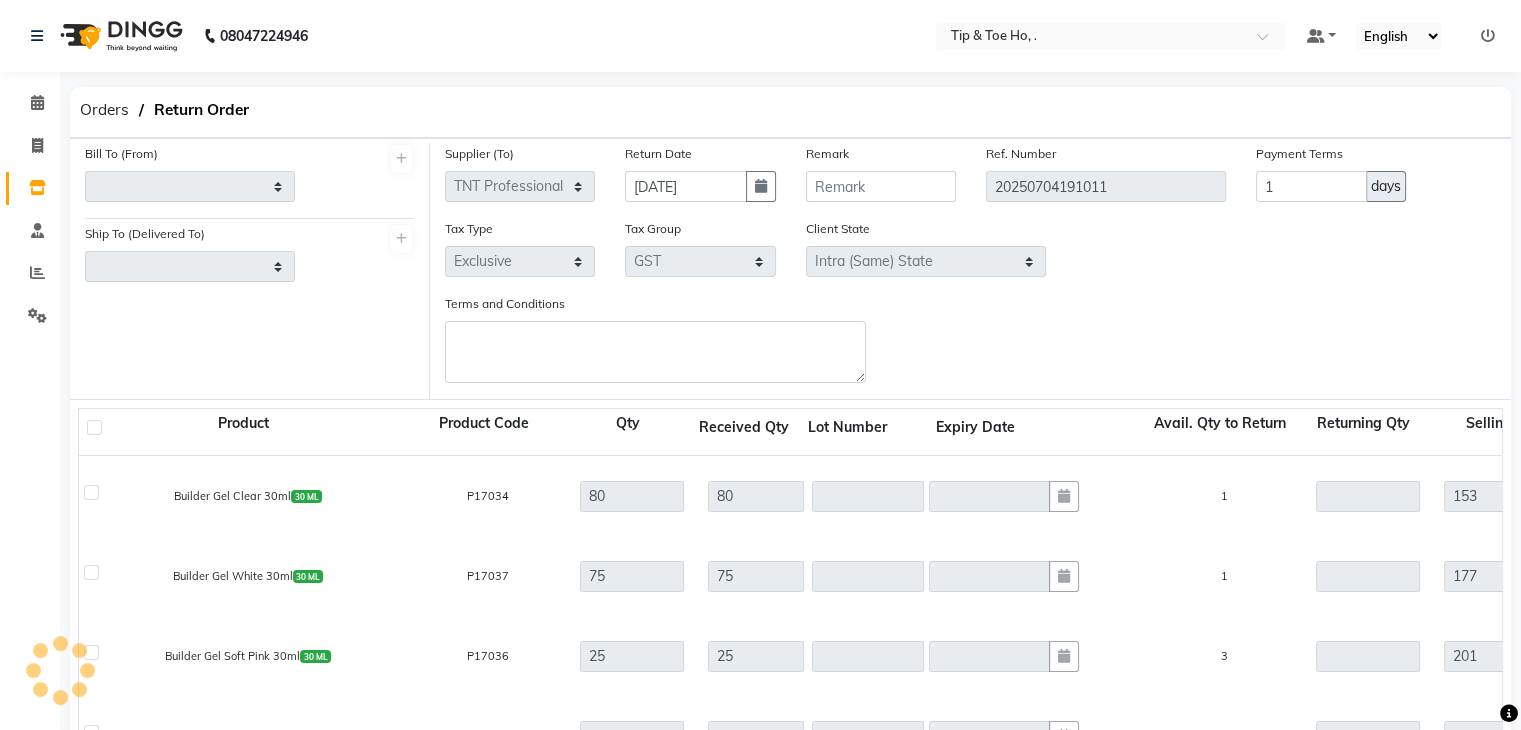 type 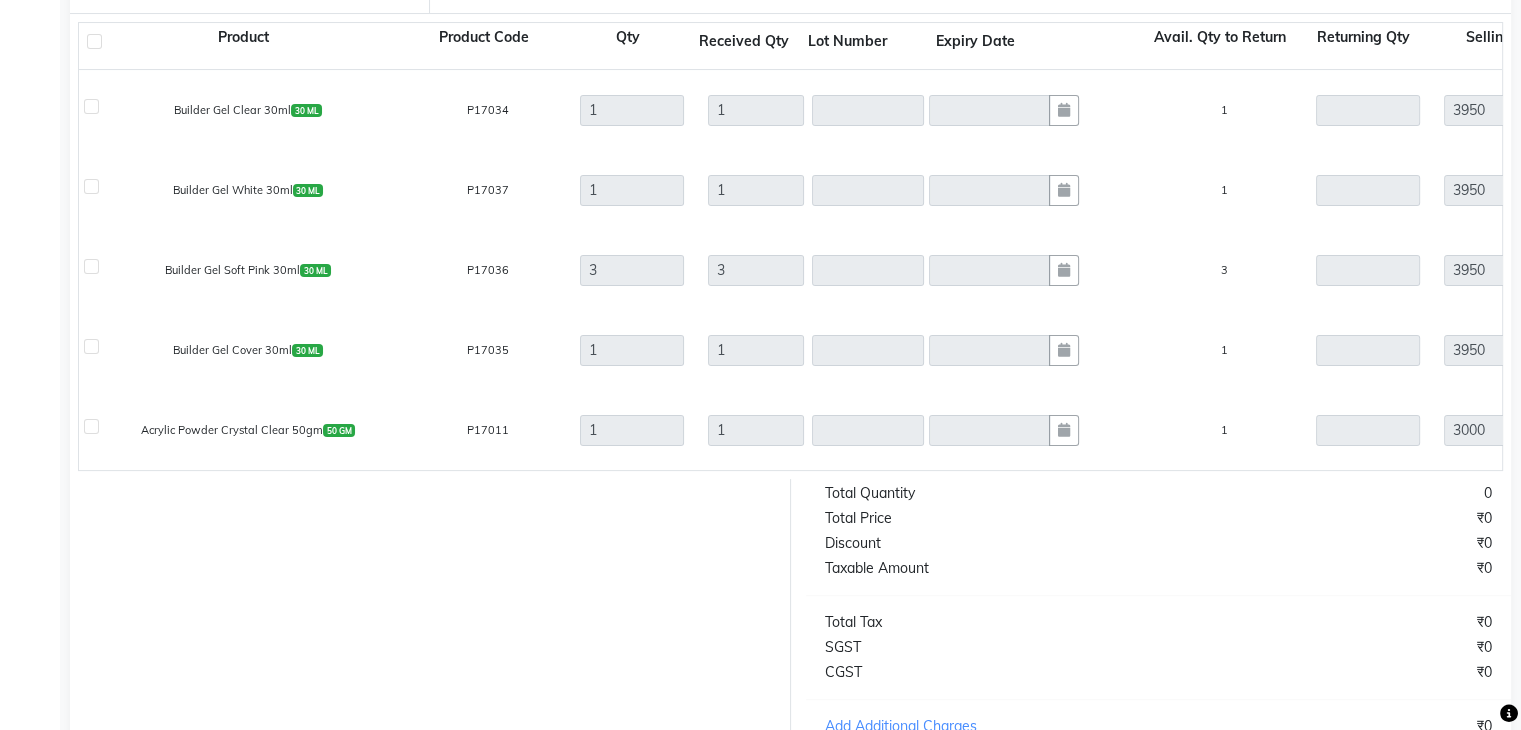 scroll, scrollTop: 388, scrollLeft: 0, axis: vertical 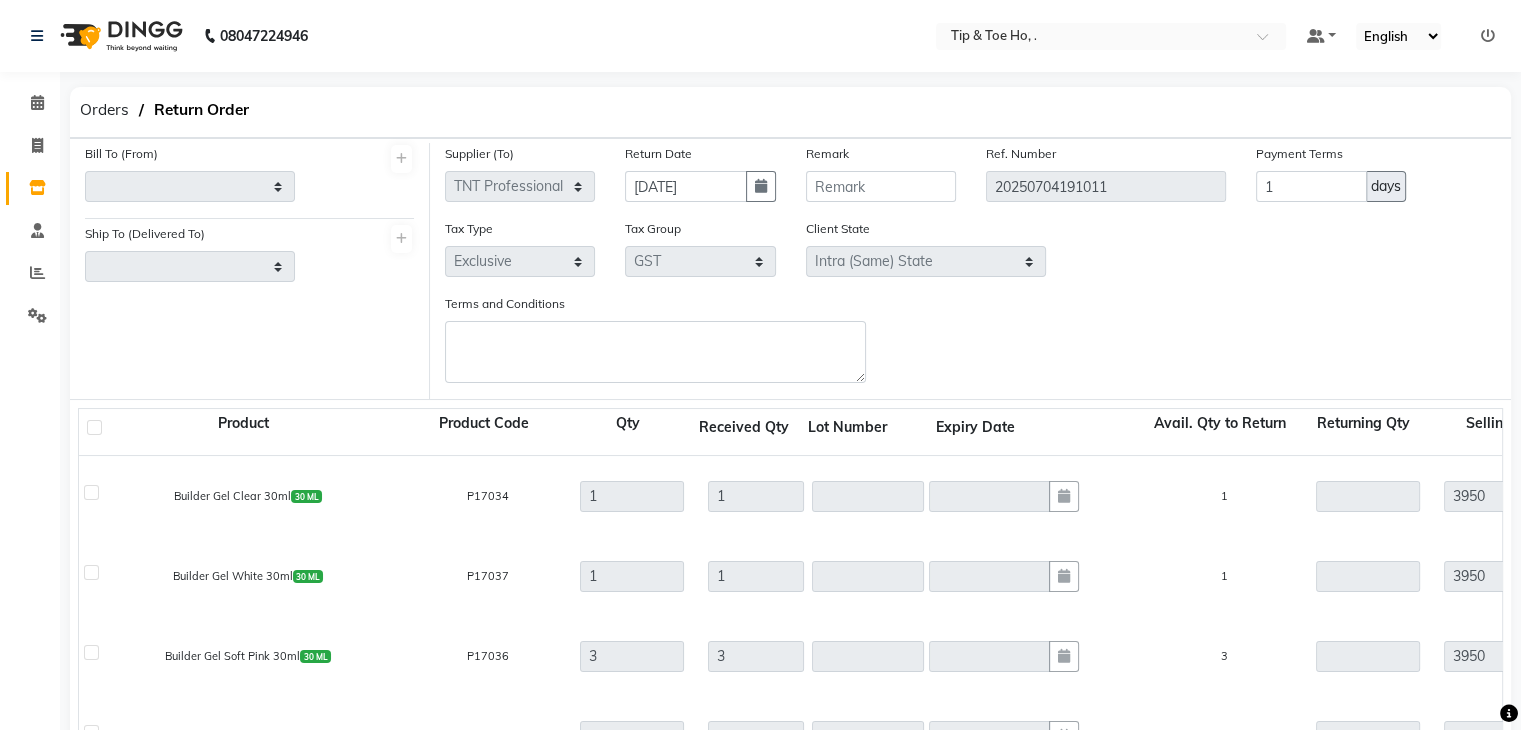 click 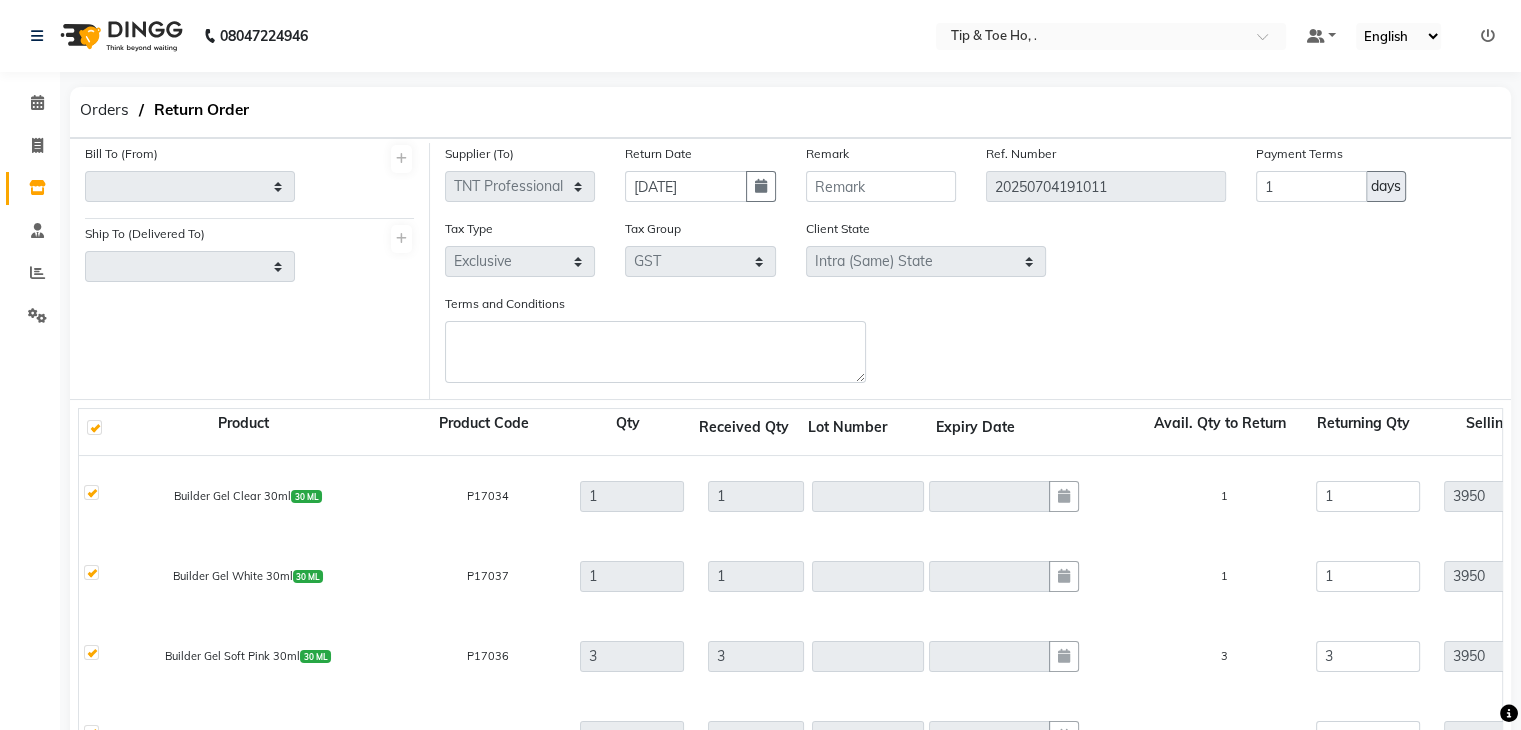 scroll, scrollTop: 635, scrollLeft: 0, axis: vertical 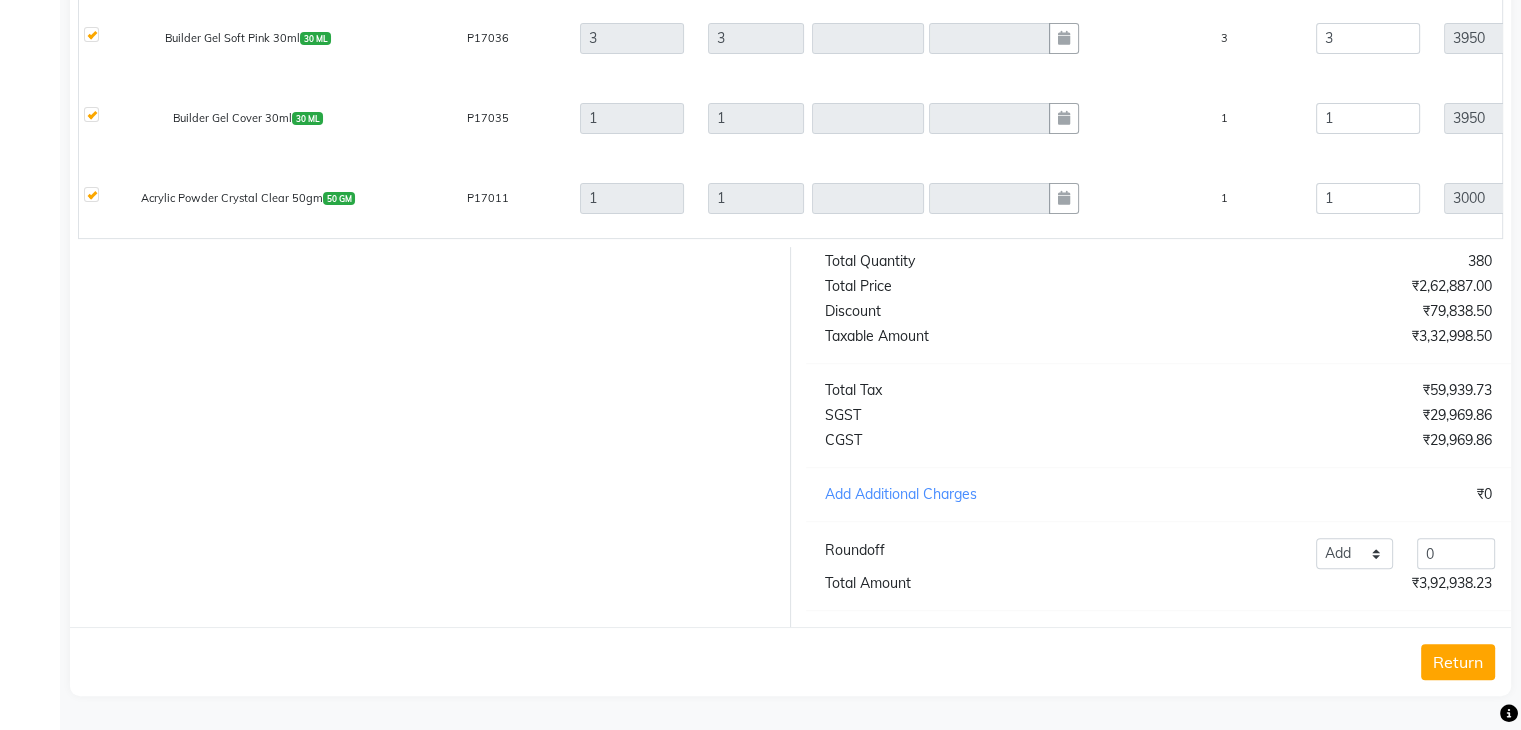 click on "Return" 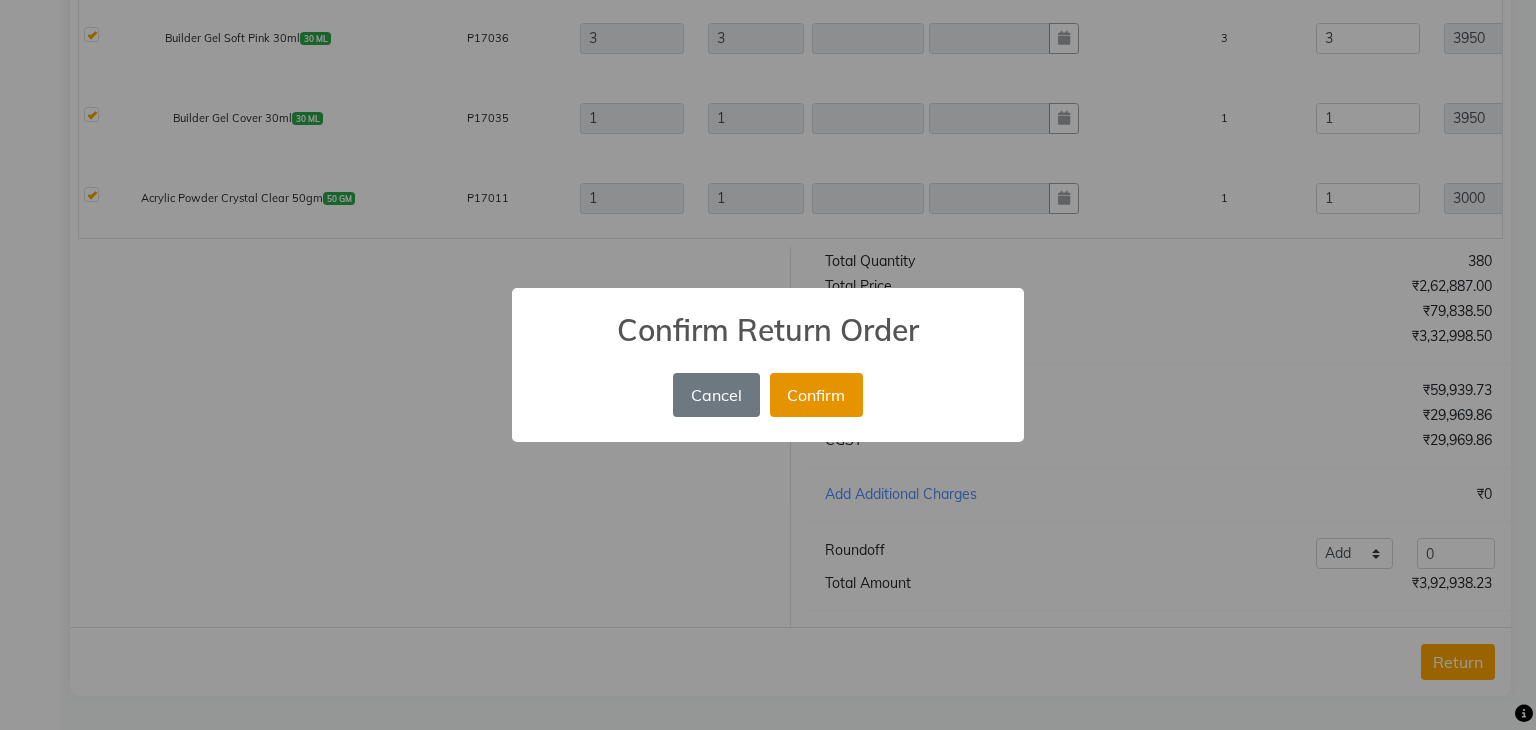 click on "Confirm" at bounding box center (816, 395) 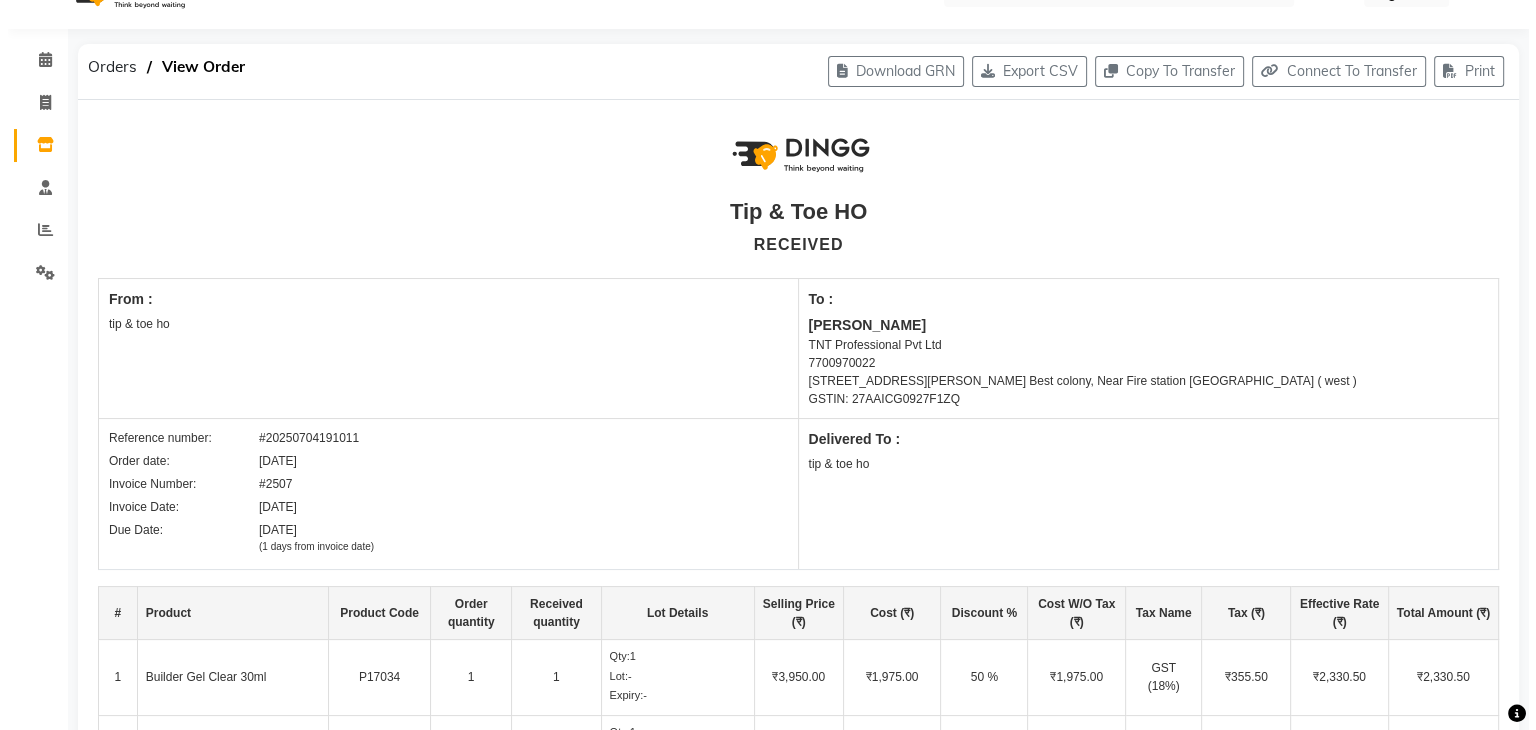 scroll, scrollTop: 0, scrollLeft: 0, axis: both 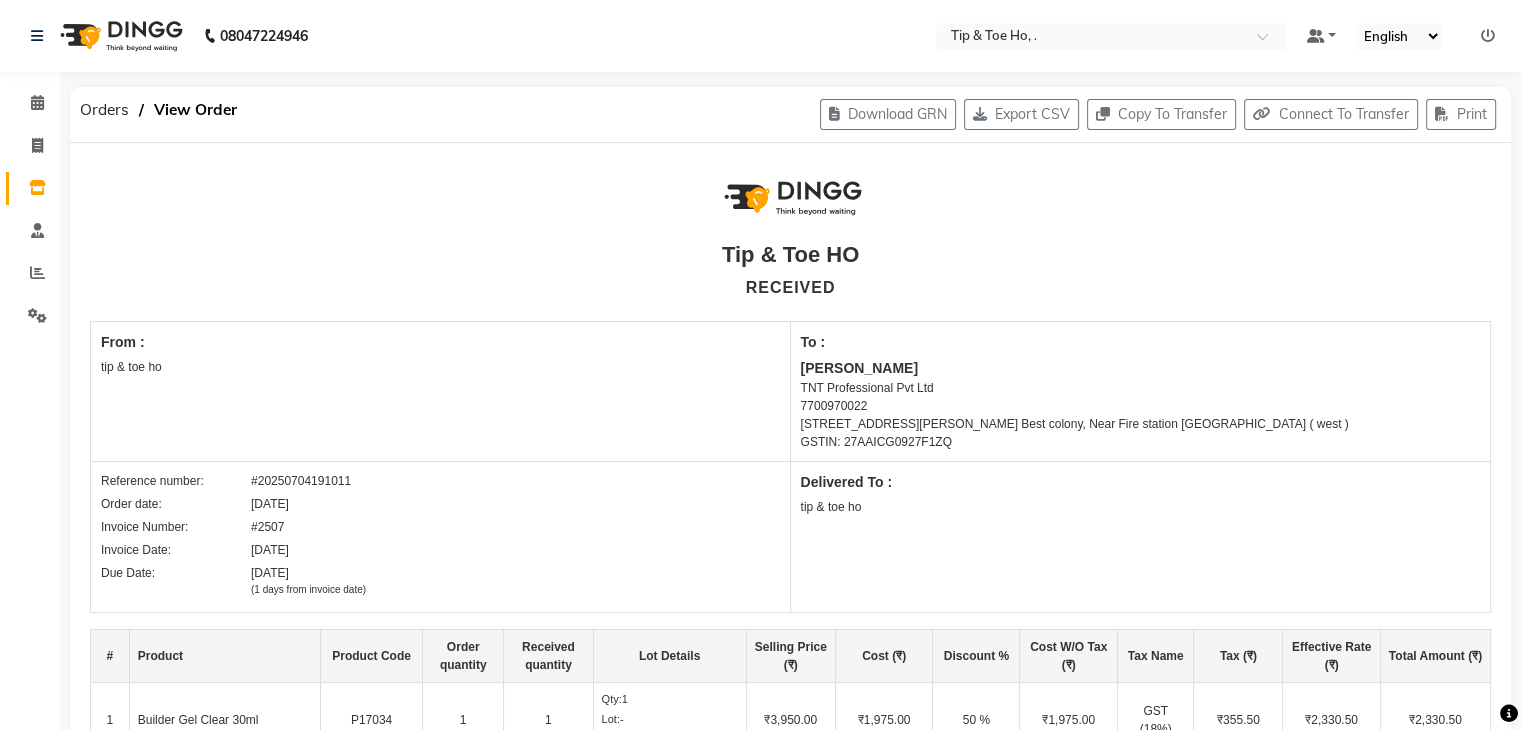 click on "Download GRN   Export CSV   Copy To Transfer   Connect To Transfer   Print" 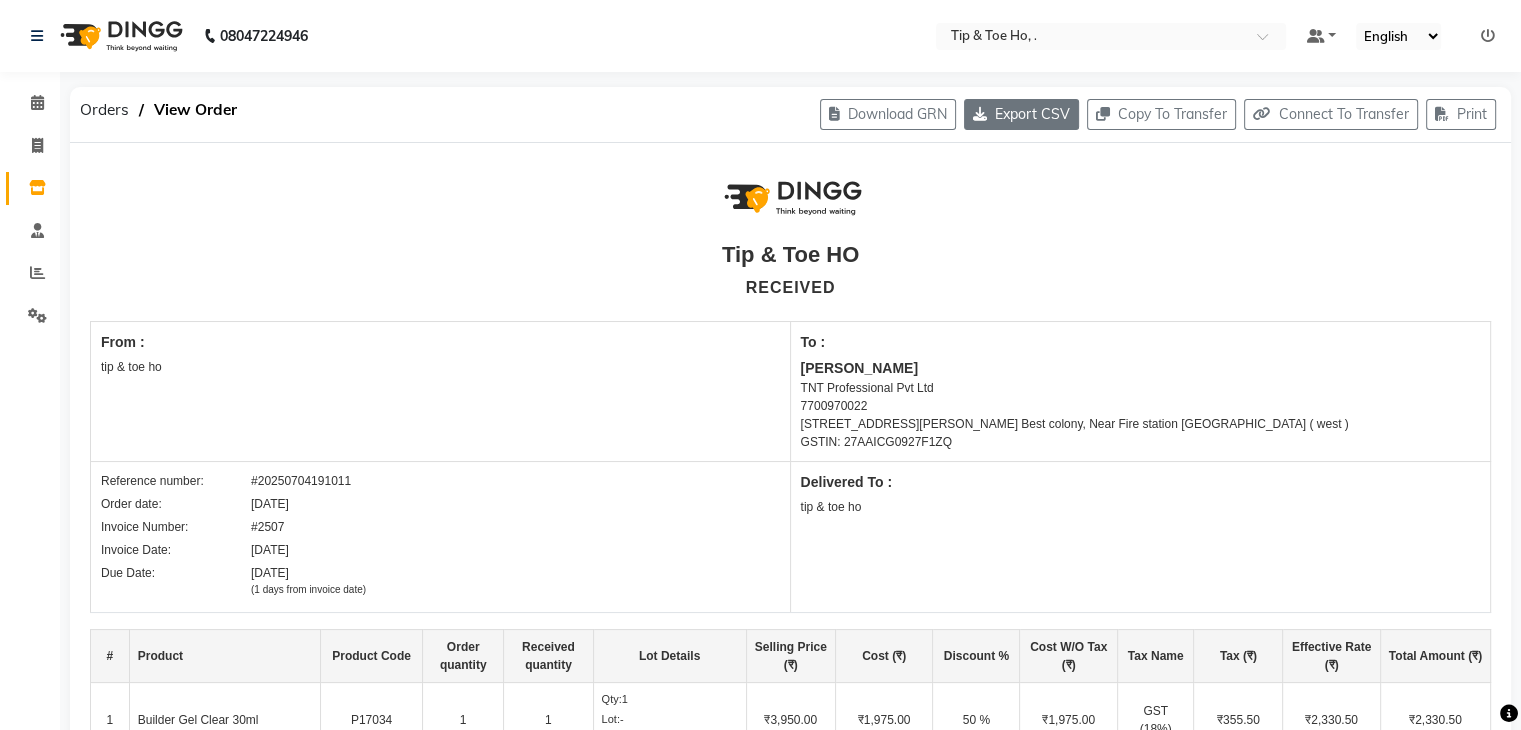 click on "Export CSV" 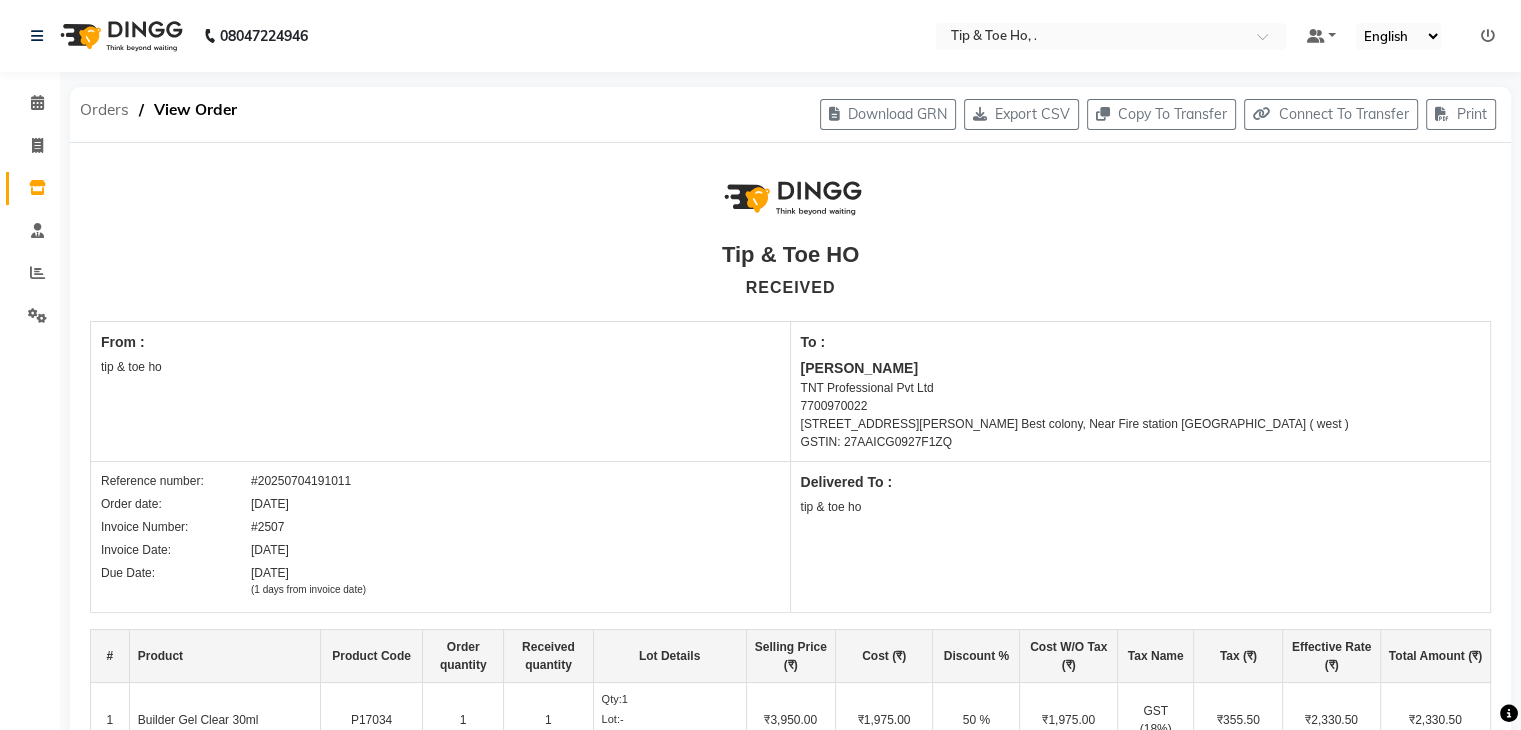 click on "Orders" 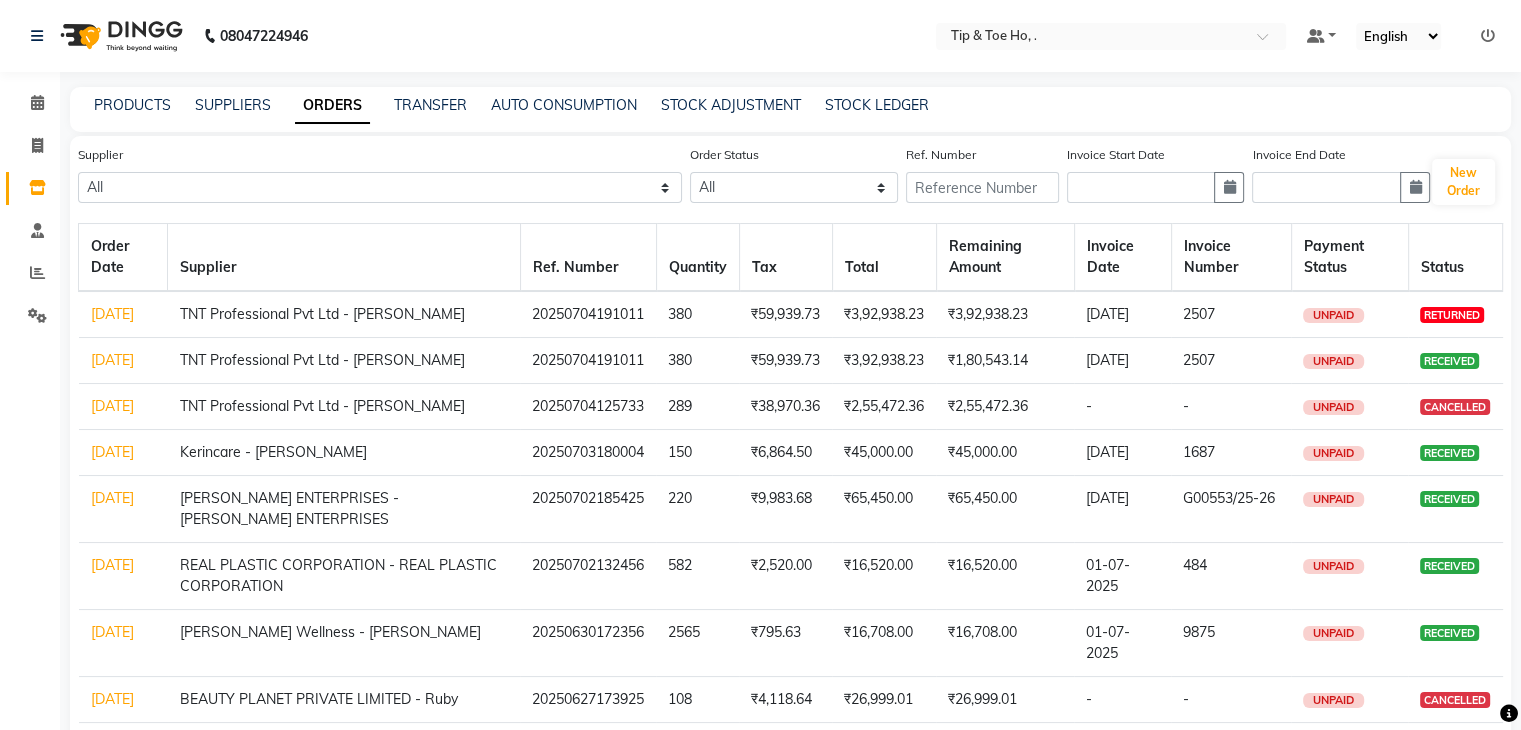 click on "[DATE]" 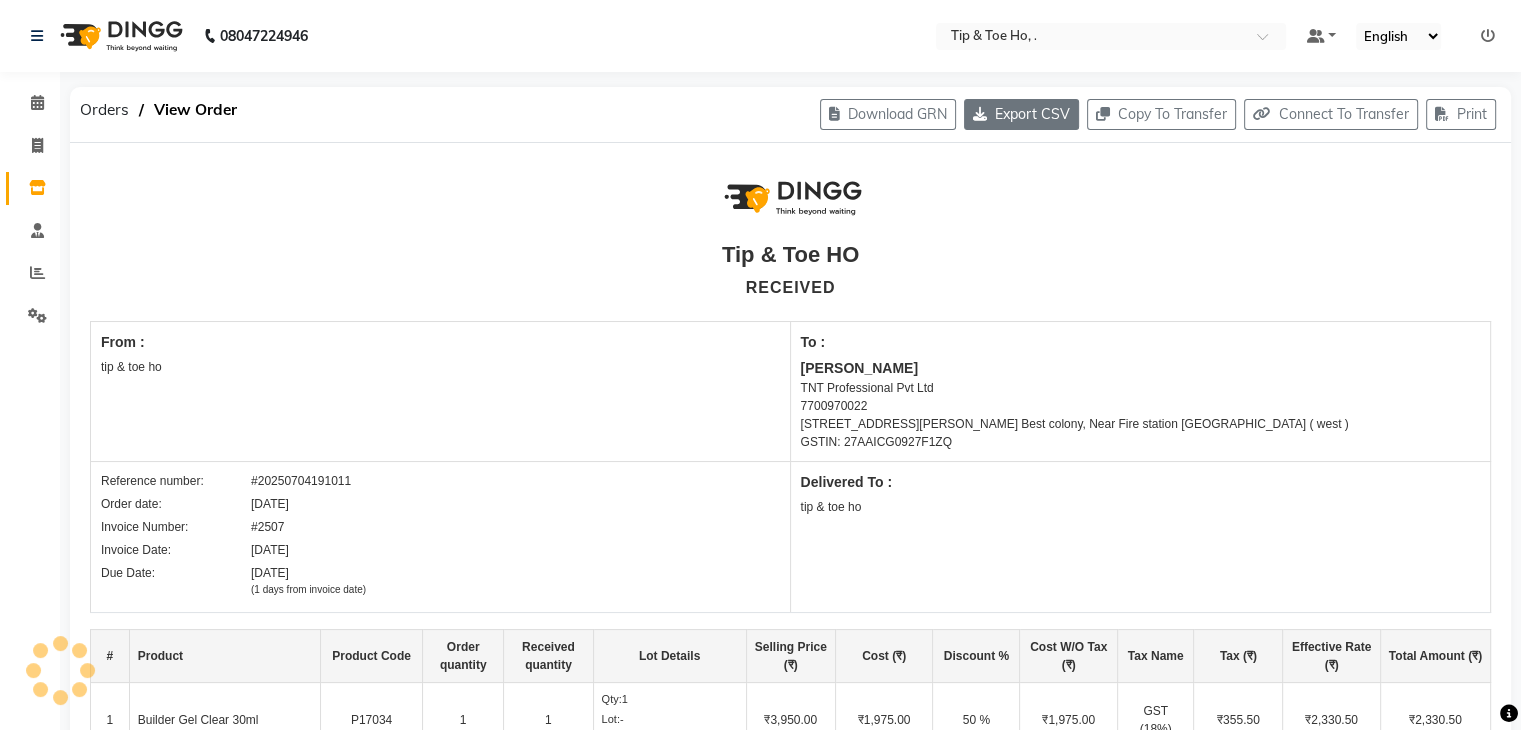 click on "Export CSV" 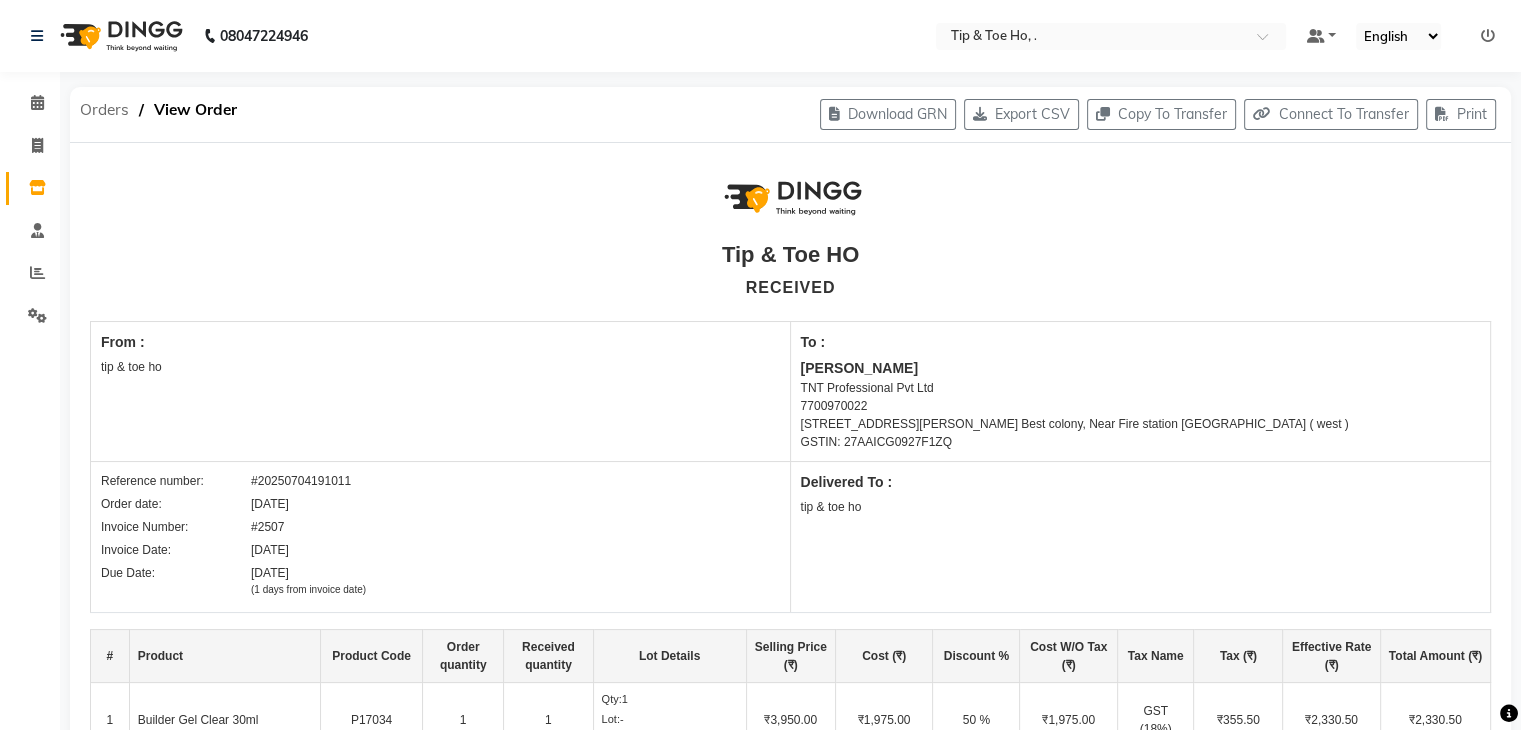 click on "Orders" 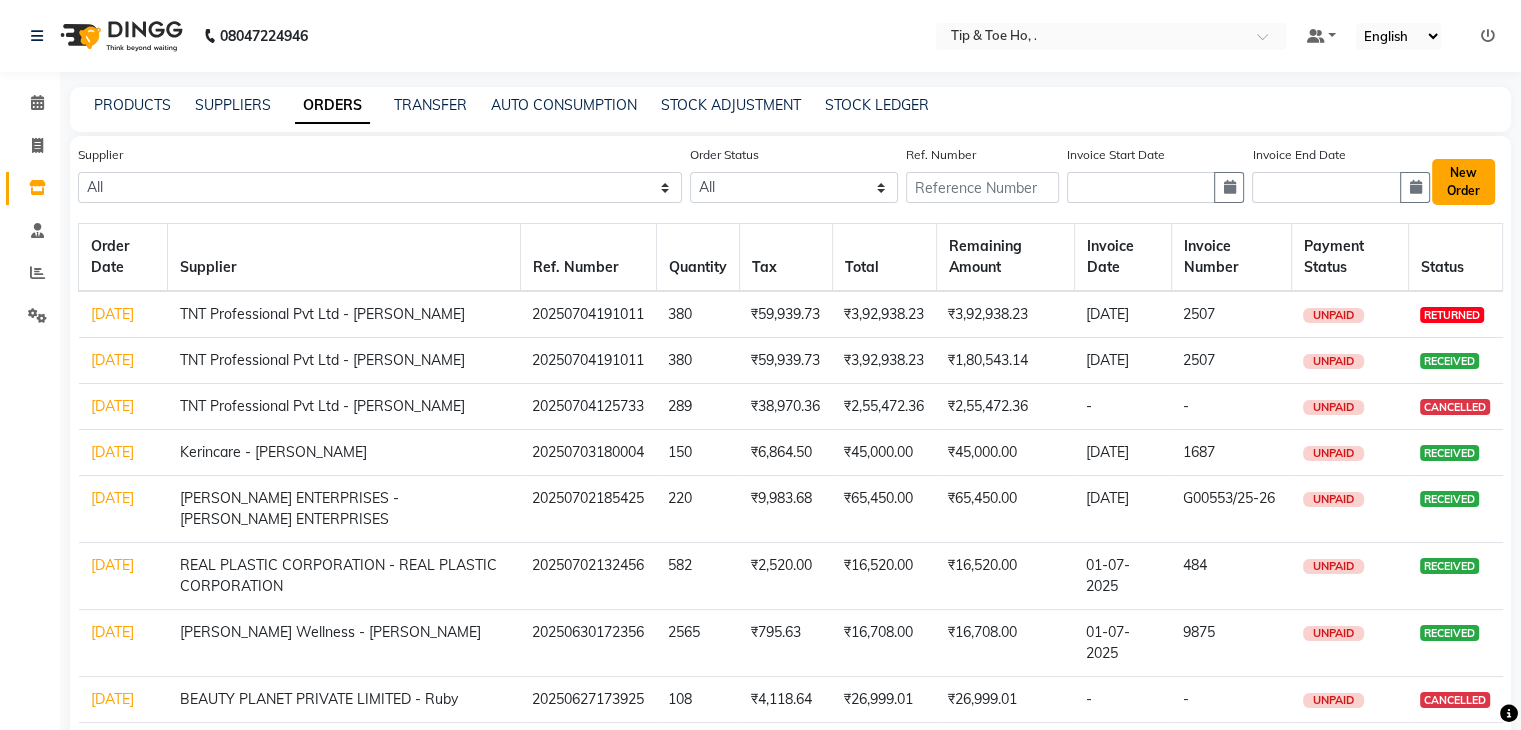 click on "New Order" 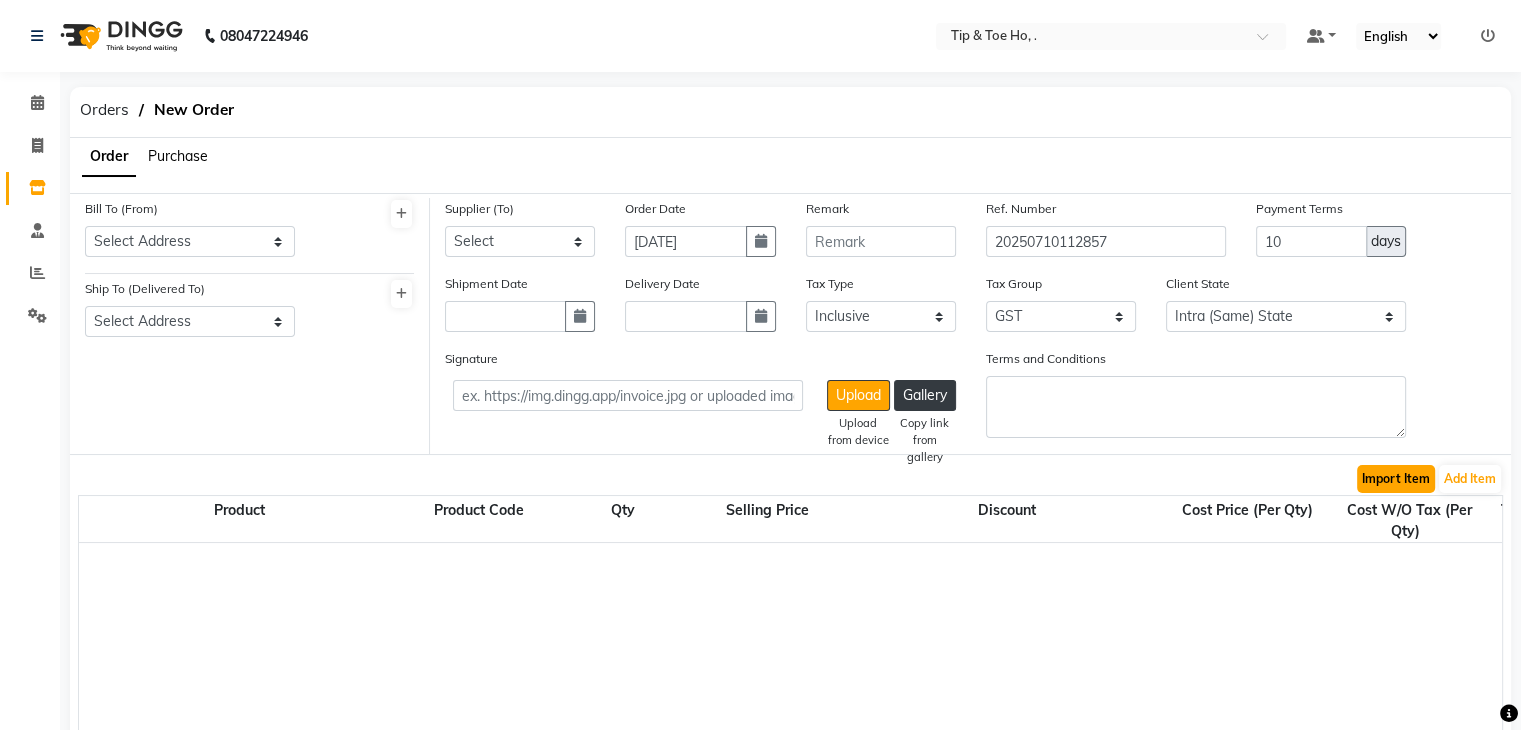 click on "Import Item" 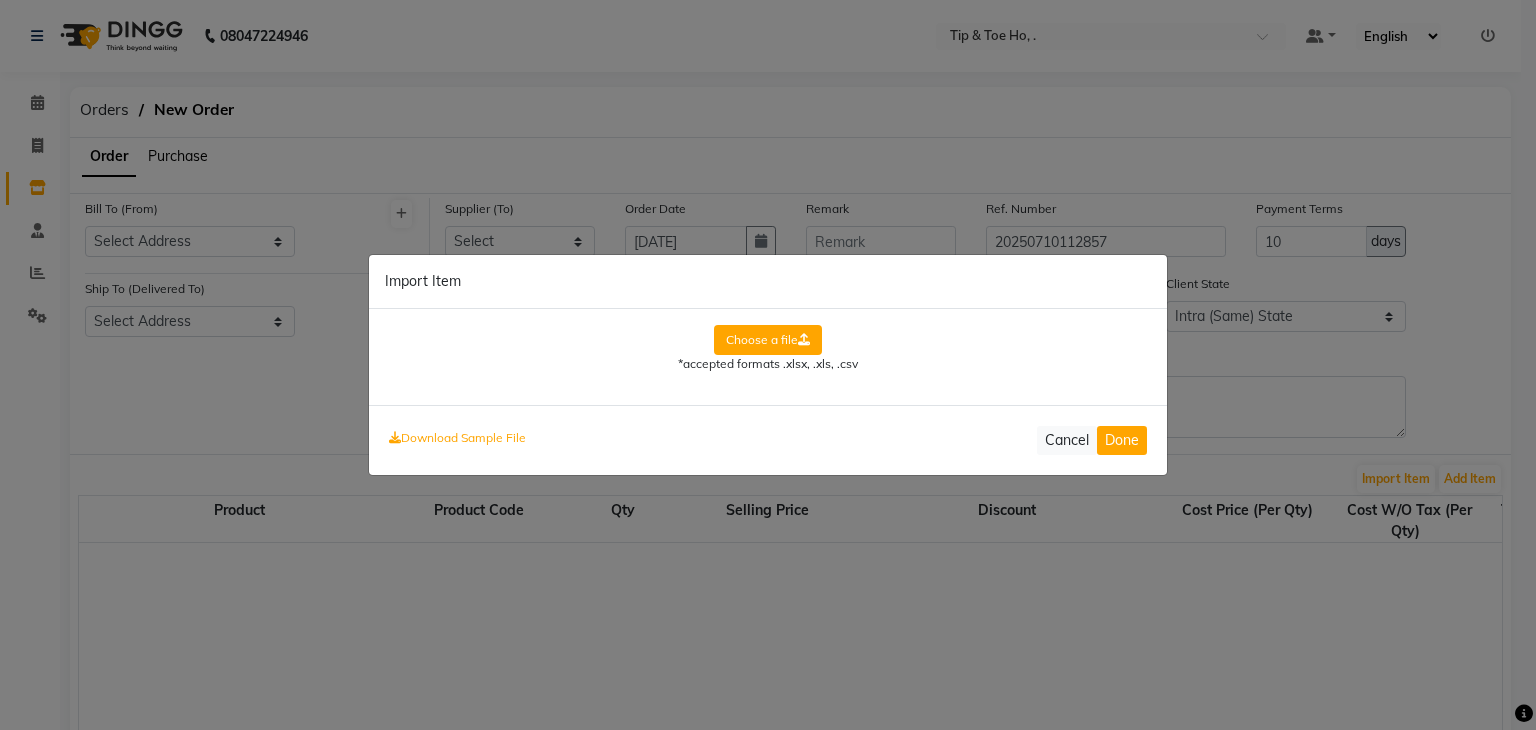 click on "Choose a file" 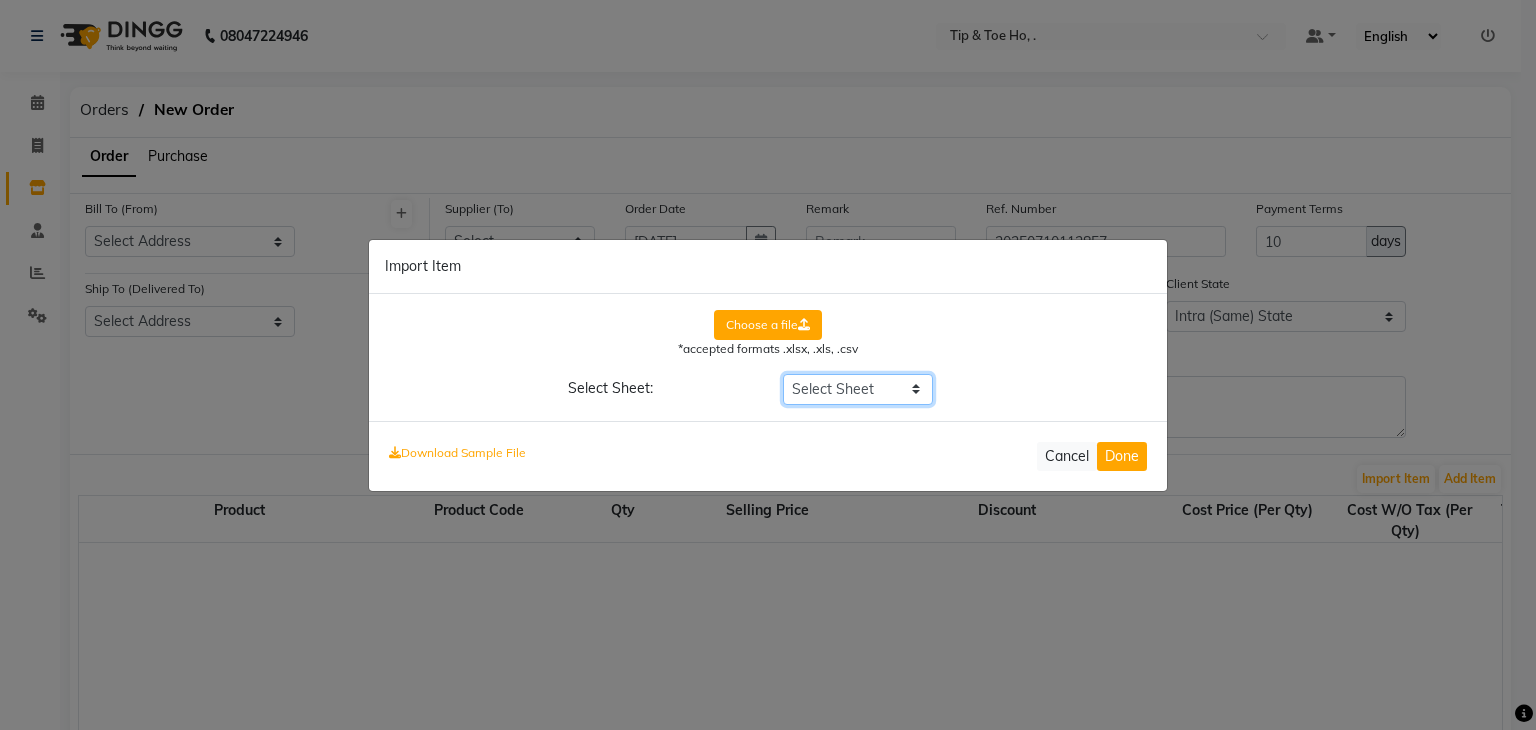 click on "Select Sheet Sheet1" 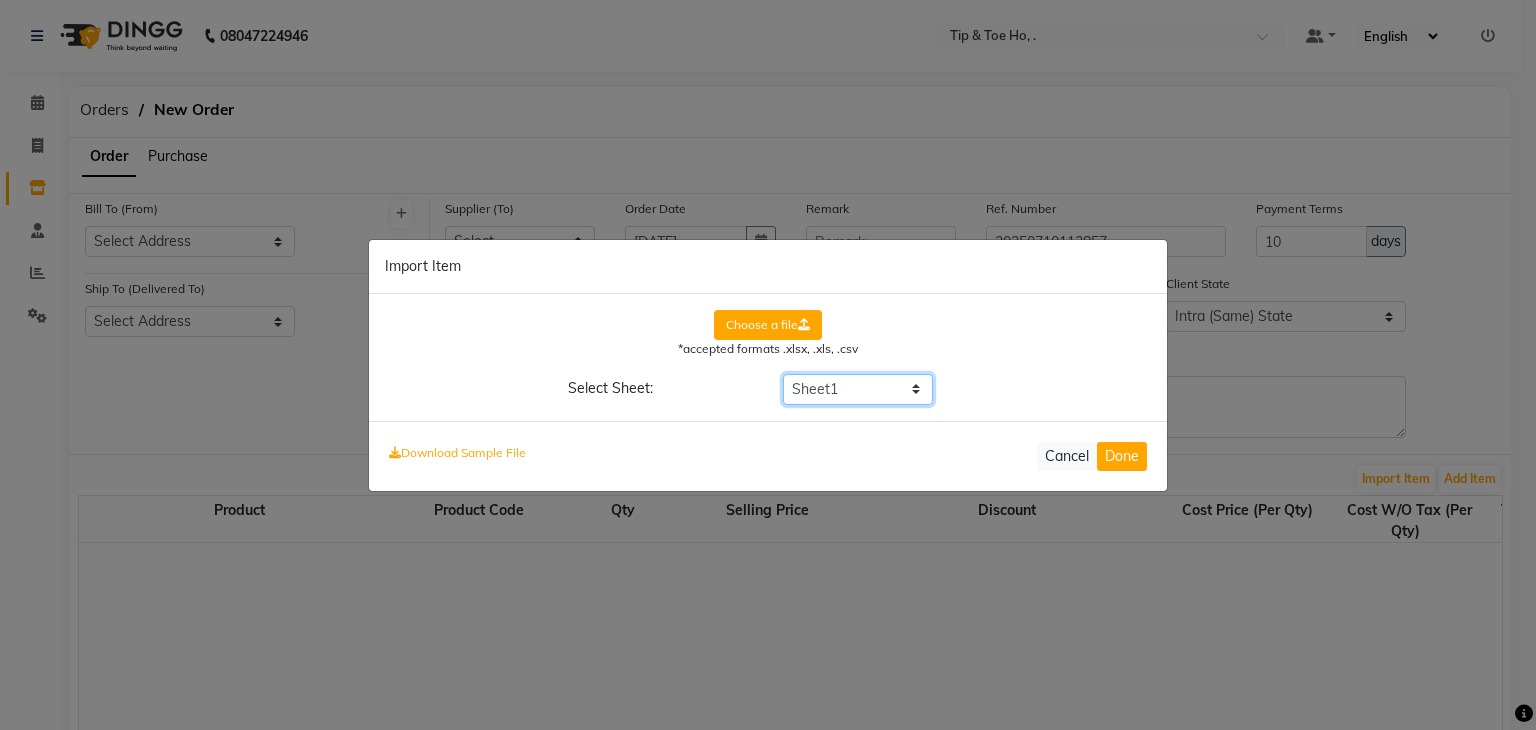 click on "Select Sheet Sheet1" 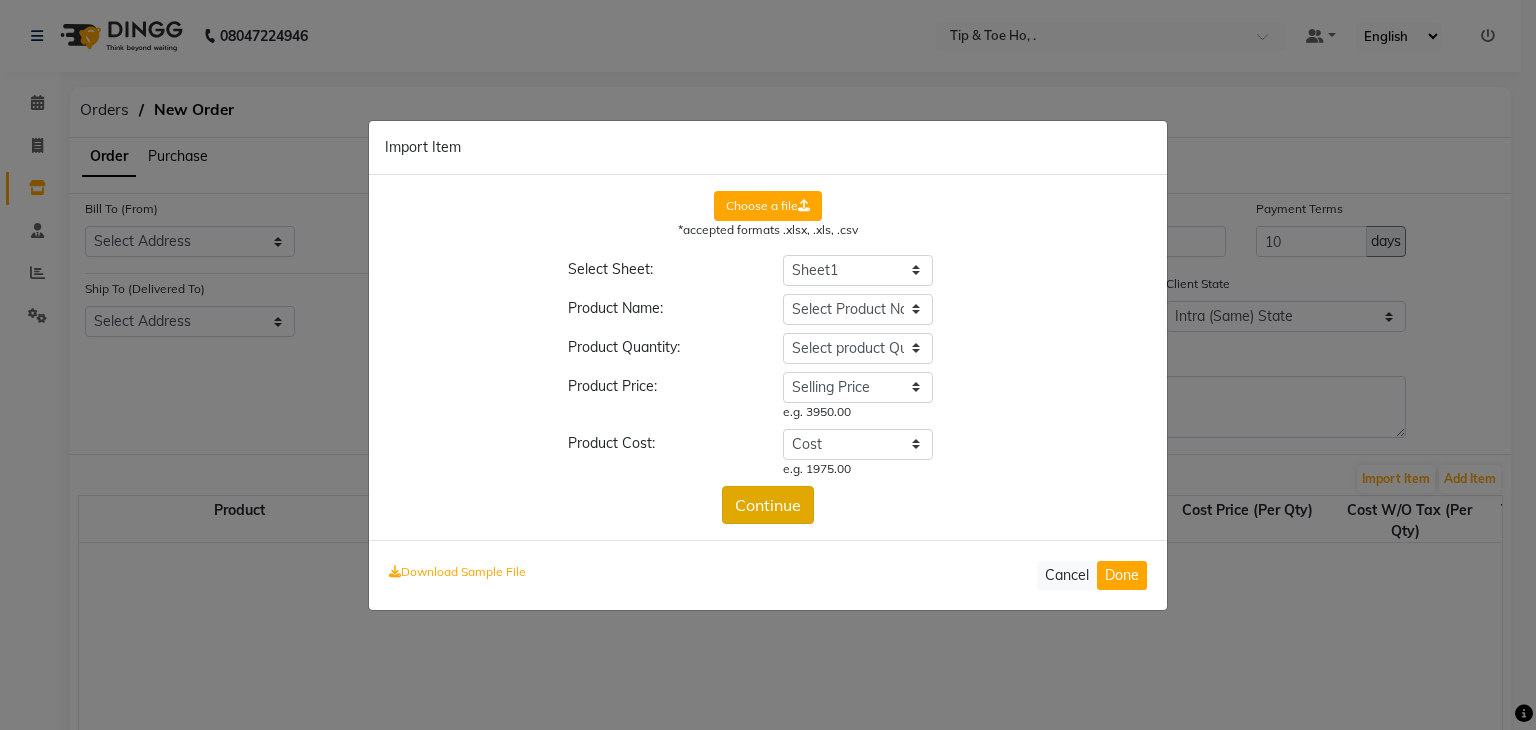 click on "Continue" 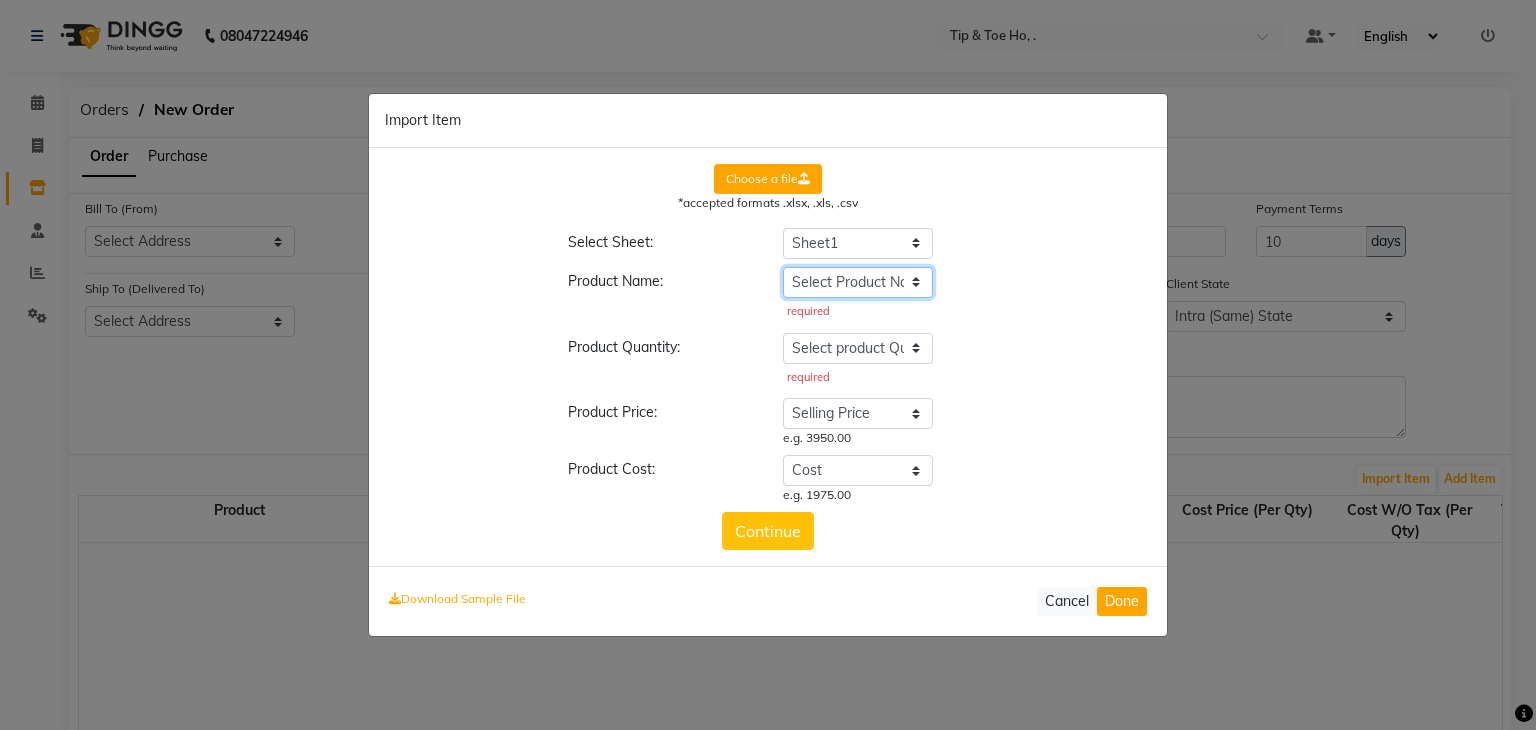 click on "Select Product Name Product Product Code Measurement Unit SKU Brand Selling Price Quantity Discount % Cost Tax Name Tax Effective Rate Total Amount" 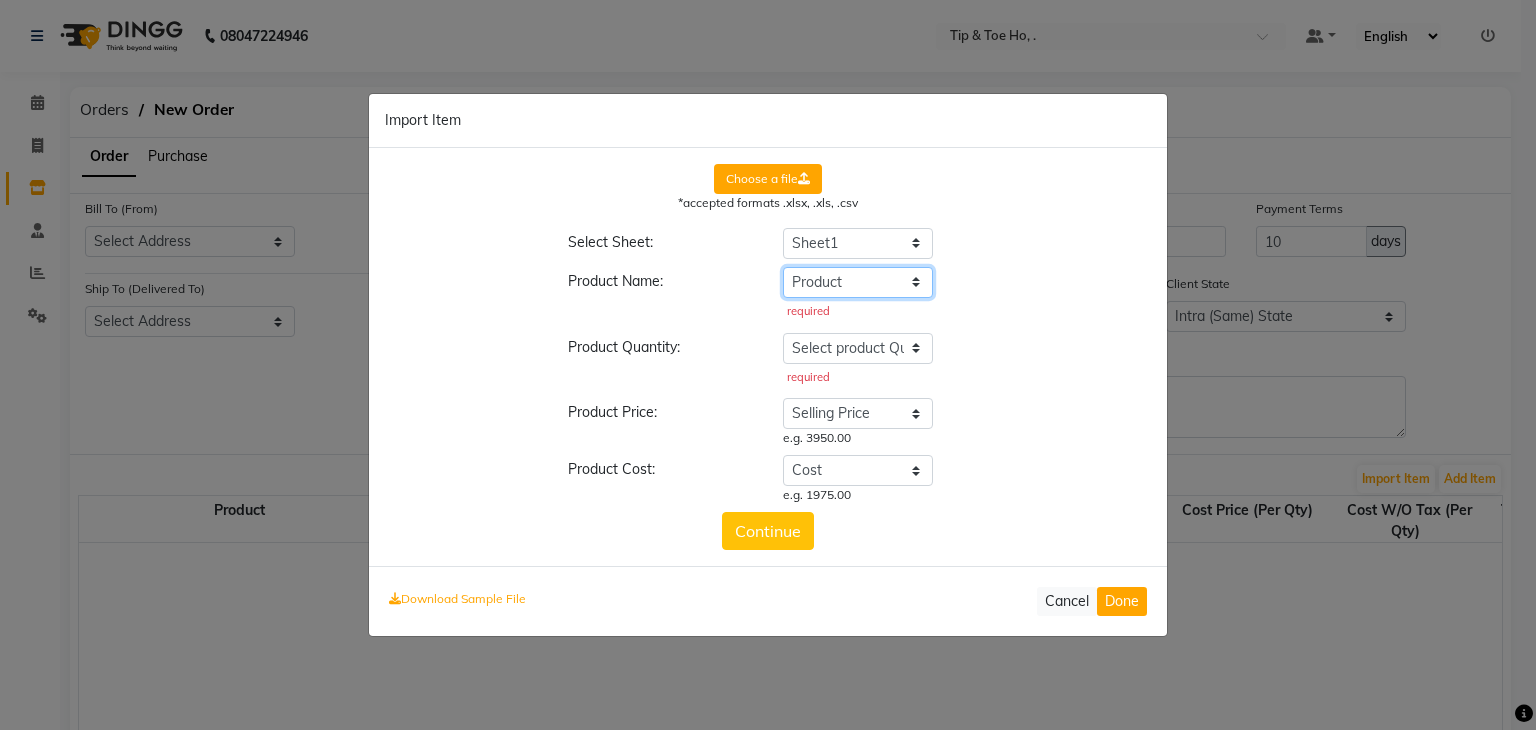 click on "Select Product Name Product Product Code Measurement Unit SKU Brand Selling Price Quantity Discount % Cost Tax Name Tax Effective Rate Total Amount" 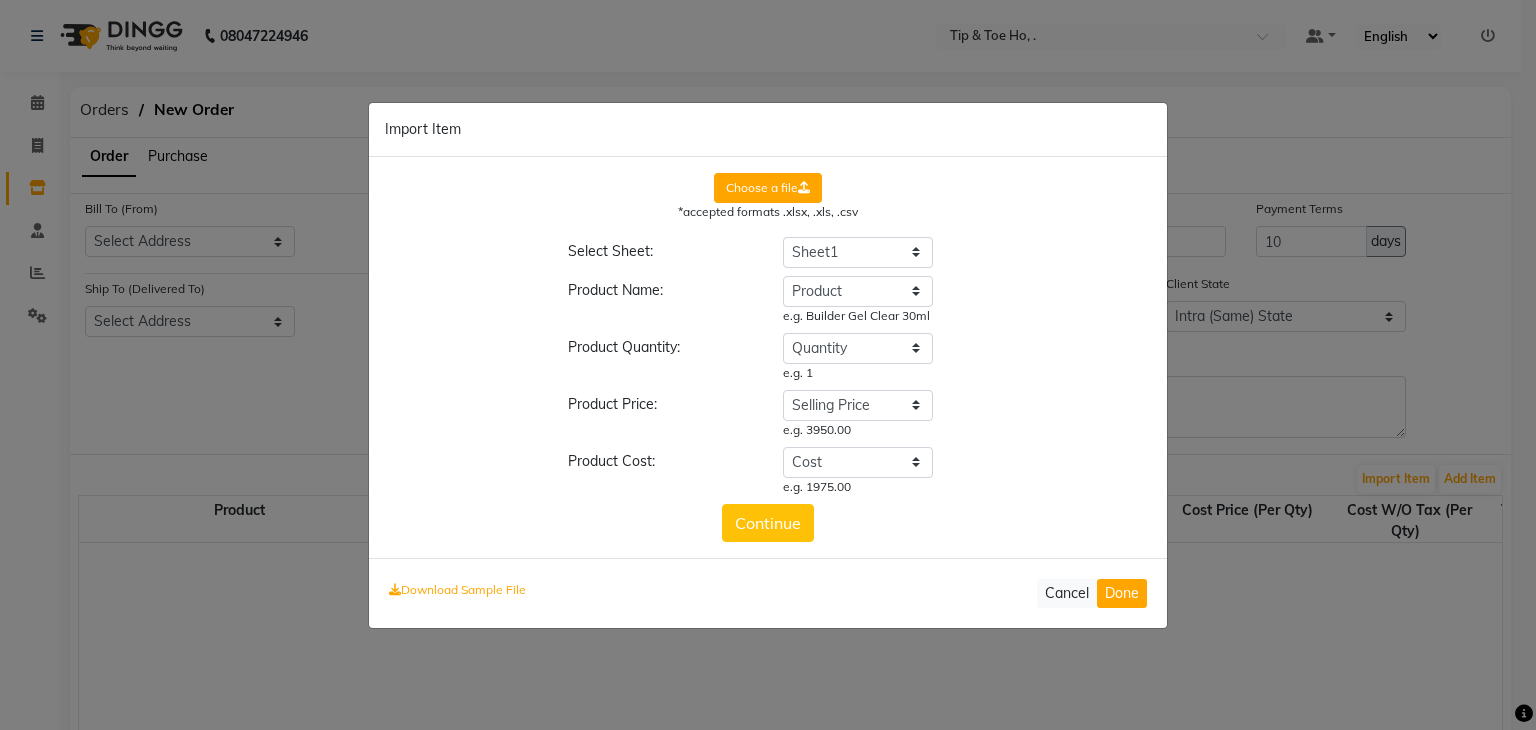 click on "Continue" 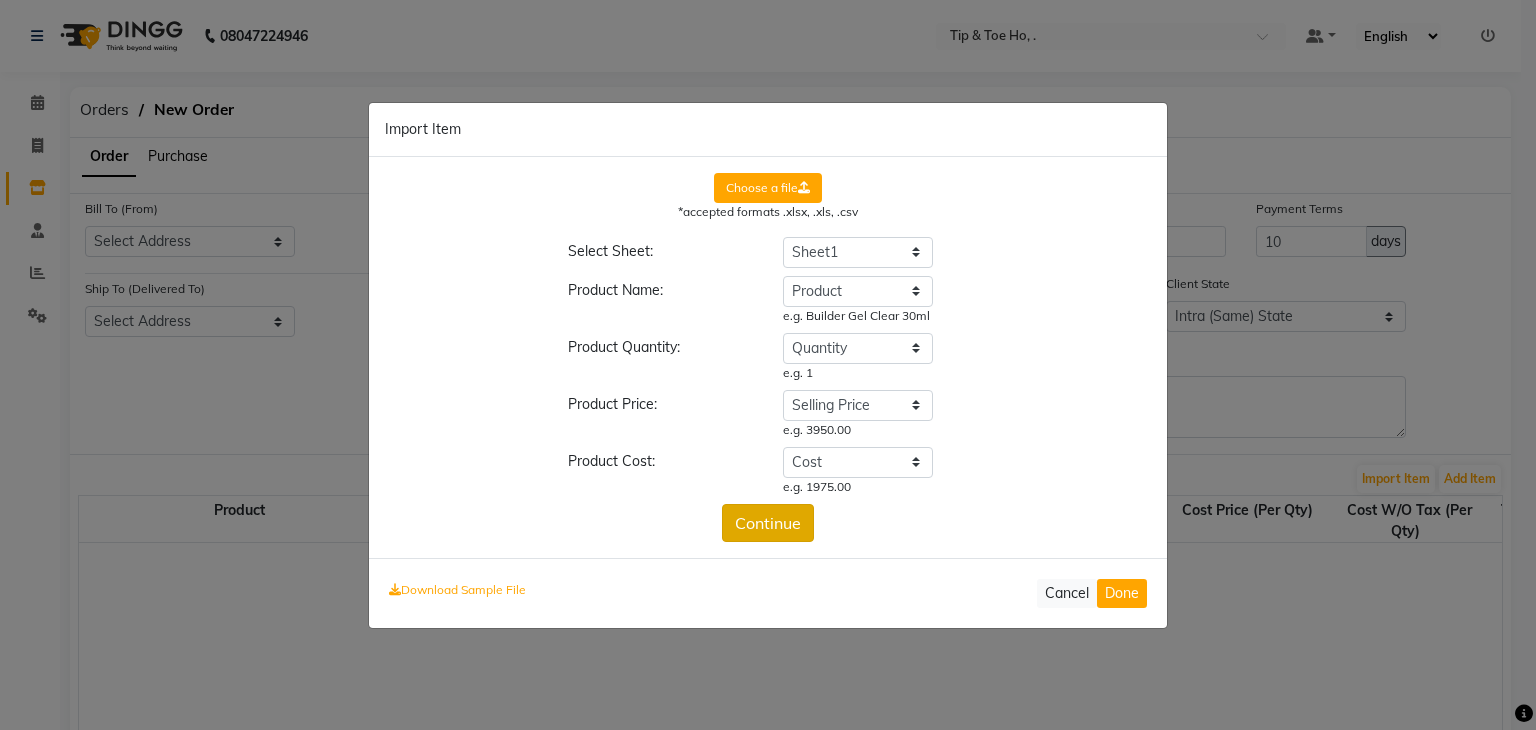 click on "Continue" 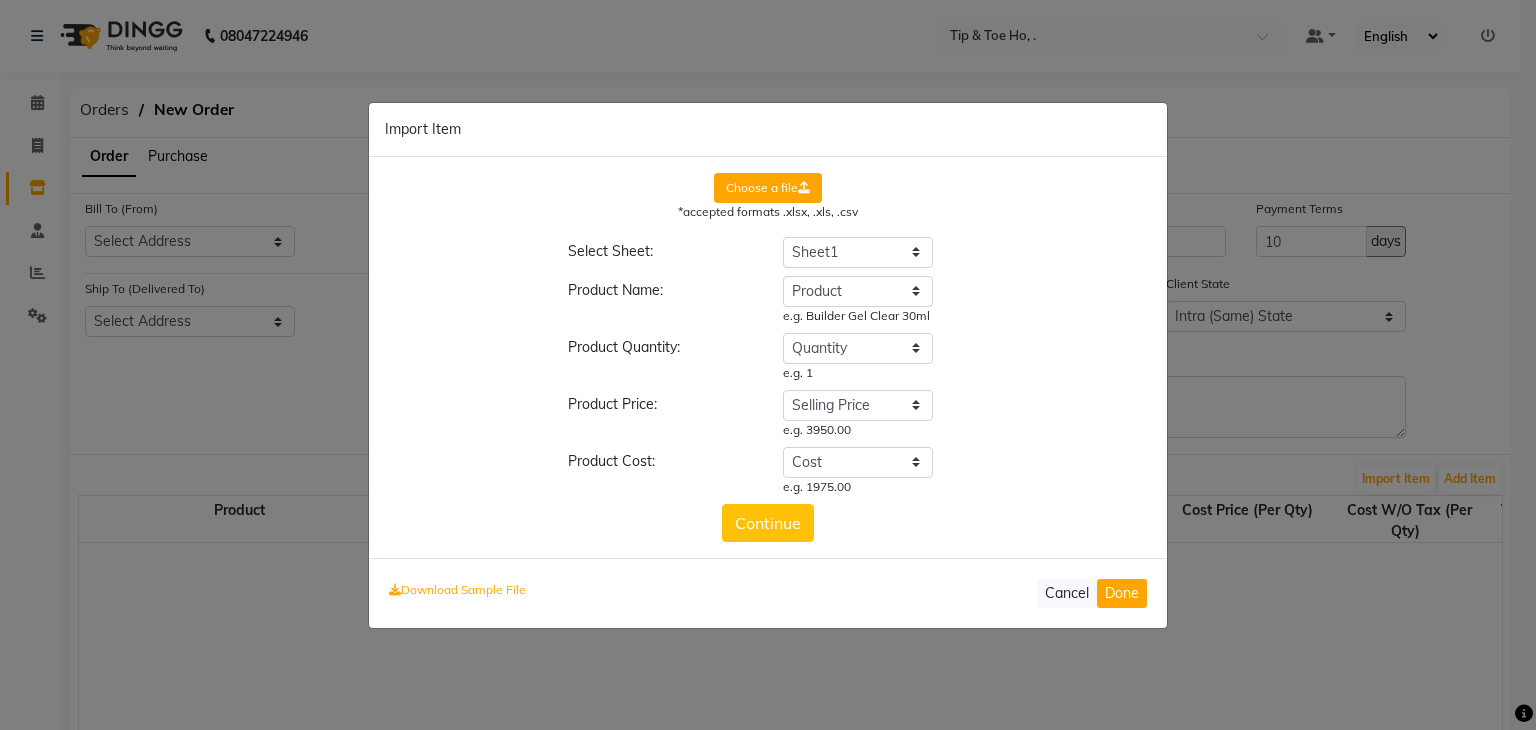 click on "Choose a file  *accepted formats .xlsx, .xls, .csv Select Sheet: Select Sheet Sheet1 Product Name: Select Product Name Product Product Code Measurement Unit SKU Brand Selling Price Quantity Discount % Cost Tax Name Tax Effective Rate Total Amount e.g. Builder Gel Clear 30ml Product Quantity: Select product Quantity Product Product Code Measurement Unit SKU Brand Selling Price Quantity Discount % Cost Tax Name Tax Effective Rate Total Amount e.g. 1 Product Price: Select Product Price Product Product Code Measurement Unit SKU Brand Selling Price Quantity Discount % Cost Tax Name Tax Effective Rate Total Amount e.g. 3950.00 Product Cost: Select Product Cost Product Product Code Measurement Unit SKU Brand Selling Price Quantity Discount % Cost Tax Name Tax Effective Rate Total Amount e.g. 1975.00 Continue" 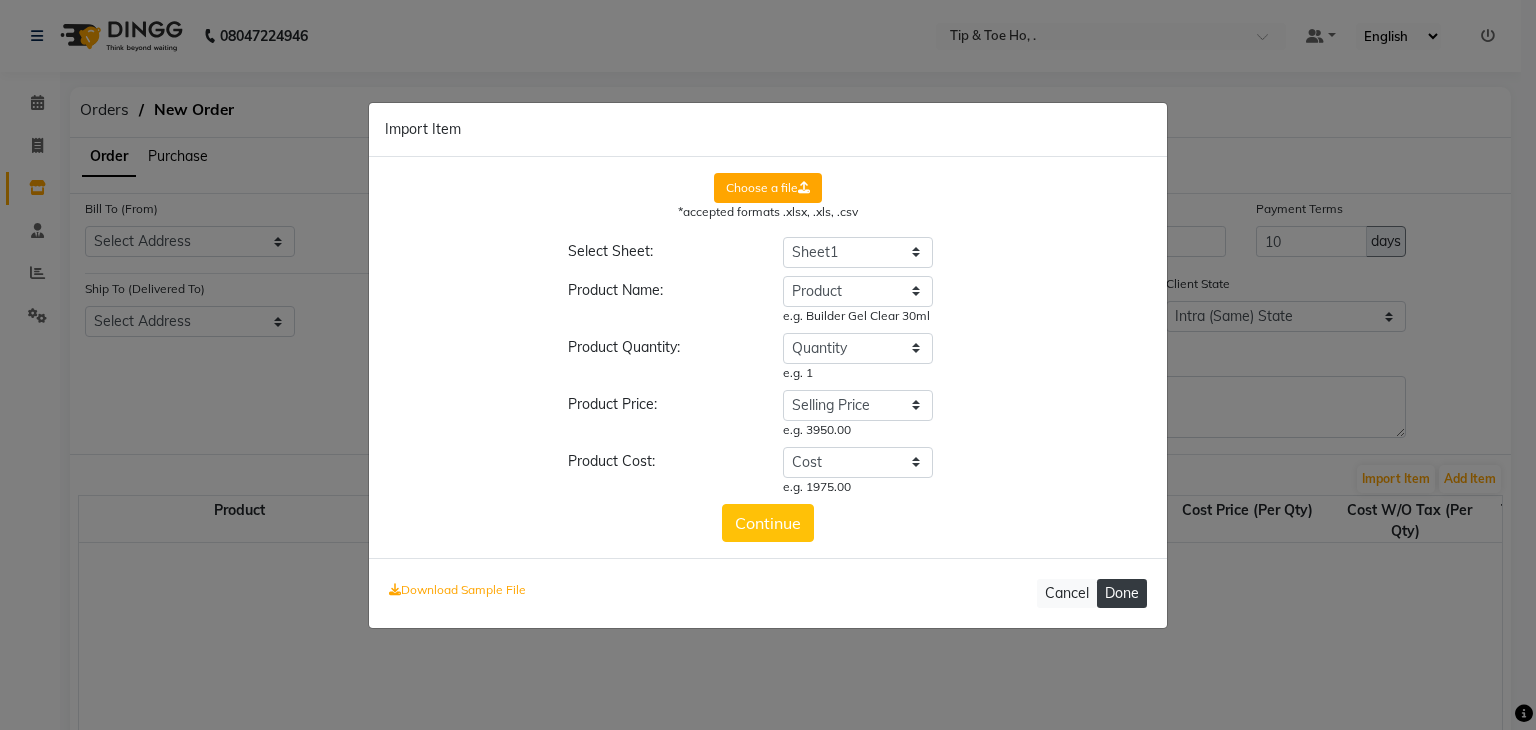 click on "Done" 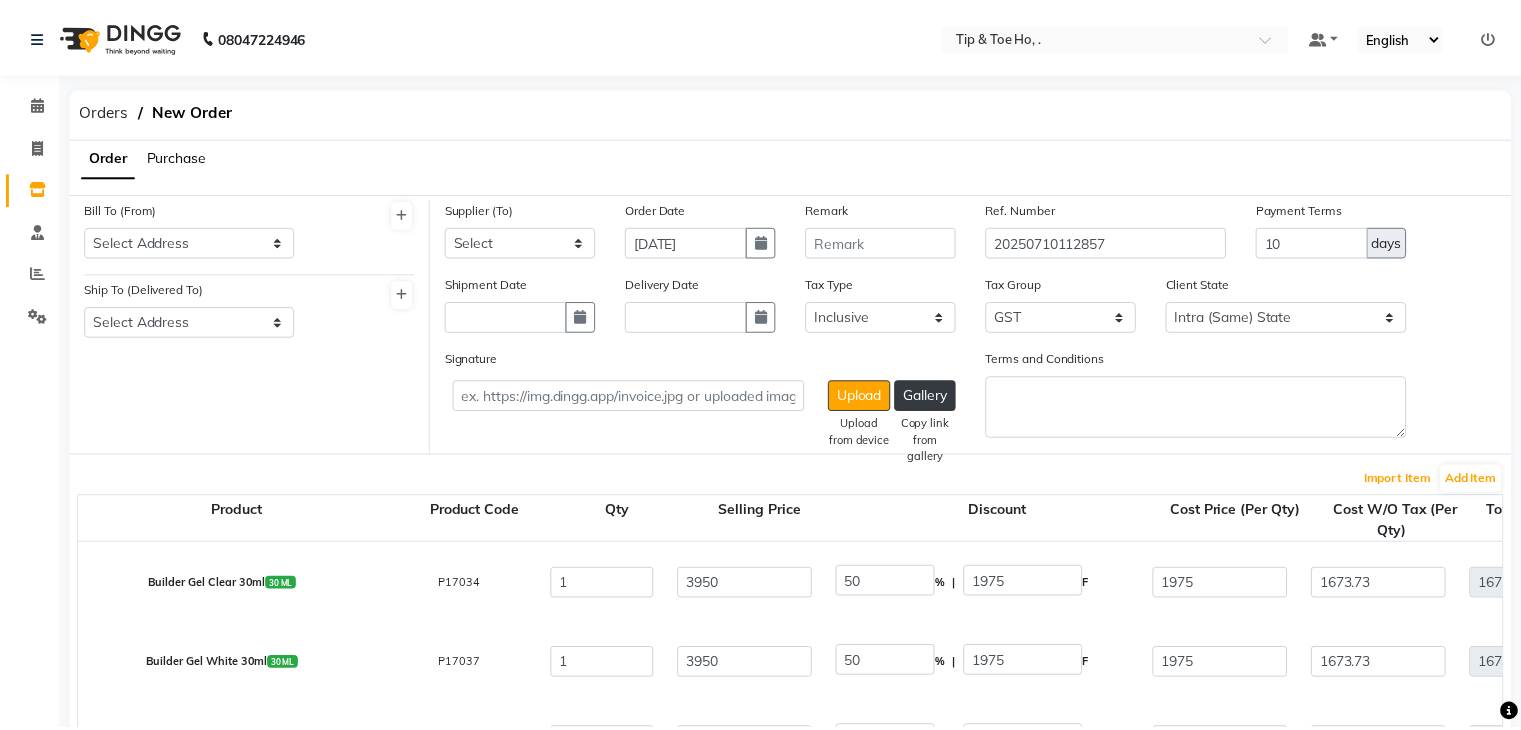 scroll, scrollTop: 148, scrollLeft: 0, axis: vertical 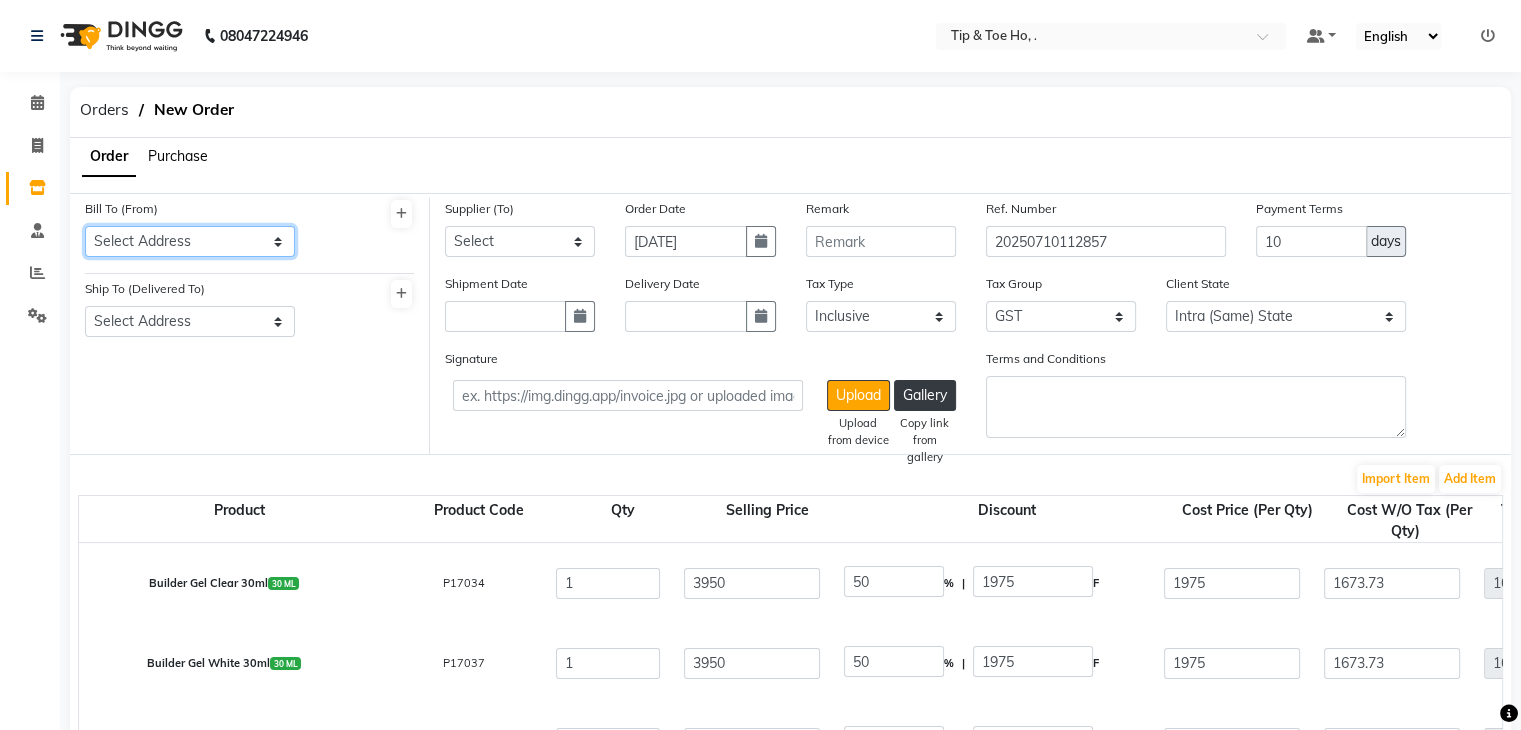 click on "Select Address  tip & toe ho   Grey Trendy Professionals Pvt Ltd
[STREET_ADDRESS][PERSON_NAME]" 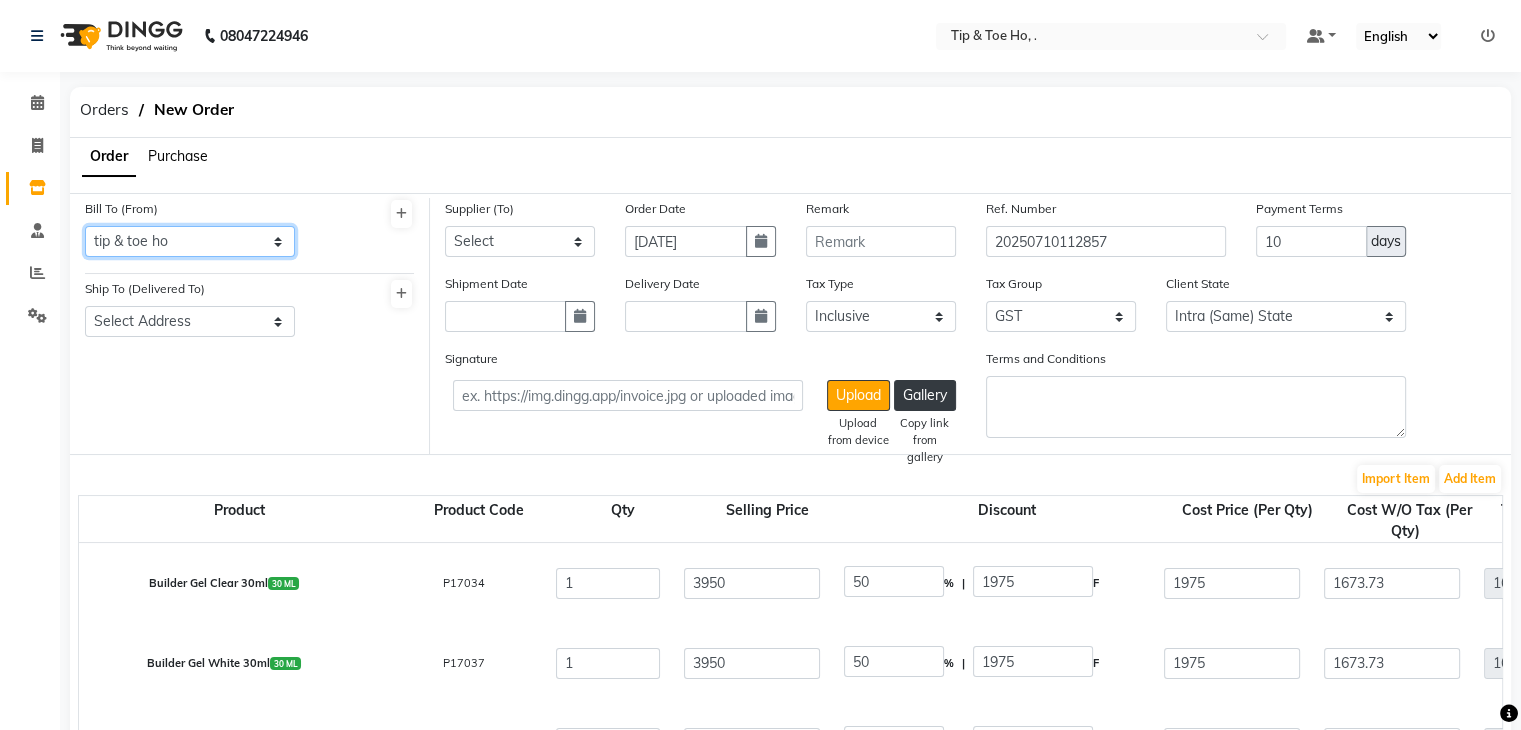 click on "Select Address  tip & toe ho   Grey Trendy Professionals Pvt Ltd
[STREET_ADDRESS][PERSON_NAME]" 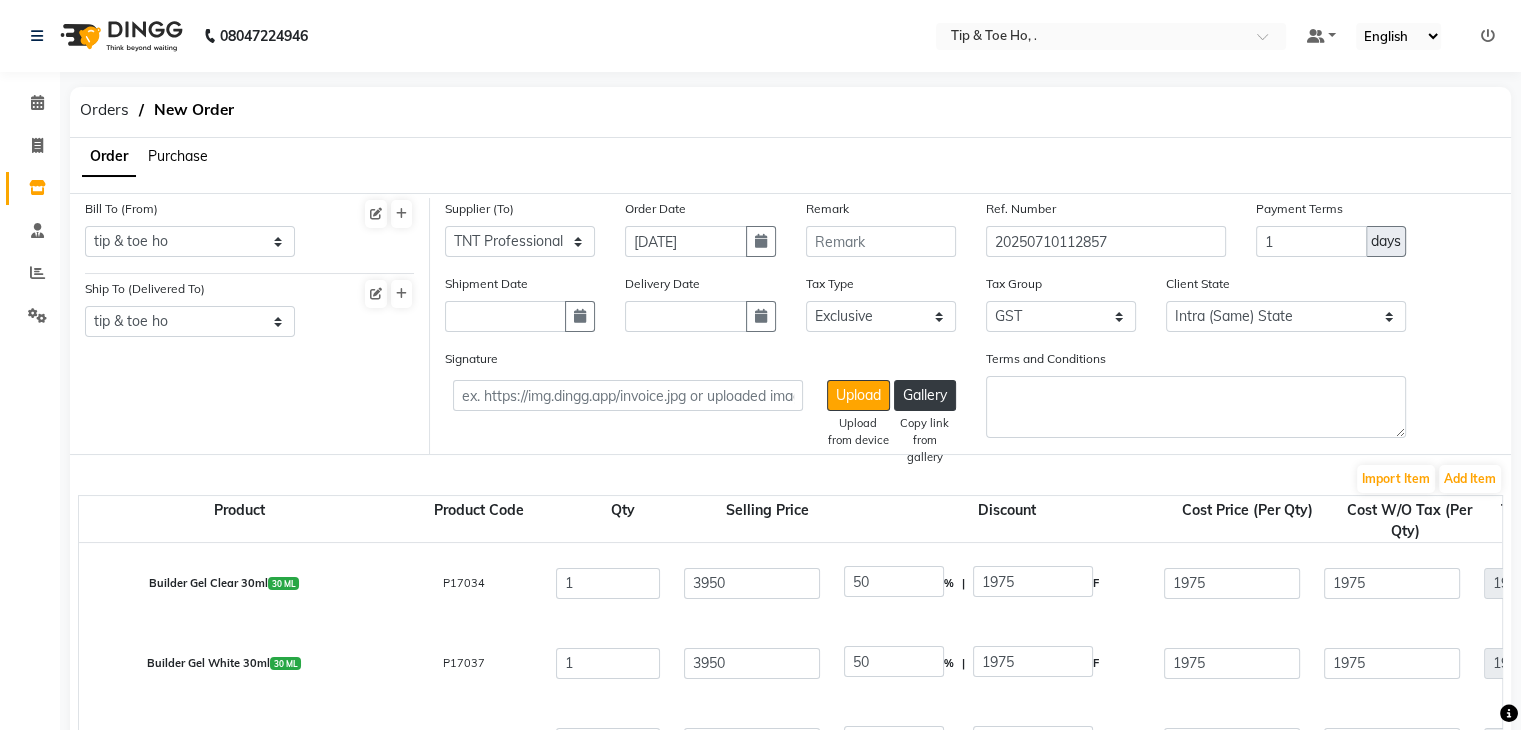 click on "Signature  Upload   Upload from device   Gallery   Copy link from gallery" 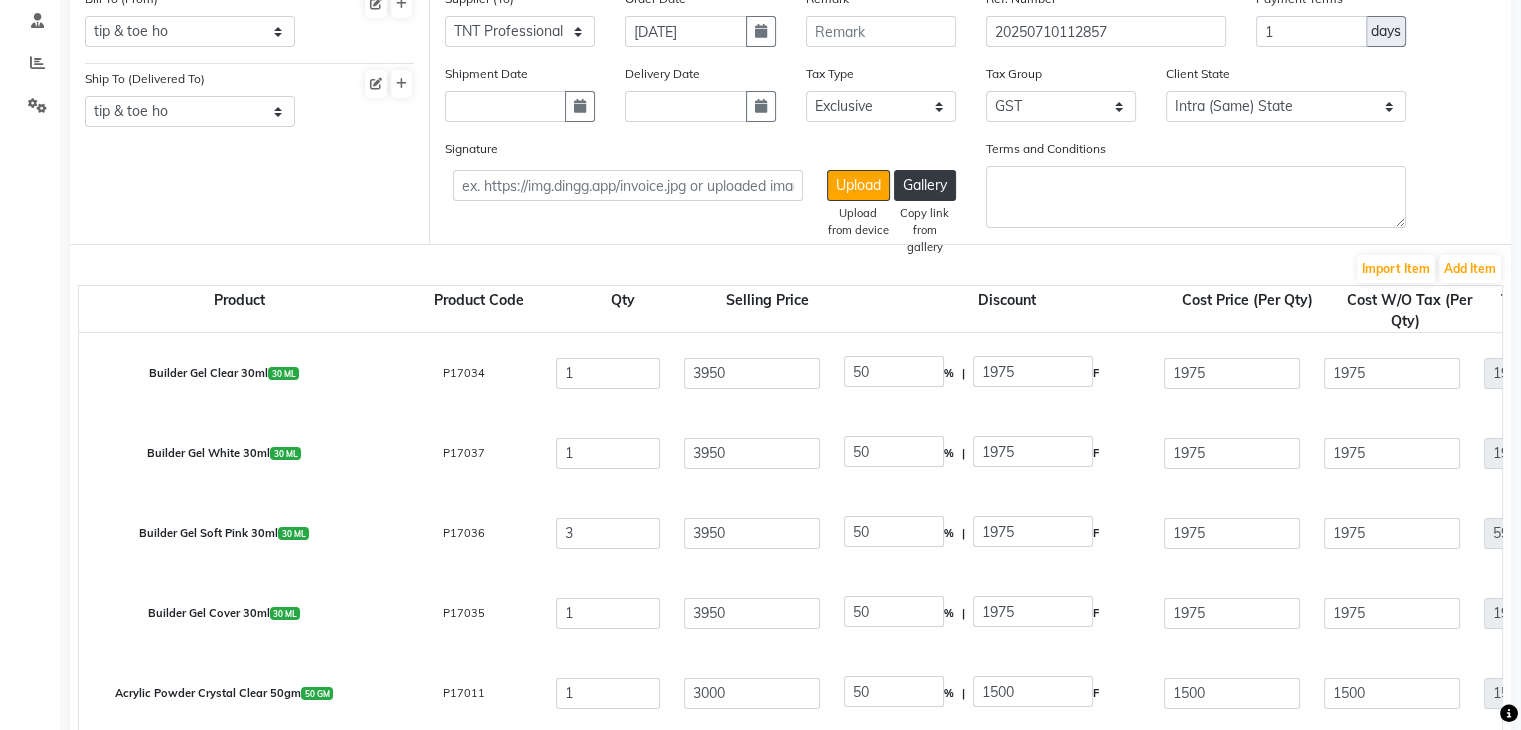 scroll, scrollTop: 211, scrollLeft: 0, axis: vertical 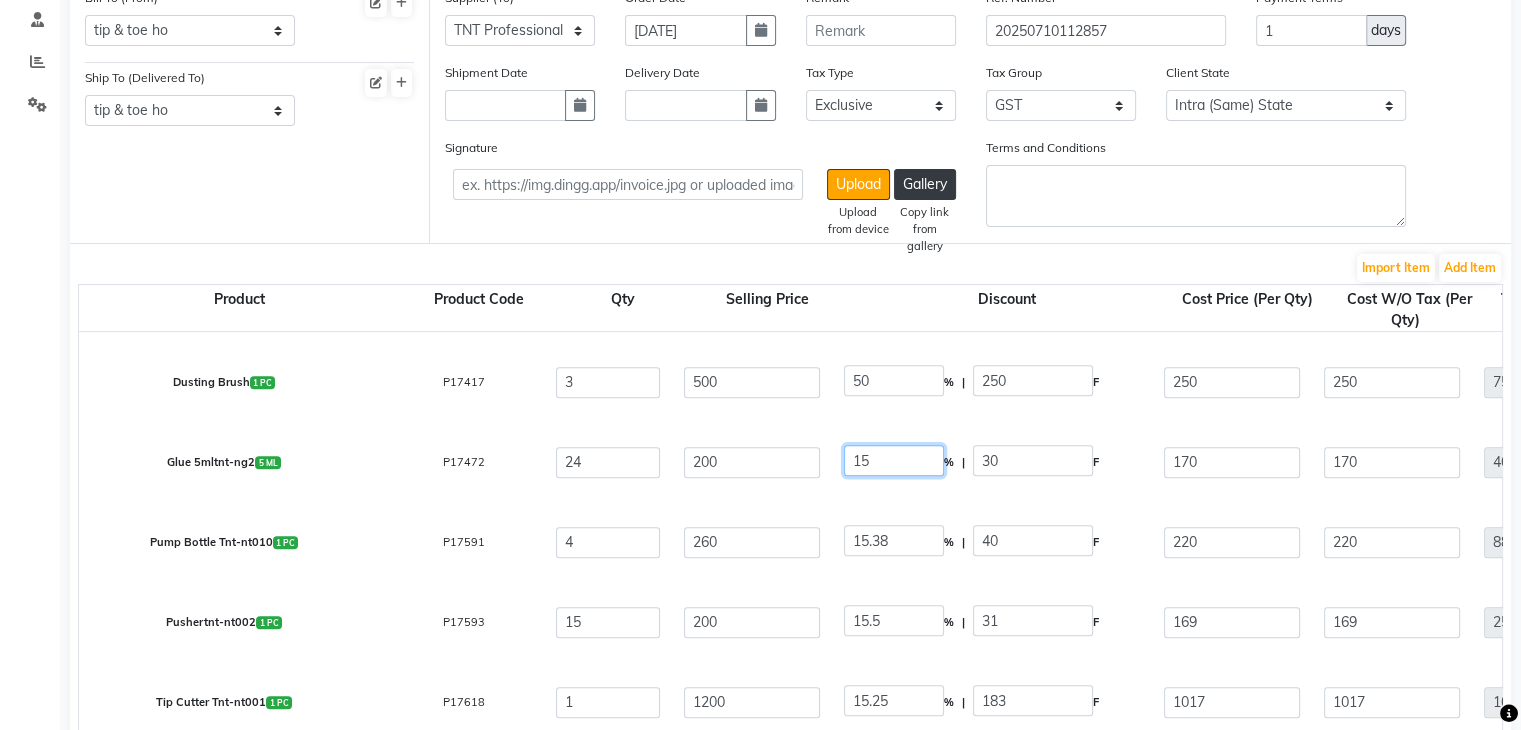click on "15" 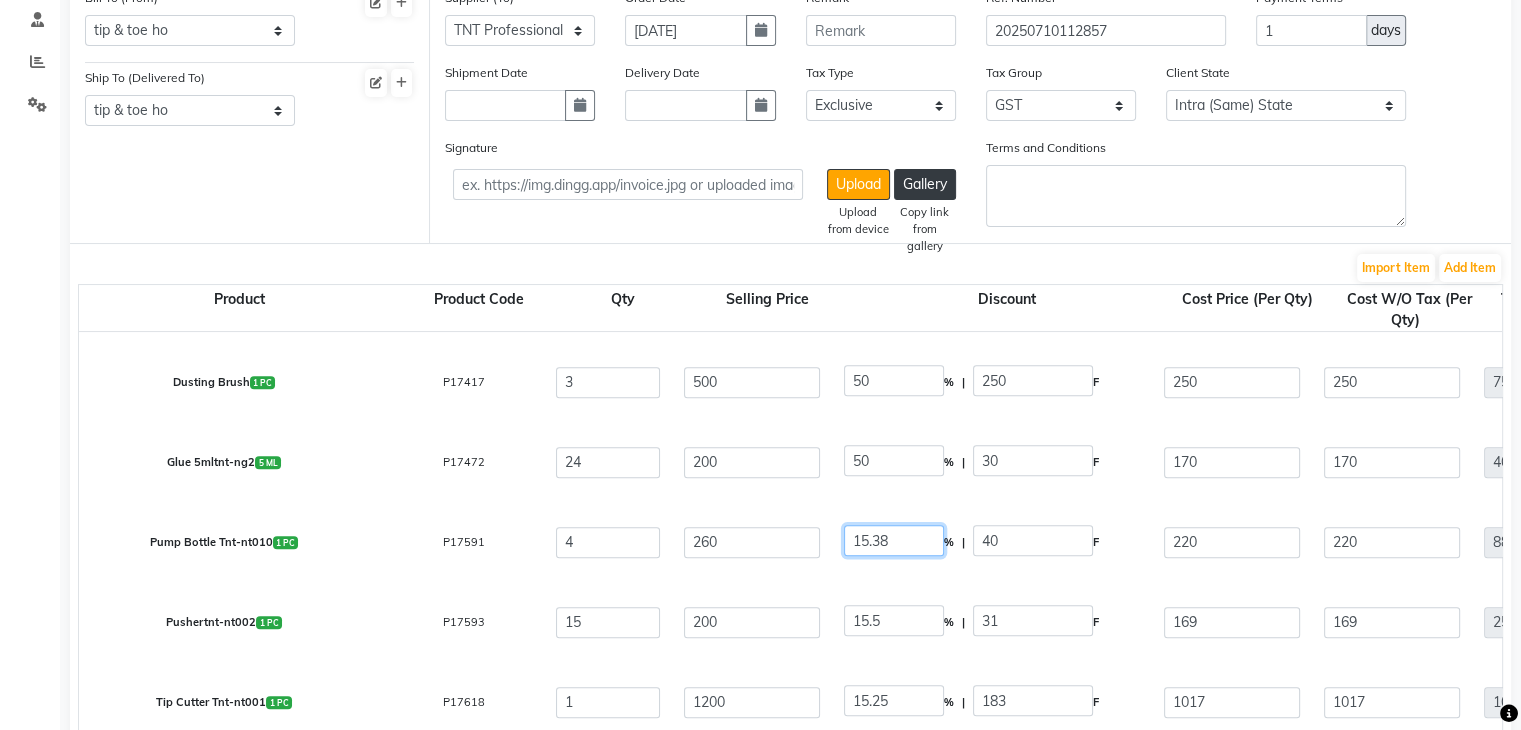 click on "15.38" 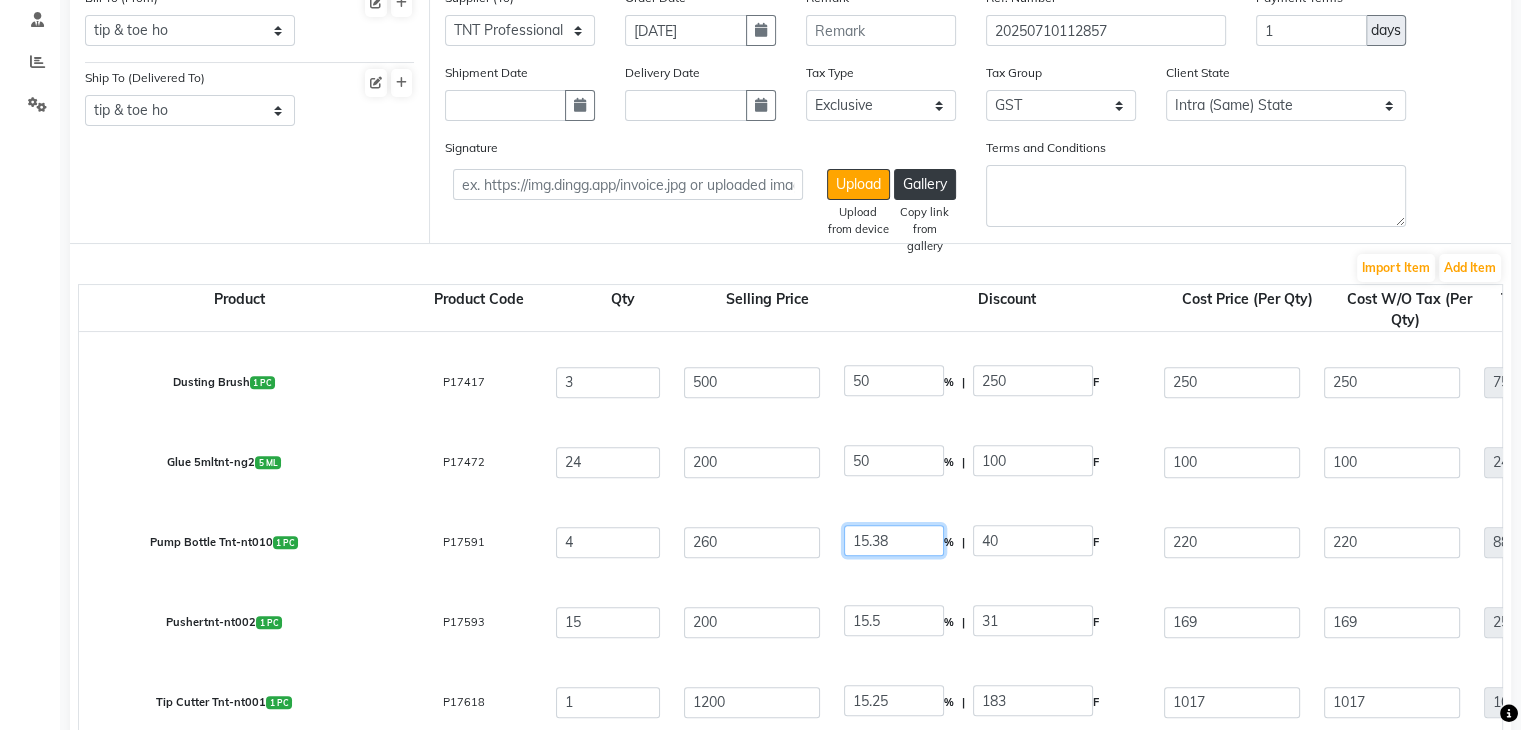 click on "15.38" 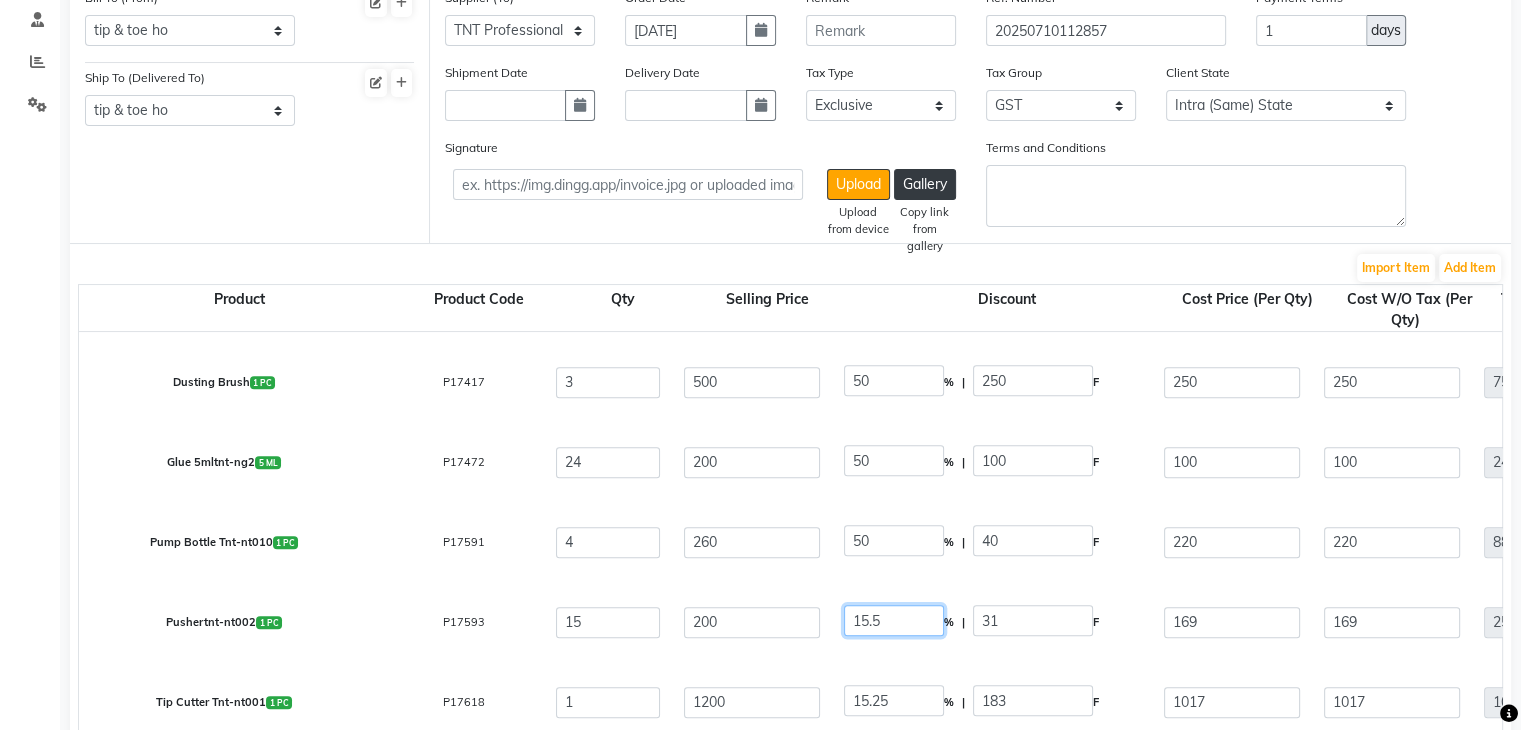 click on "15.5" 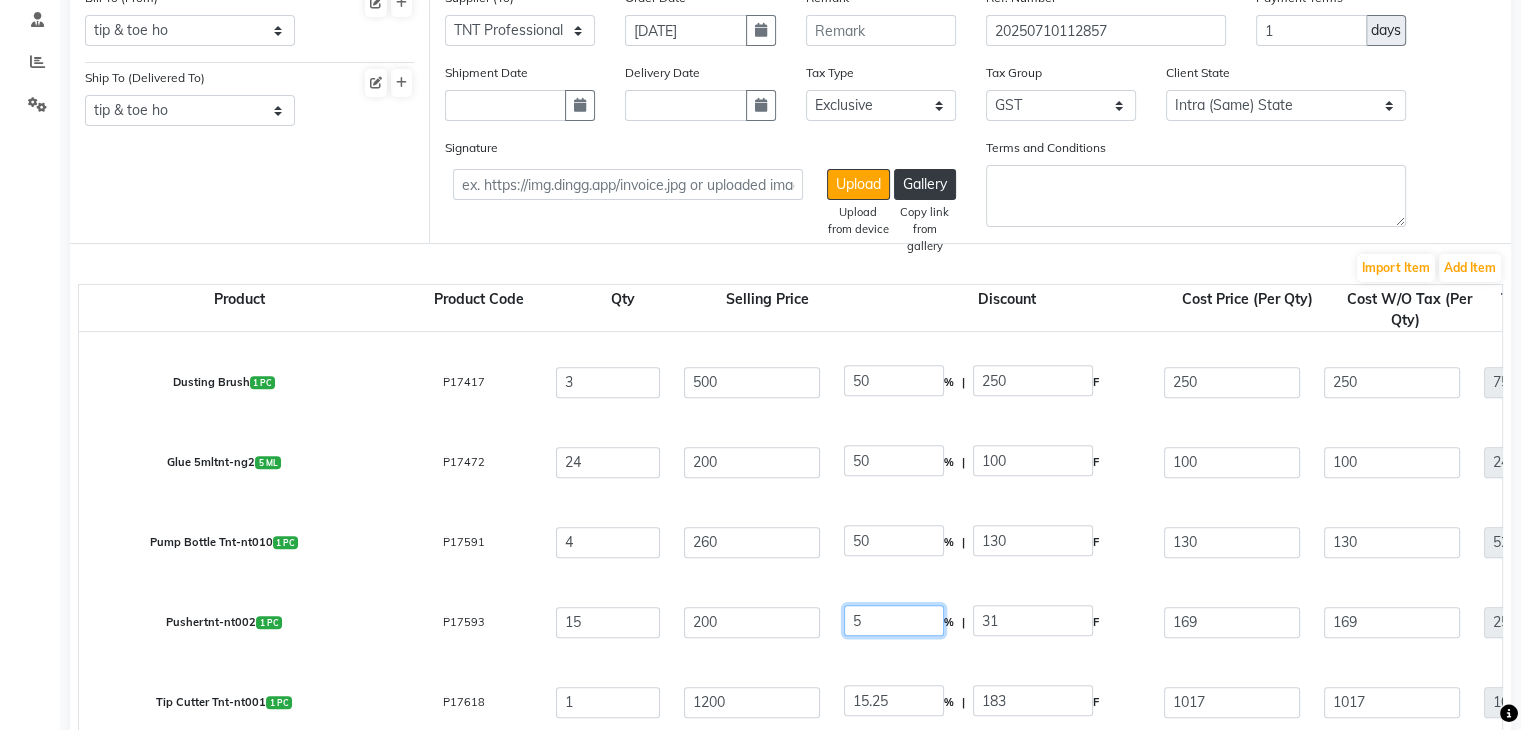 click on "5" 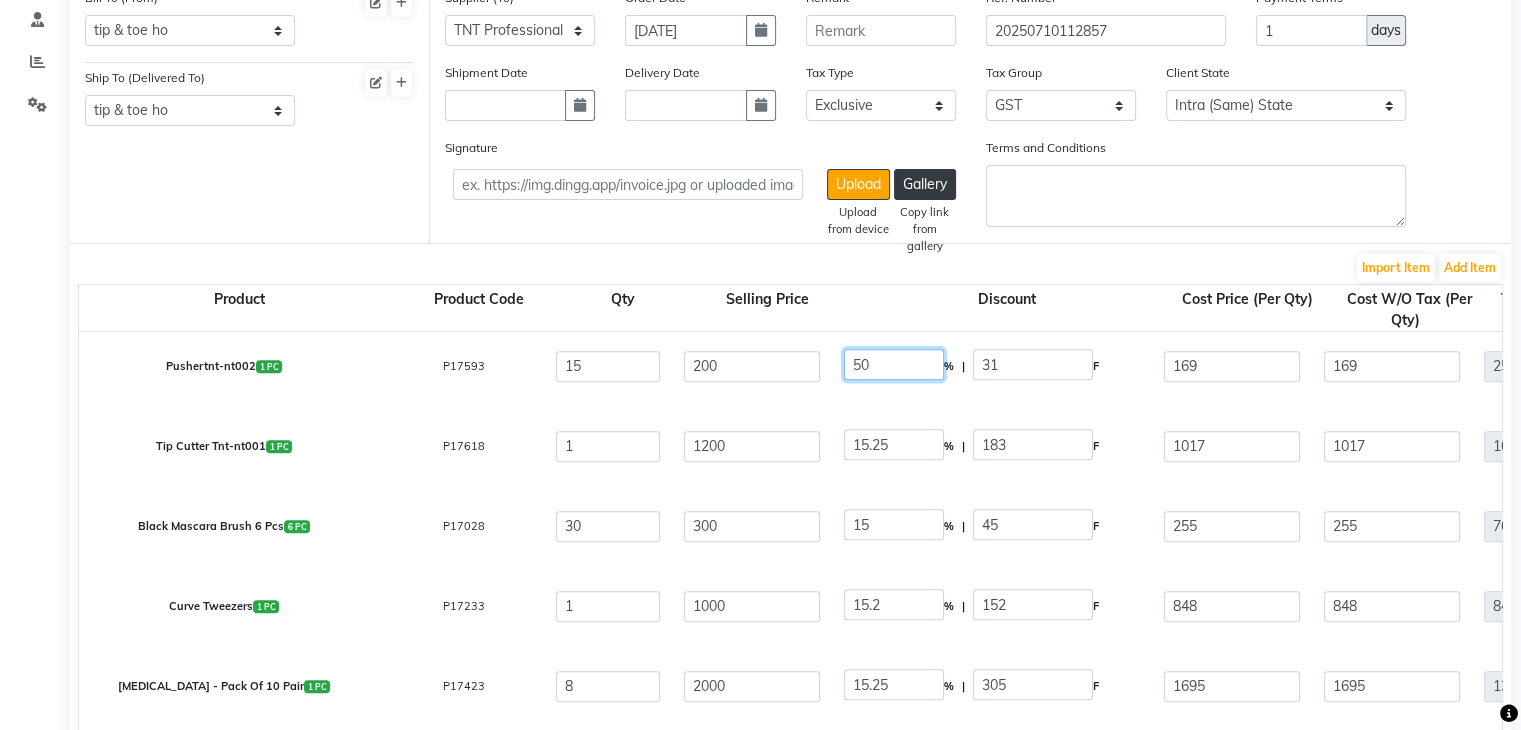 scroll, scrollTop: 2011, scrollLeft: 0, axis: vertical 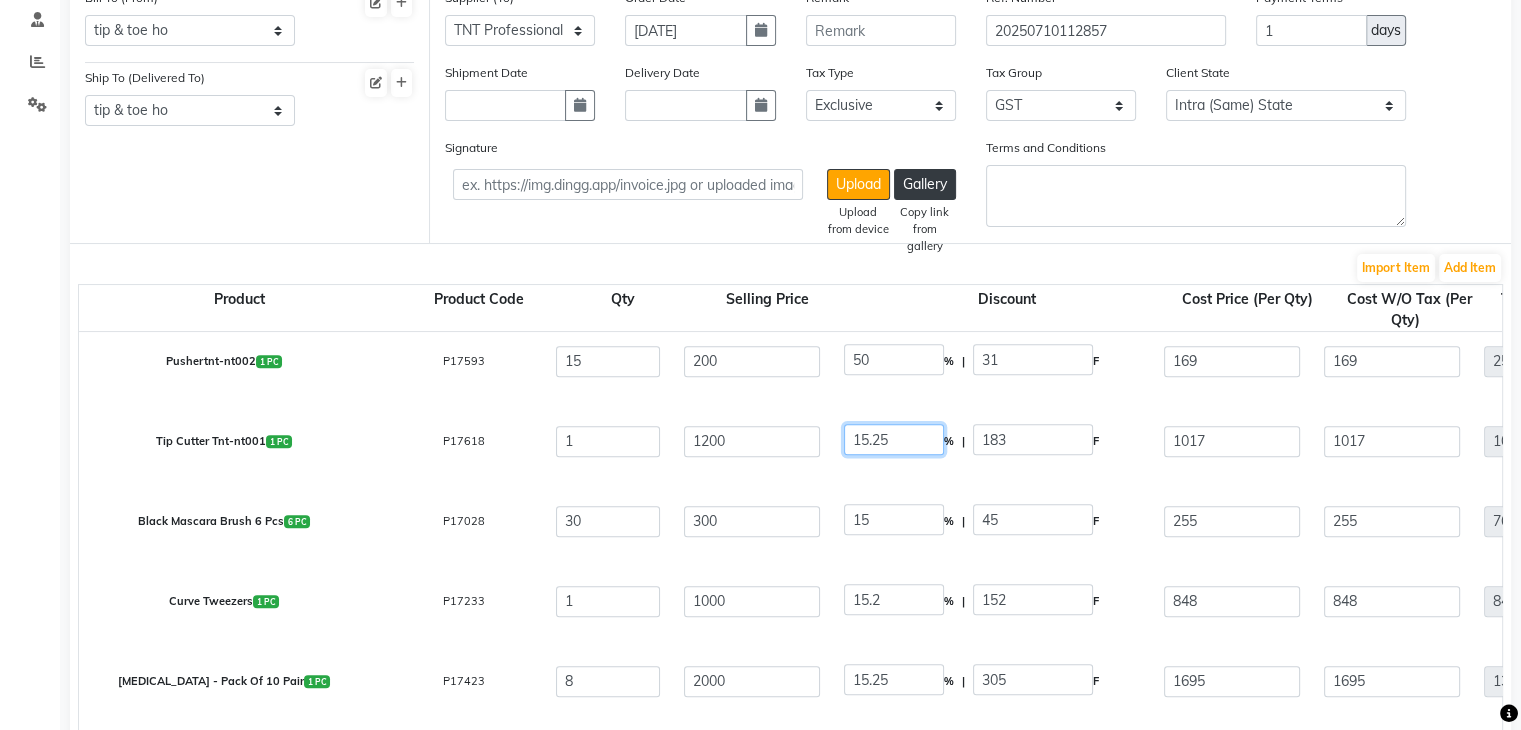 click on "15.25" 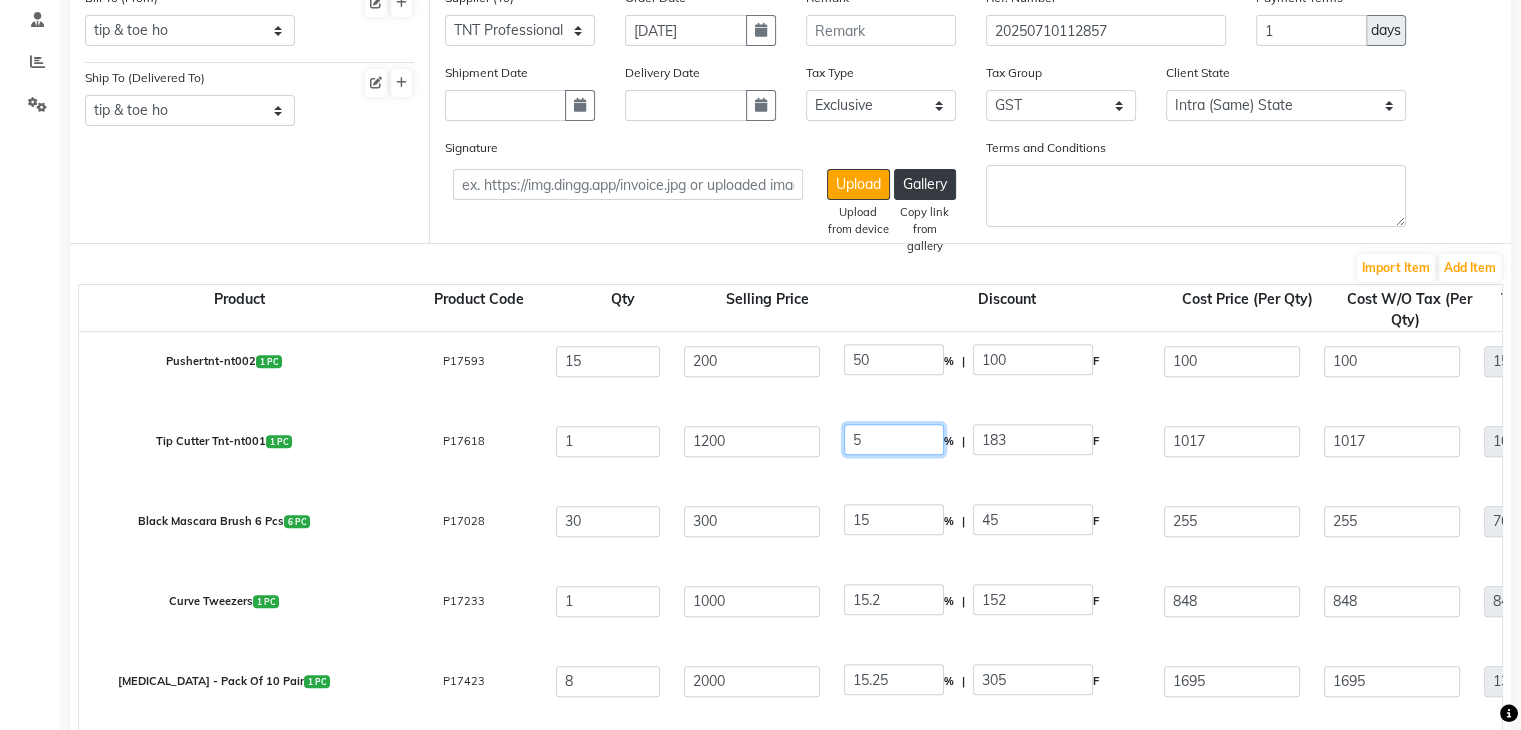 click on "5" 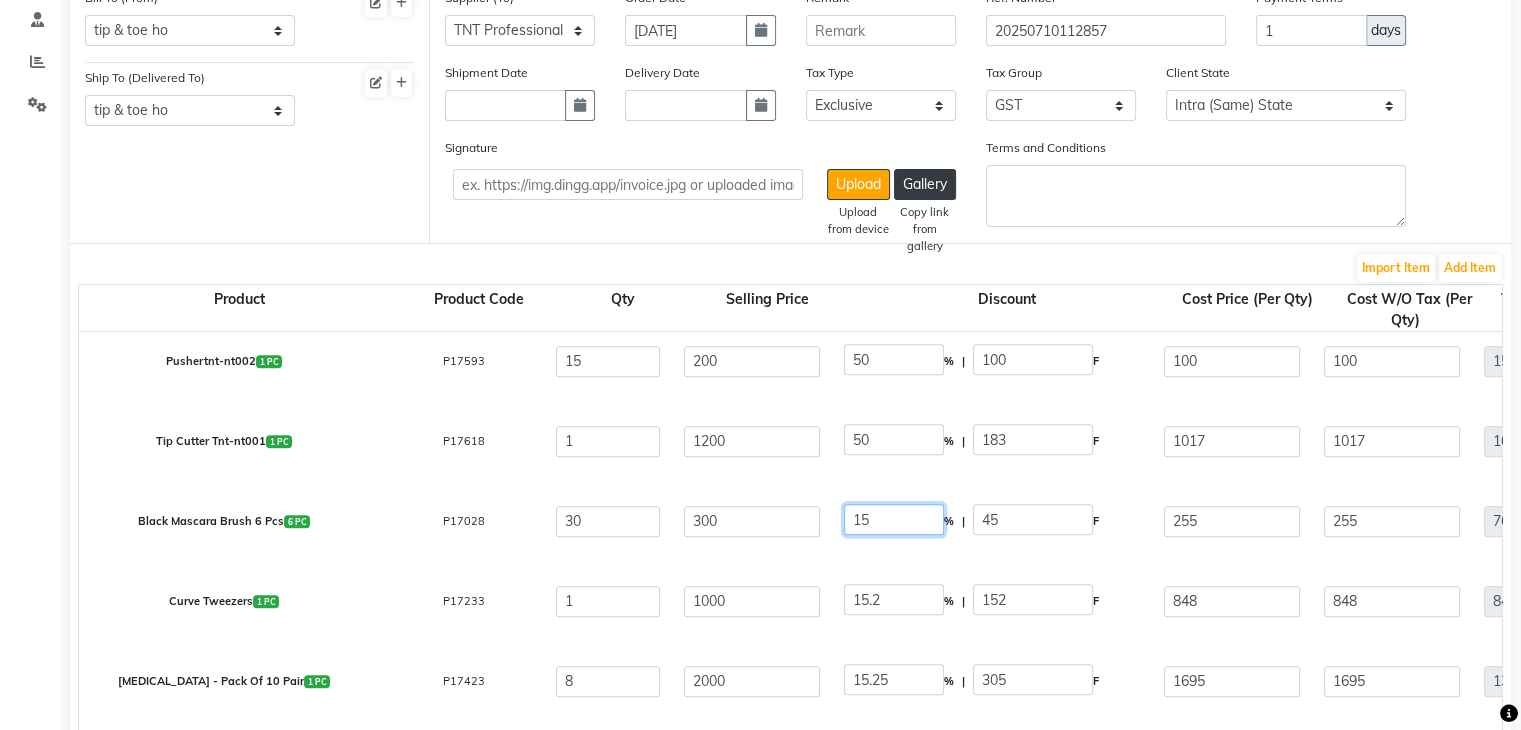 click on "15" 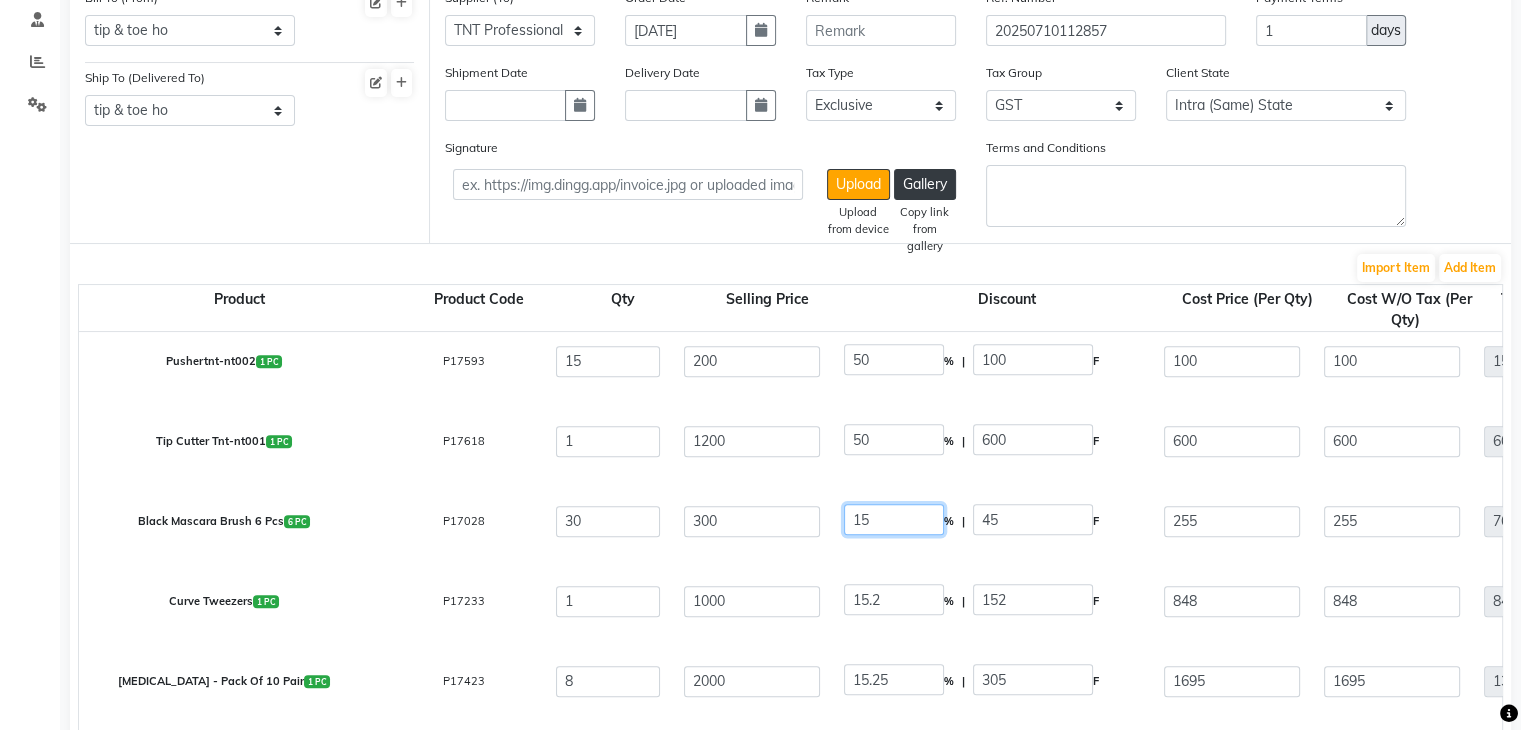 click on "15" 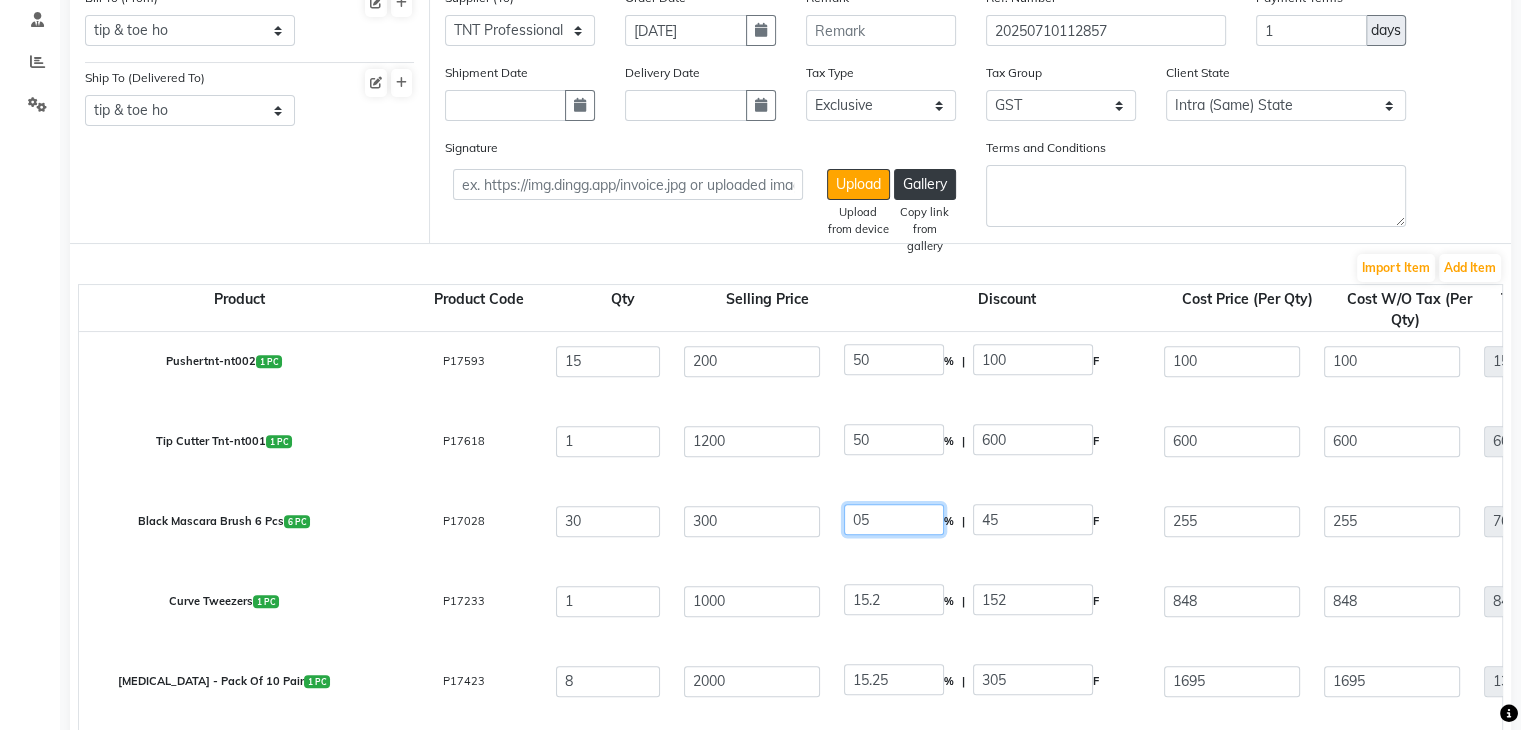 click on "05" 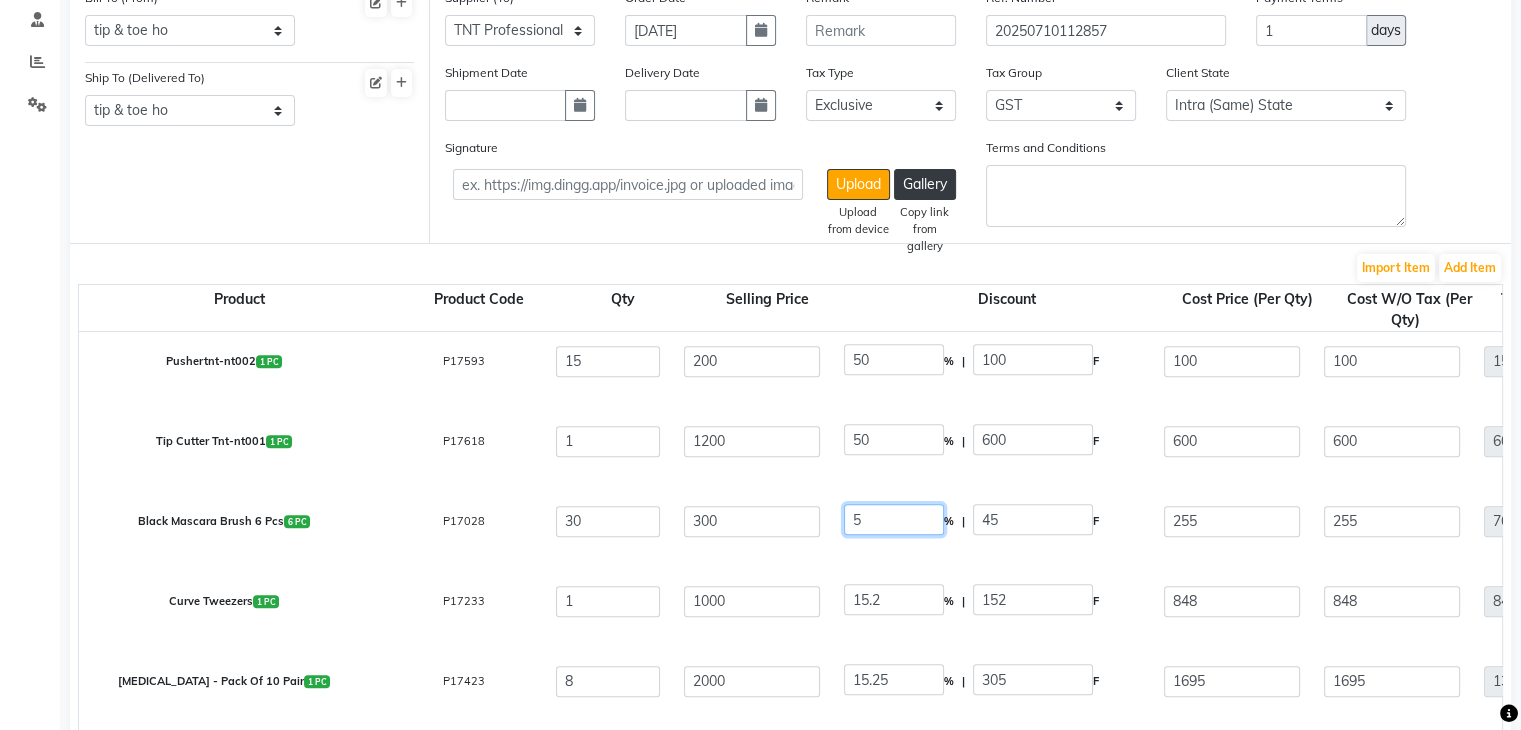 click on "5" 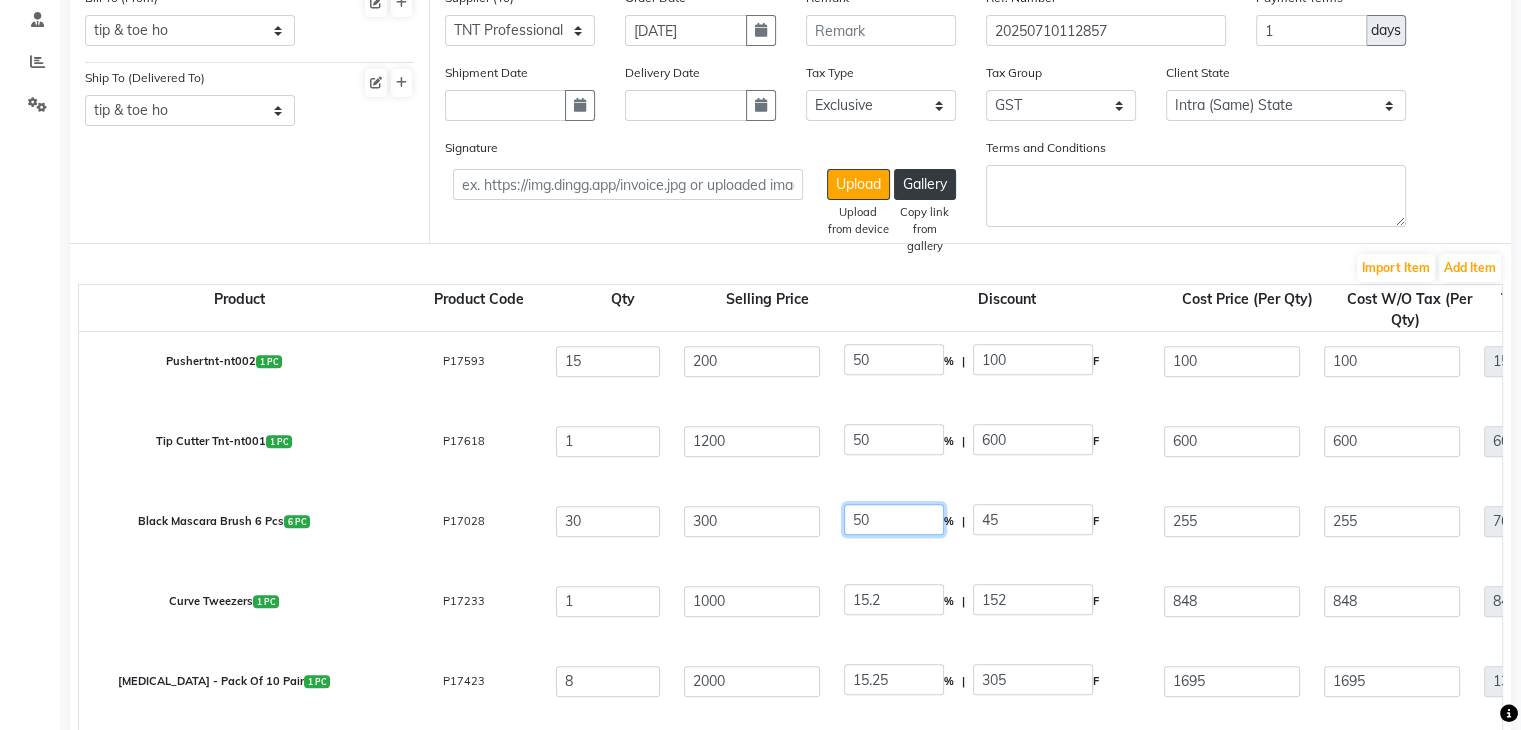click on "50" 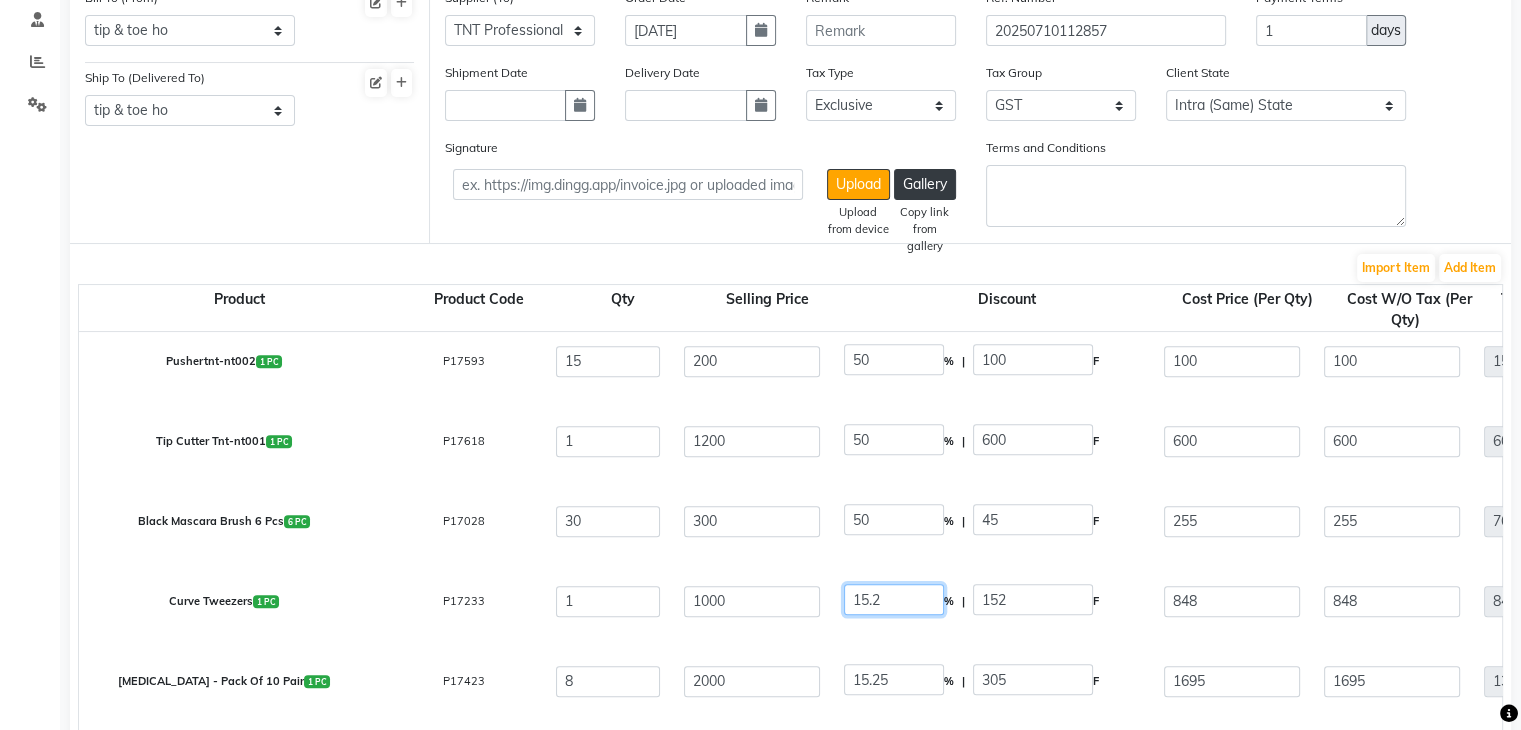 click on "15.2" 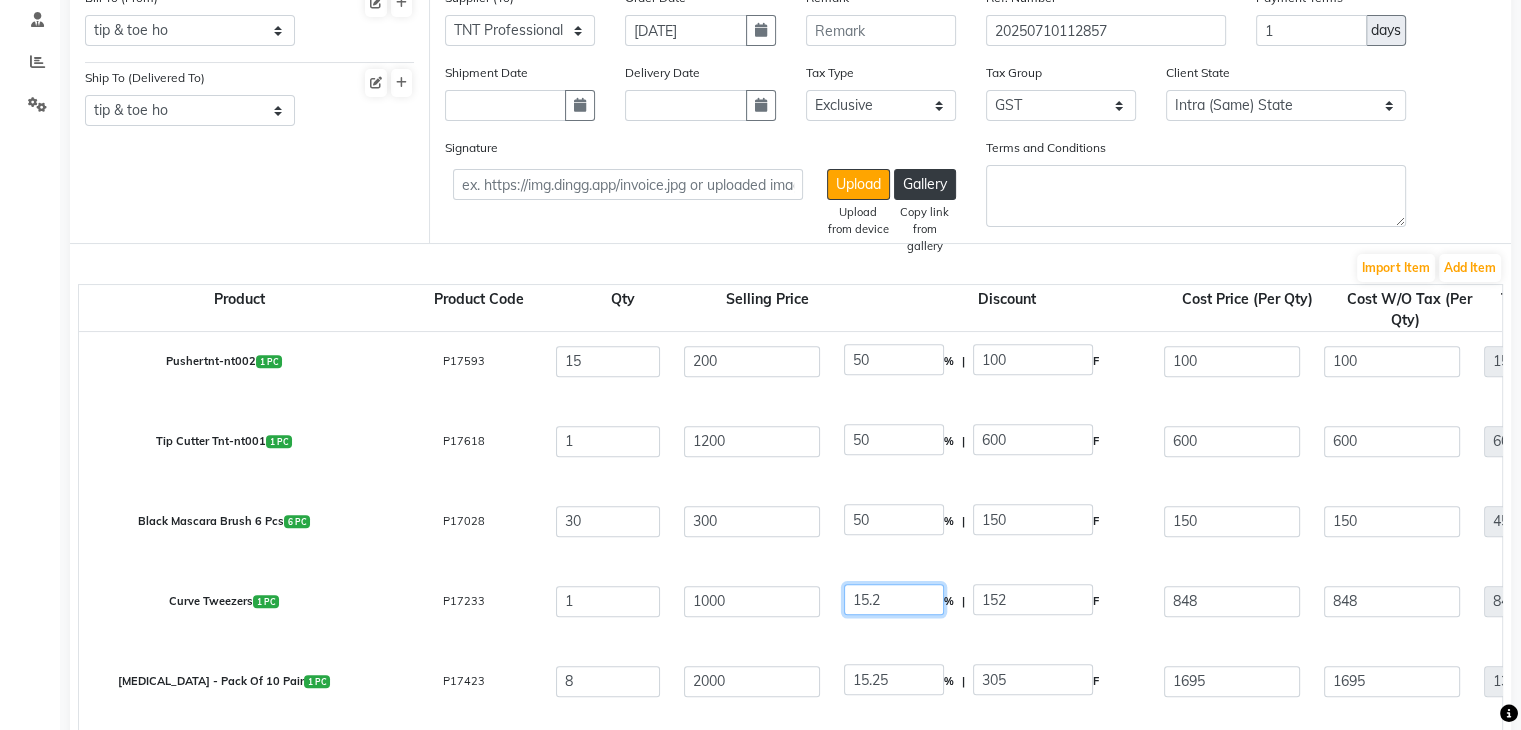 click on "15.2" 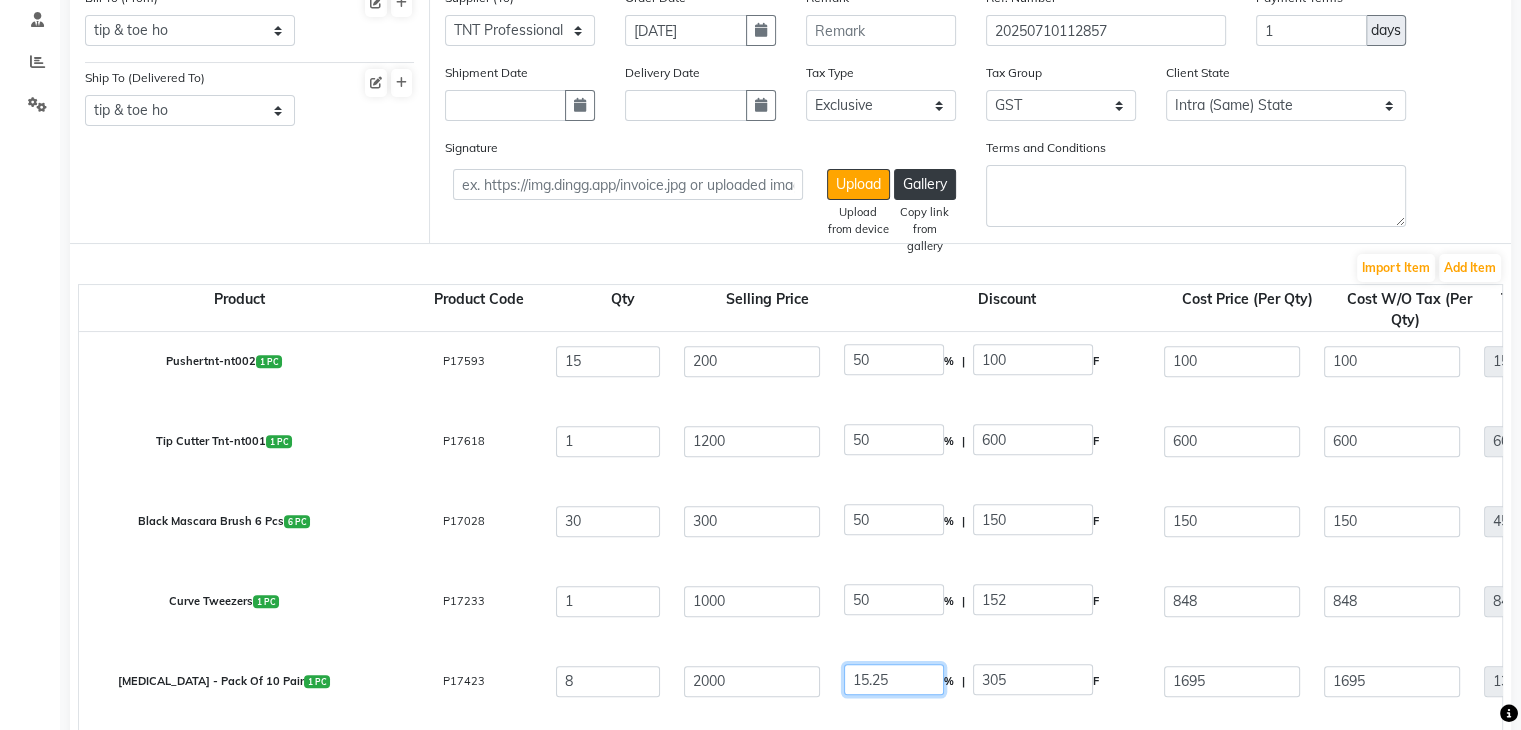 click on "15.25" 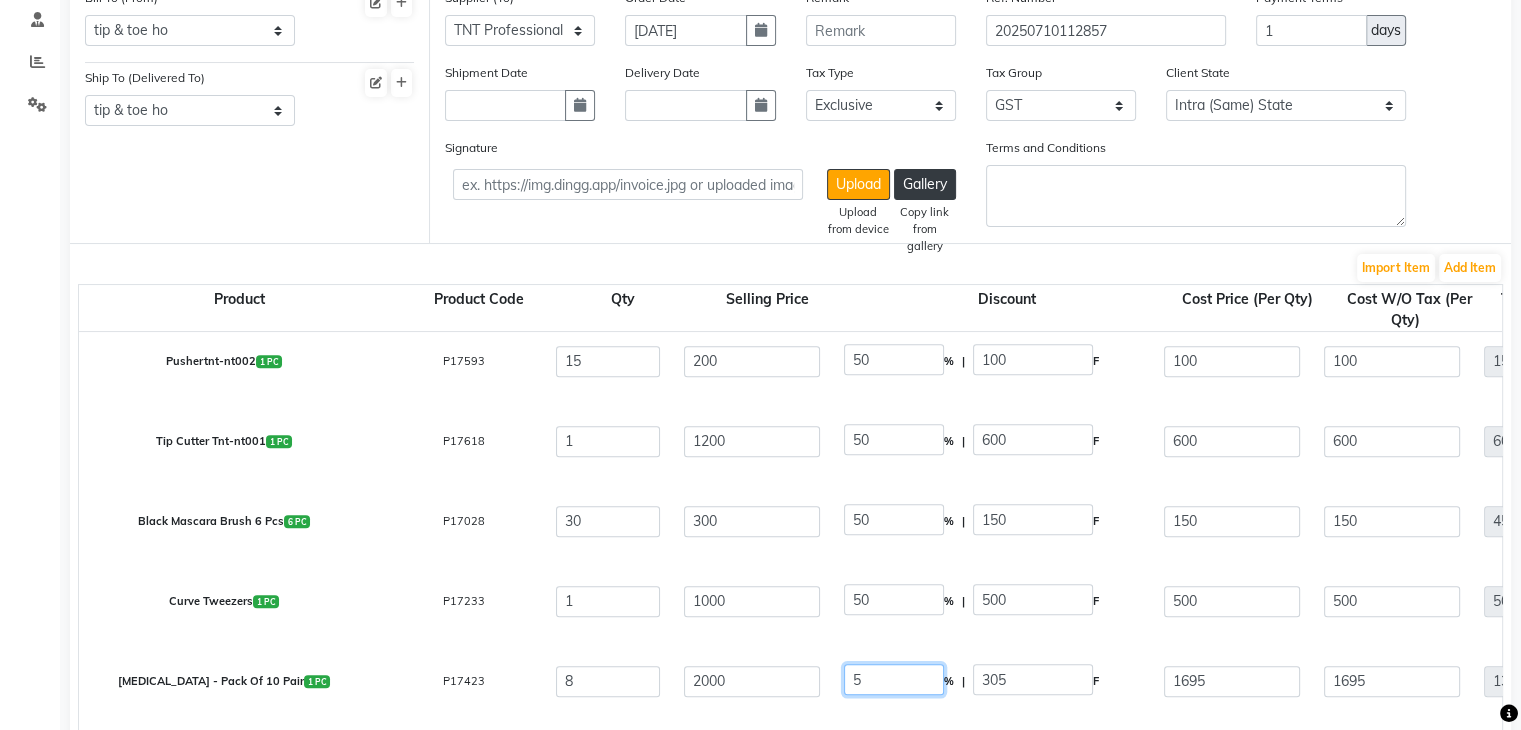click on "5" 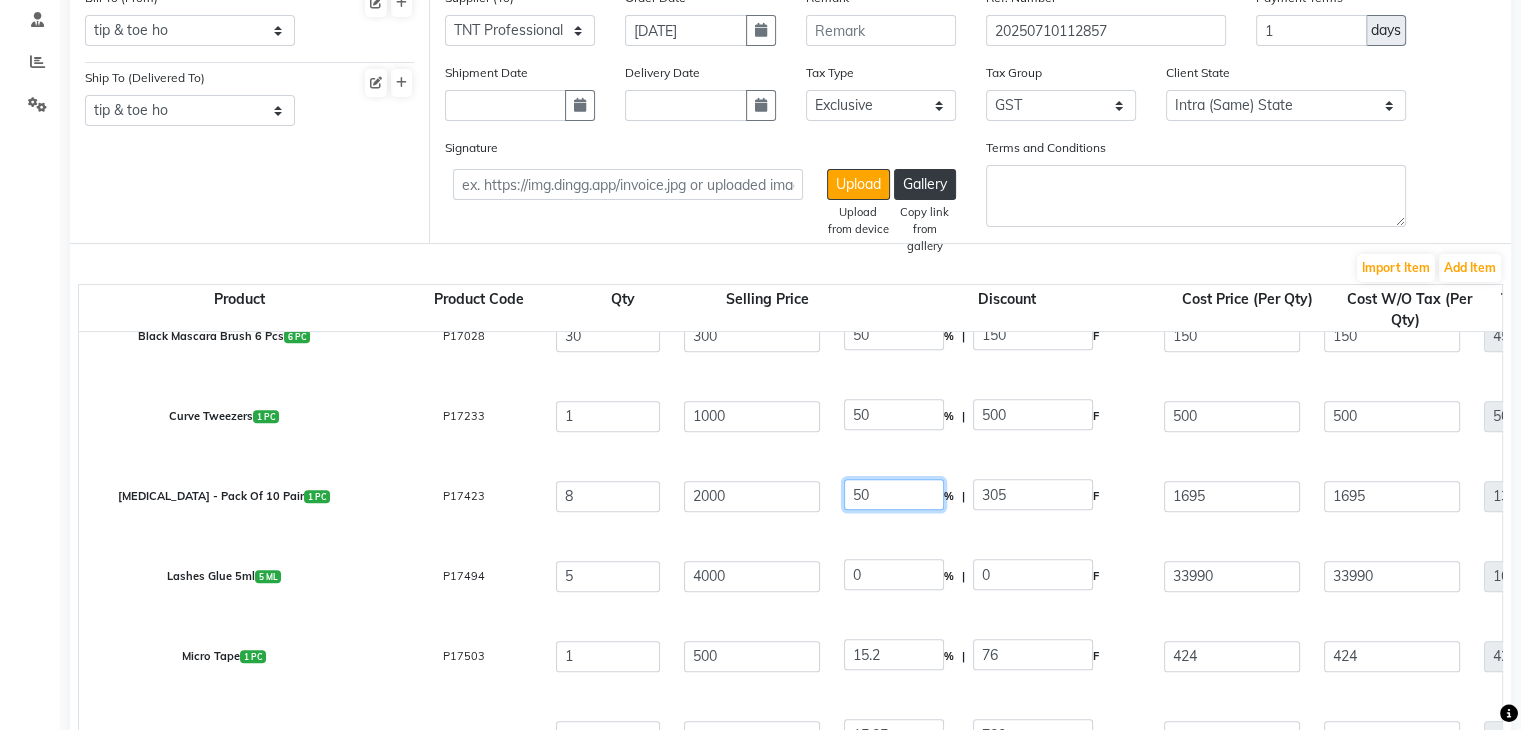scroll, scrollTop: 2295, scrollLeft: 0, axis: vertical 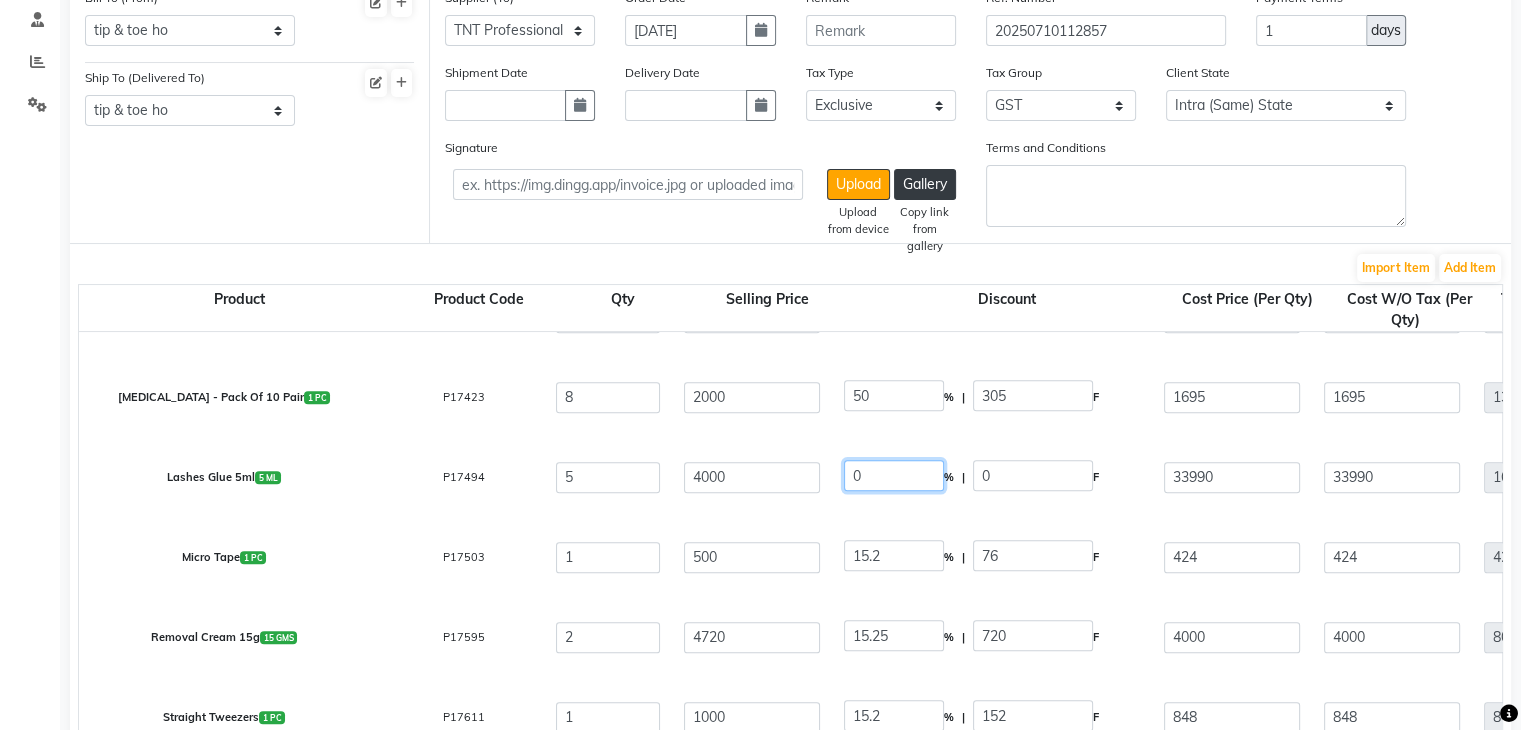 click on "0" 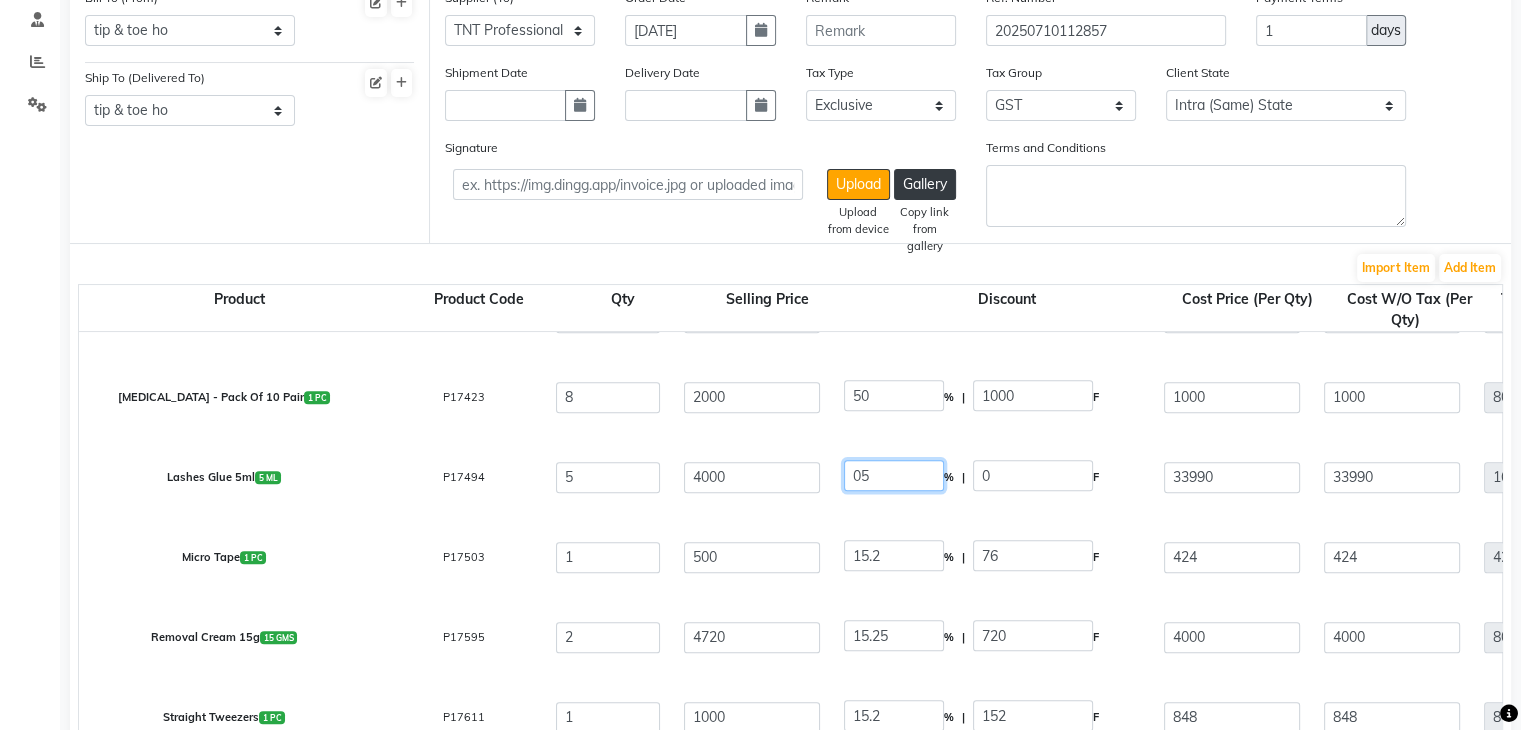 click on "05" 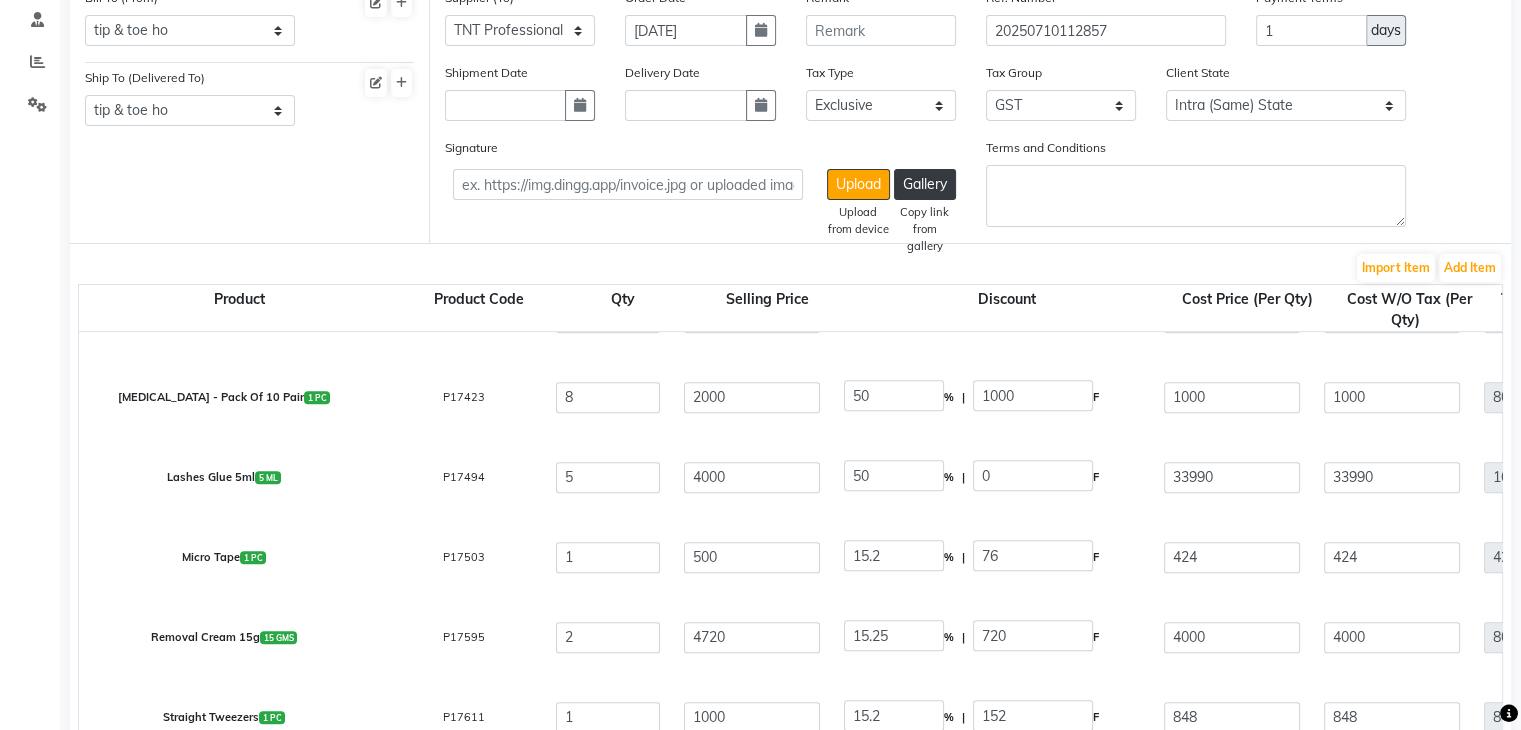 click on "Micro Tape  1 PC  P17503  1 500 15.2 % | 76 F 424 424 424 None GST GST  (18%)  76.32 500.32" 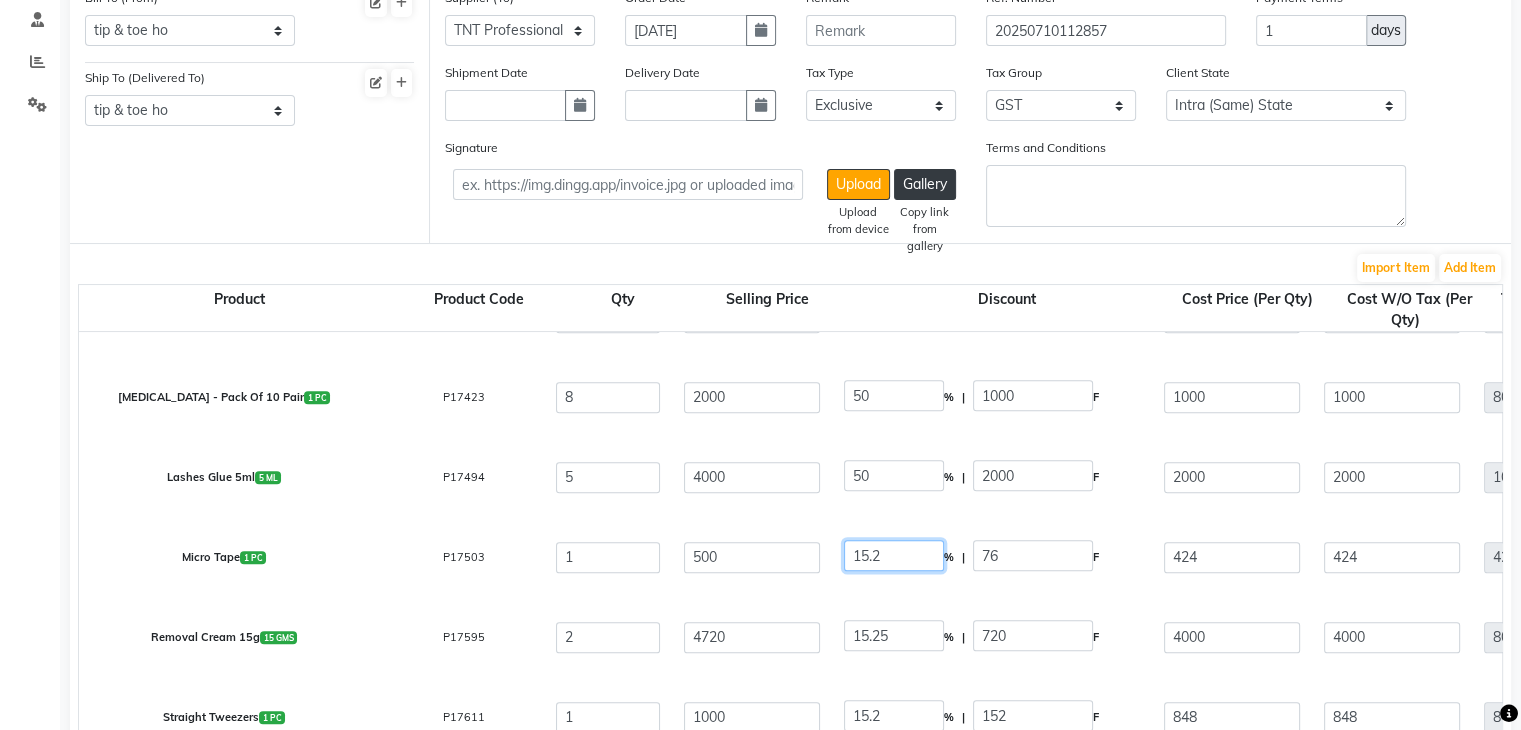 click on "15.2" 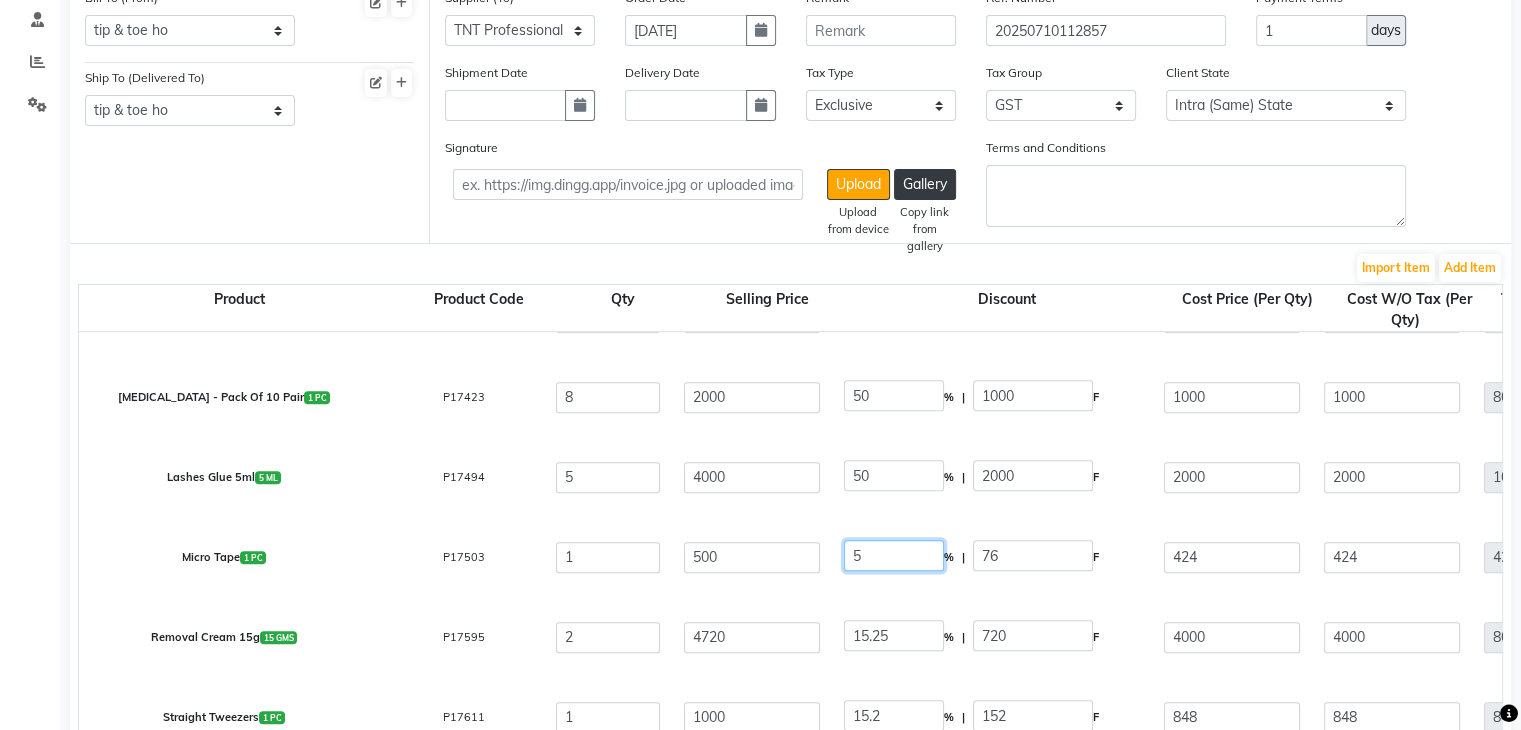 click on "5" 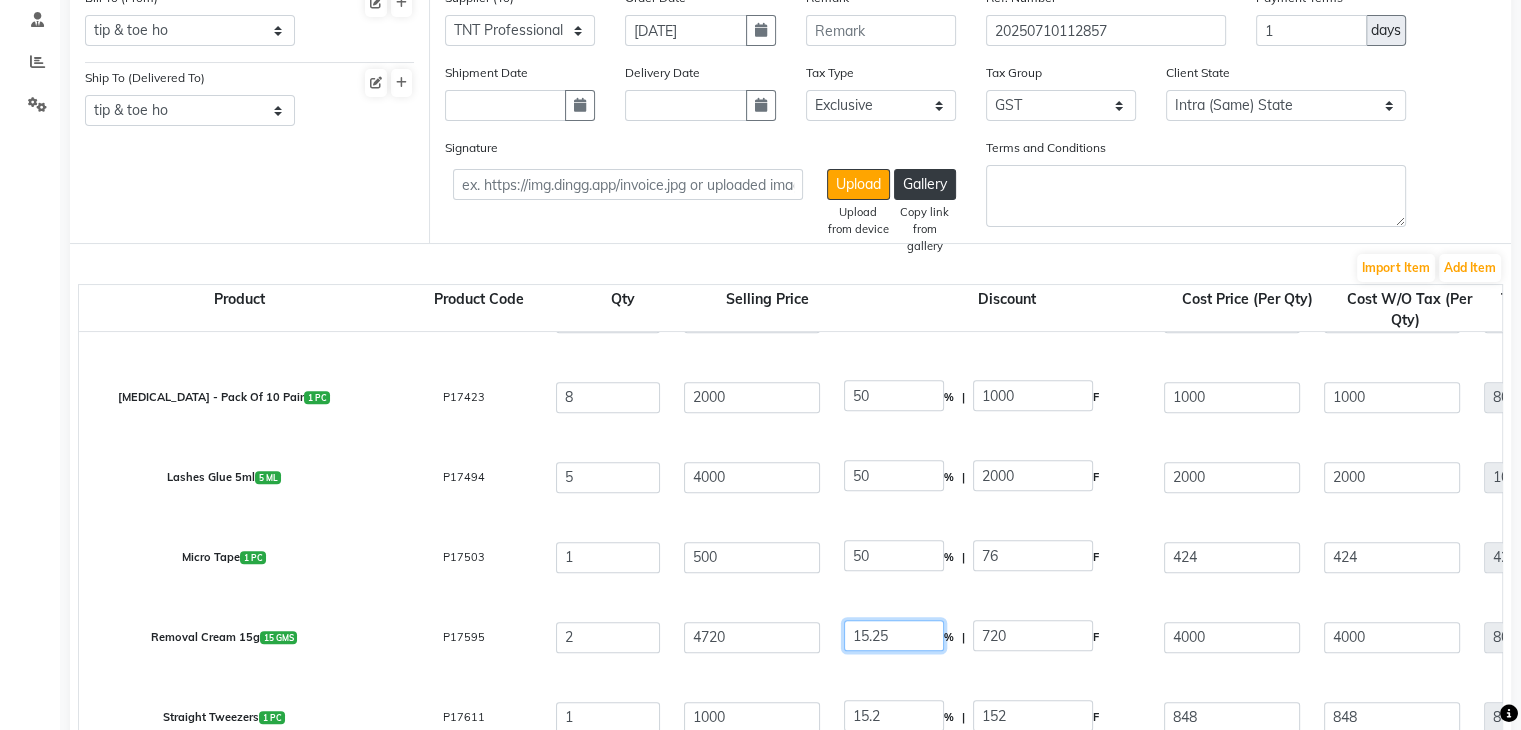 click on "15.25" 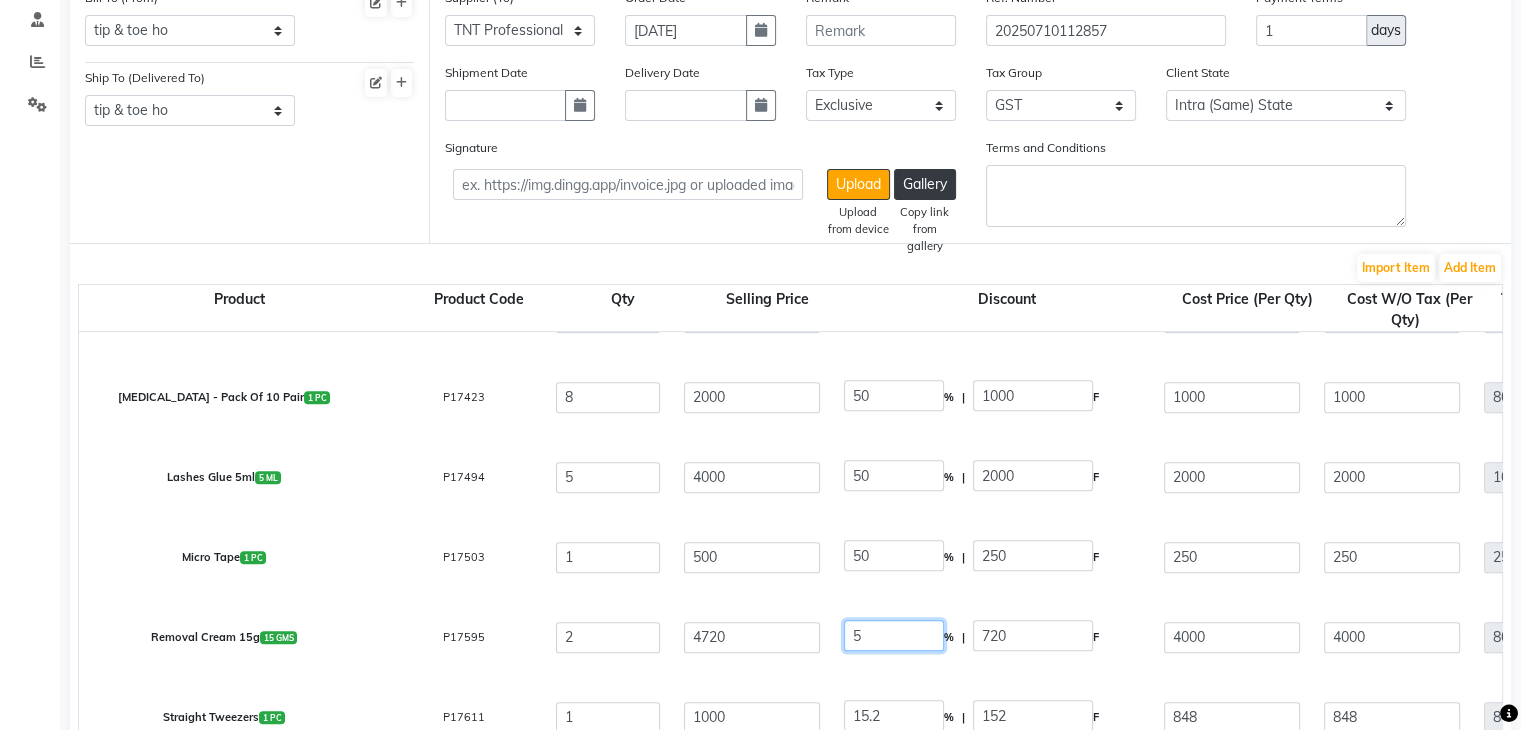 click on "5" 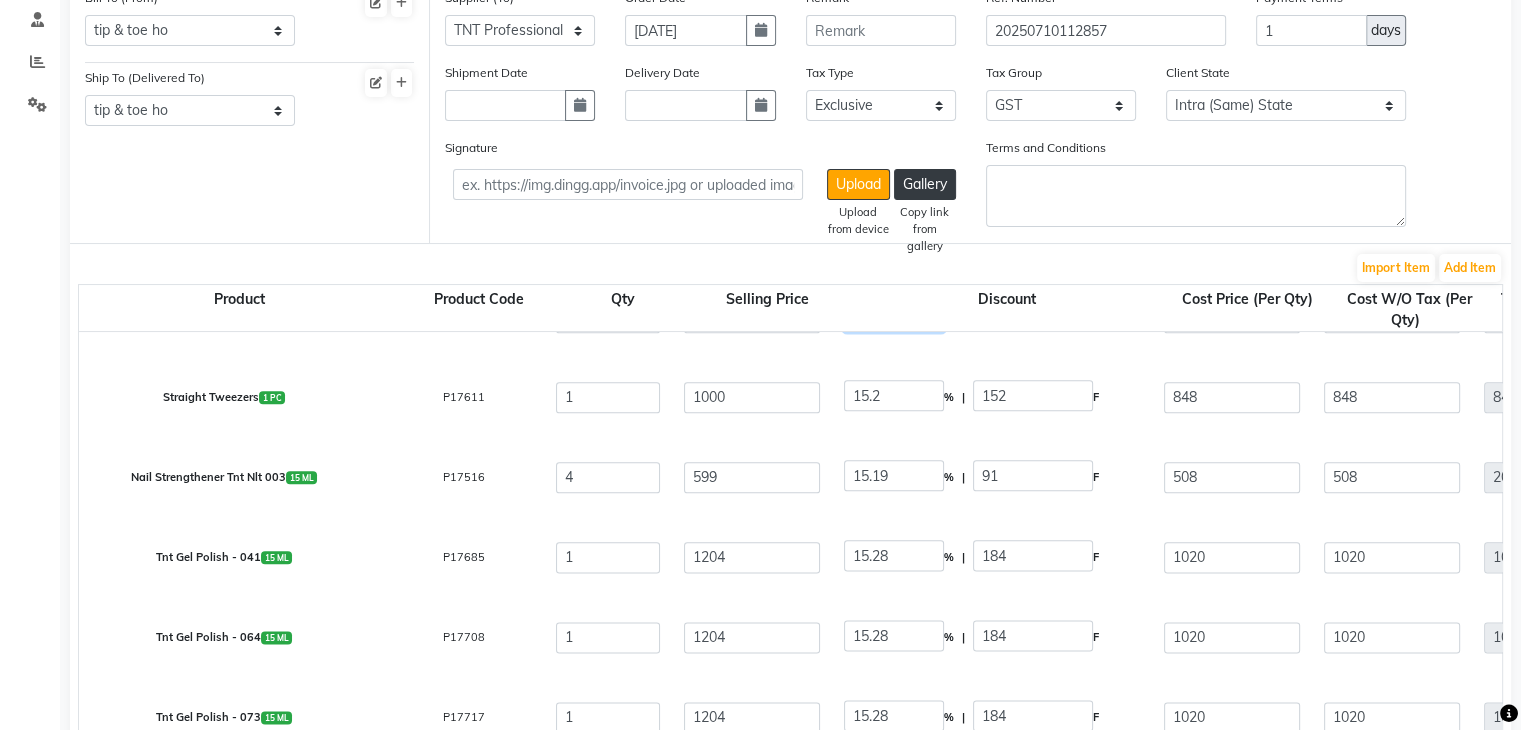 scroll, scrollTop: 2624, scrollLeft: 0, axis: vertical 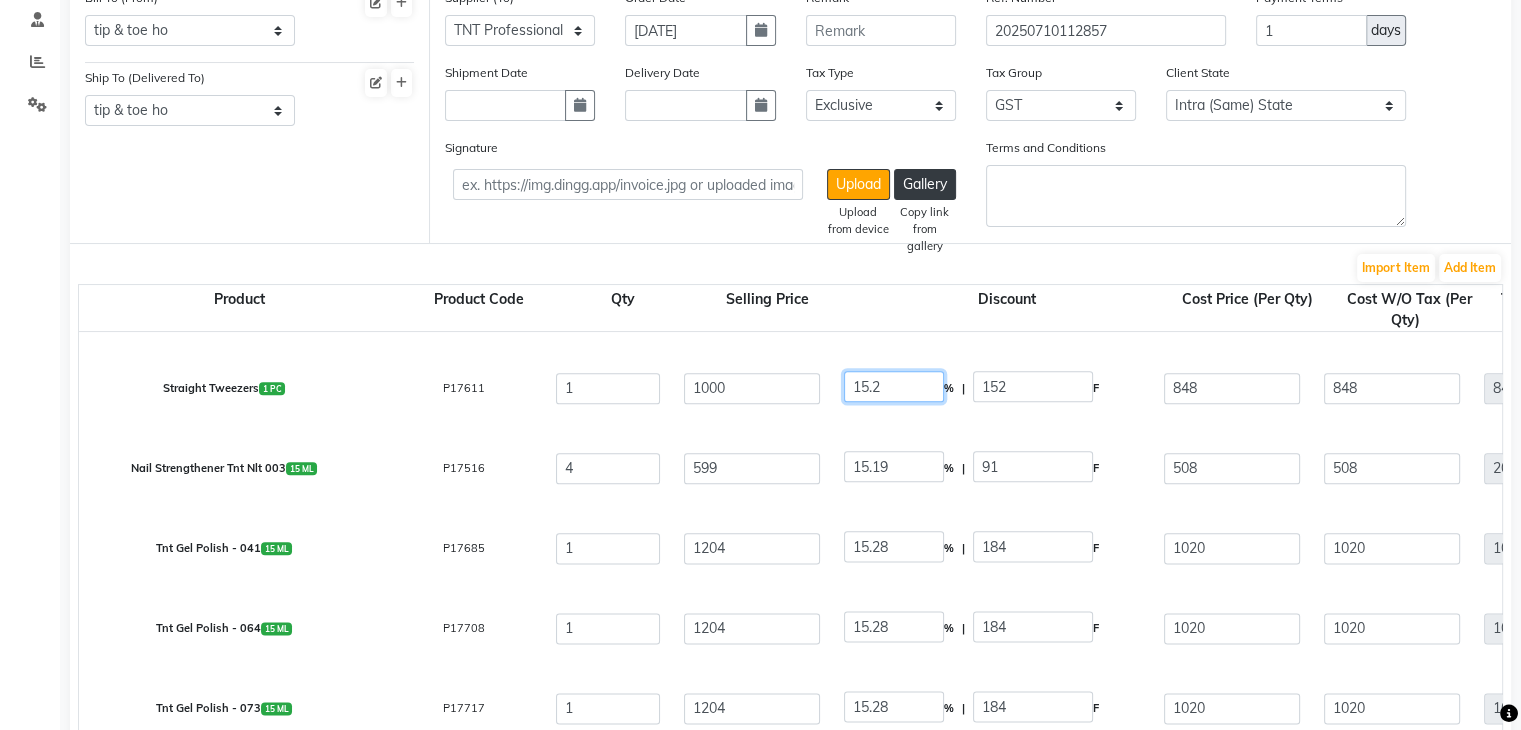 click on "15.2" 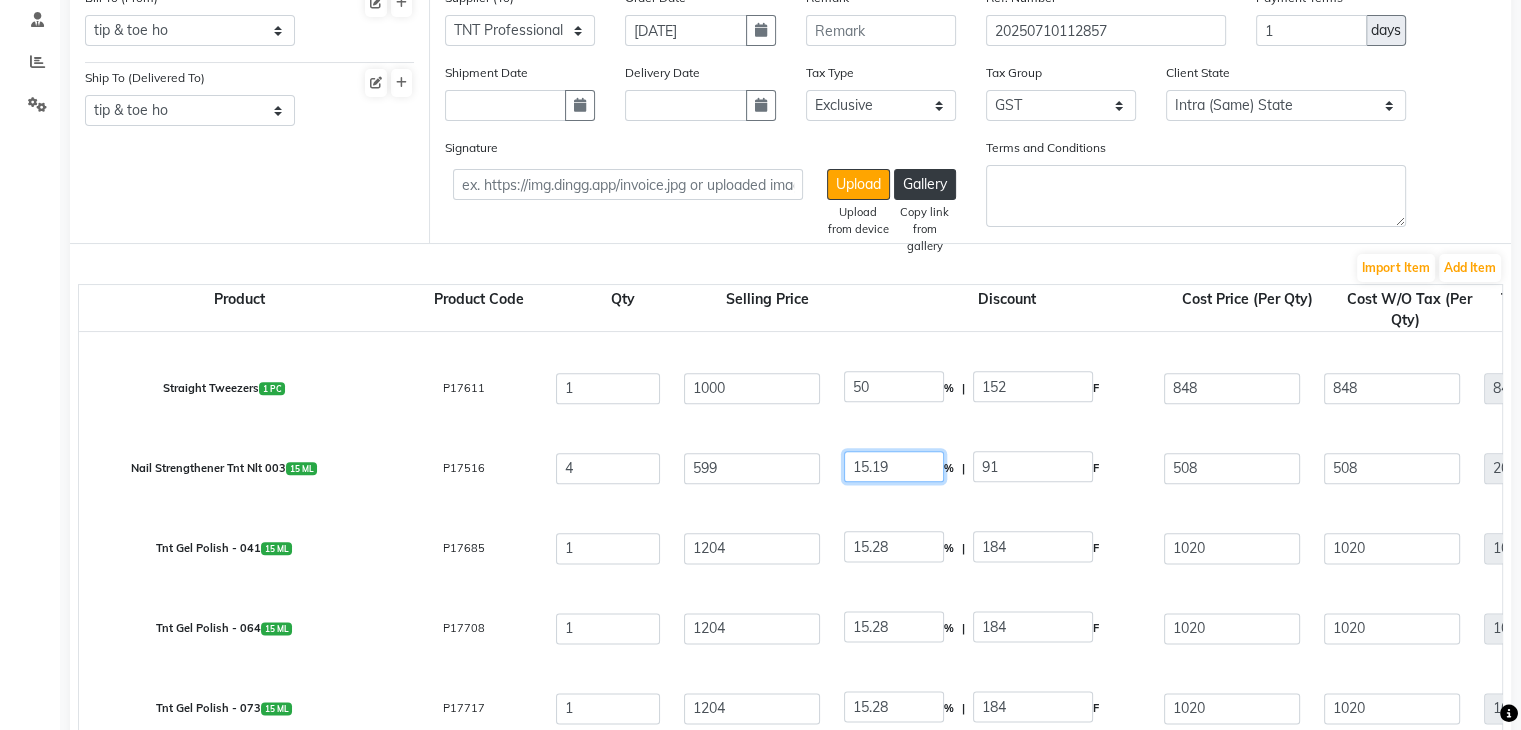click on "15.19" 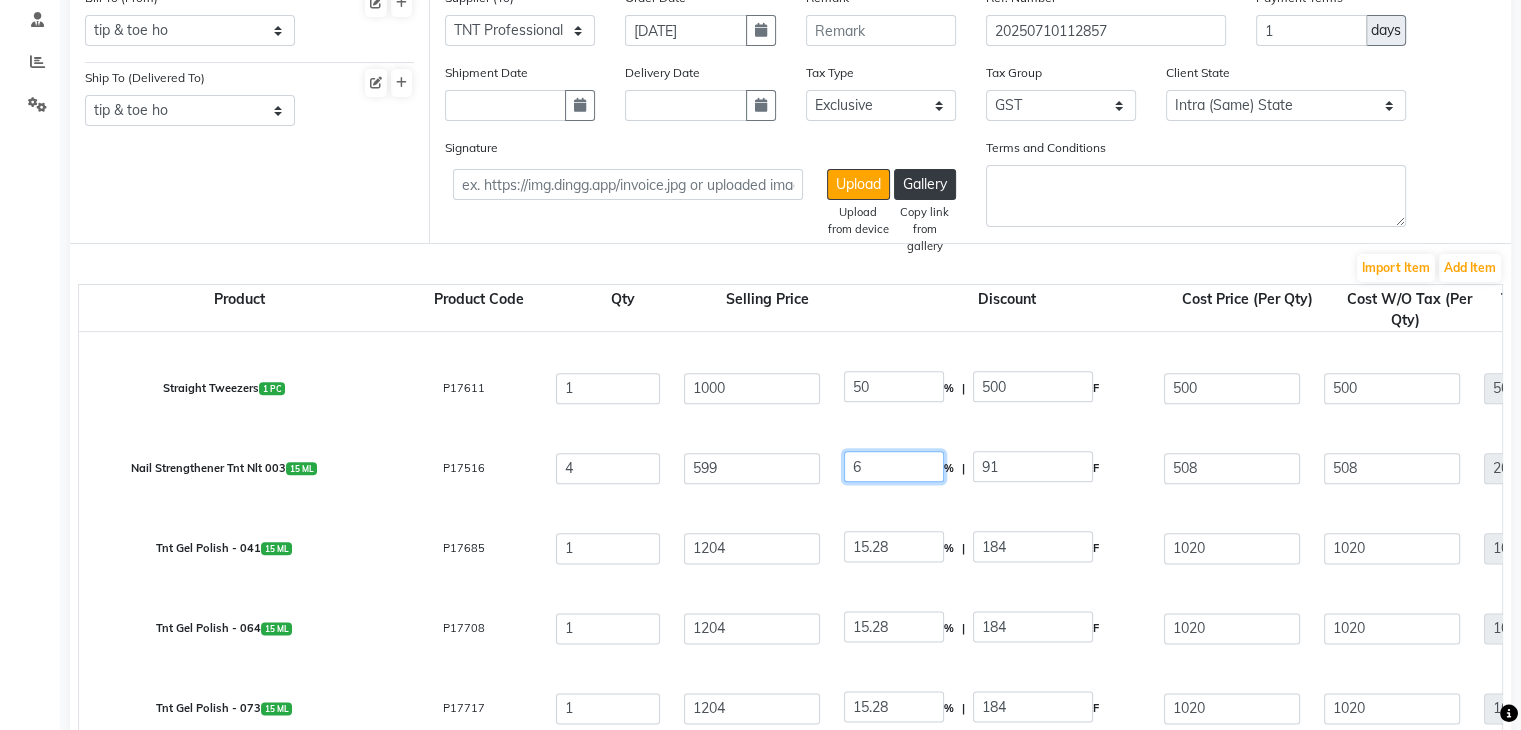 click on "6" 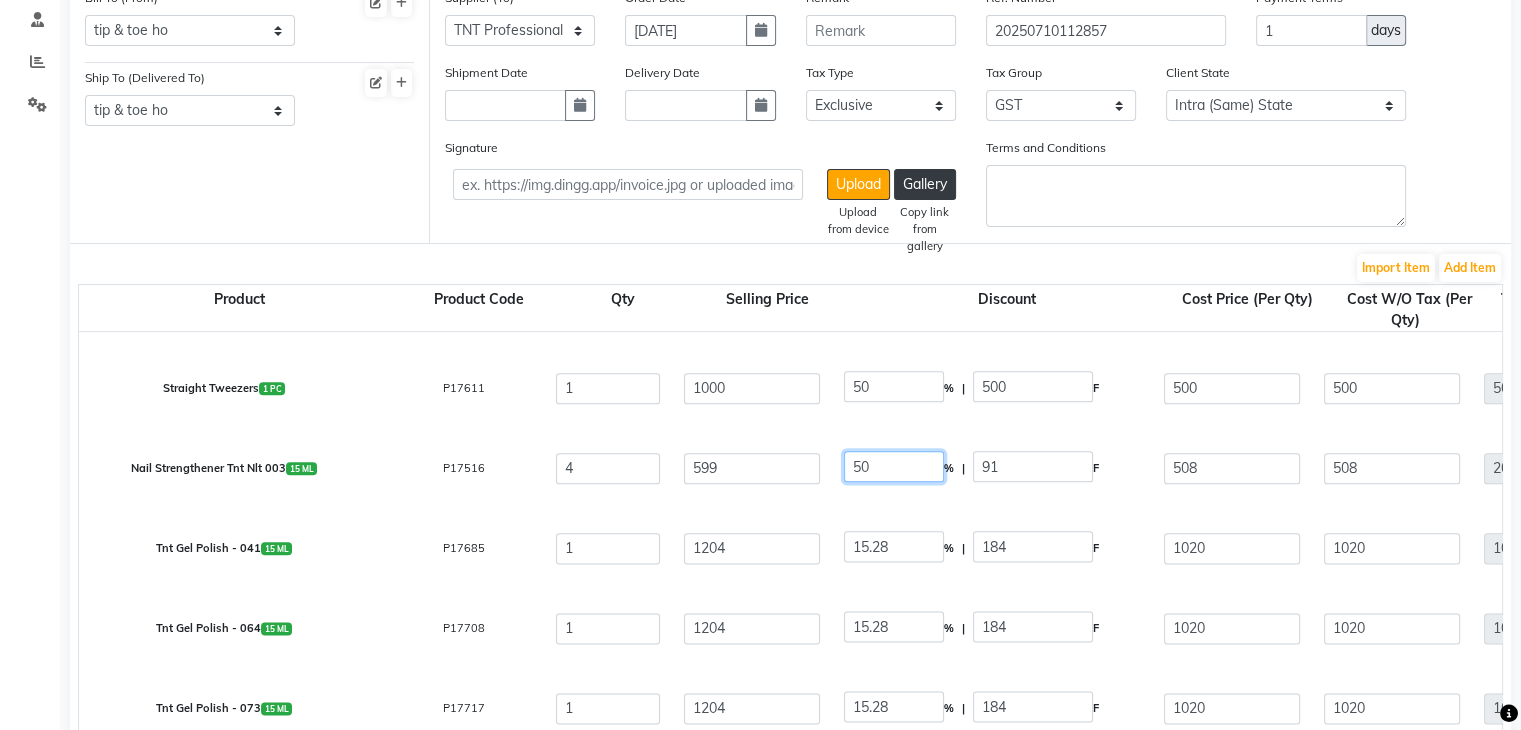 click on "50" 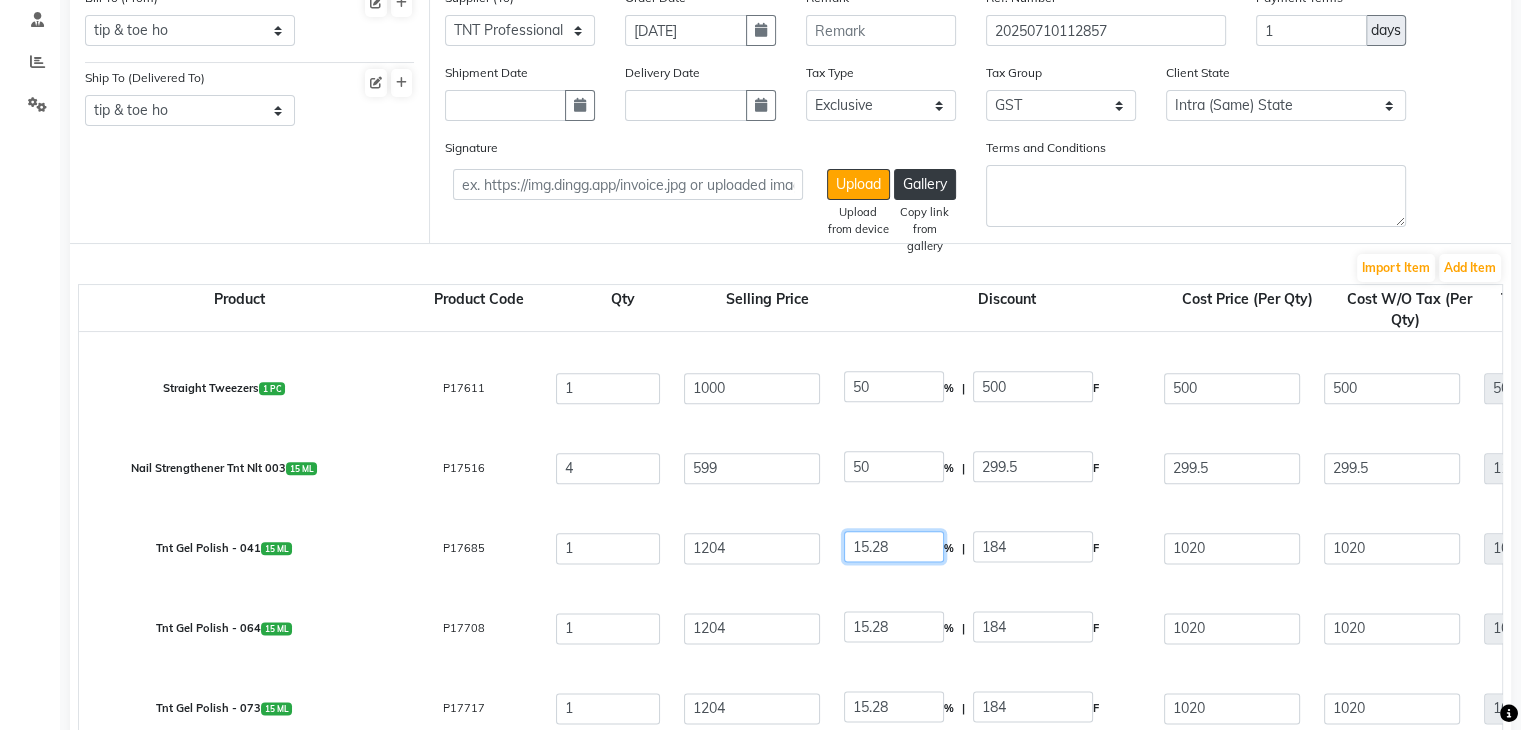 click on "15.28" 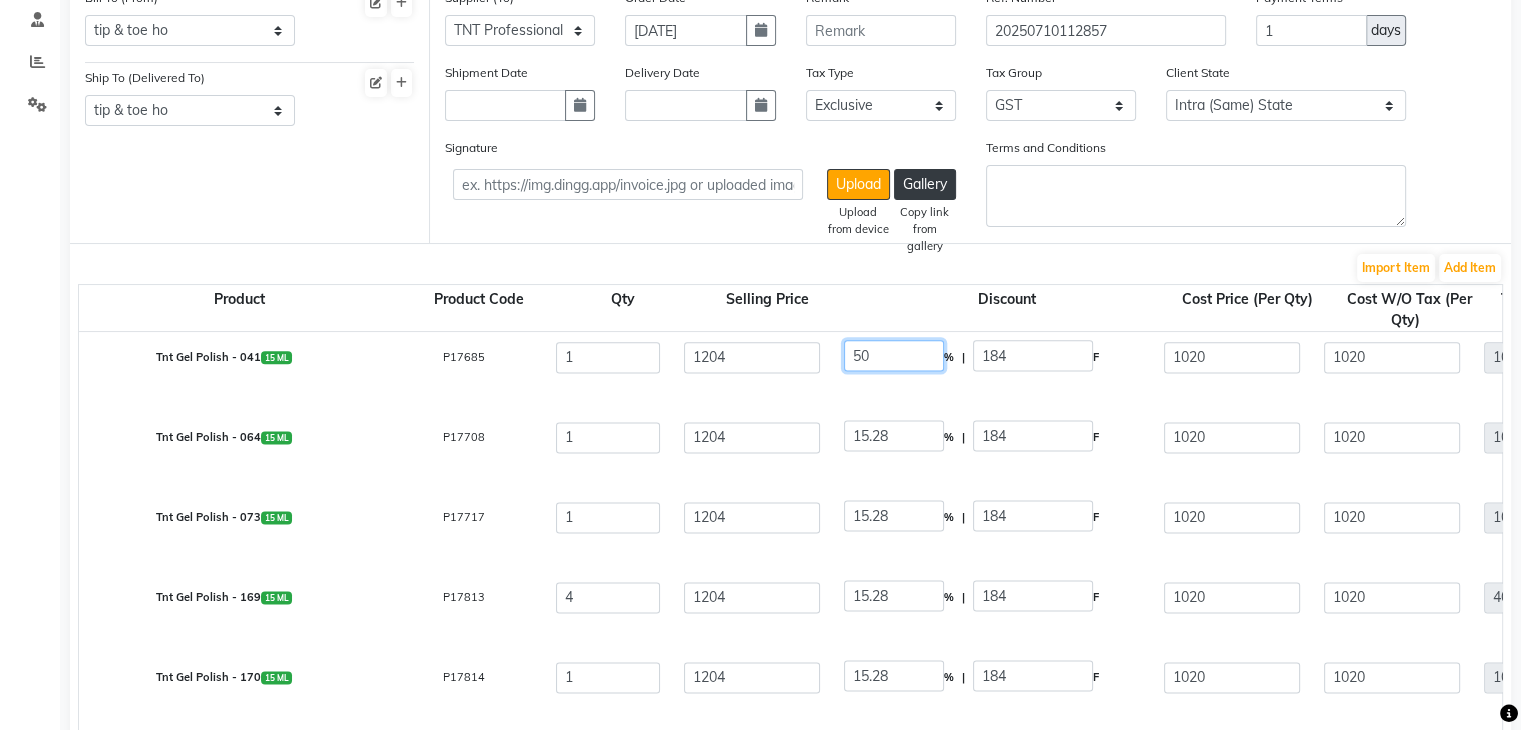 scroll, scrollTop: 2848, scrollLeft: 0, axis: vertical 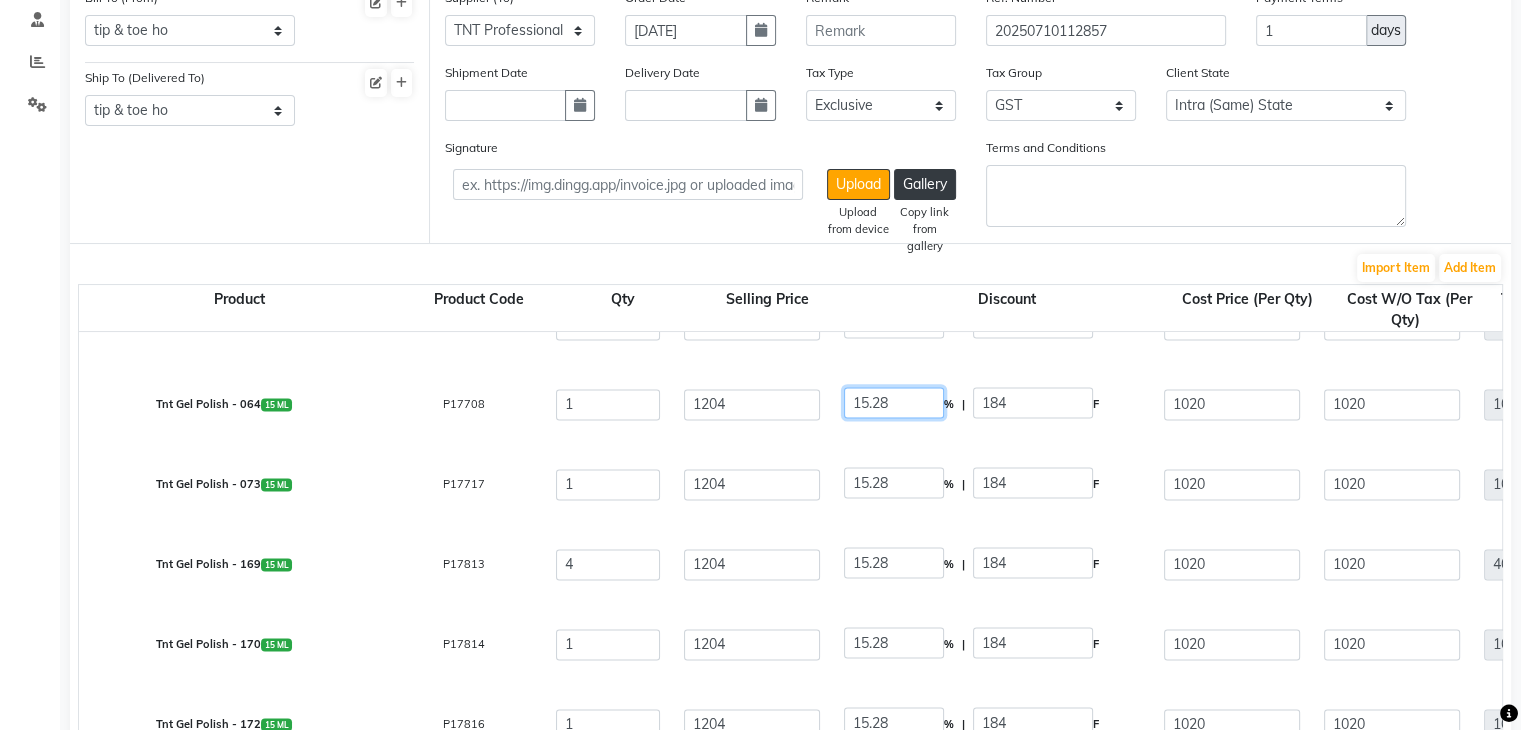 click on "15.28" 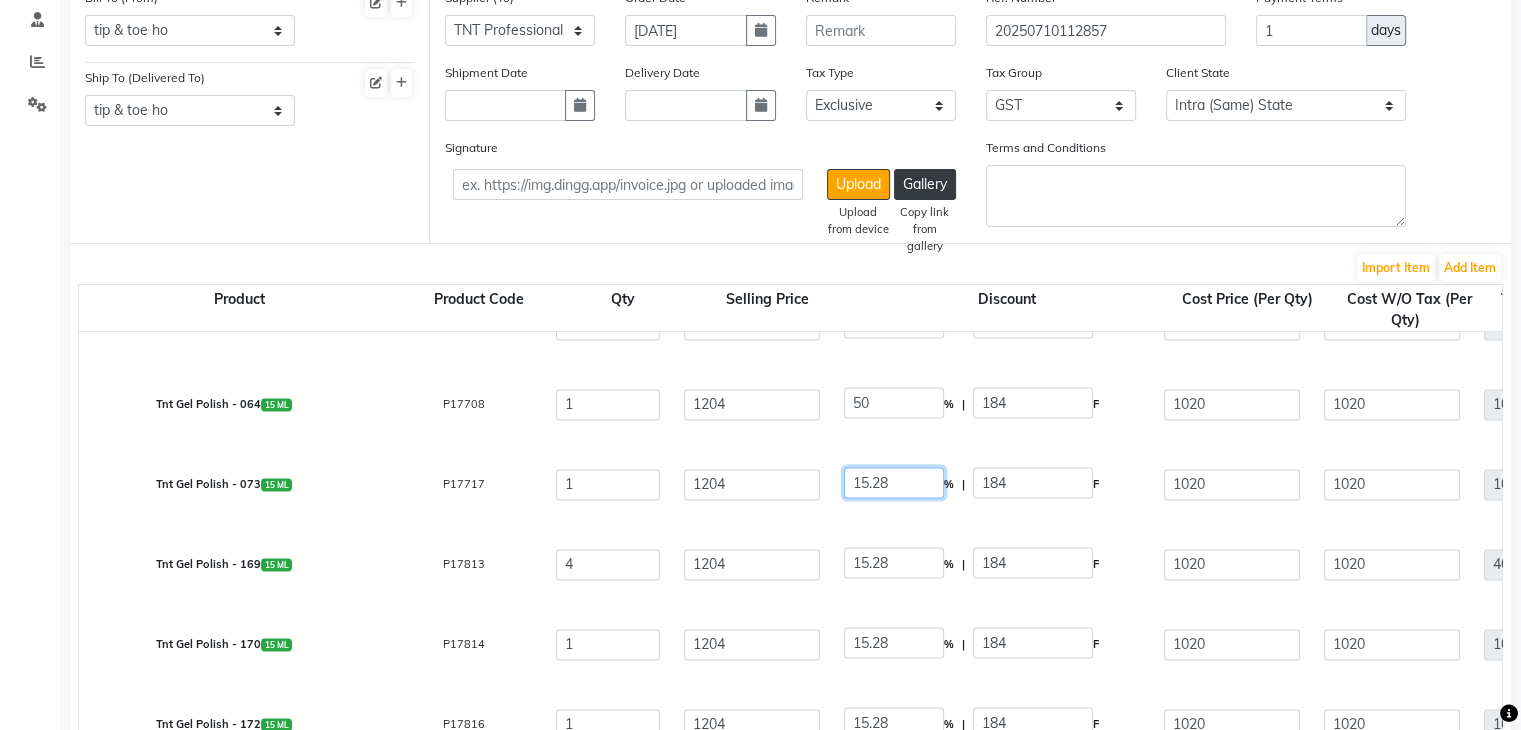 click on "15.28" 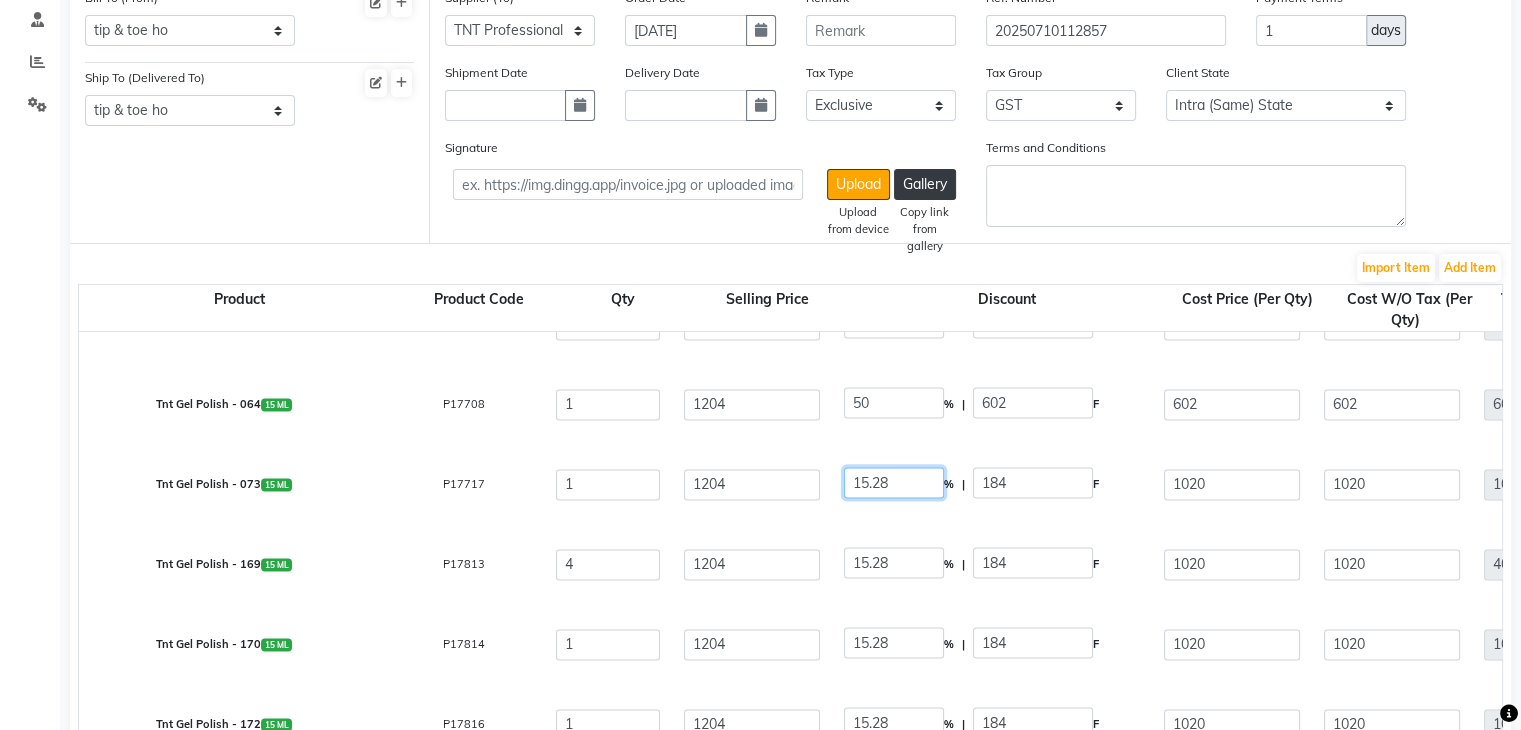 click on "15.28" 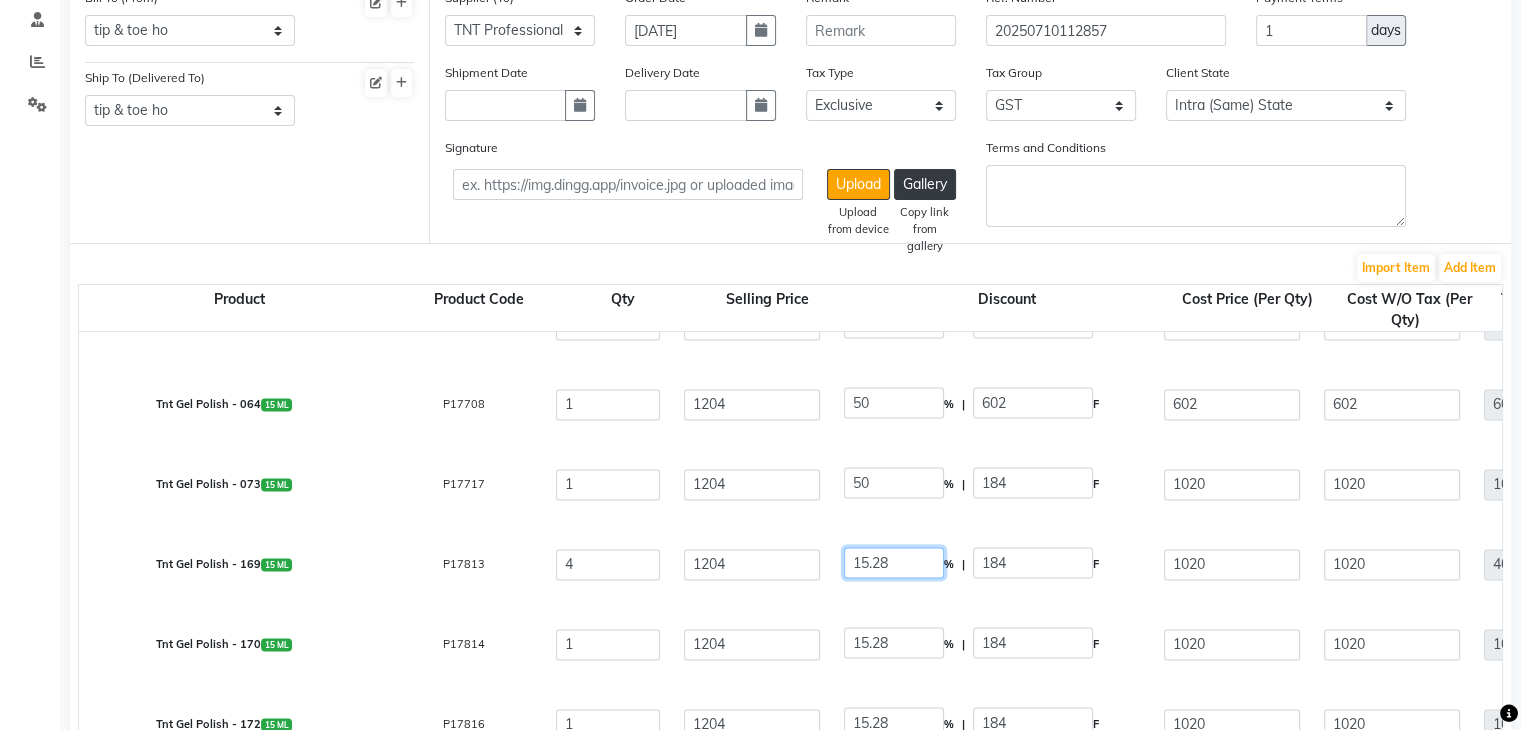 click on "15.28" 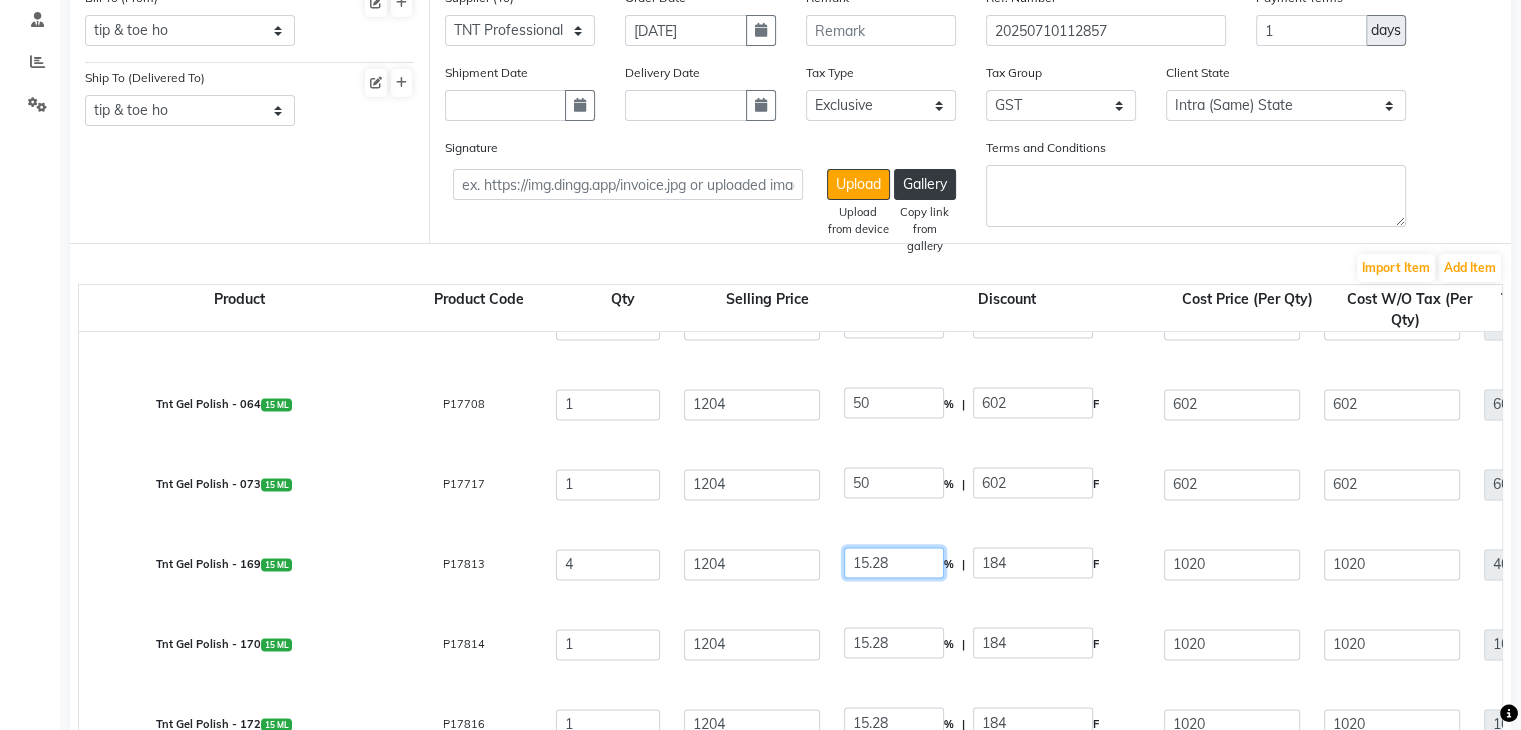 click on "15.28" 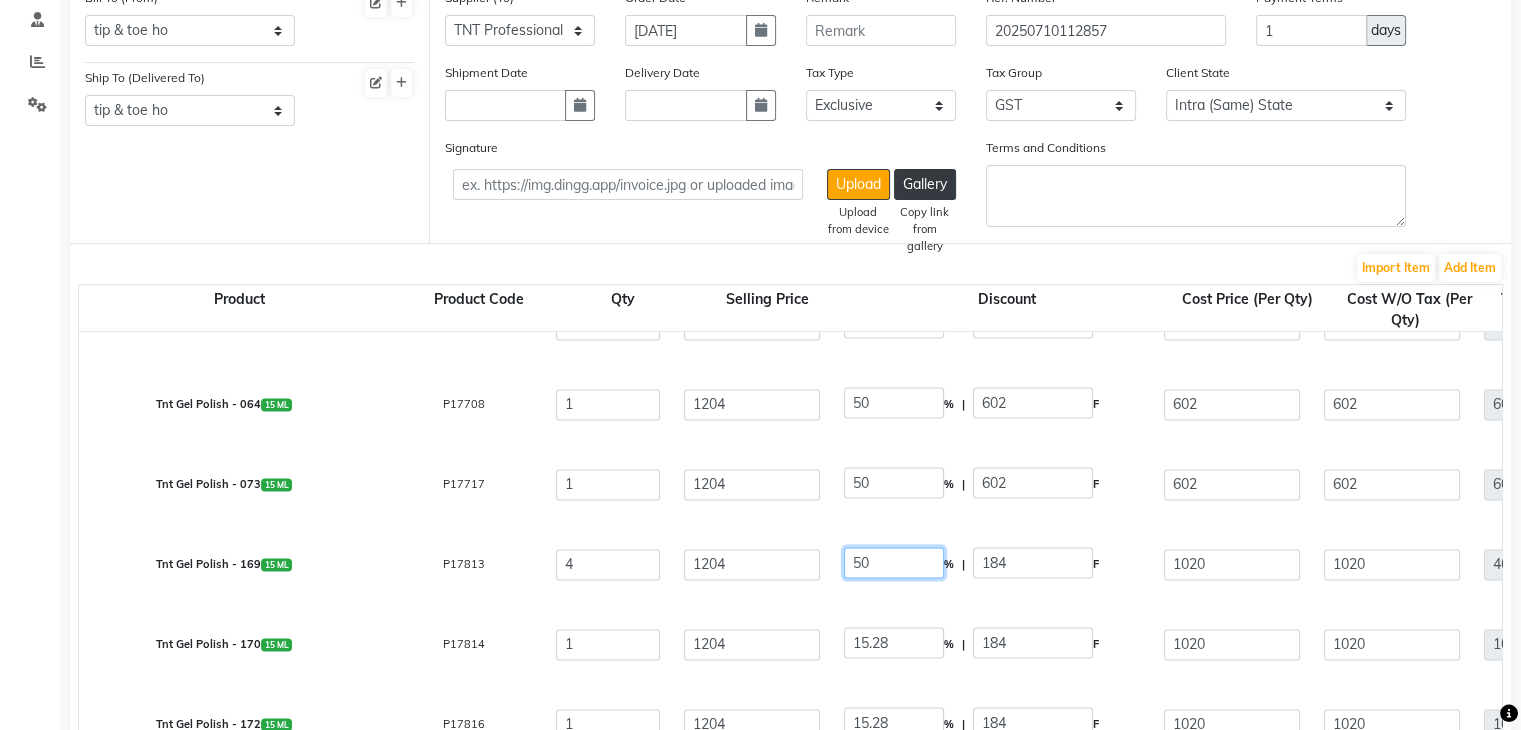 click on "50" 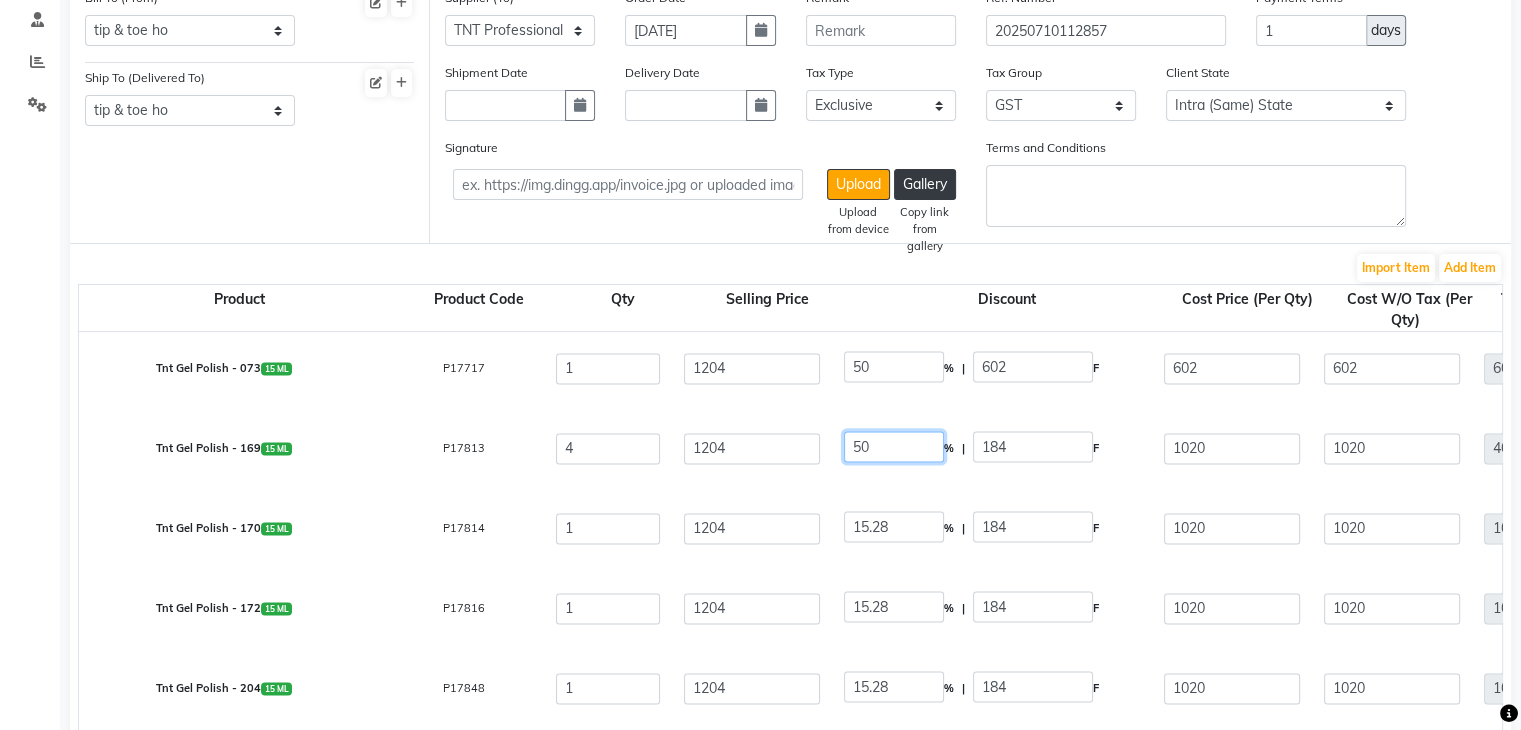 scroll, scrollTop: 2964, scrollLeft: 0, axis: vertical 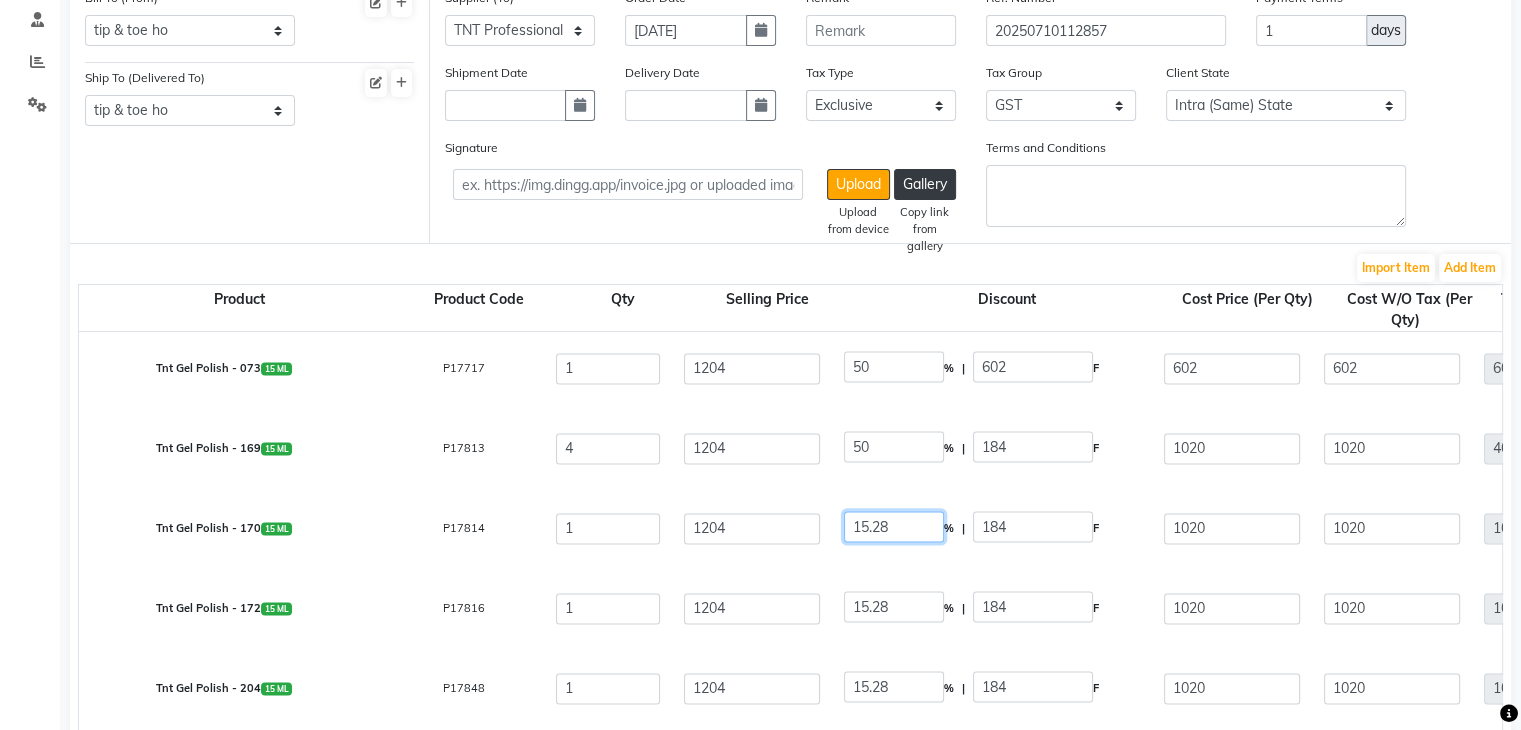 click on "15.28" 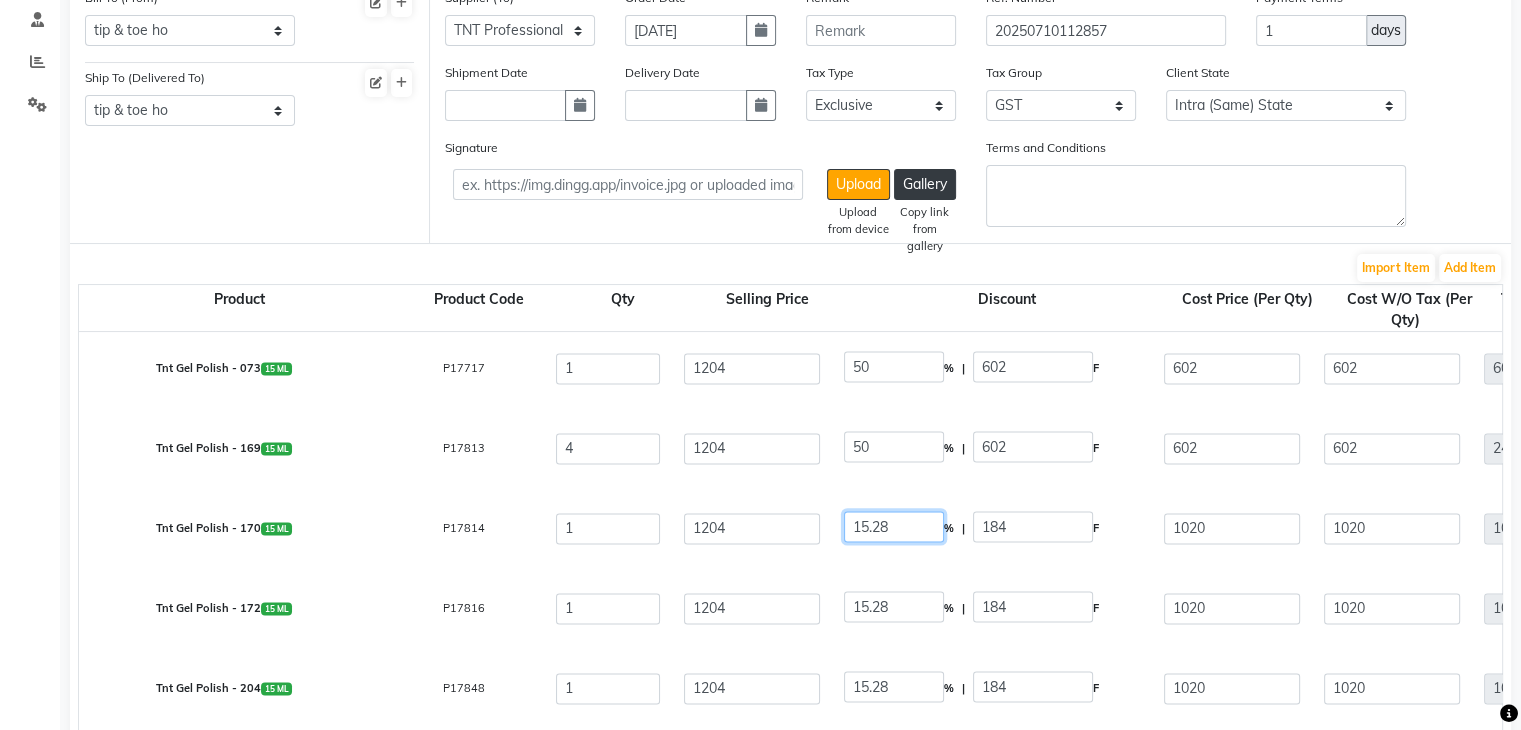 click on "15.28" 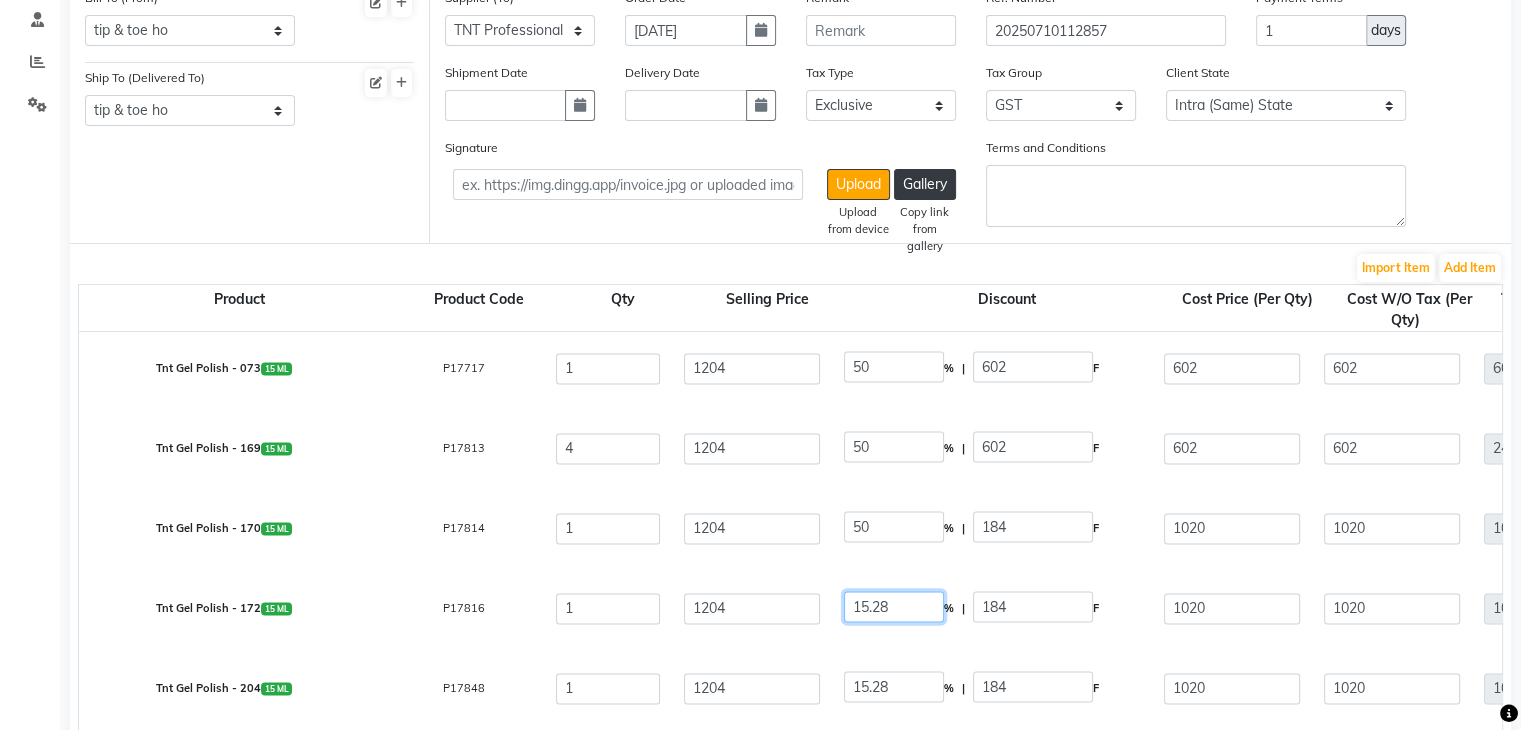 click on "15.28" 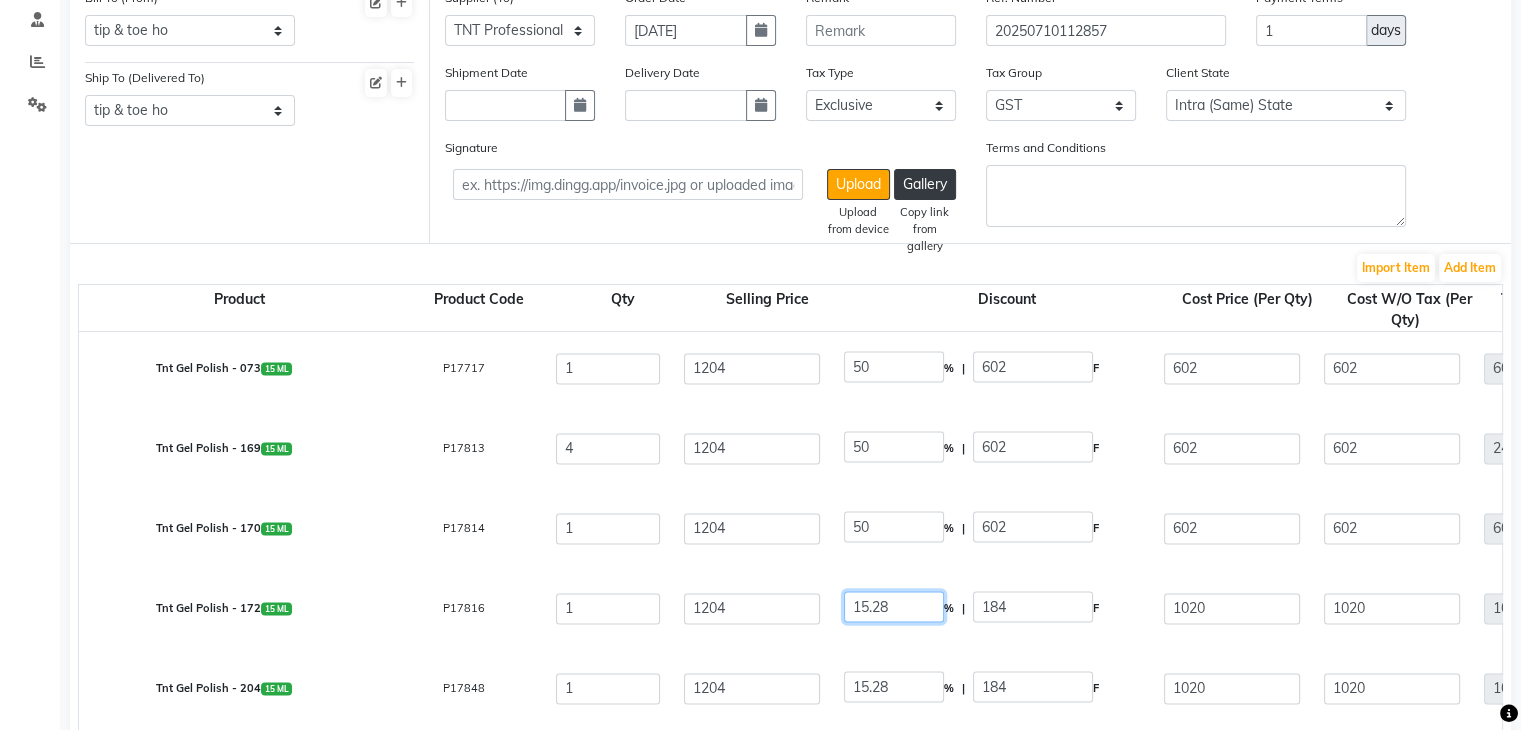 click on "15.28" 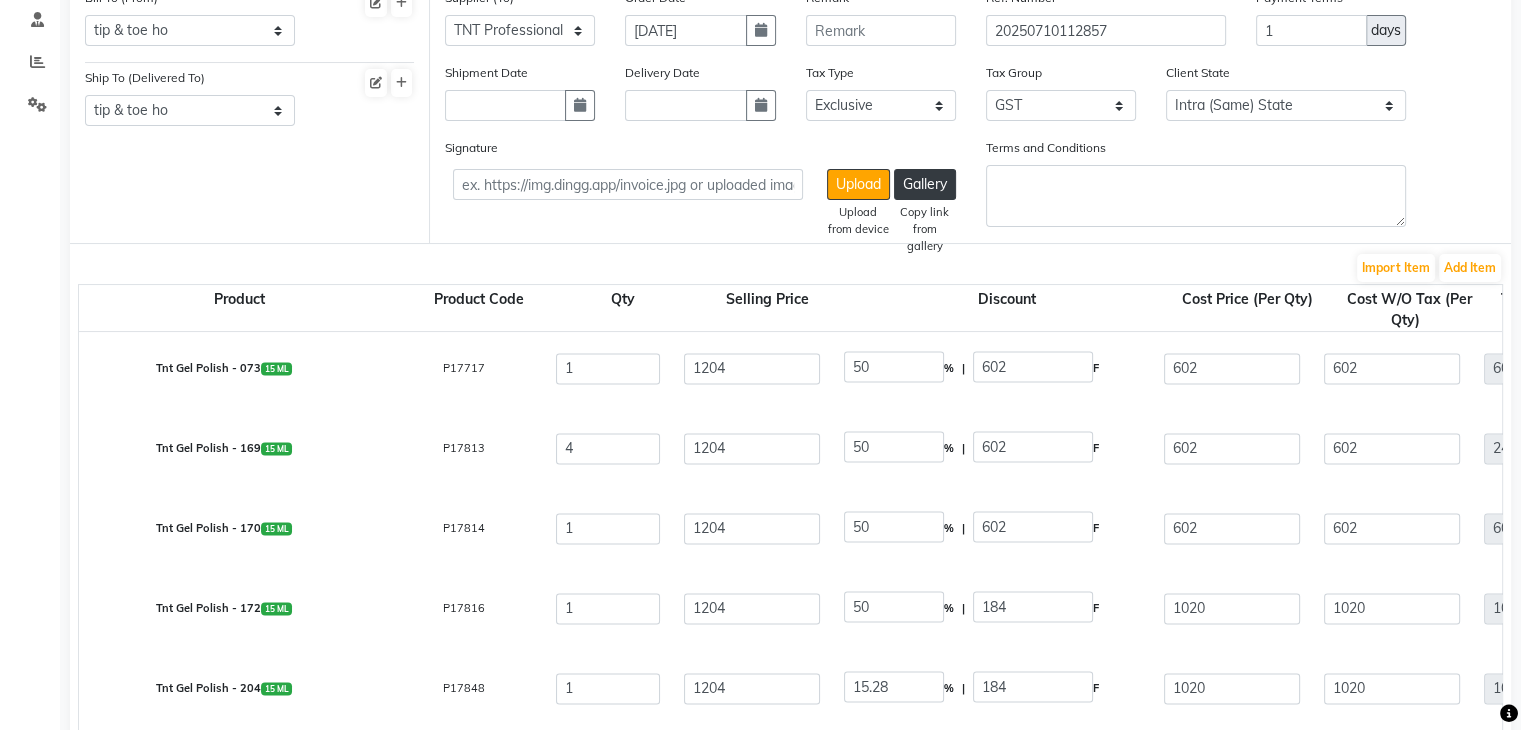 click on "Tnt Gel Polish - 204  15 ML  P17848  1 1204 15.28 % | 184 F 1020 1020 1020 None GST GST  (18%)  183.6 1203.6" 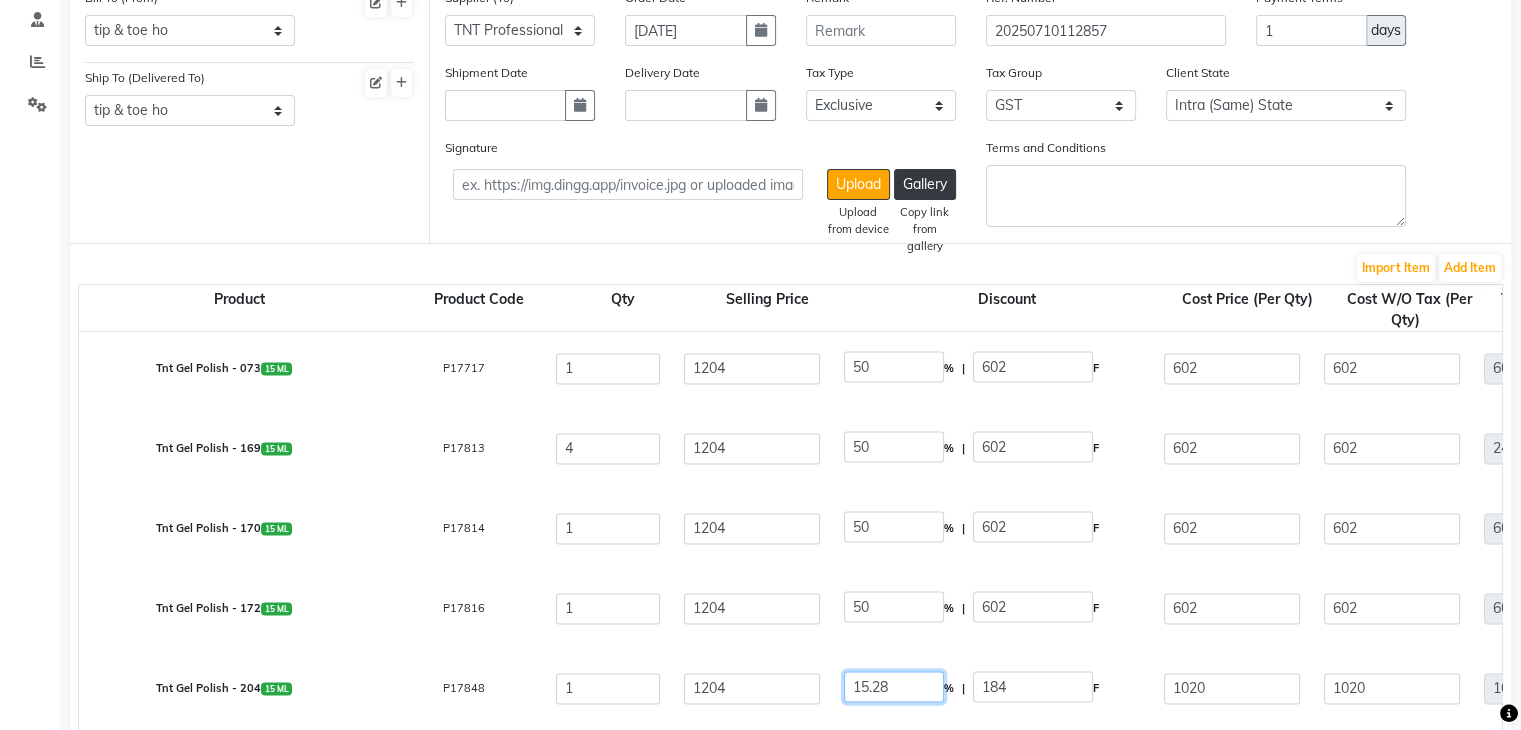 click on "15.28" 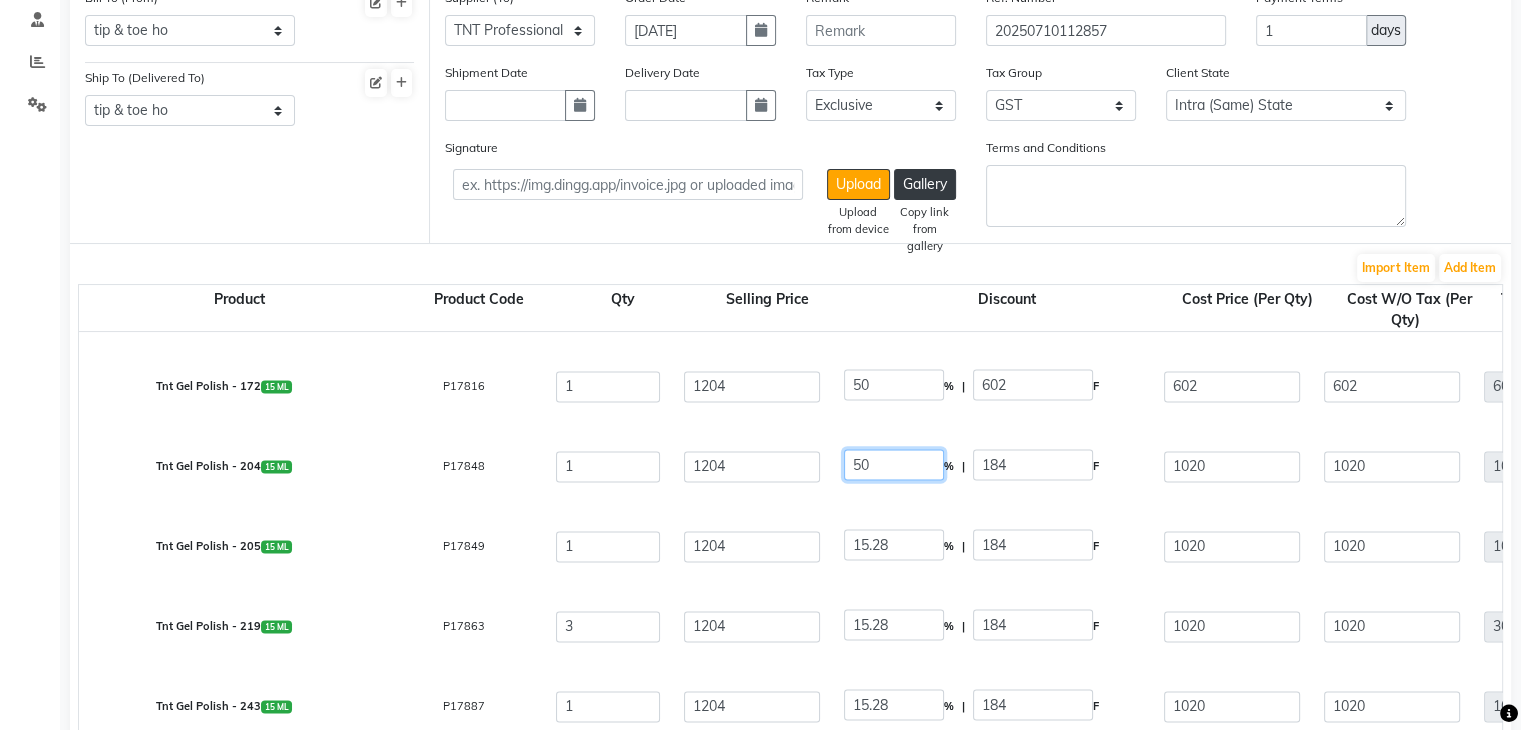 scroll, scrollTop: 3192, scrollLeft: 0, axis: vertical 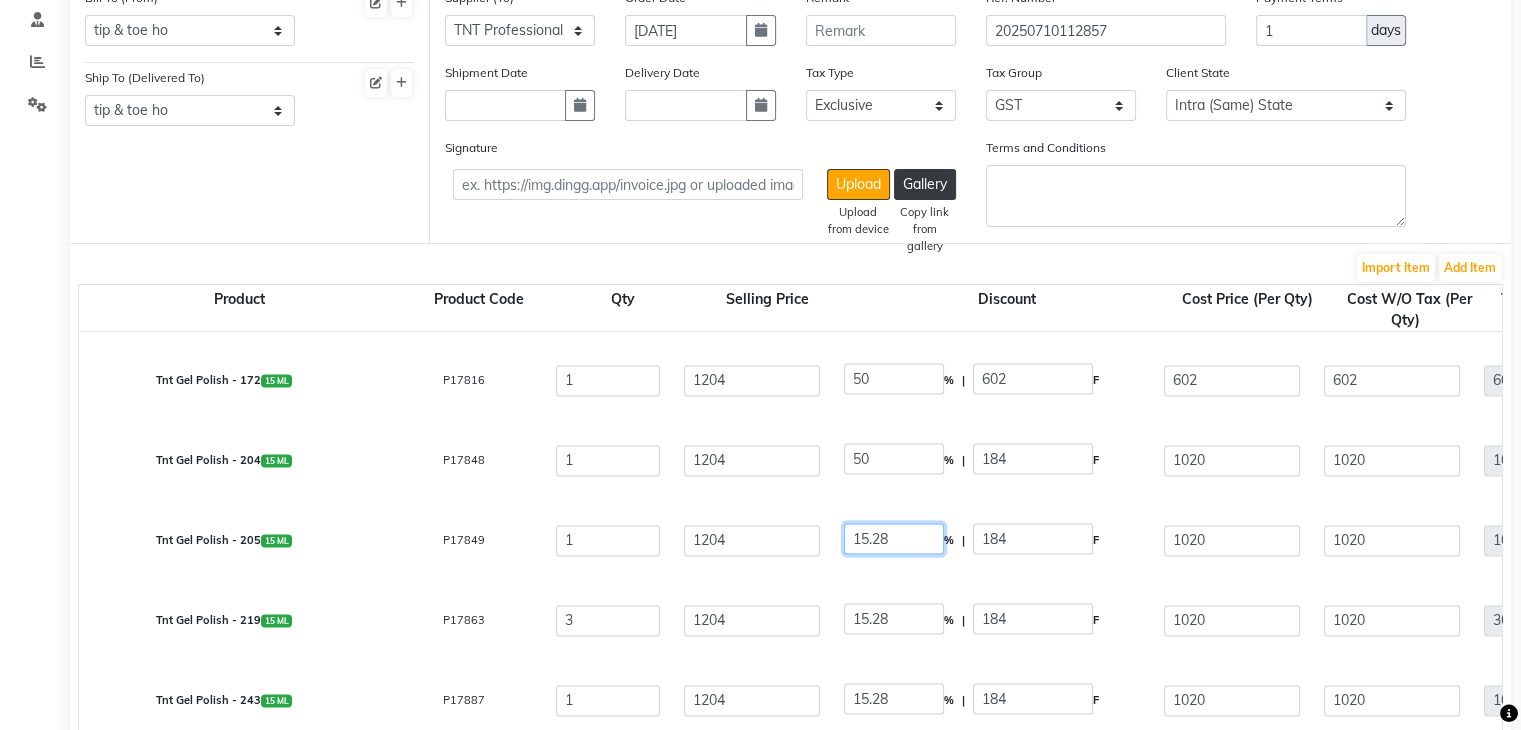 click on "15.28" 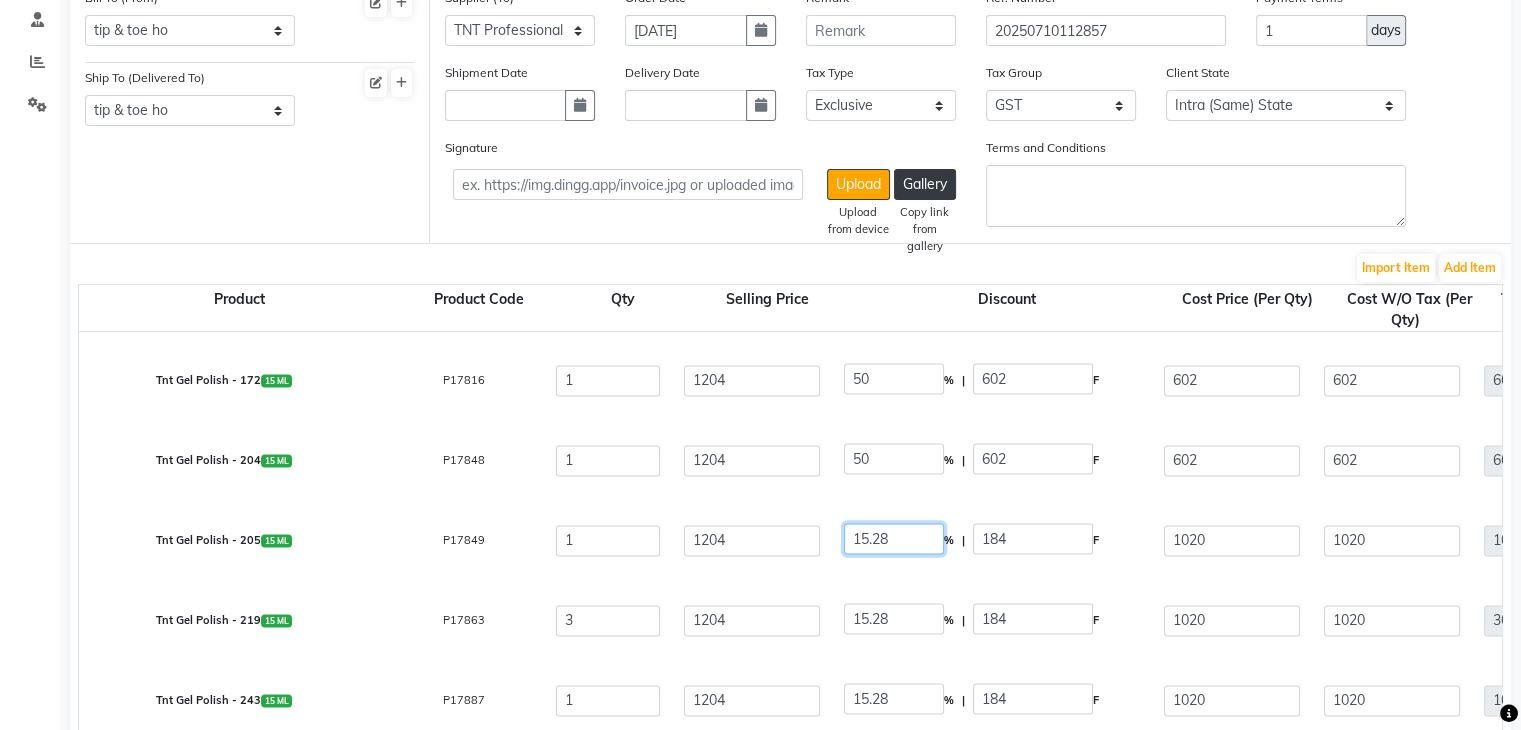 click on "15.28" 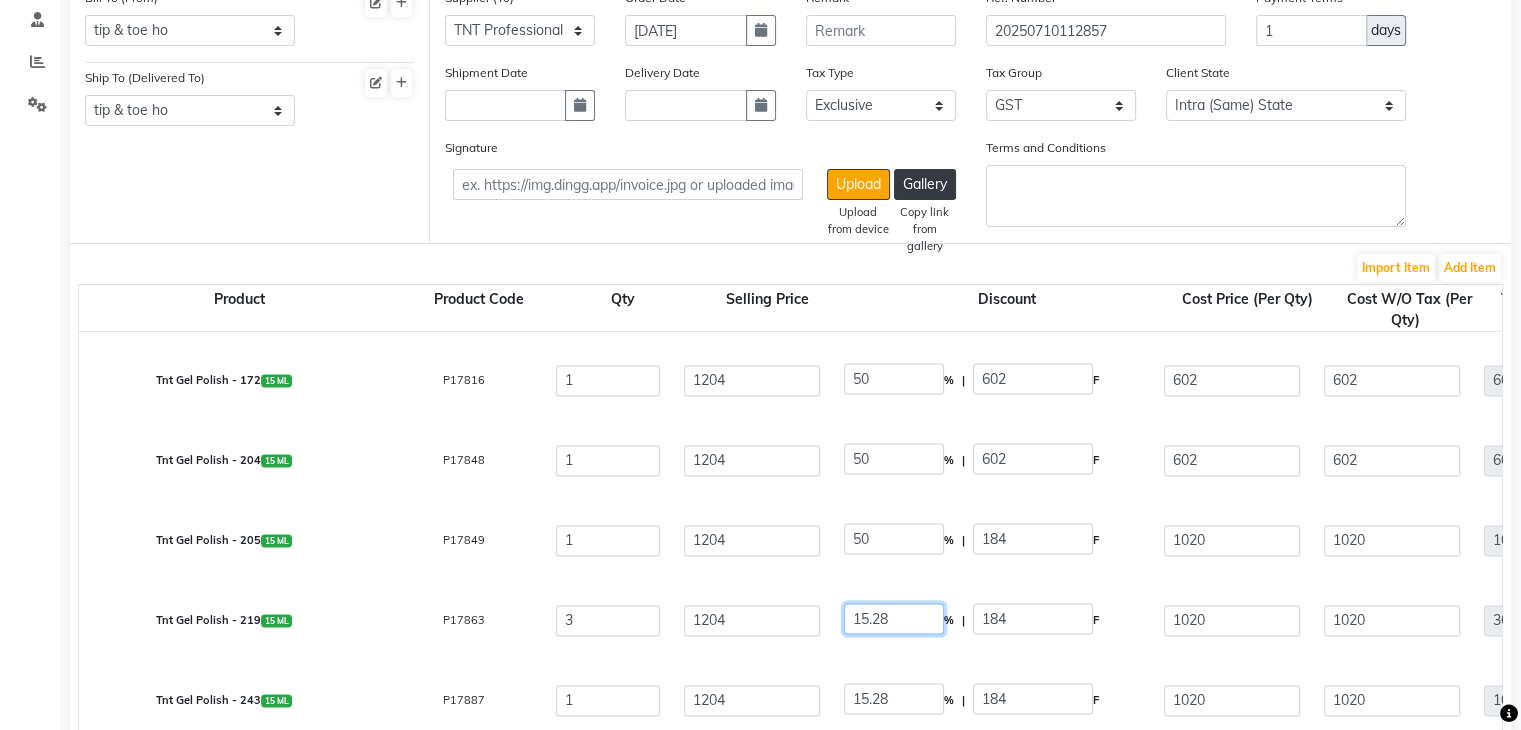 click on "15.28" 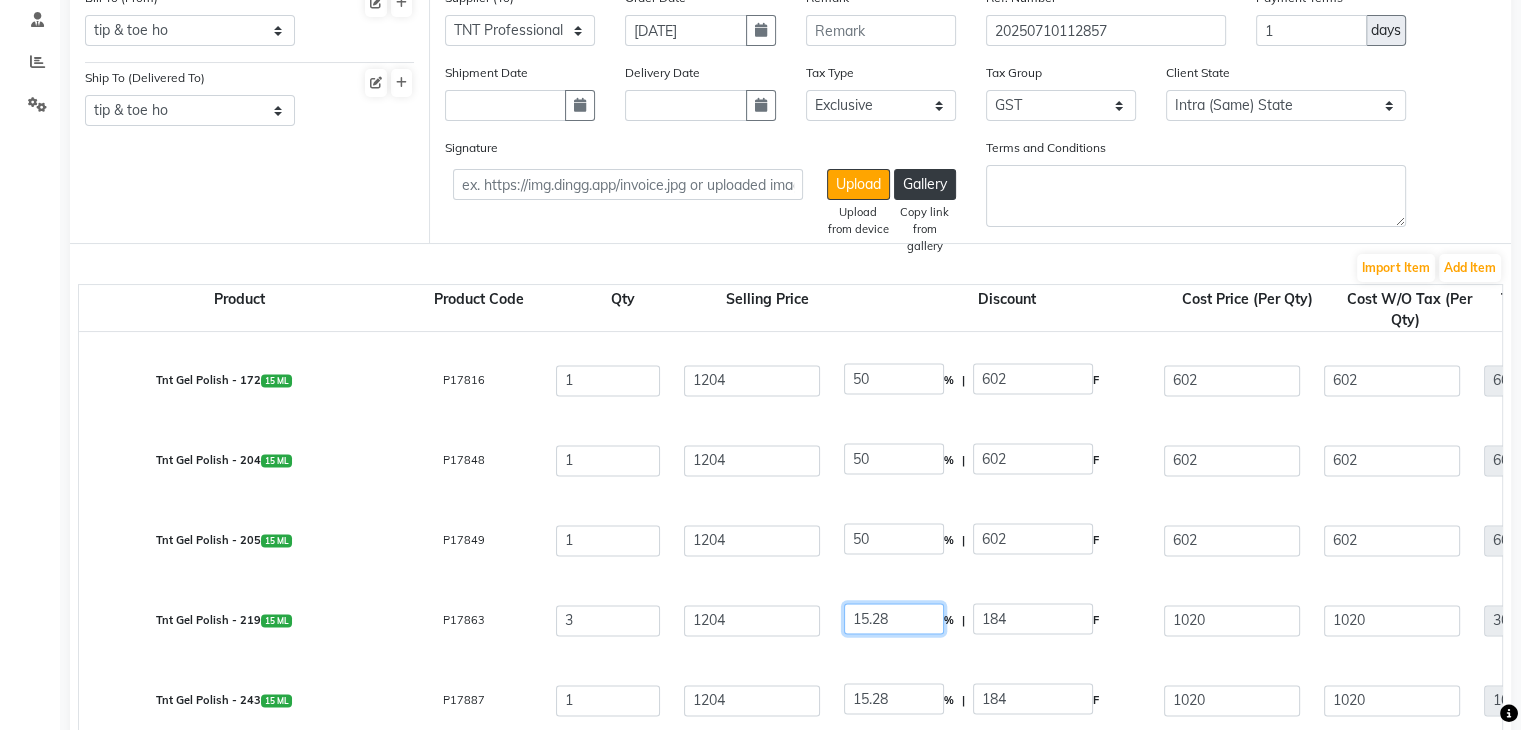 click on "15.28" 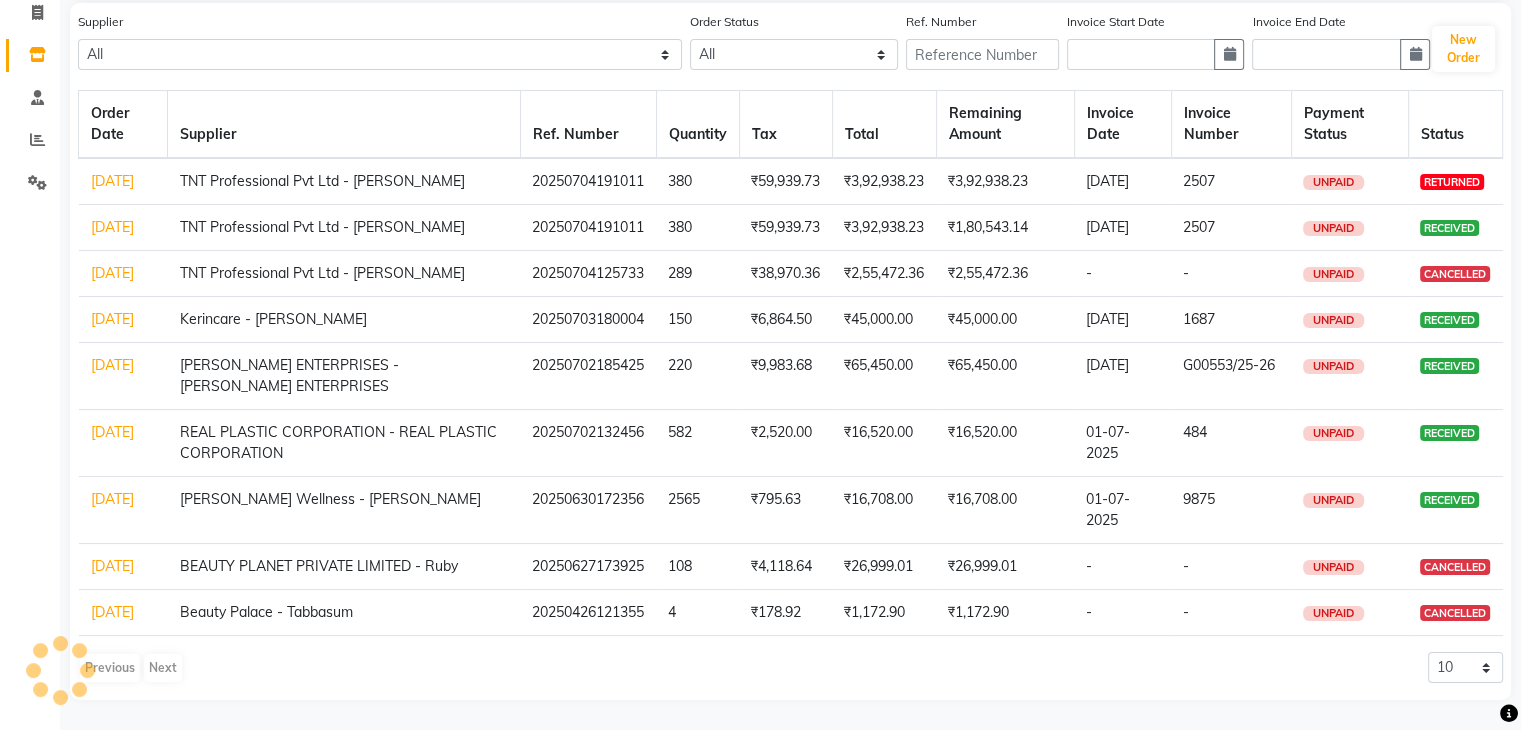 scroll, scrollTop: 0, scrollLeft: 0, axis: both 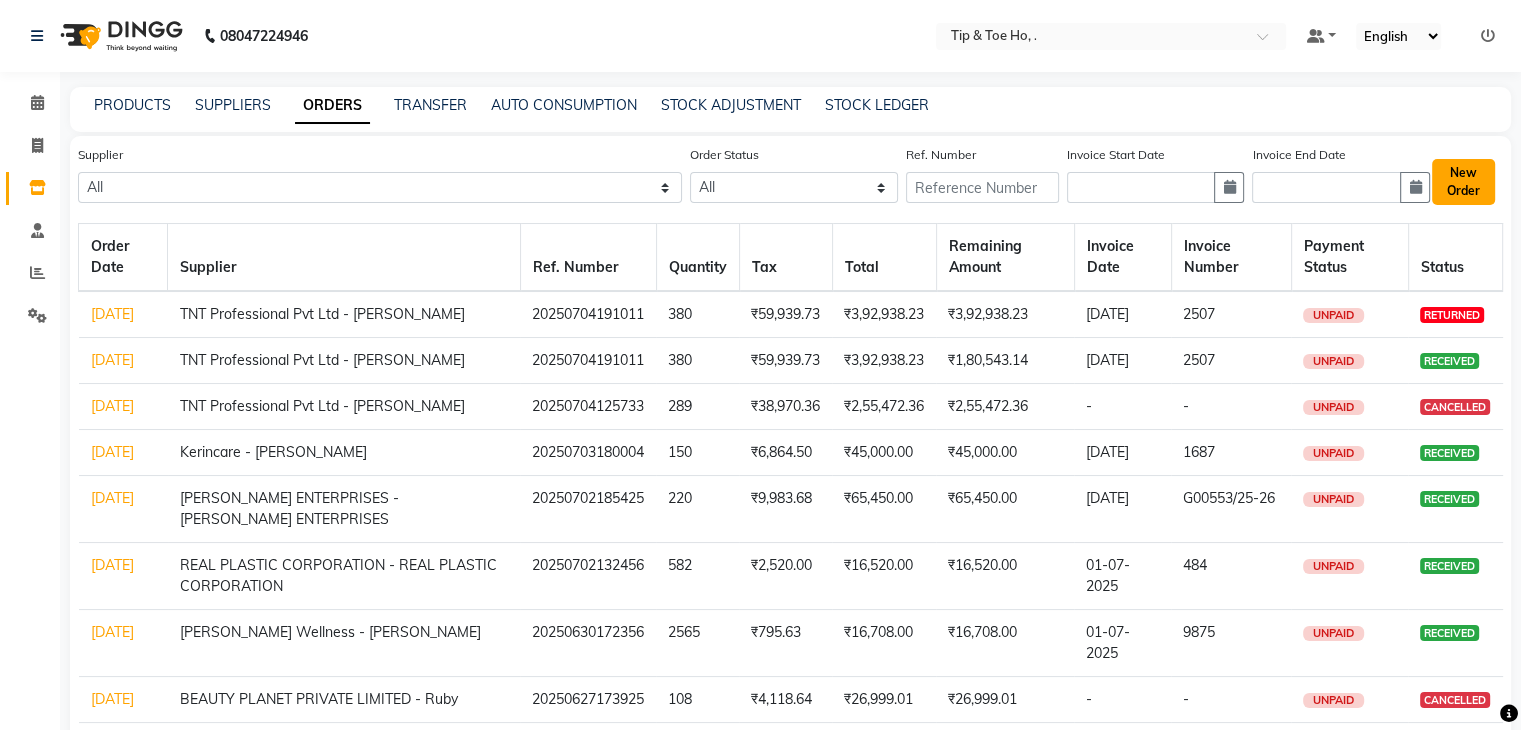 click on "New Order" 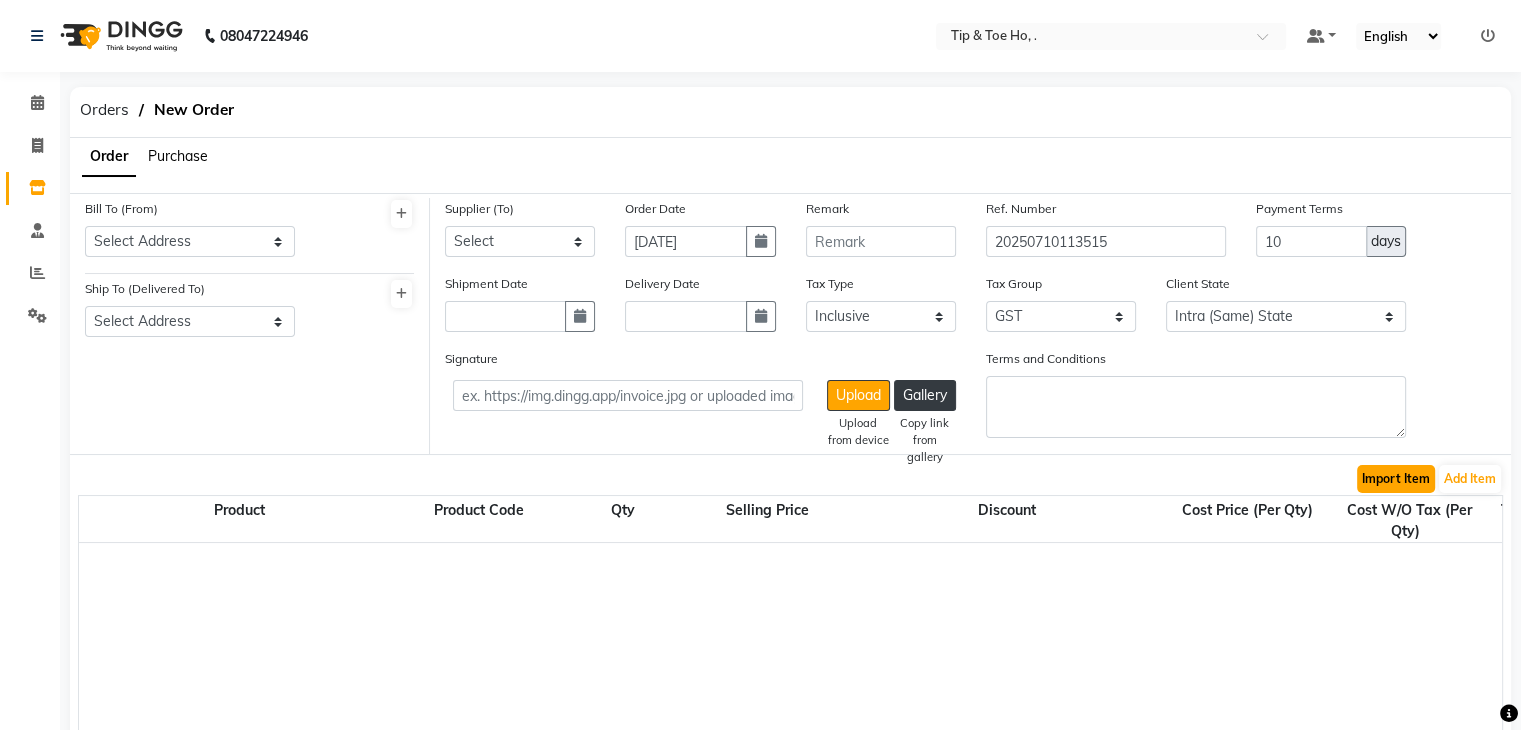 click on "Import Item" 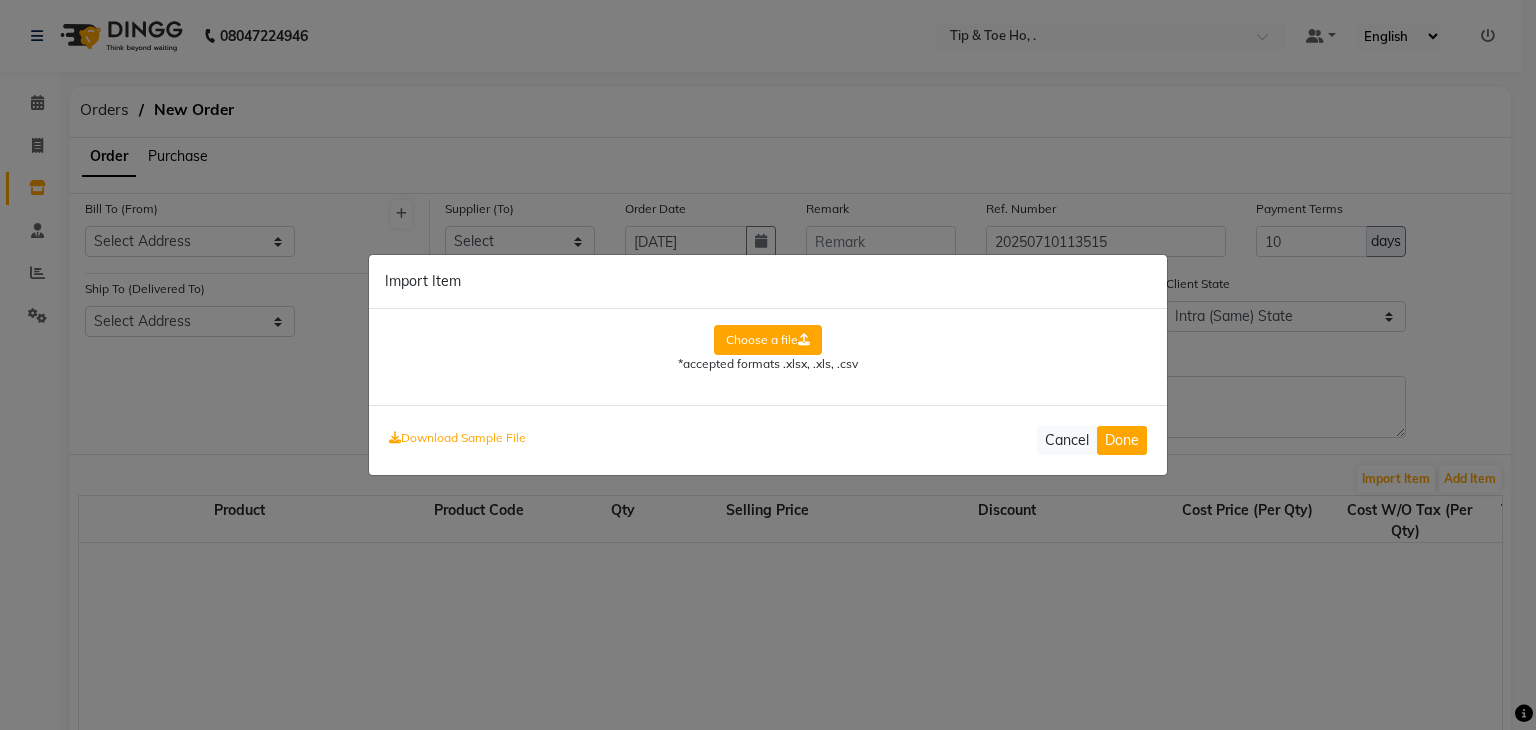 click on "Choose a file" 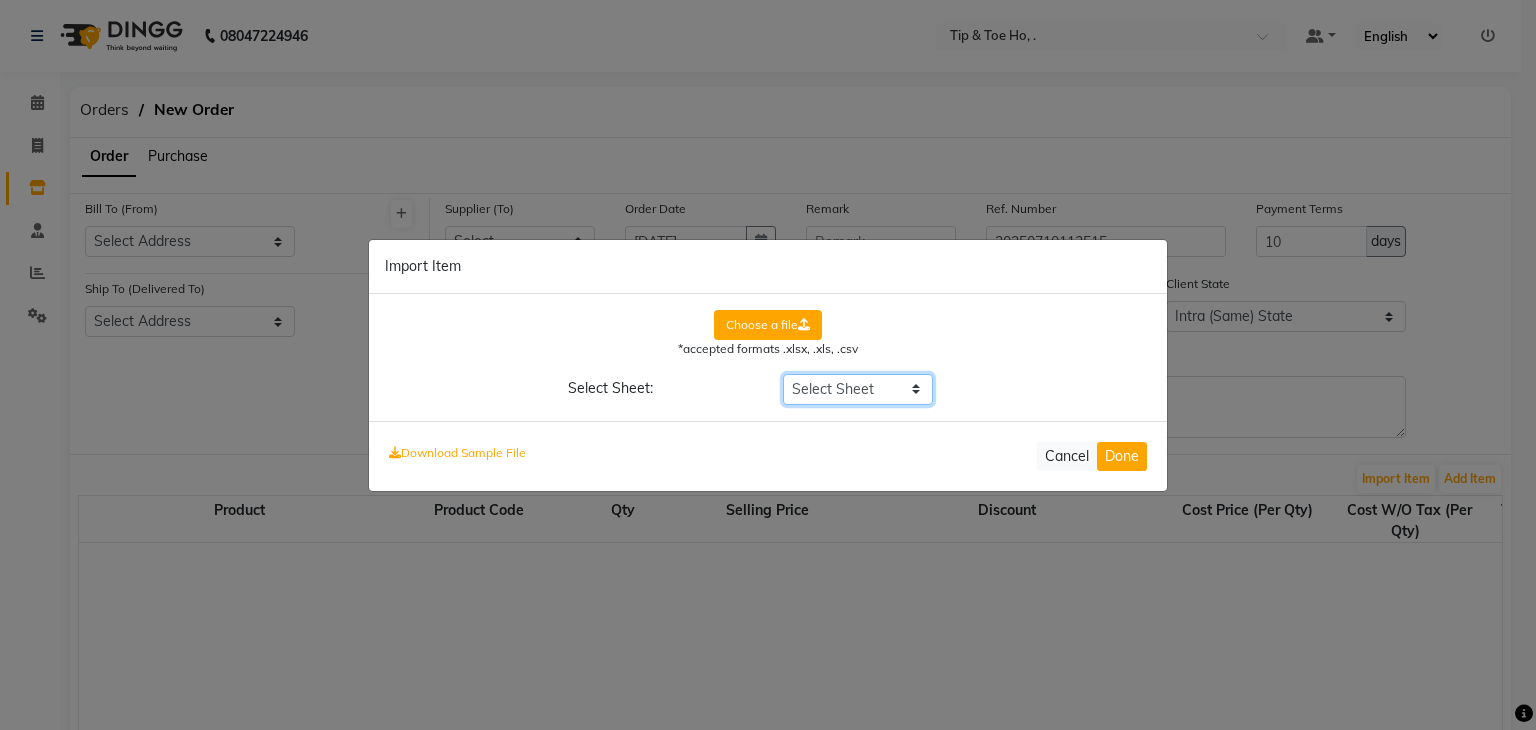 click on "Select Sheet Sheet1" 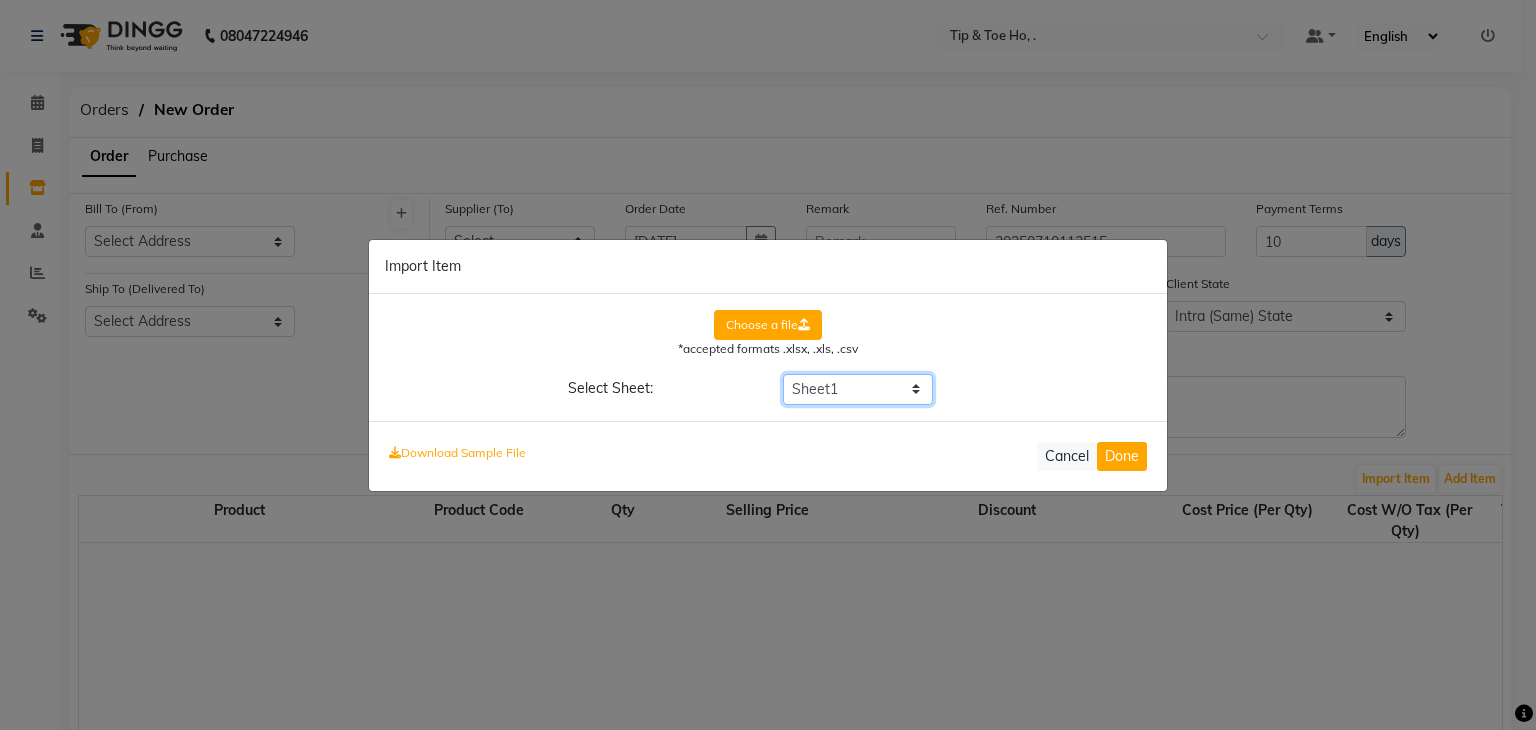 click on "Select Sheet Sheet1" 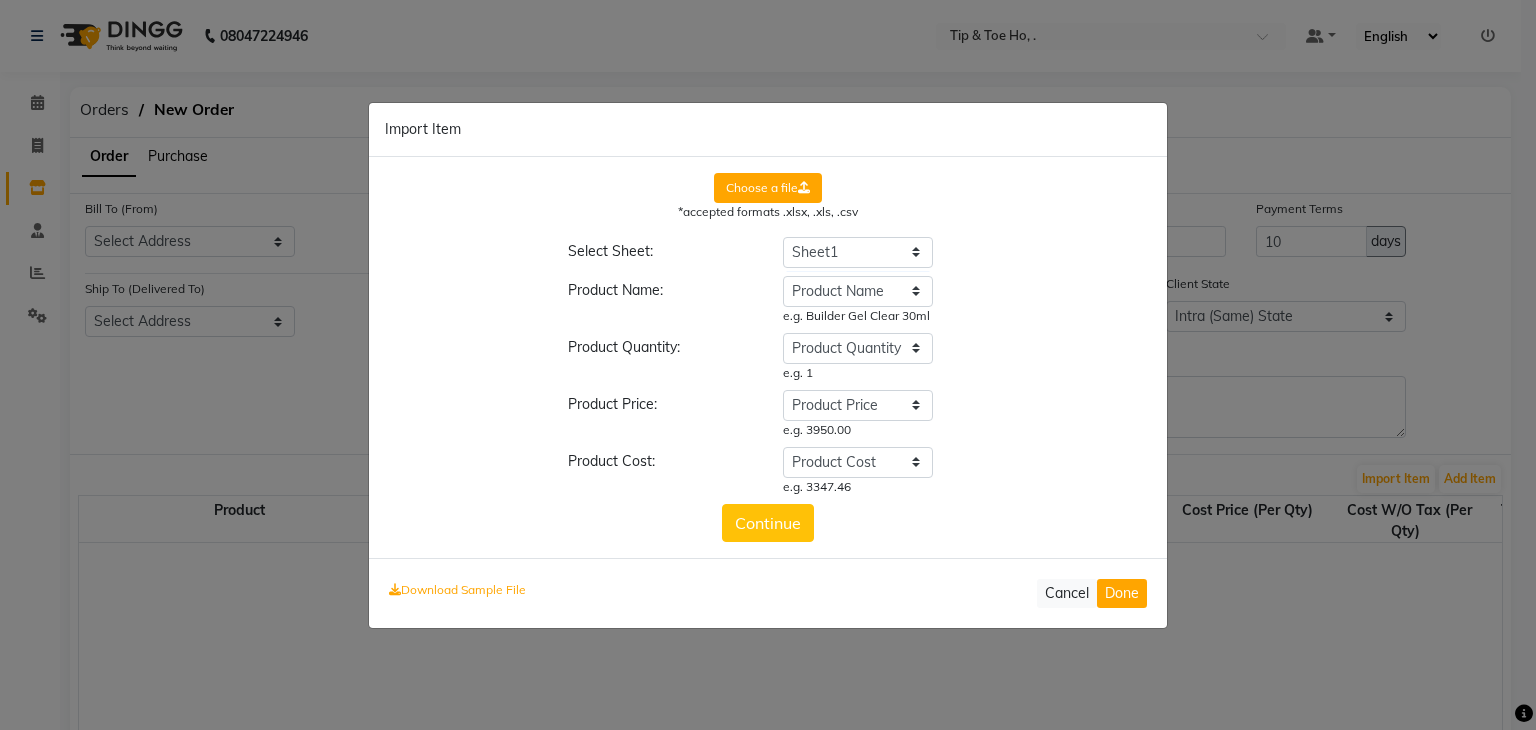 click on "Choose a file  *accepted formats .xlsx, .xls, .csv Select Sheet: Select Sheet Sheet1 Product Name: Select Product Name Product Name Product Quantity Product Price Discount % Product Cost e.g. Builder Gel Clear 30ml Product Quantity: Select product Quantity Product Name Product Quantity Product Price Discount % Product Cost e.g. 1 Product Price: Select Product Price Product Name Product Quantity Product Price Discount % Product Cost e.g. 3950.00 Product Cost: Select Product Cost Product Name Product Quantity Product Price Discount % Product Cost e.g. 3347.46 Continue" 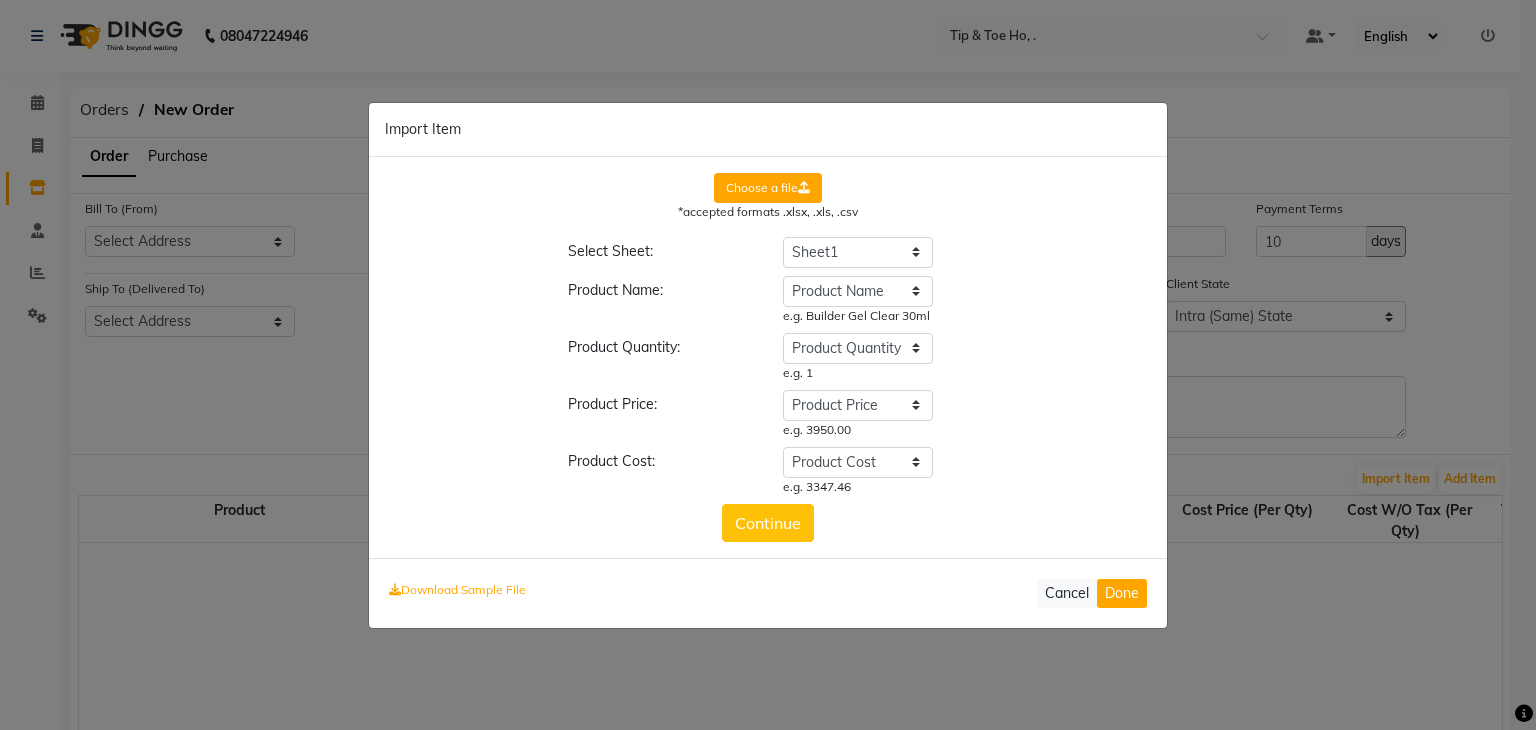 click on "Import Item   Choose a file  *accepted formats .xlsx, .xls, .csv Select Sheet: Select Sheet Sheet1 Product Name: Select Product Name Product Name Product Quantity Product Price Discount % Product Cost e.g. Builder Gel Clear 30ml Product Quantity: Select product Quantity Product Name Product Quantity Product Price Discount % Product Cost e.g. 1 Product Price: Select Product Price Product Name Product Quantity Product Price Discount % Product Cost e.g. 3950.00 Product Cost: Select Product Cost Product Name Product Quantity Product Price Discount % Product Cost e.g. 3347.46 Continue  Download Sample File   Cancel  Done" 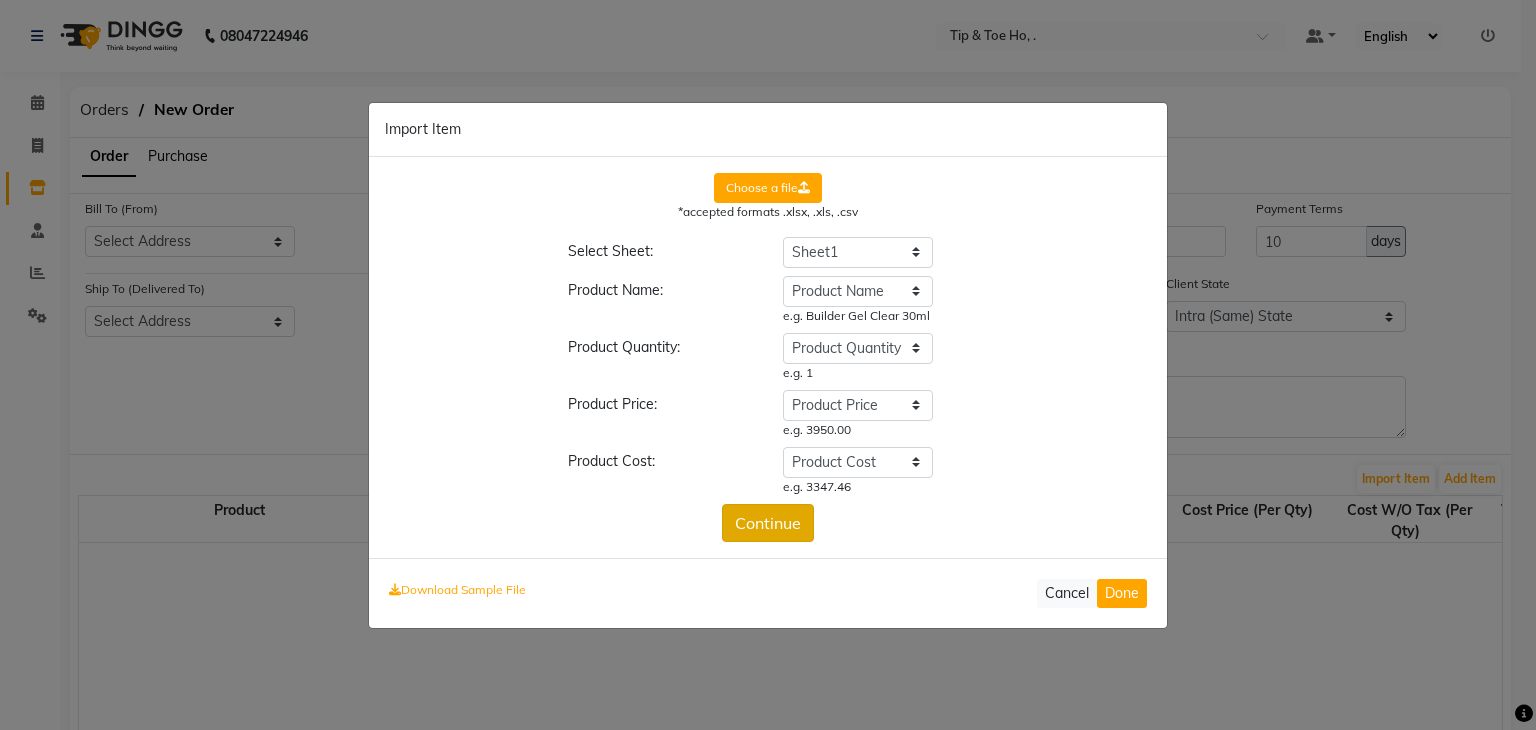 click on "Continue" 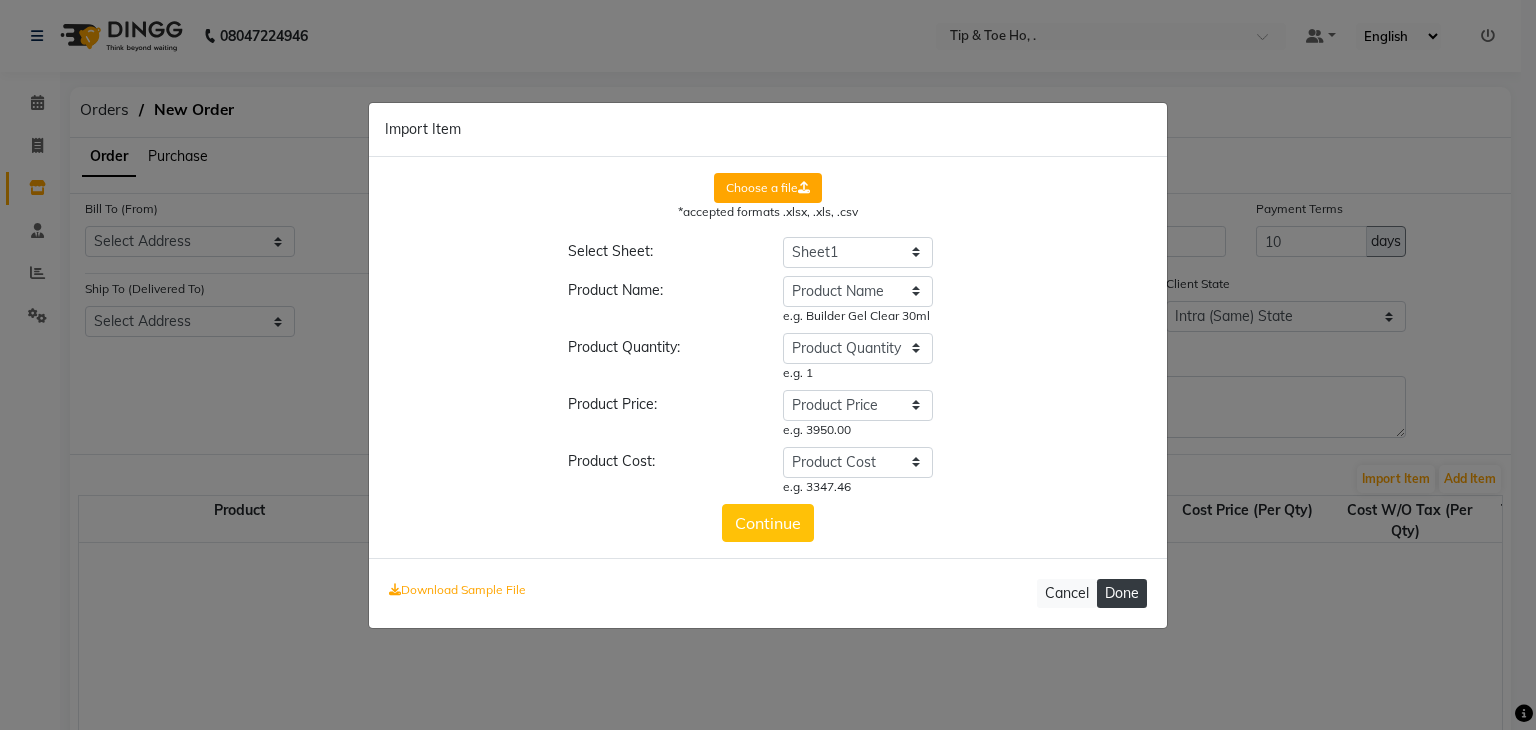 click on "Done" 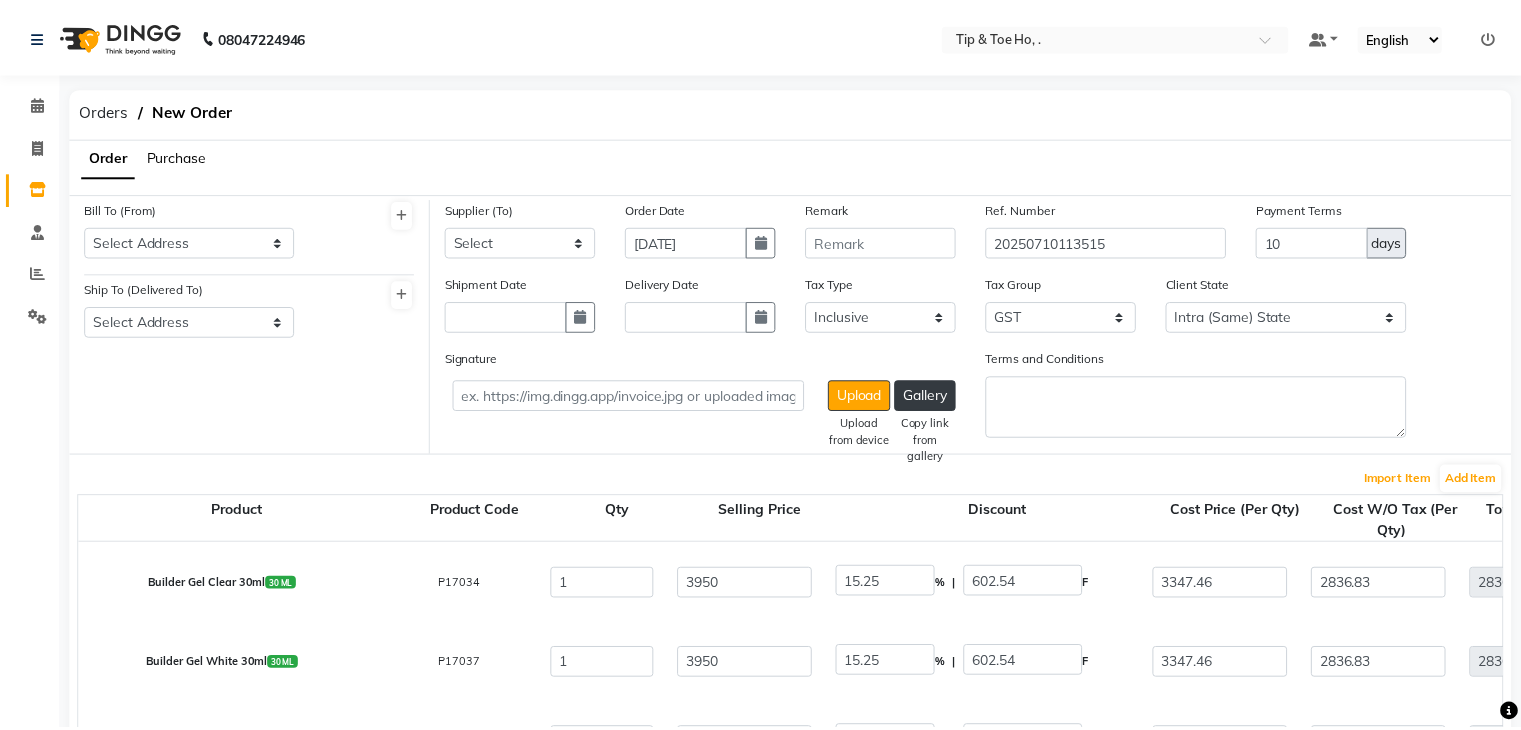 scroll, scrollTop: 0, scrollLeft: 0, axis: both 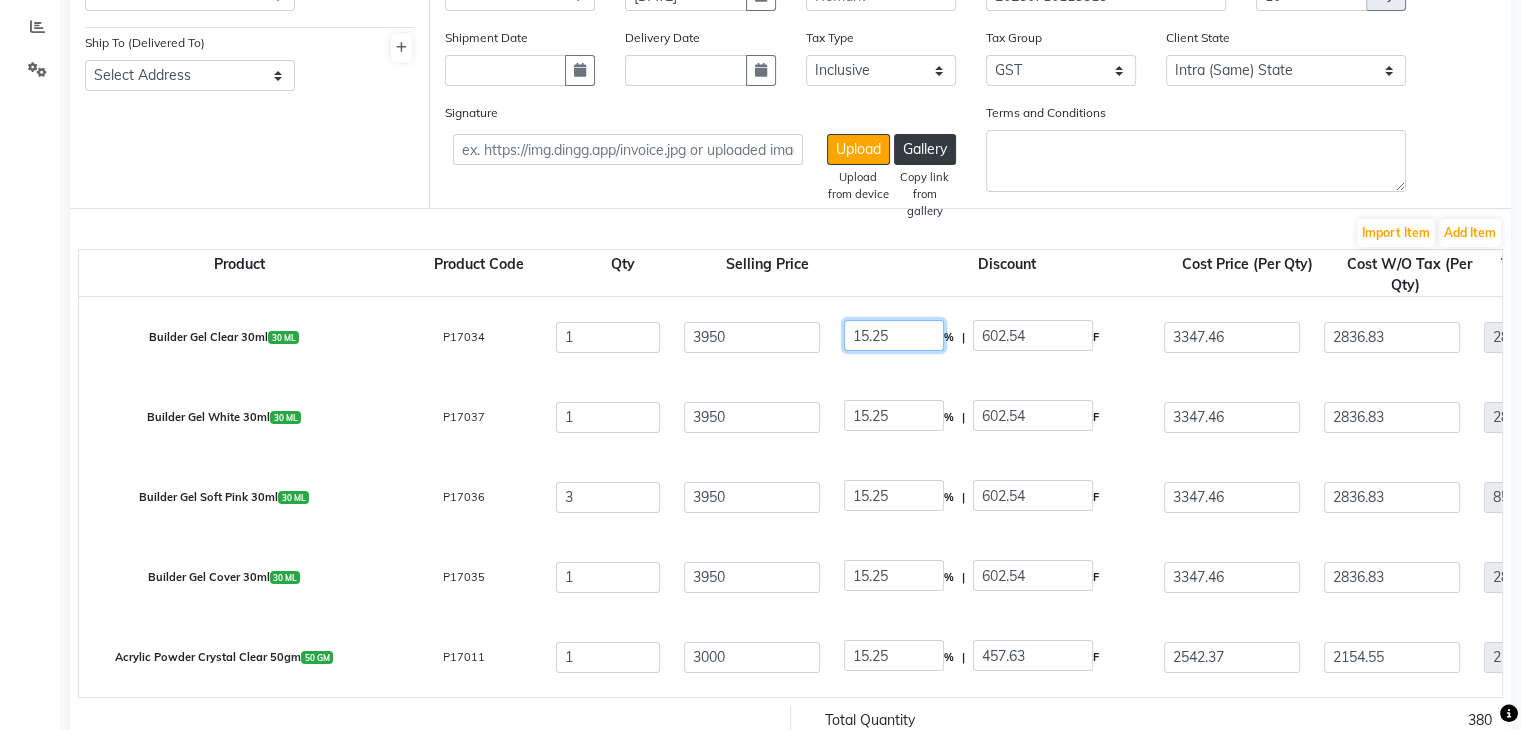 click on "15.25" 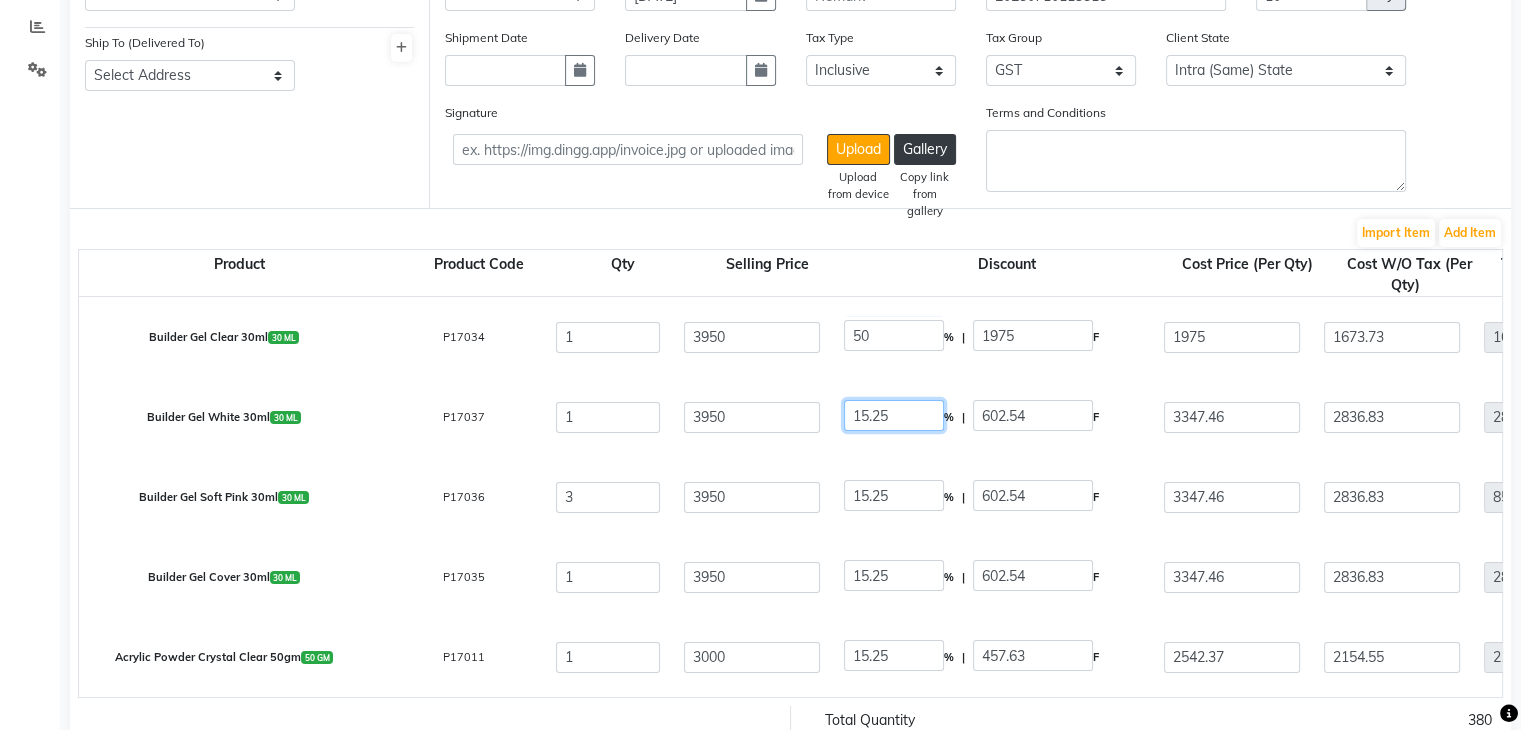 click on "15.25" 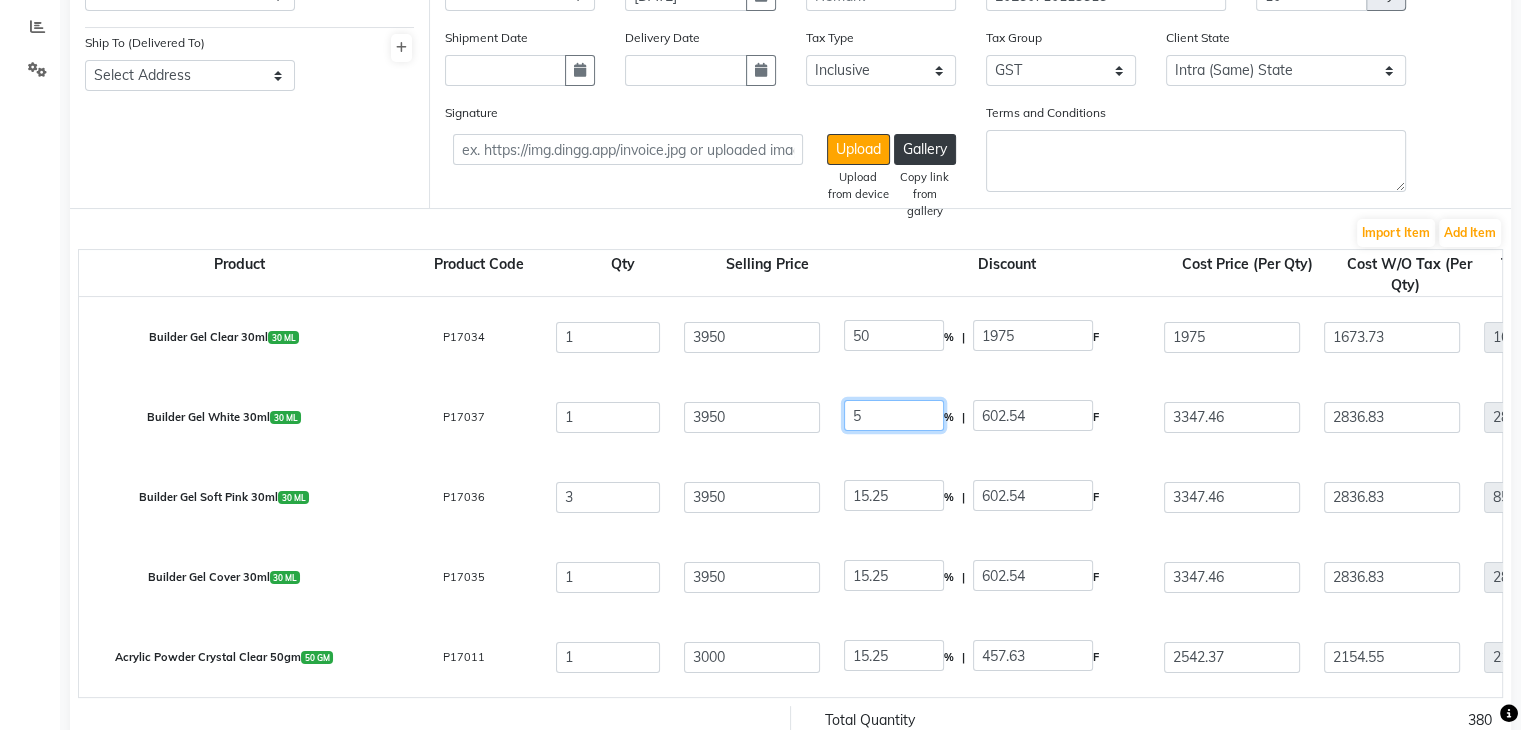 click on "5" 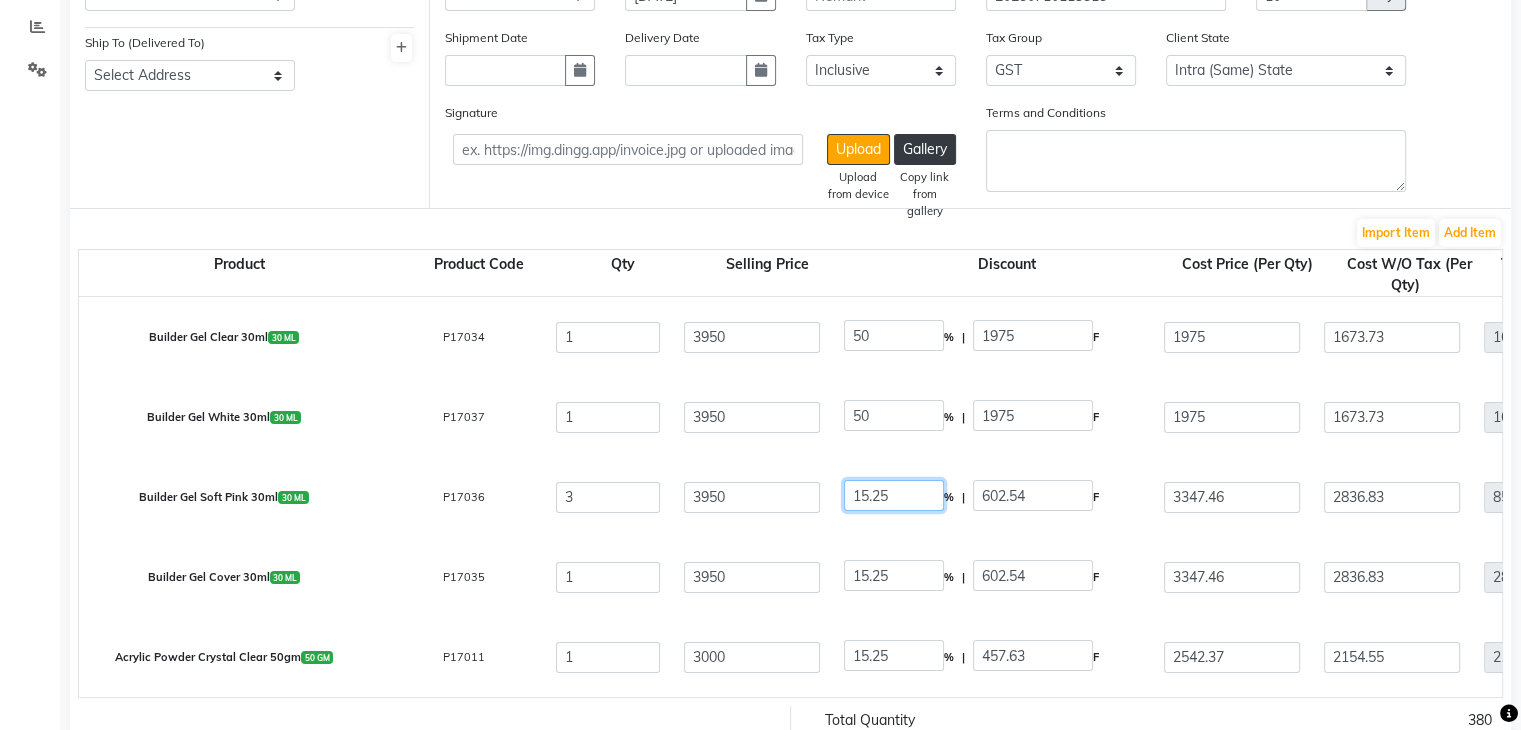 click on "15.25" 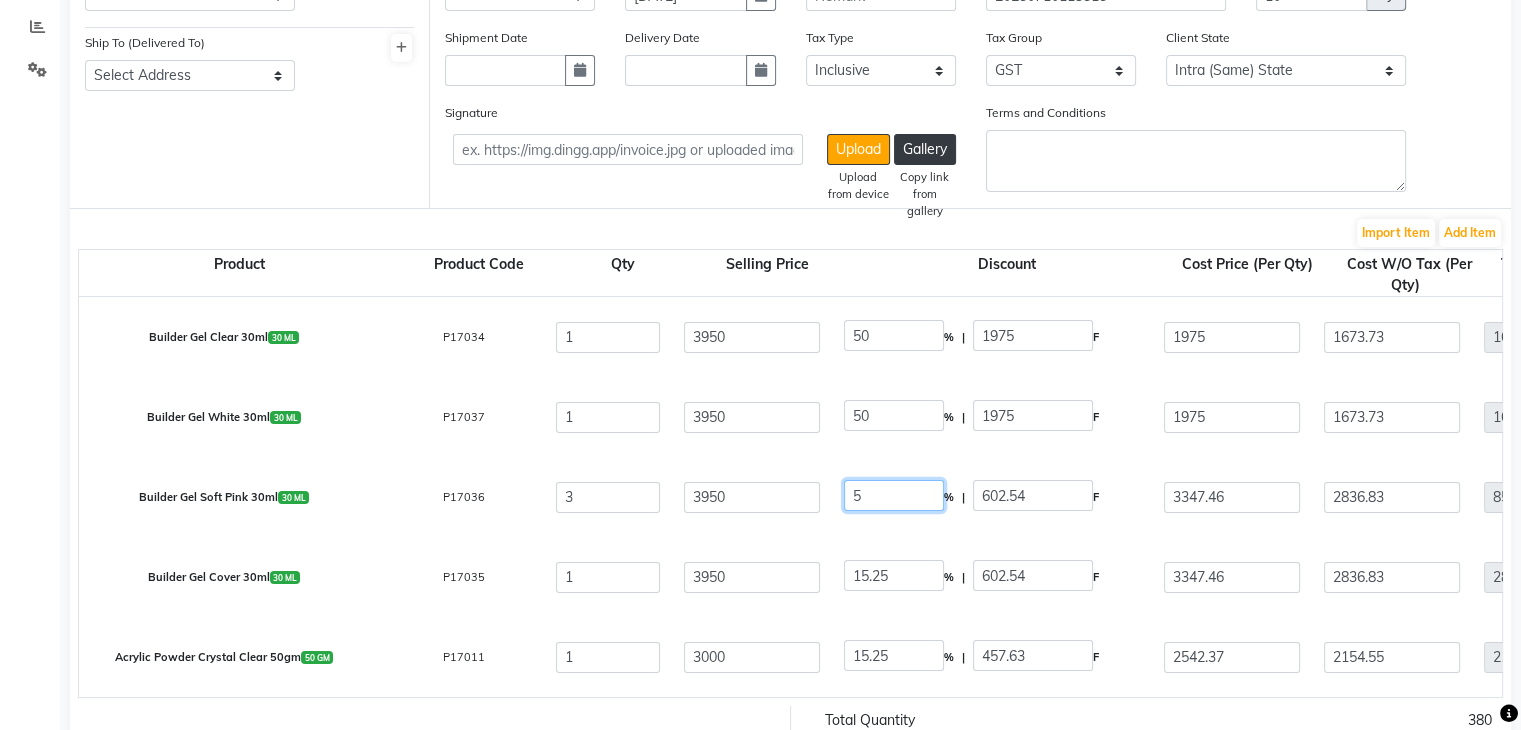 click on "5" 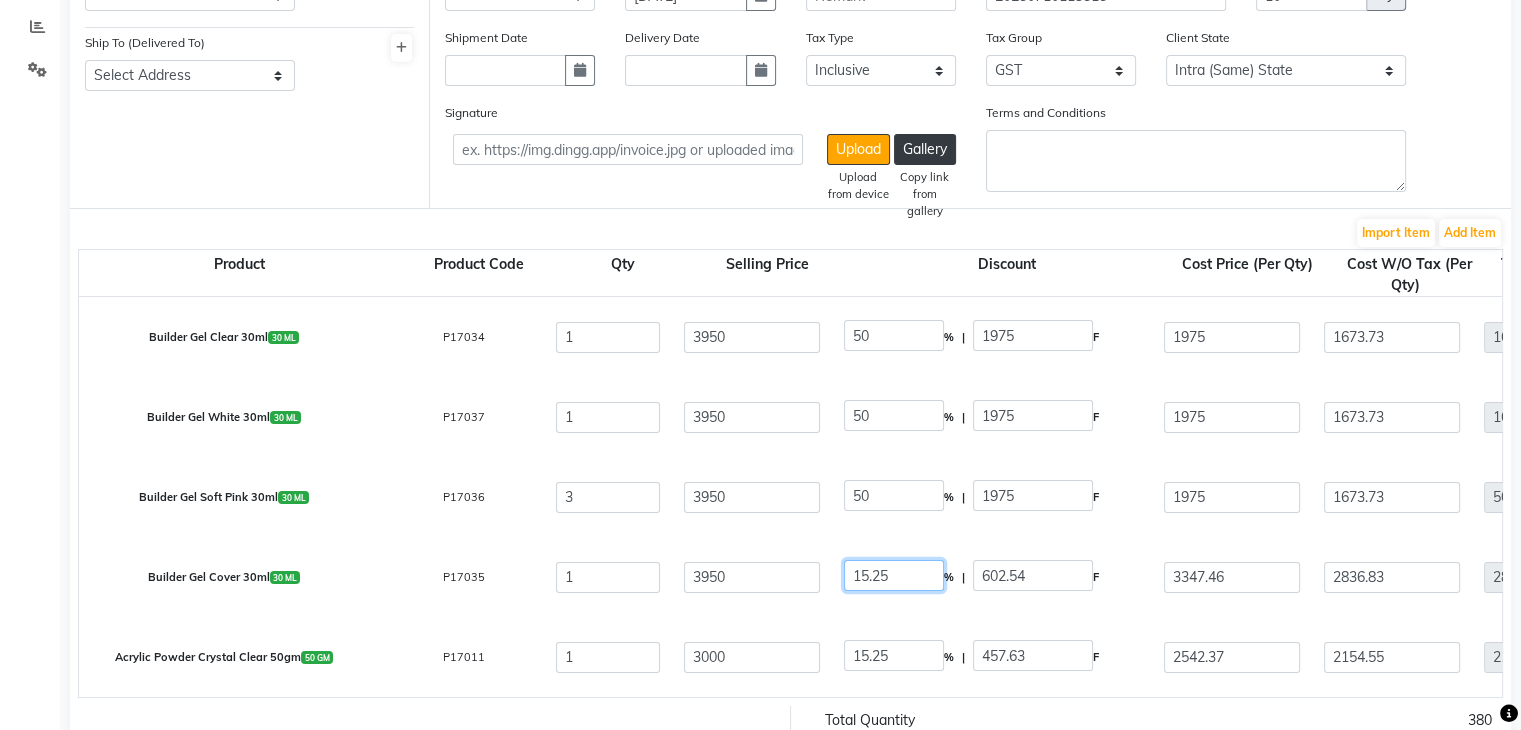 click on "15.25" 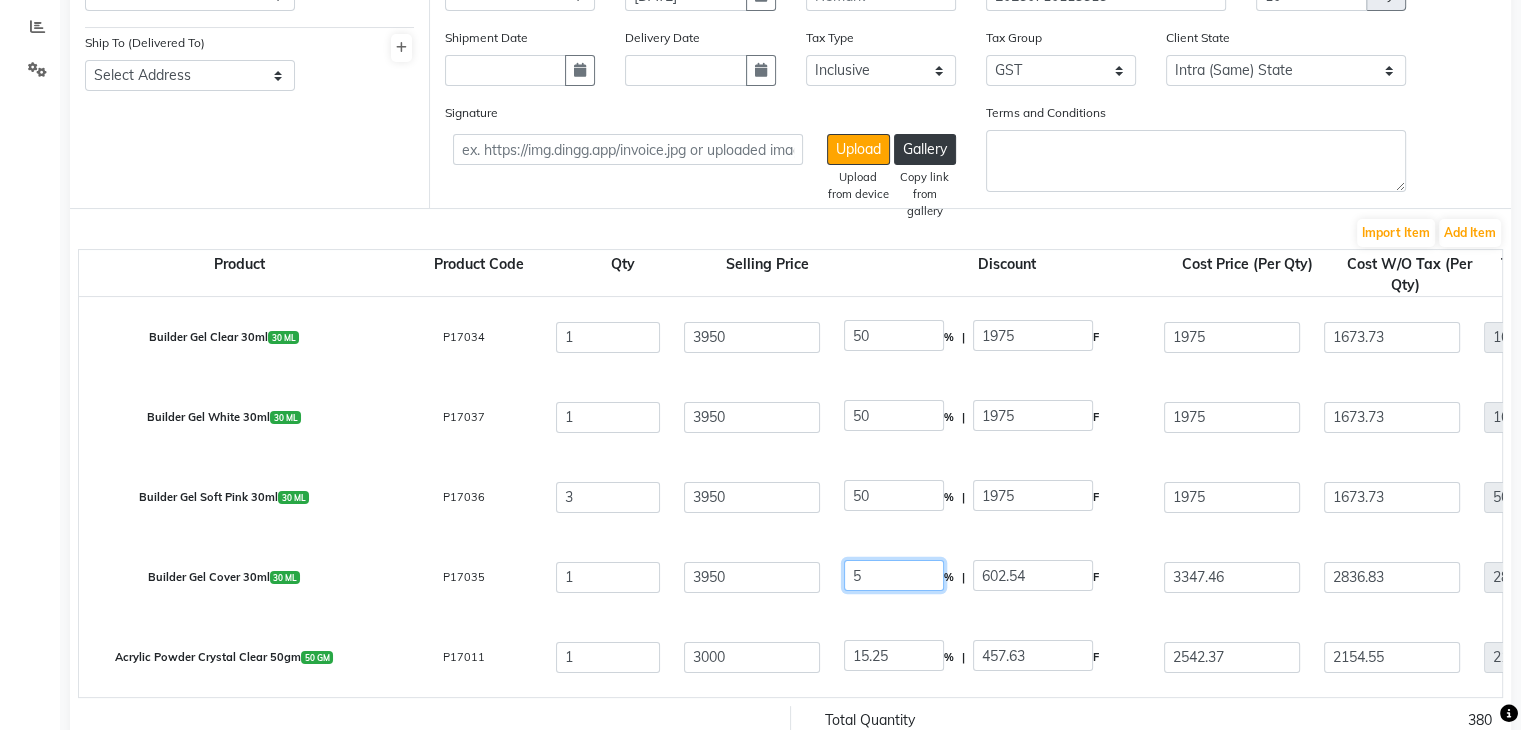 click on "5" 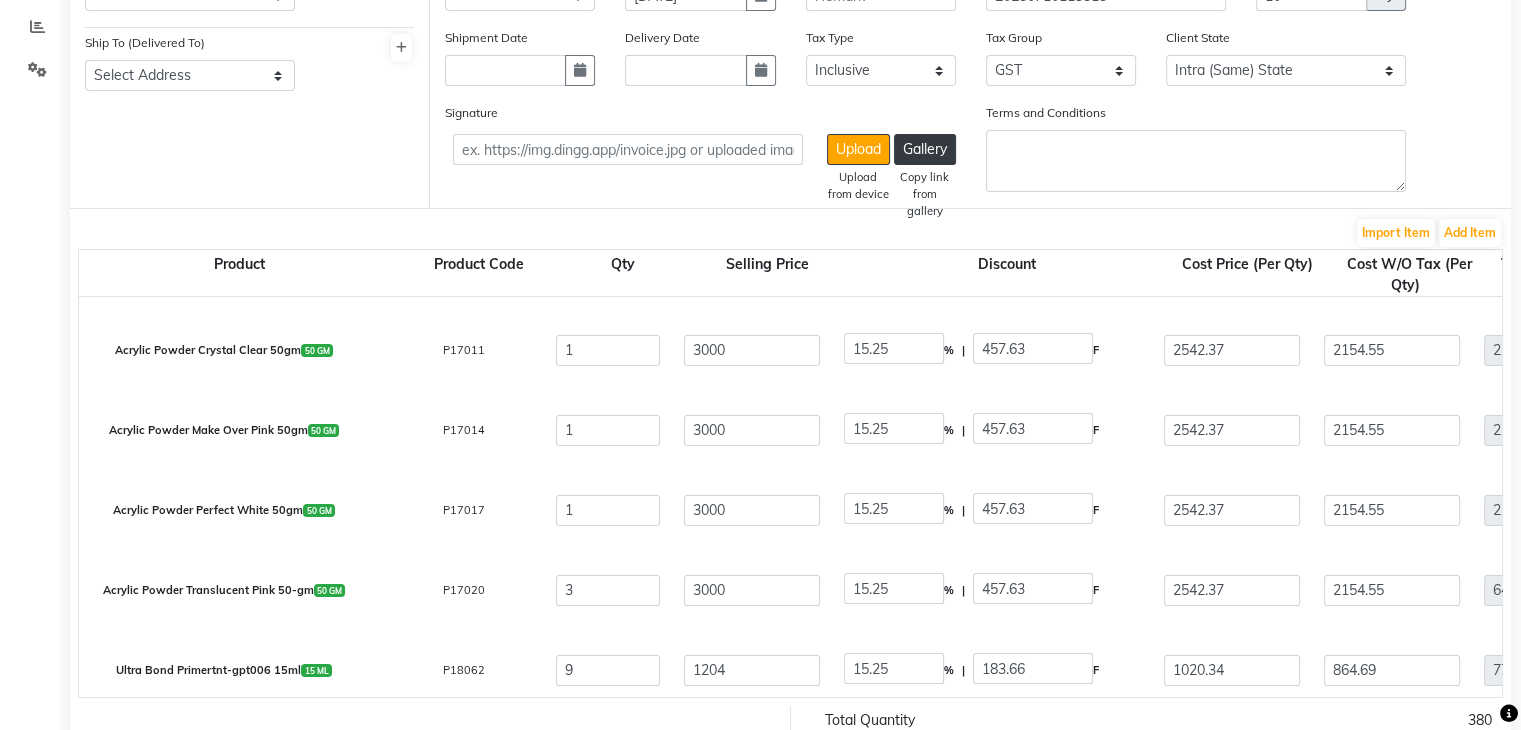 scroll, scrollTop: 308, scrollLeft: 0, axis: vertical 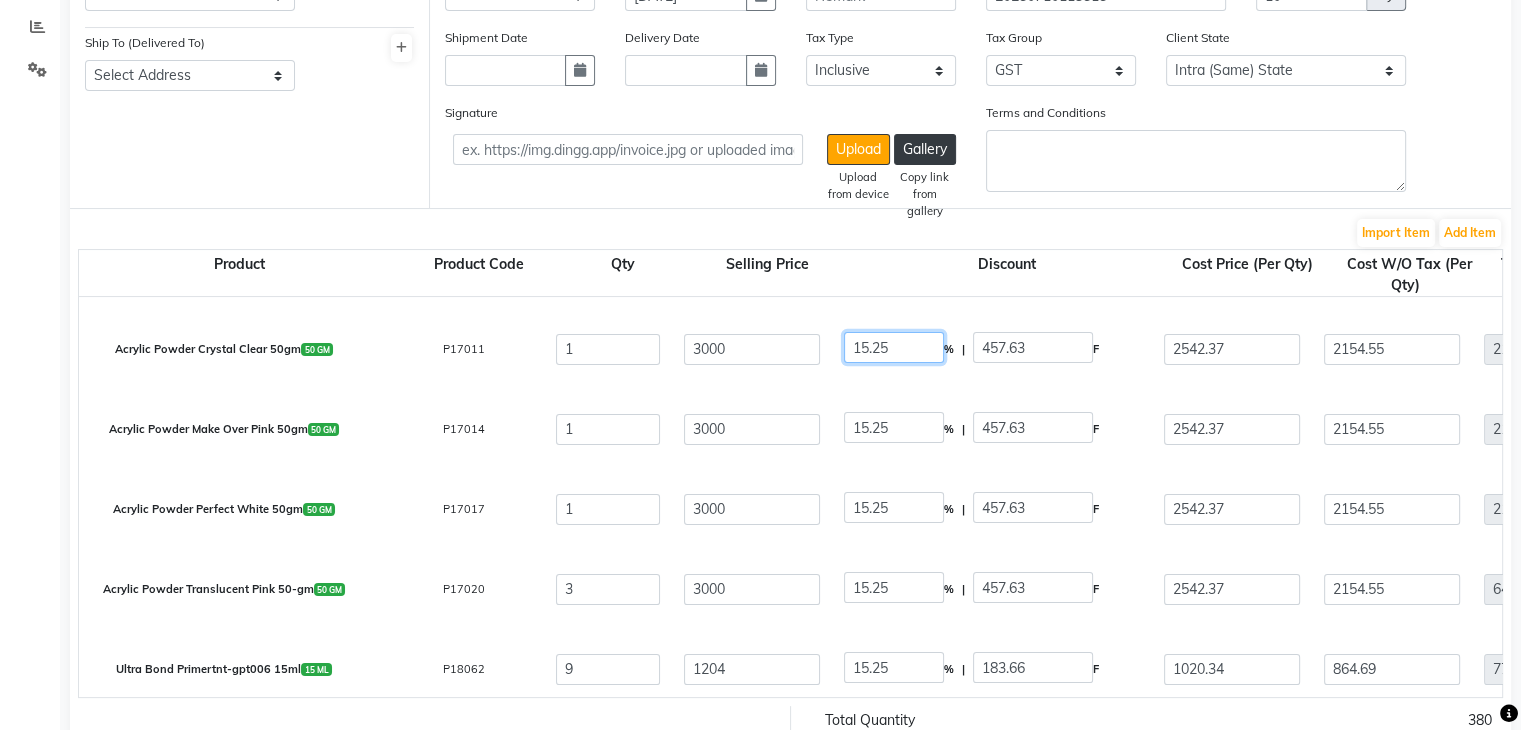 click on "15.25" 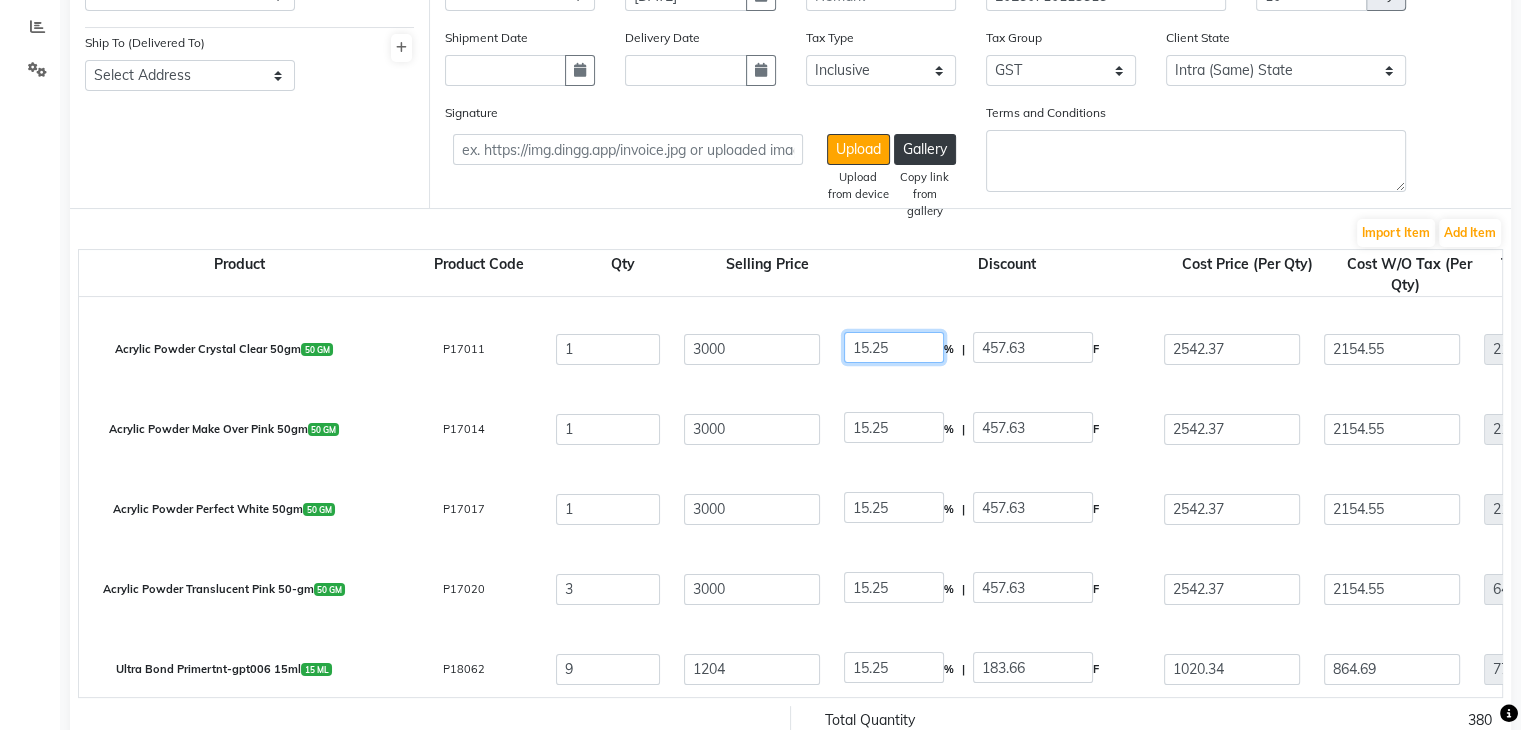 click on "15.25" 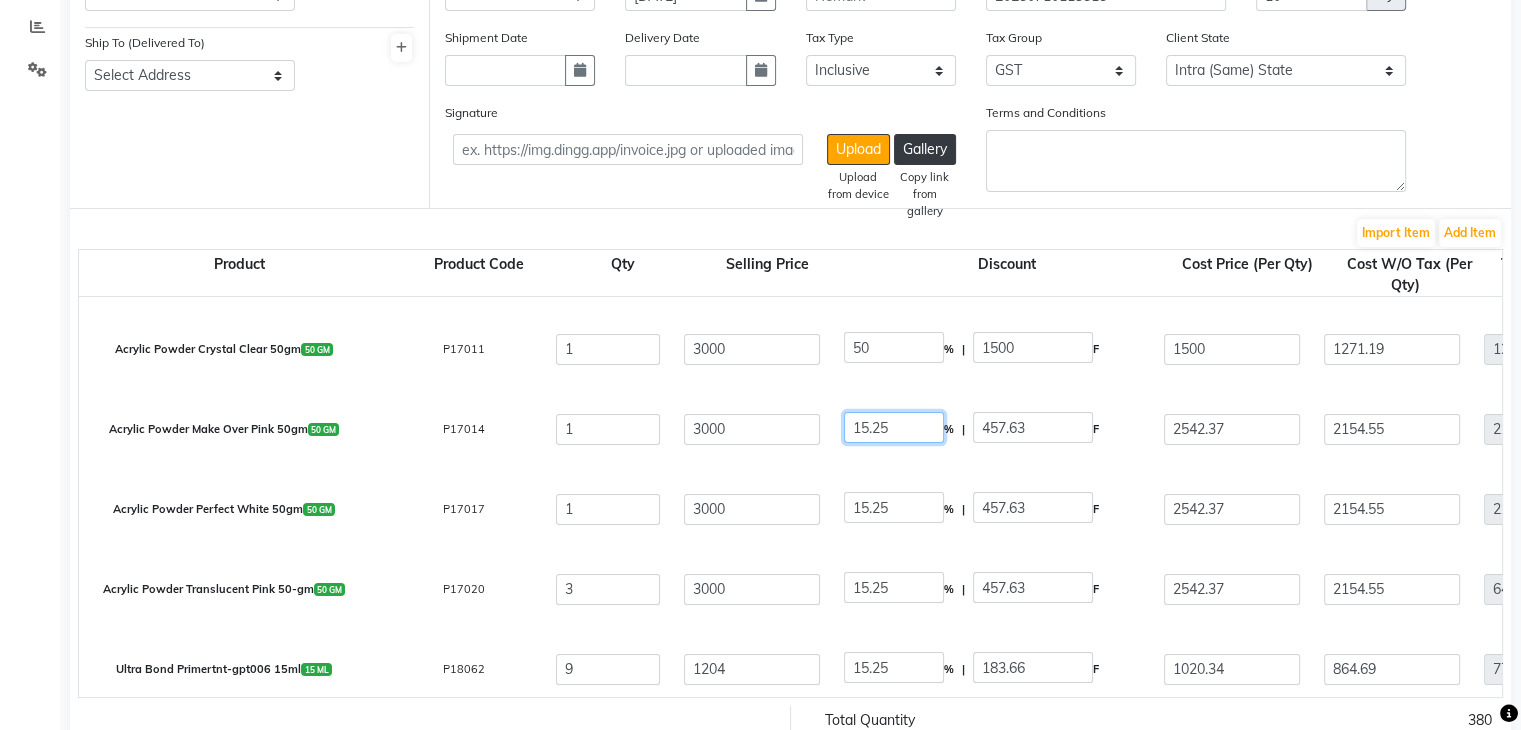 click on "15.25" 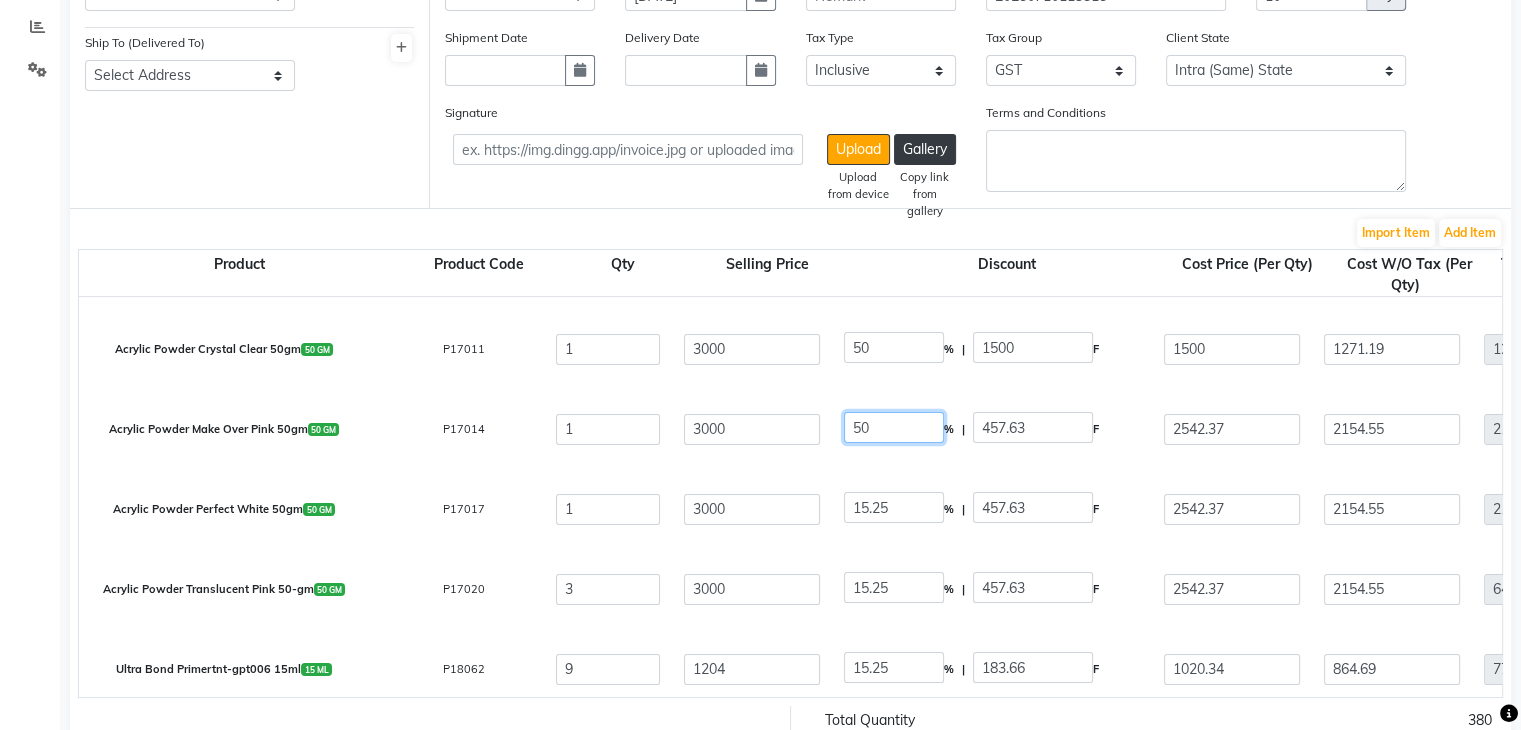 click on "50" 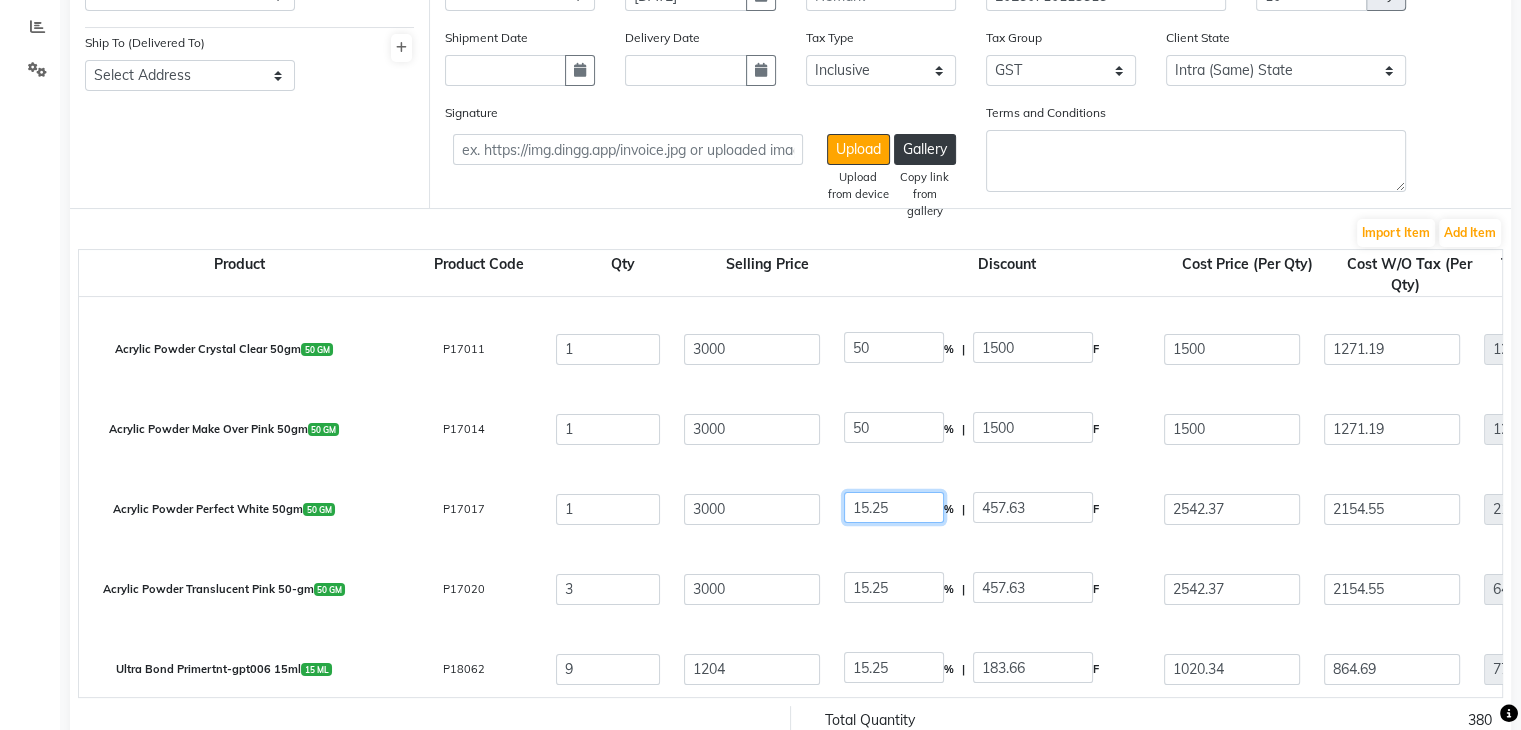 click on "15.25" 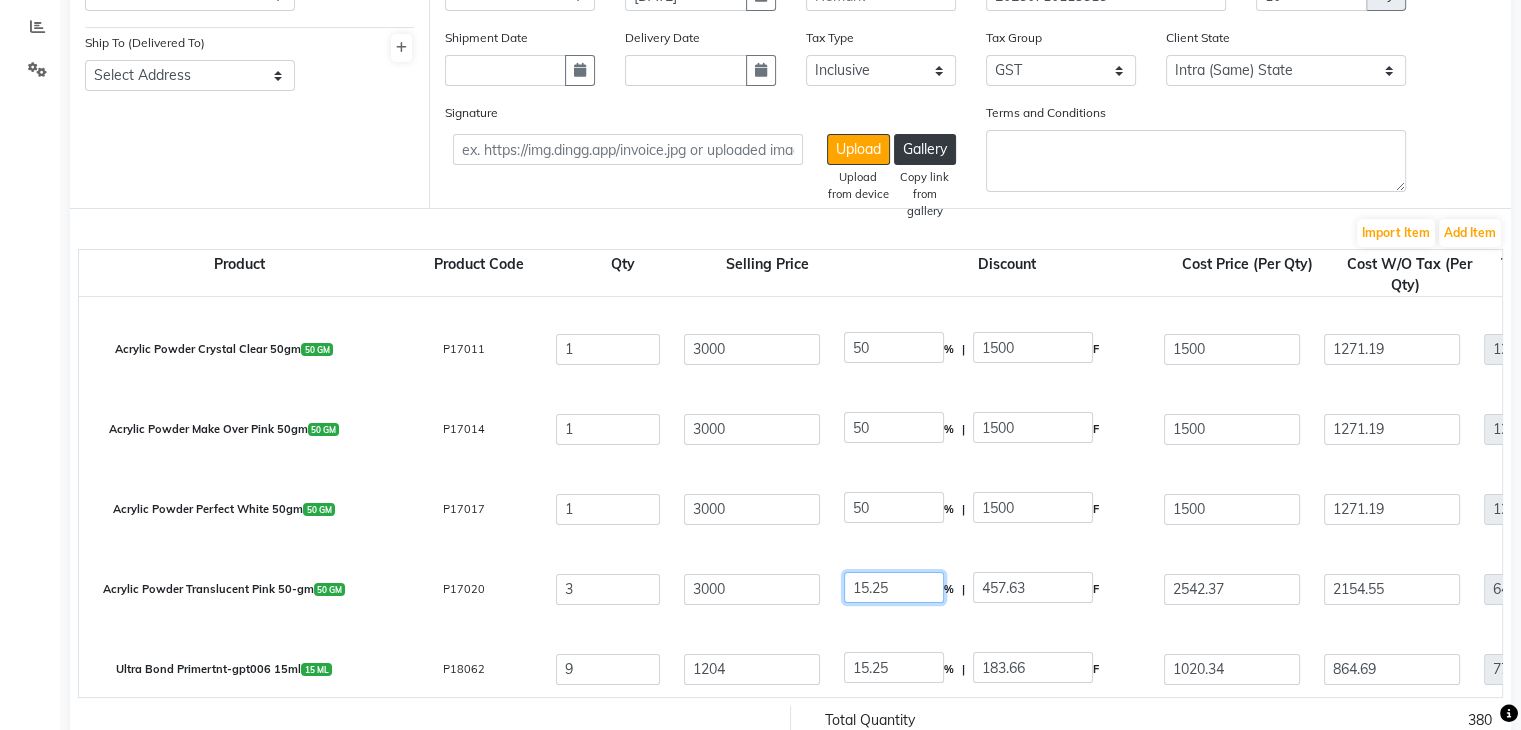 click on "15.25" 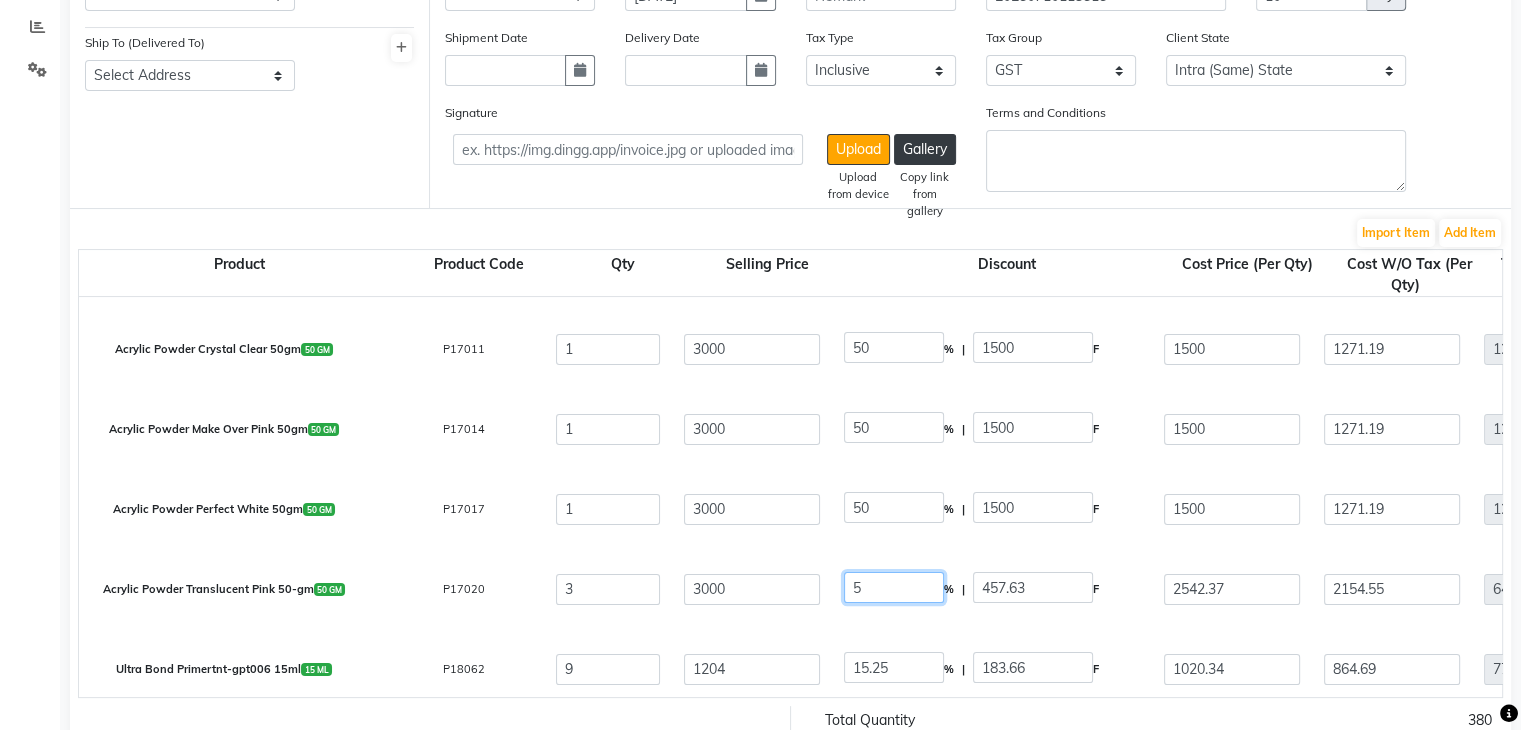 click on "5" 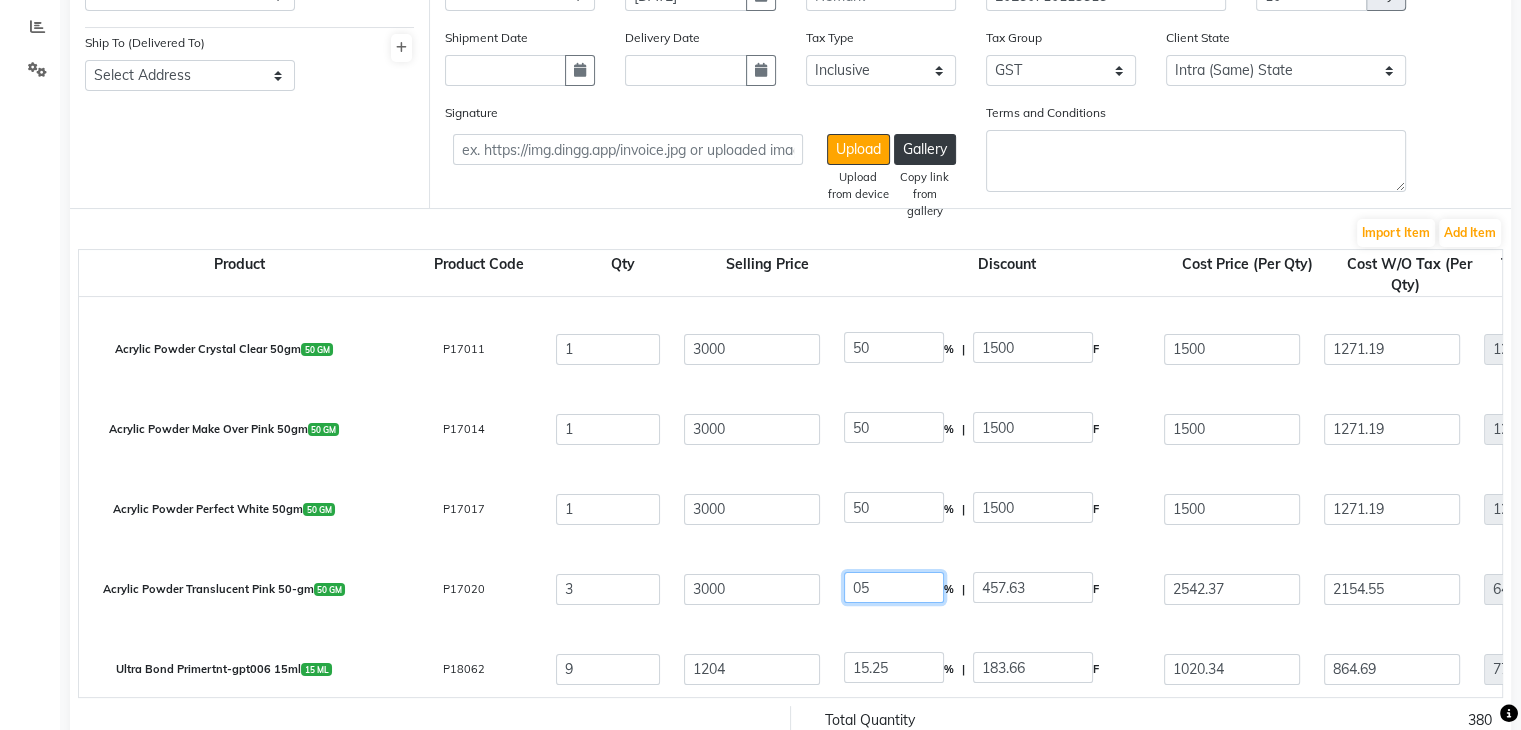 click on "05" 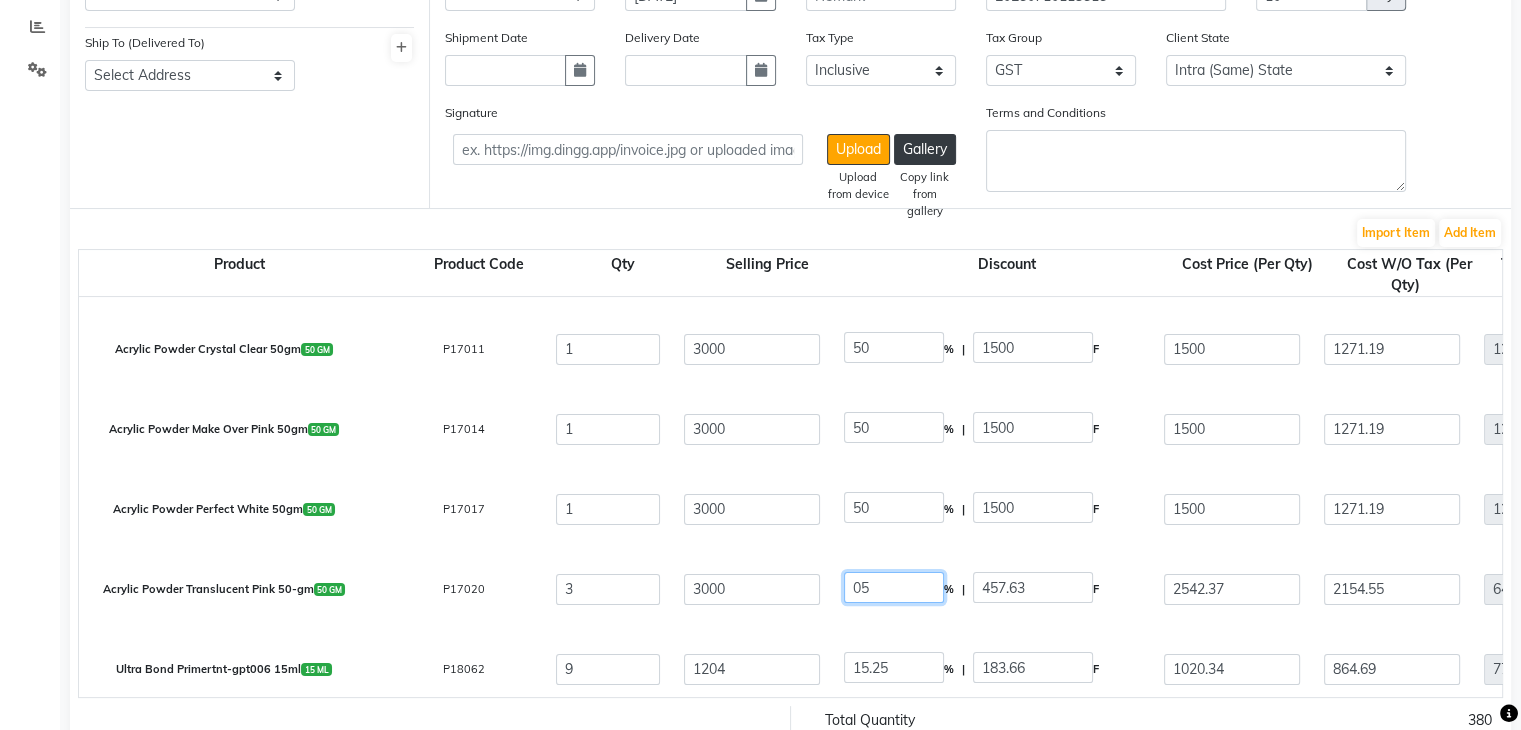 click on "05" 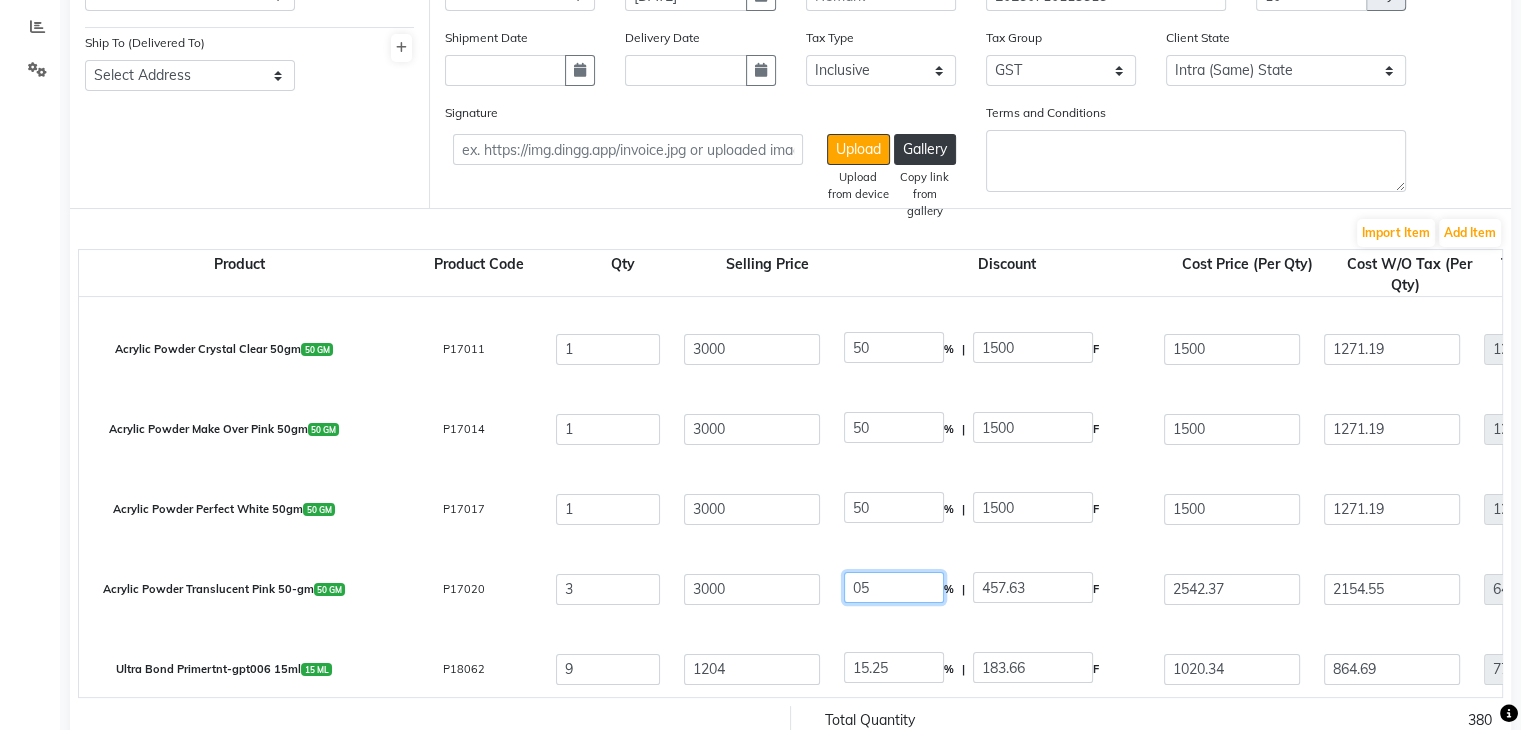 click on "05" 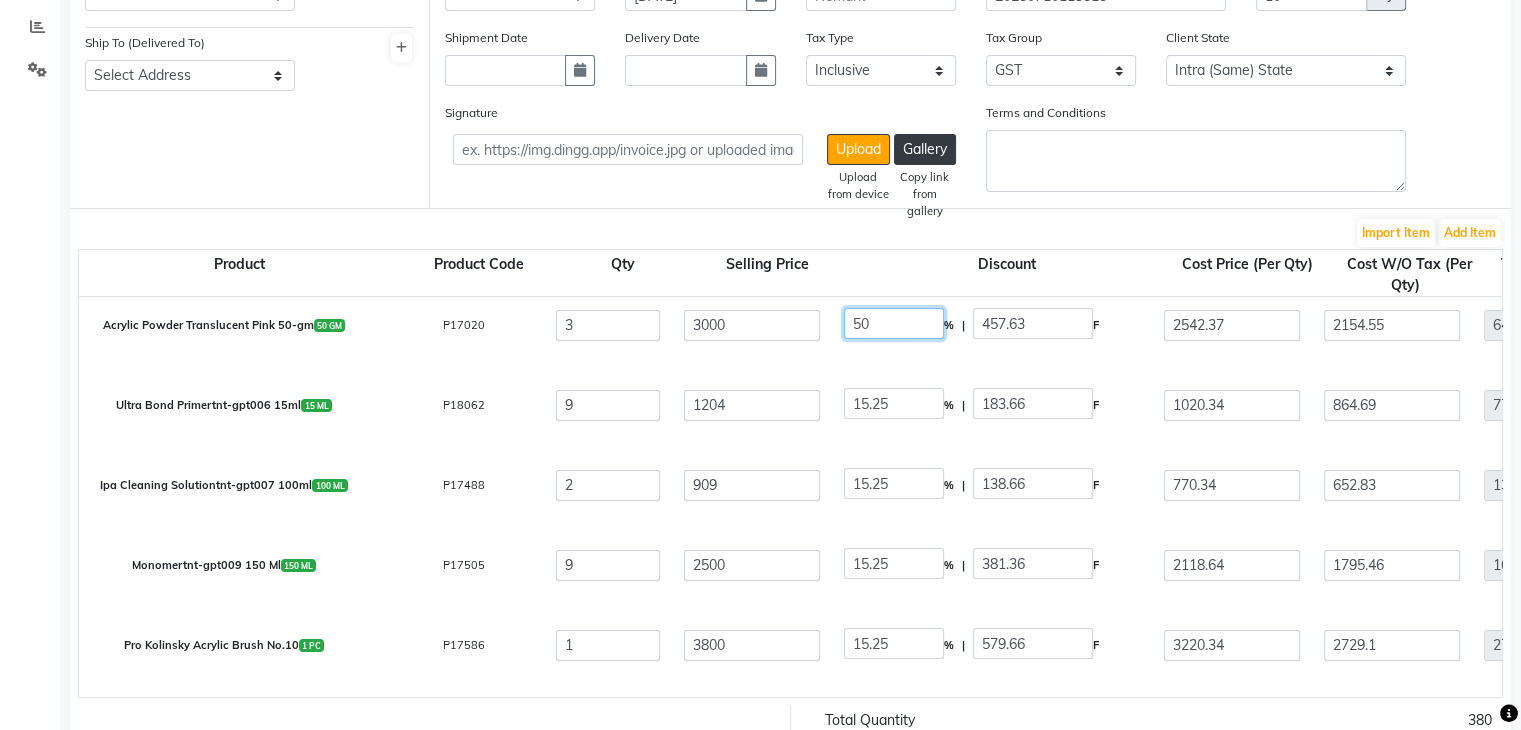 scroll, scrollTop: 574, scrollLeft: 0, axis: vertical 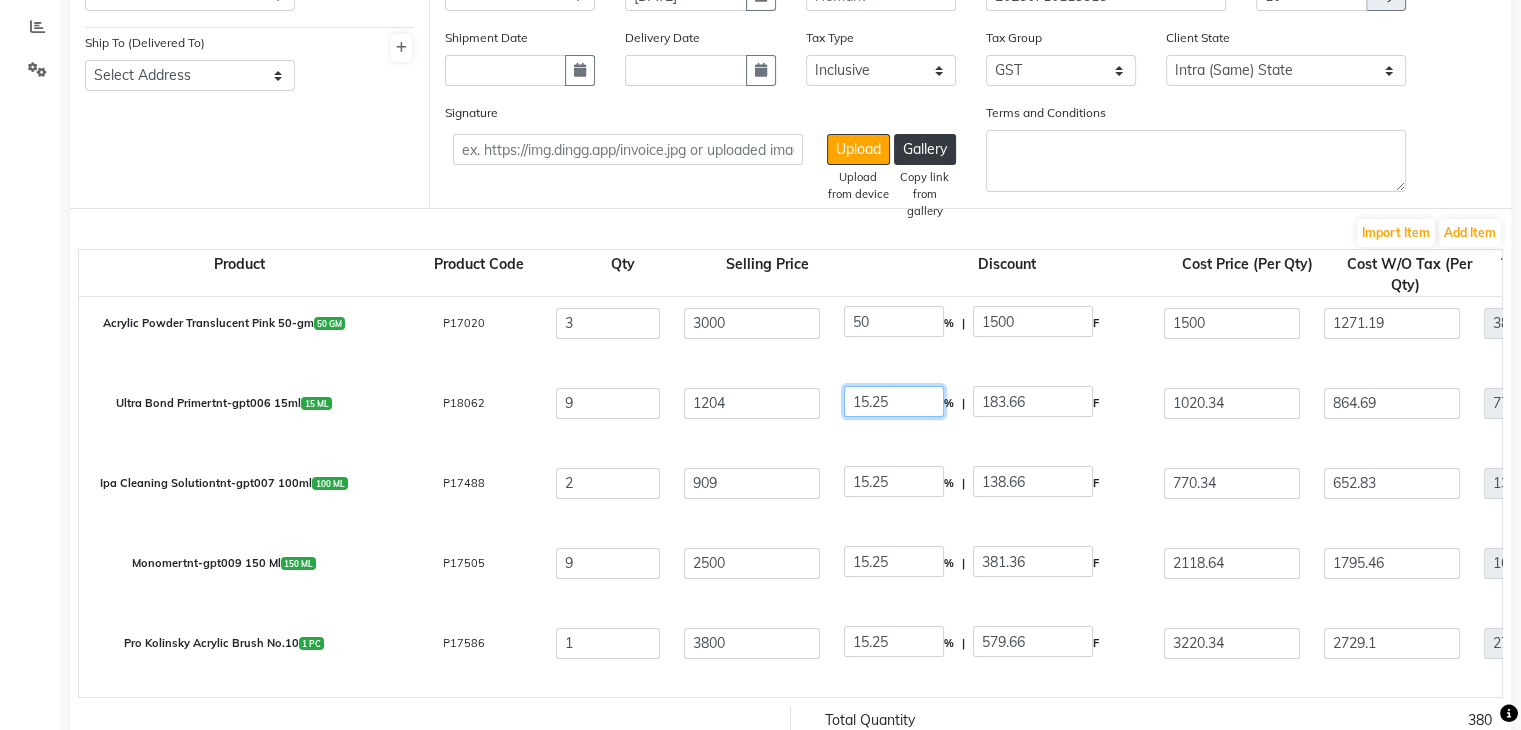 click on "15.25" 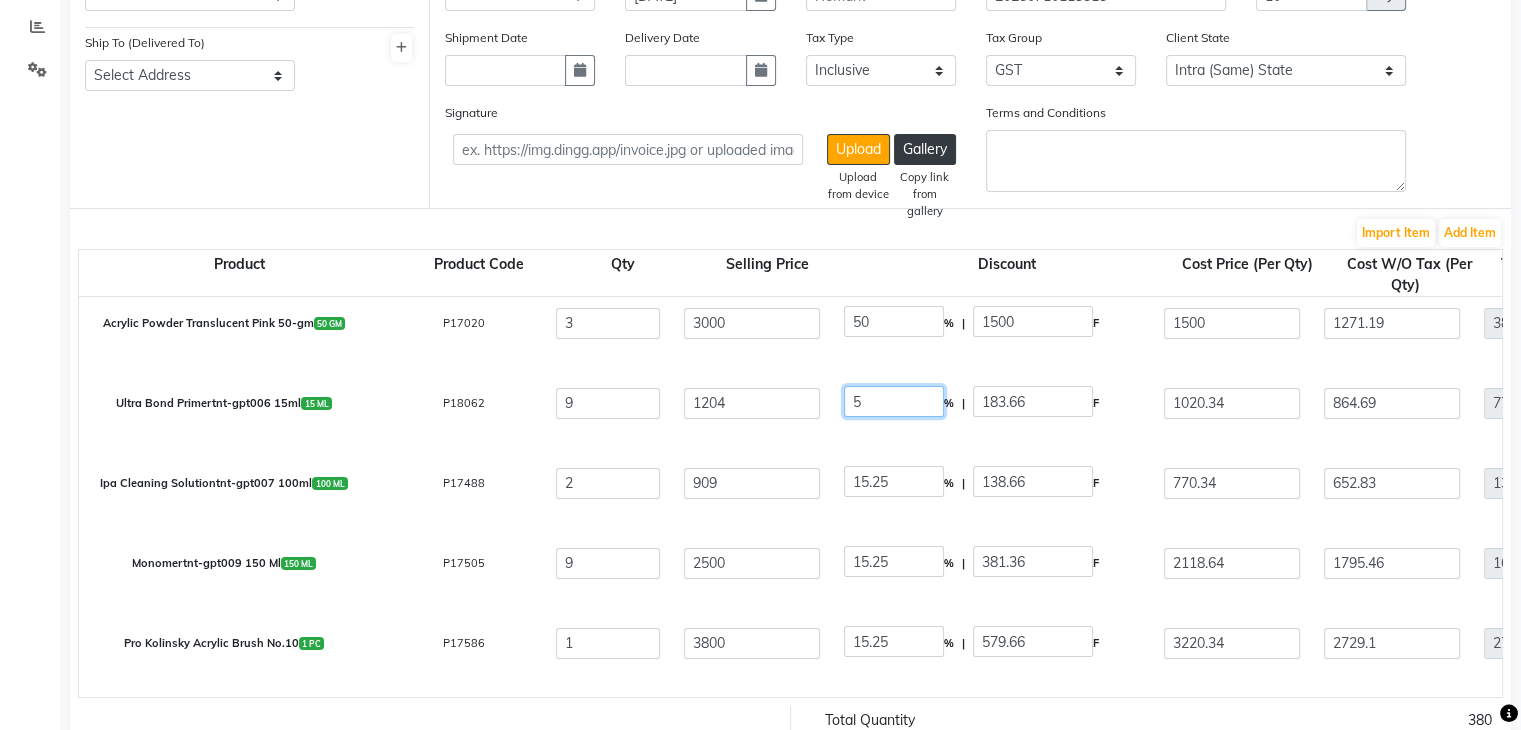 click on "5" 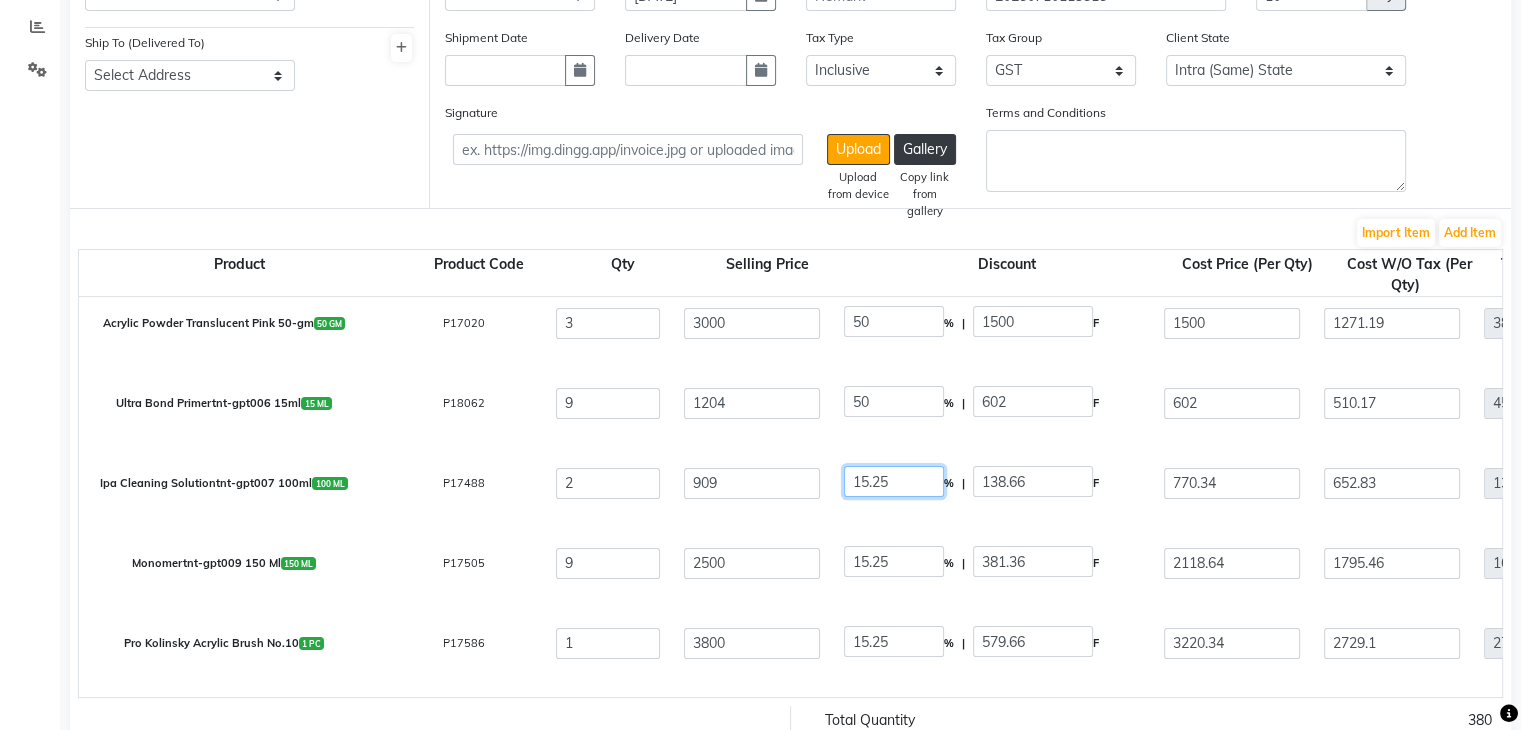 click on "15.25" 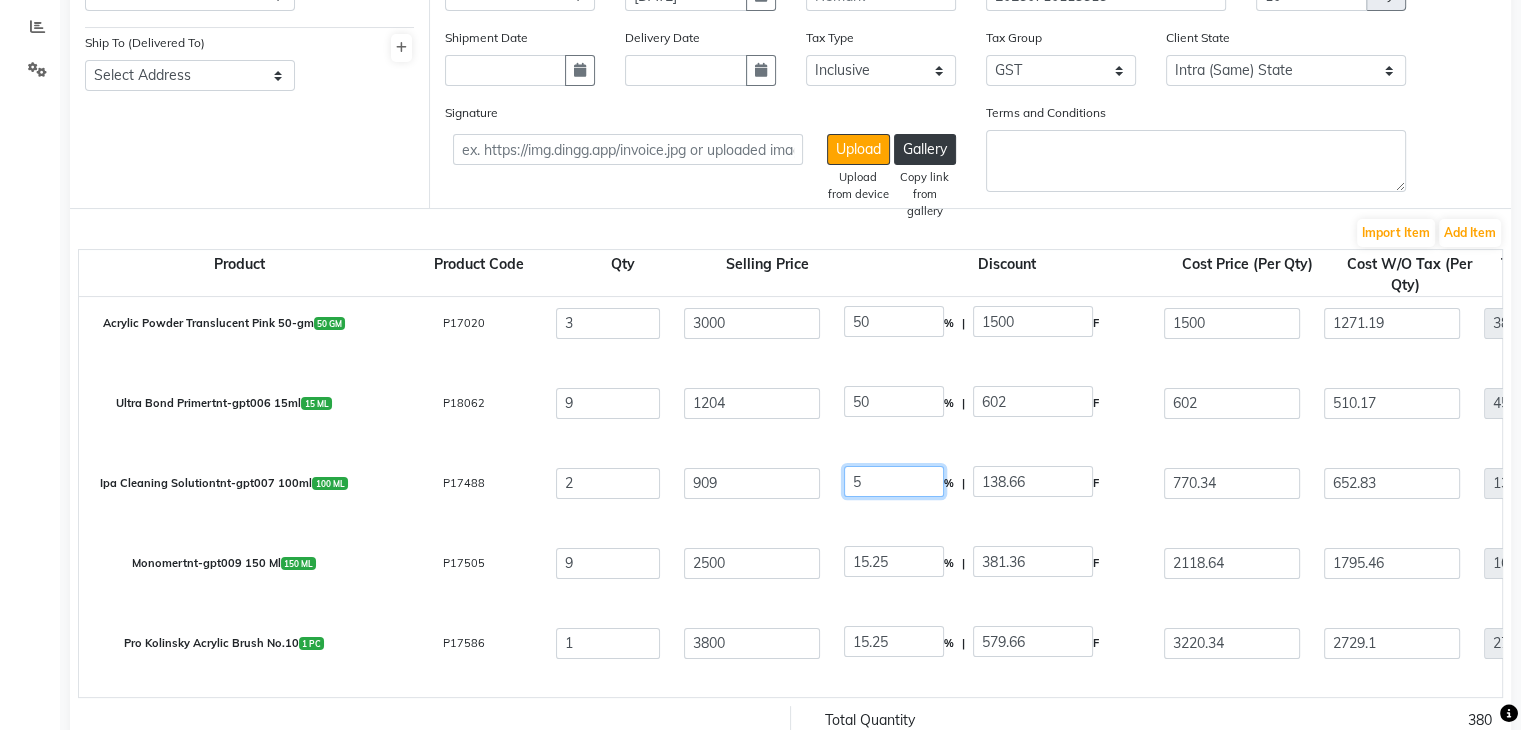 click on "5" 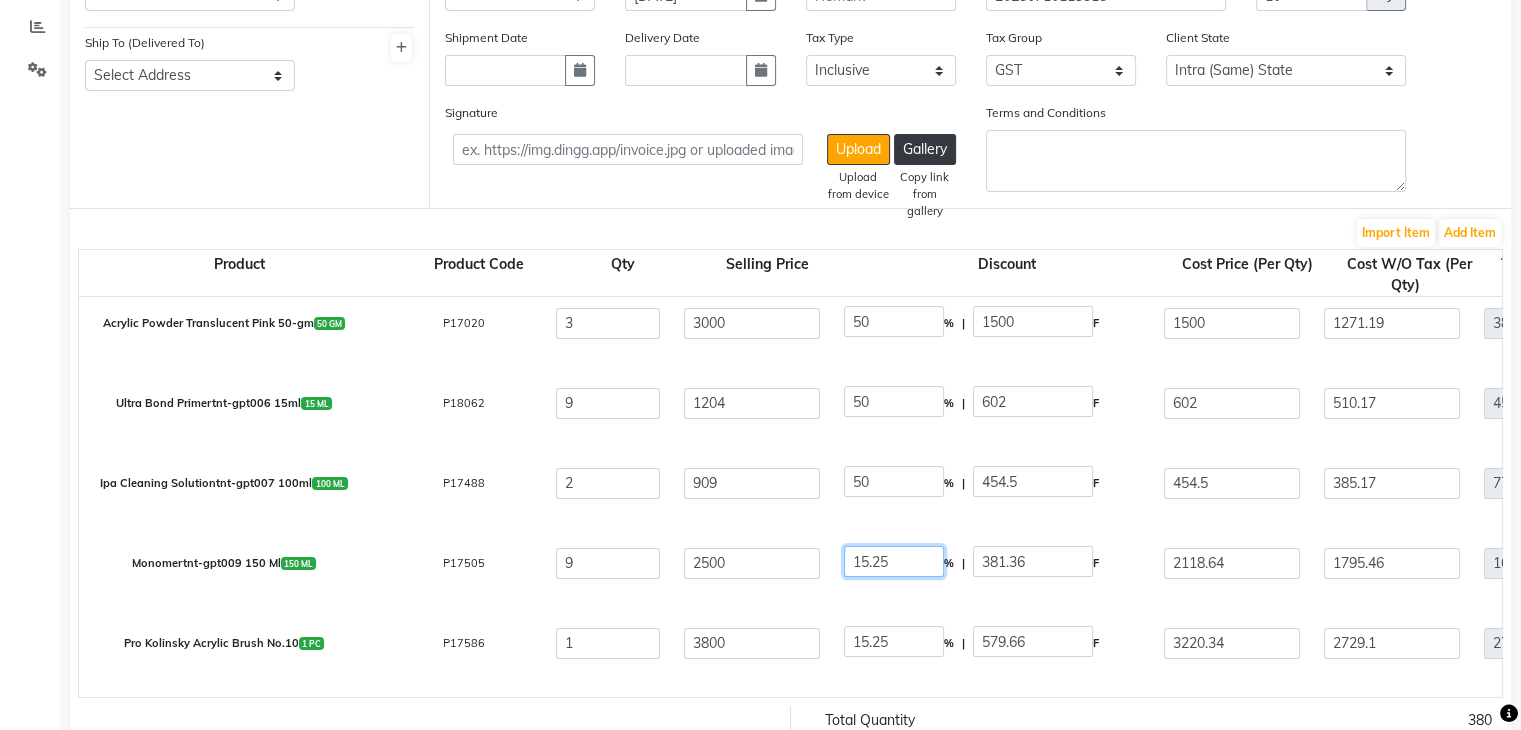click on "15.25" 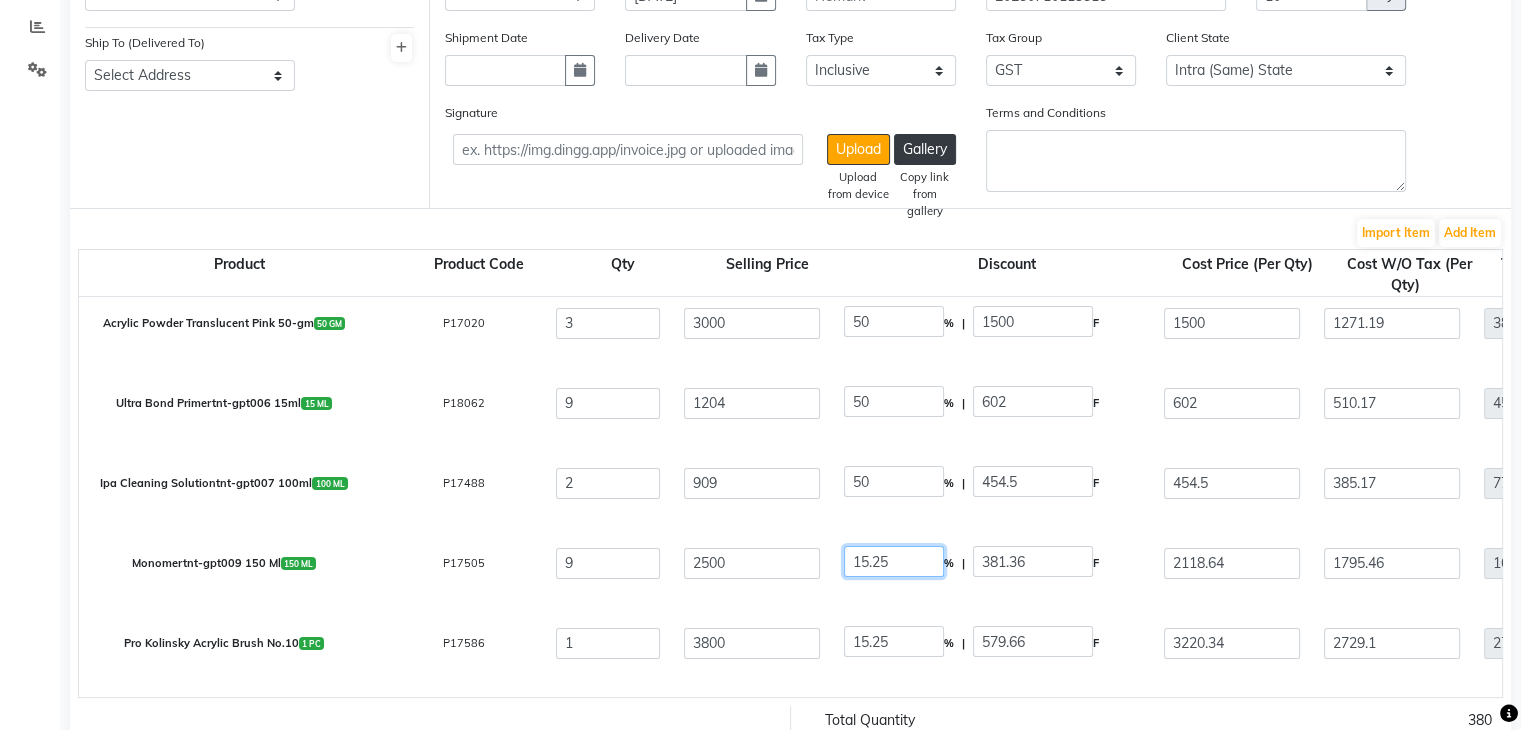 click on "15.25" 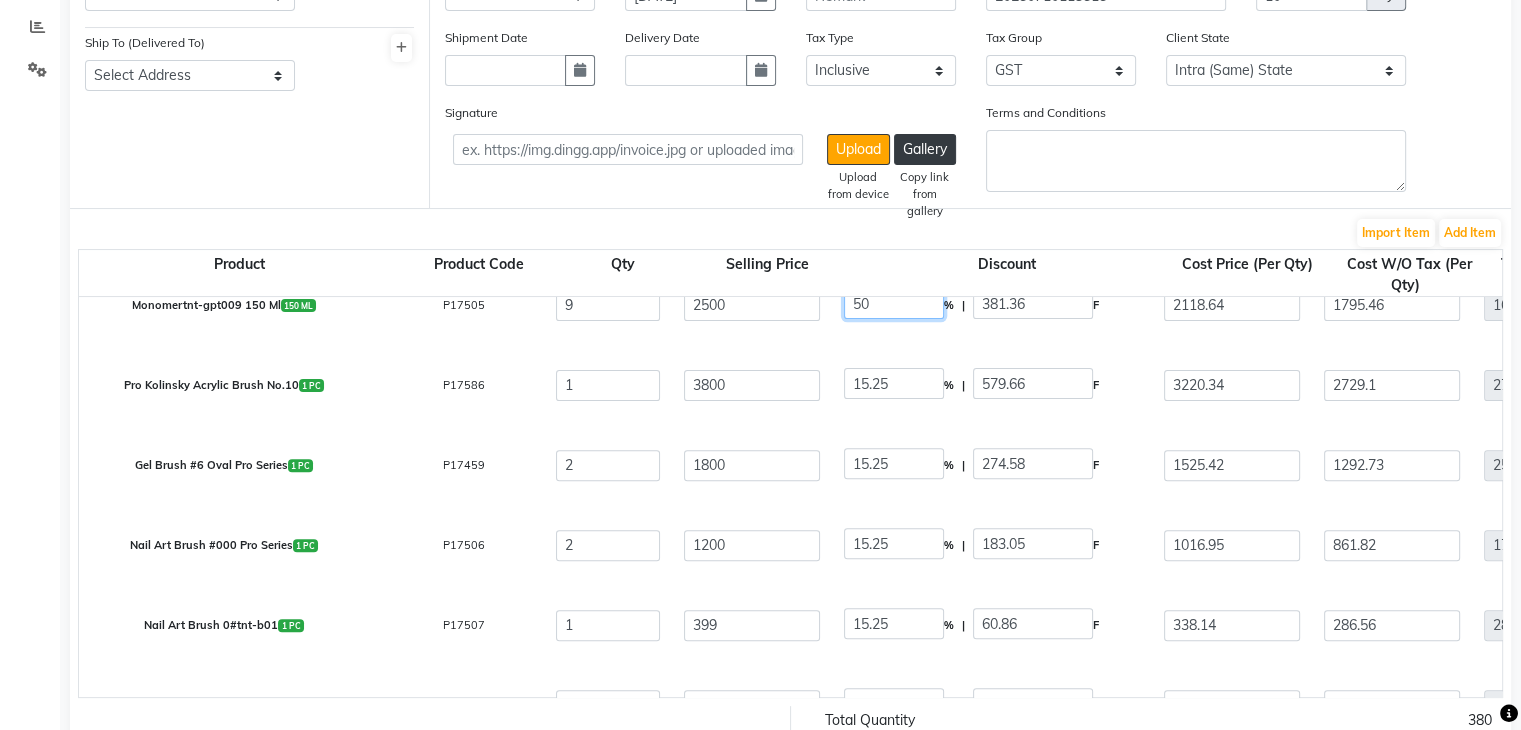 scroll, scrollTop: 859, scrollLeft: 0, axis: vertical 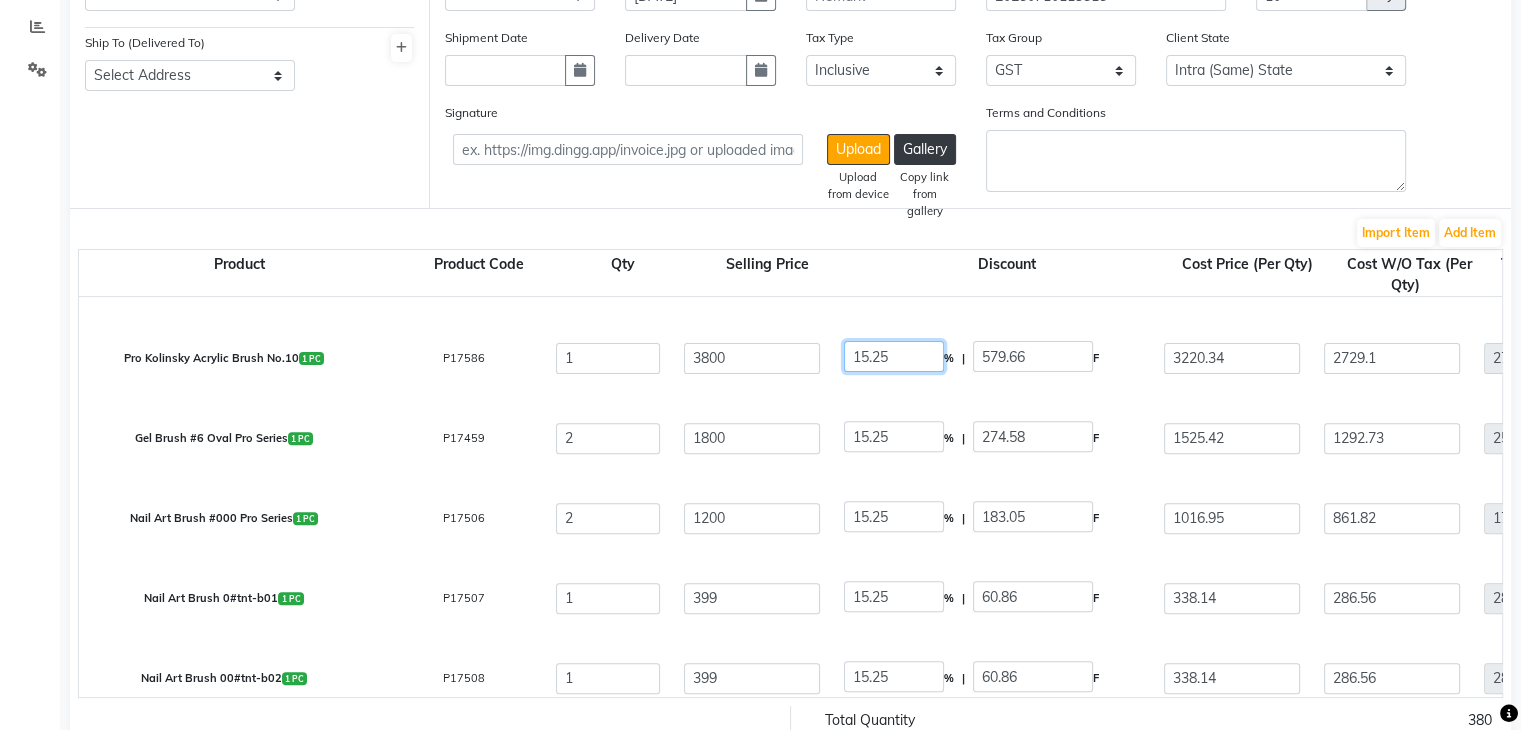 click on "15.25" 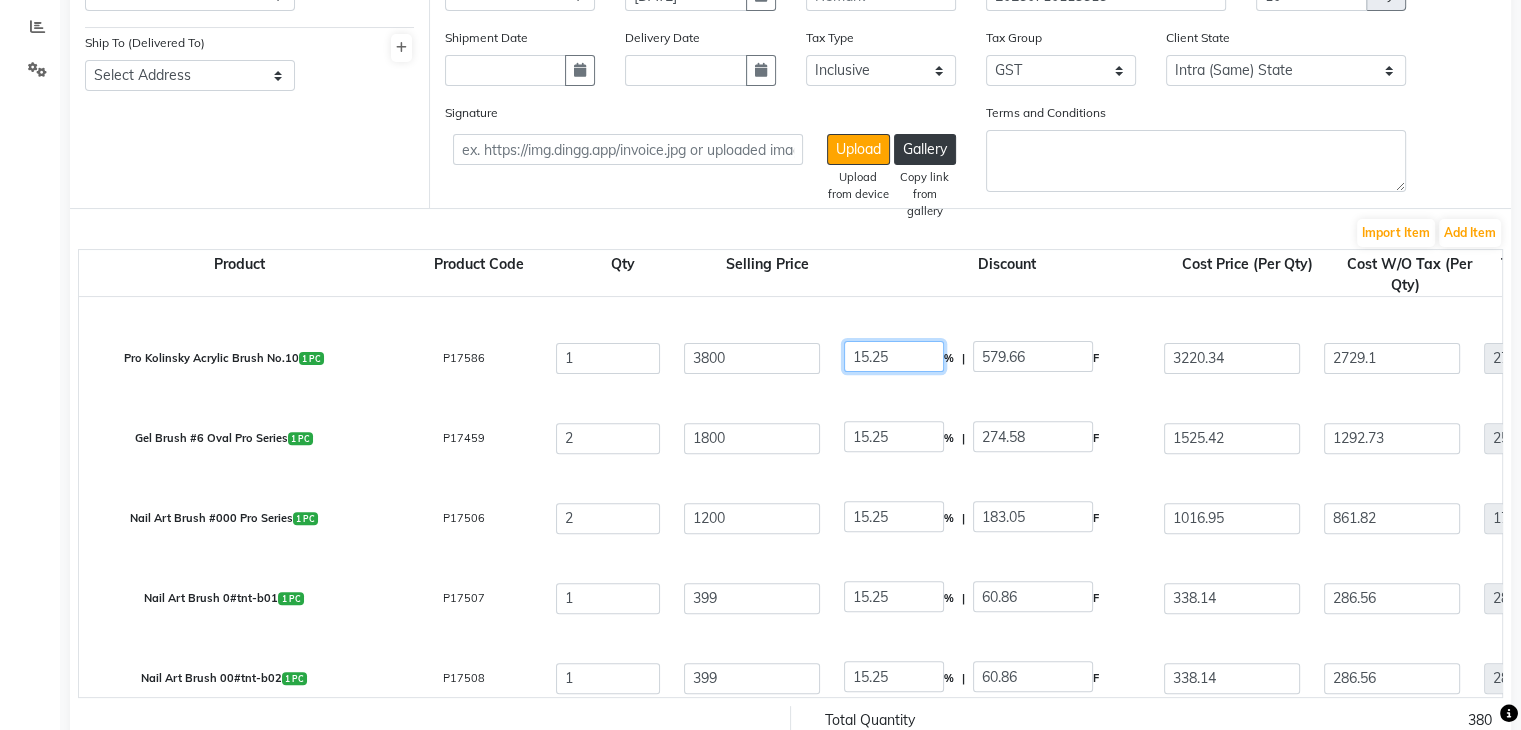 click on "15.25" 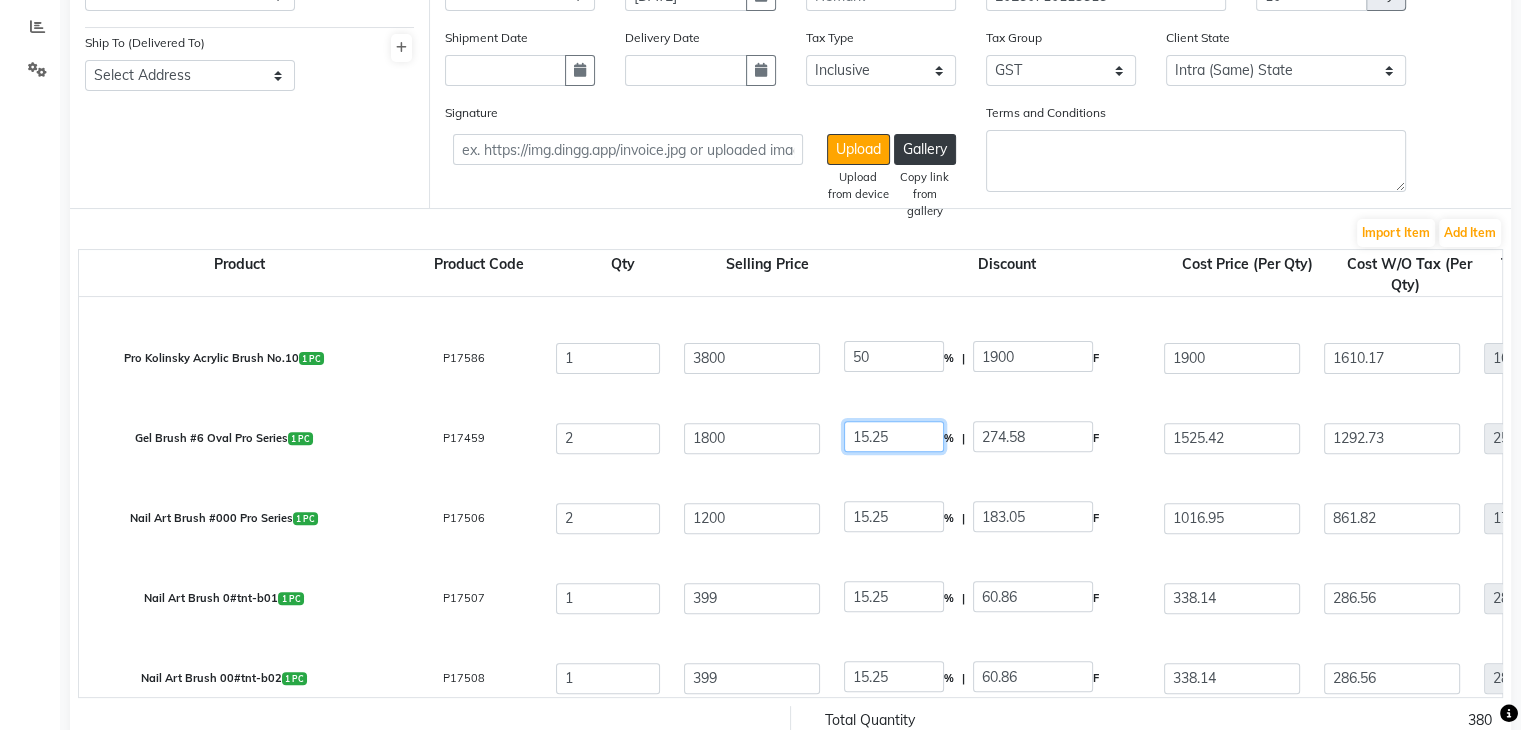 click on "15.25" 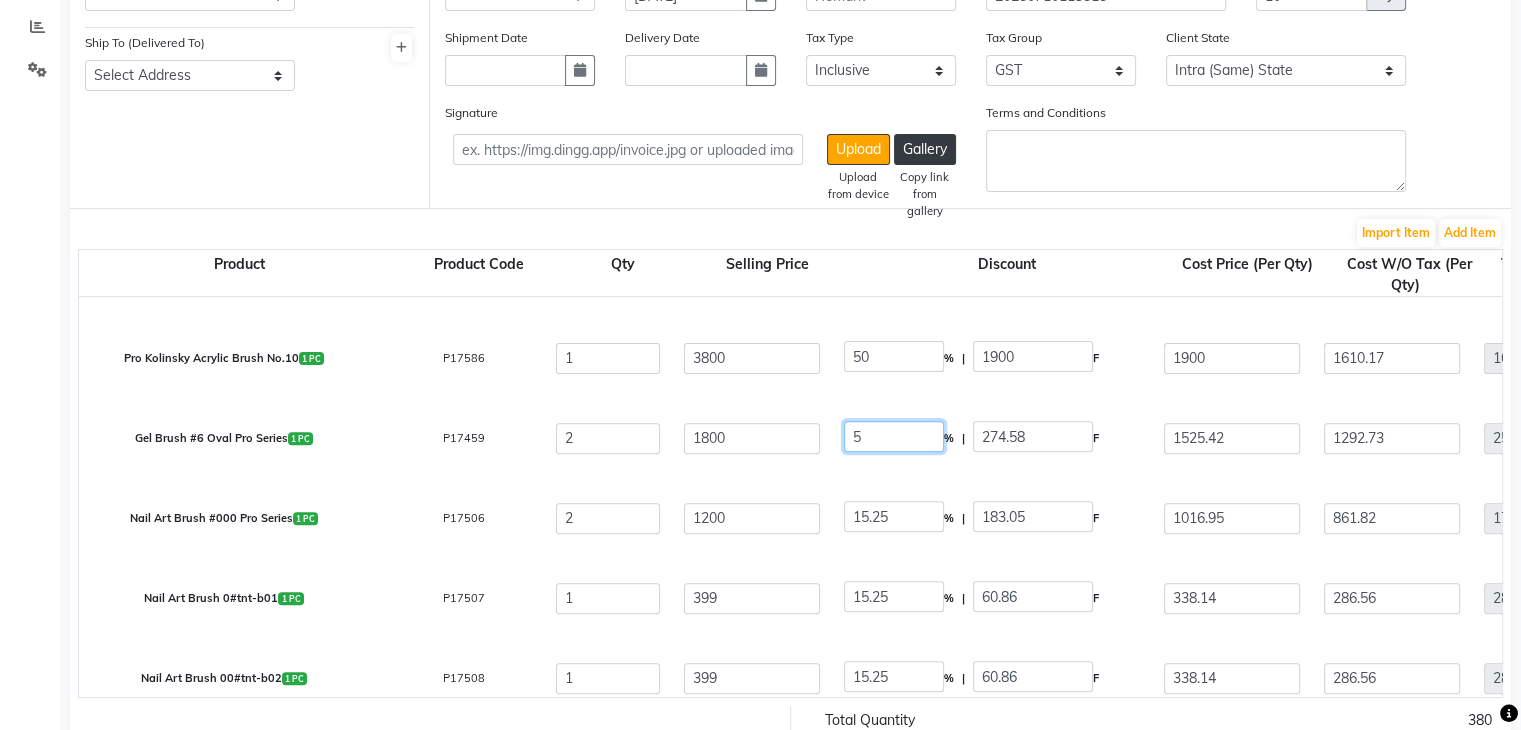 click on "5" 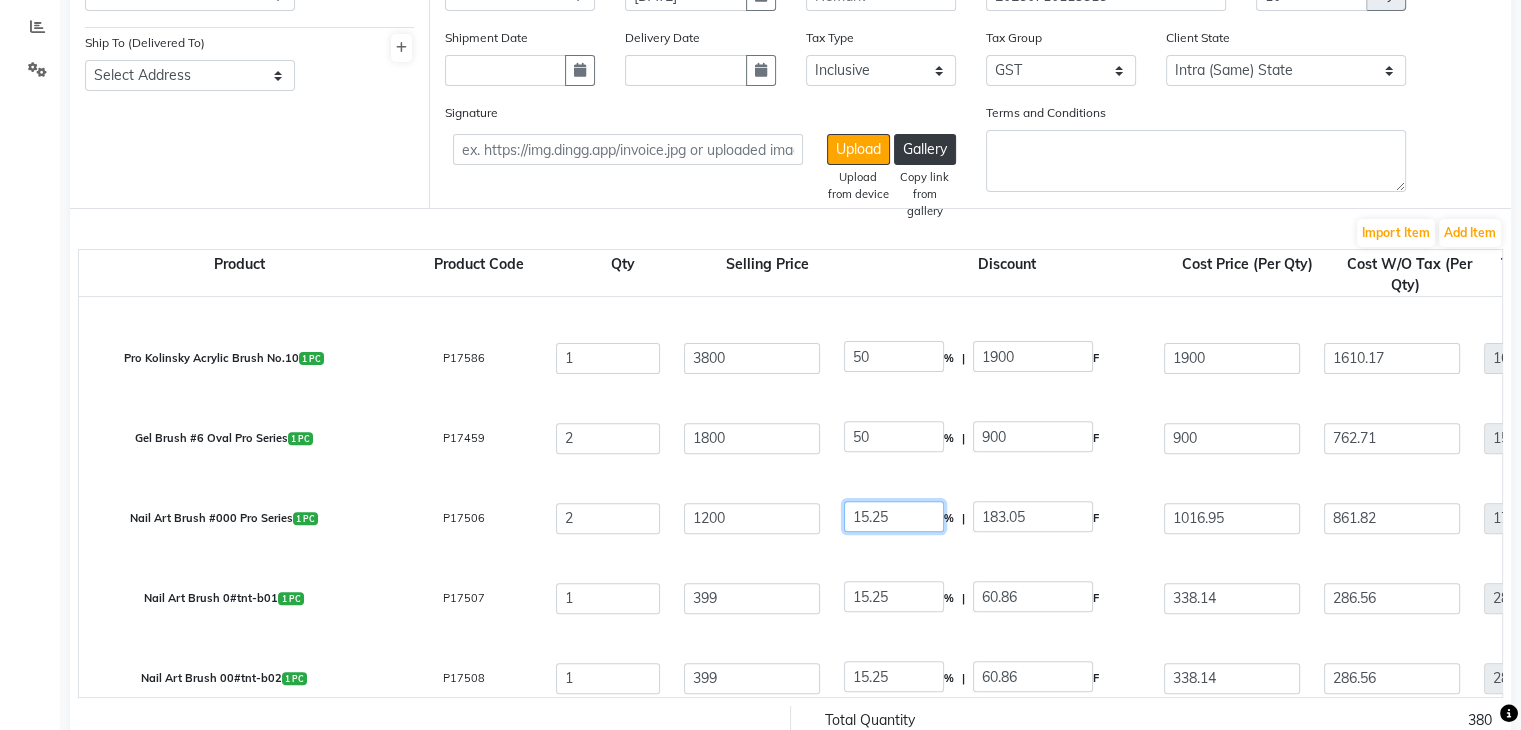 click on "15.25" 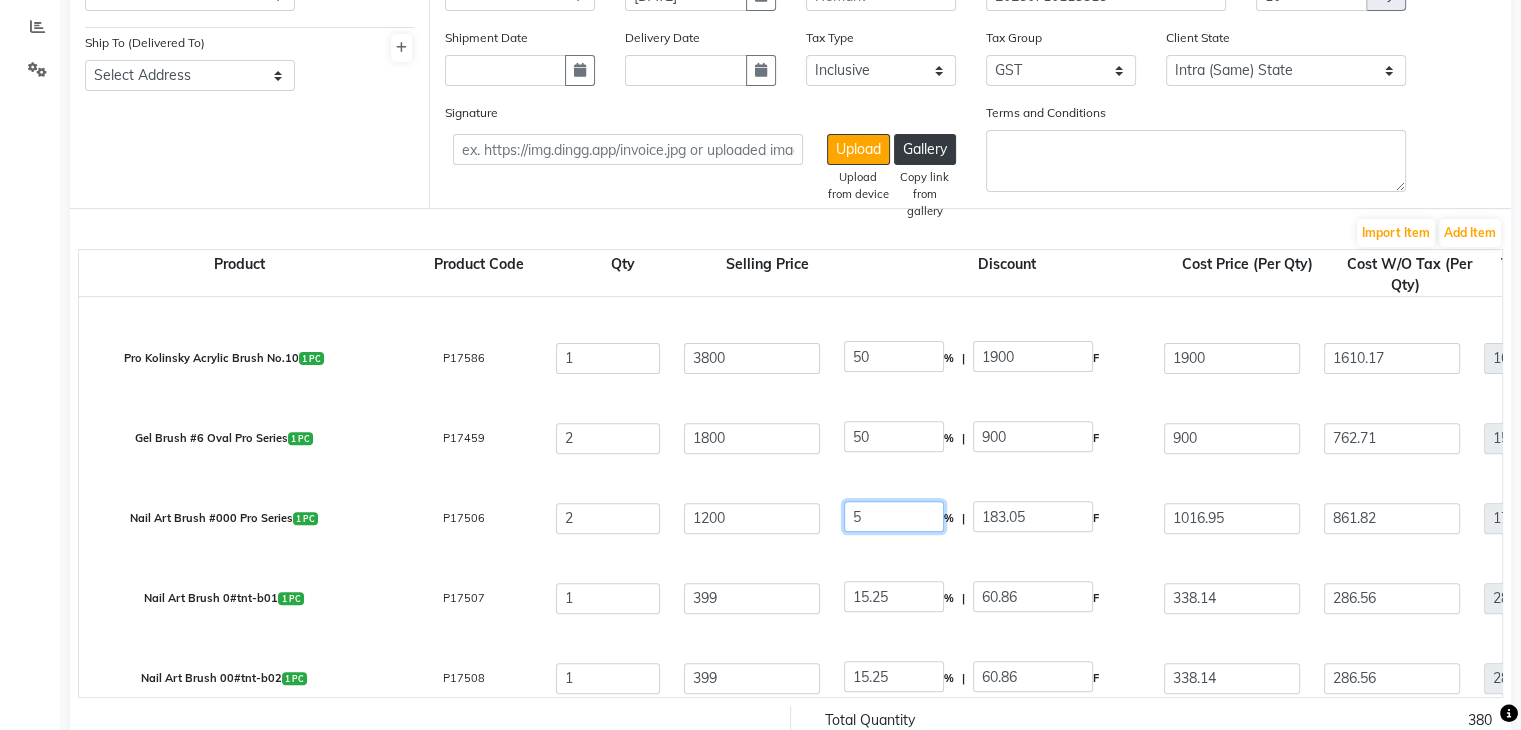 click on "5" 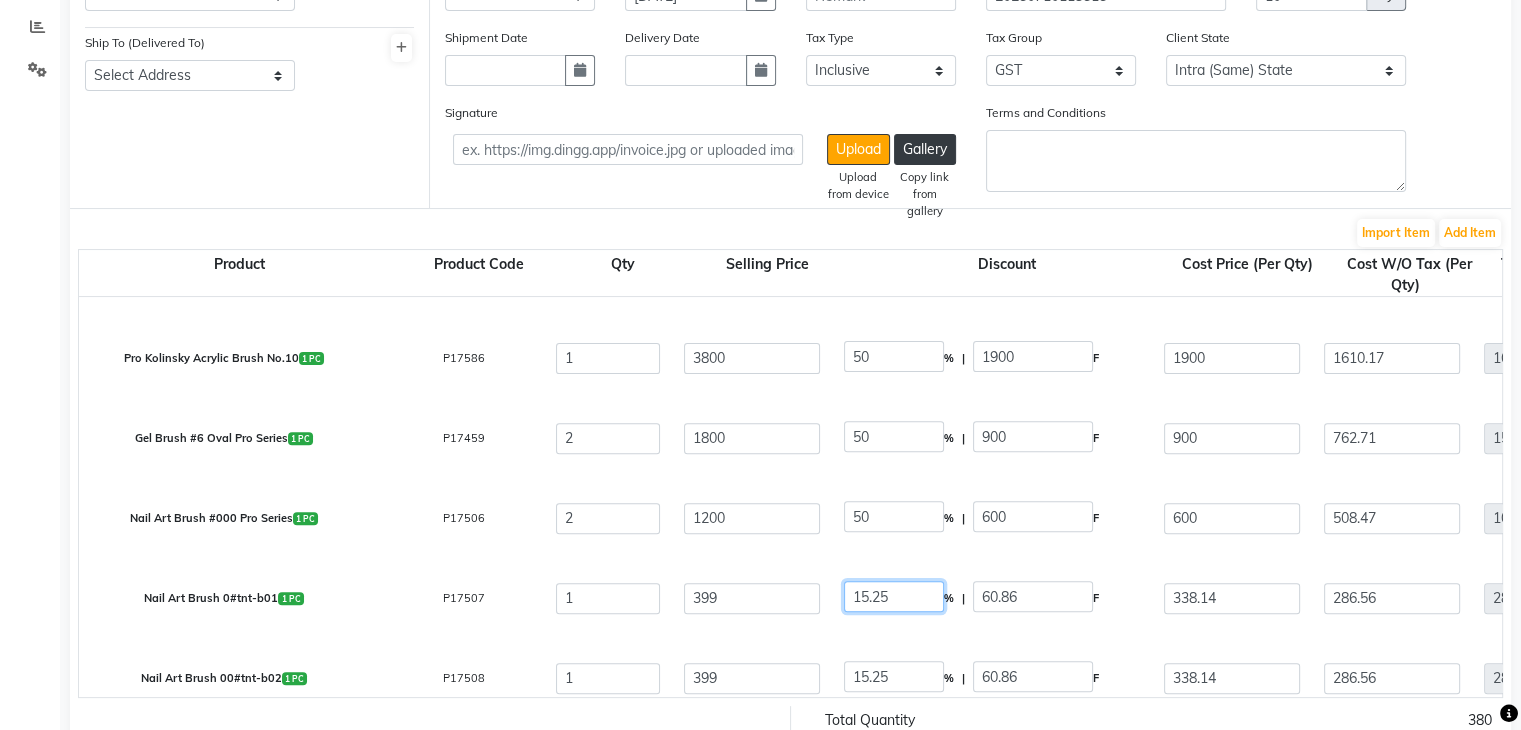 click on "15.25" 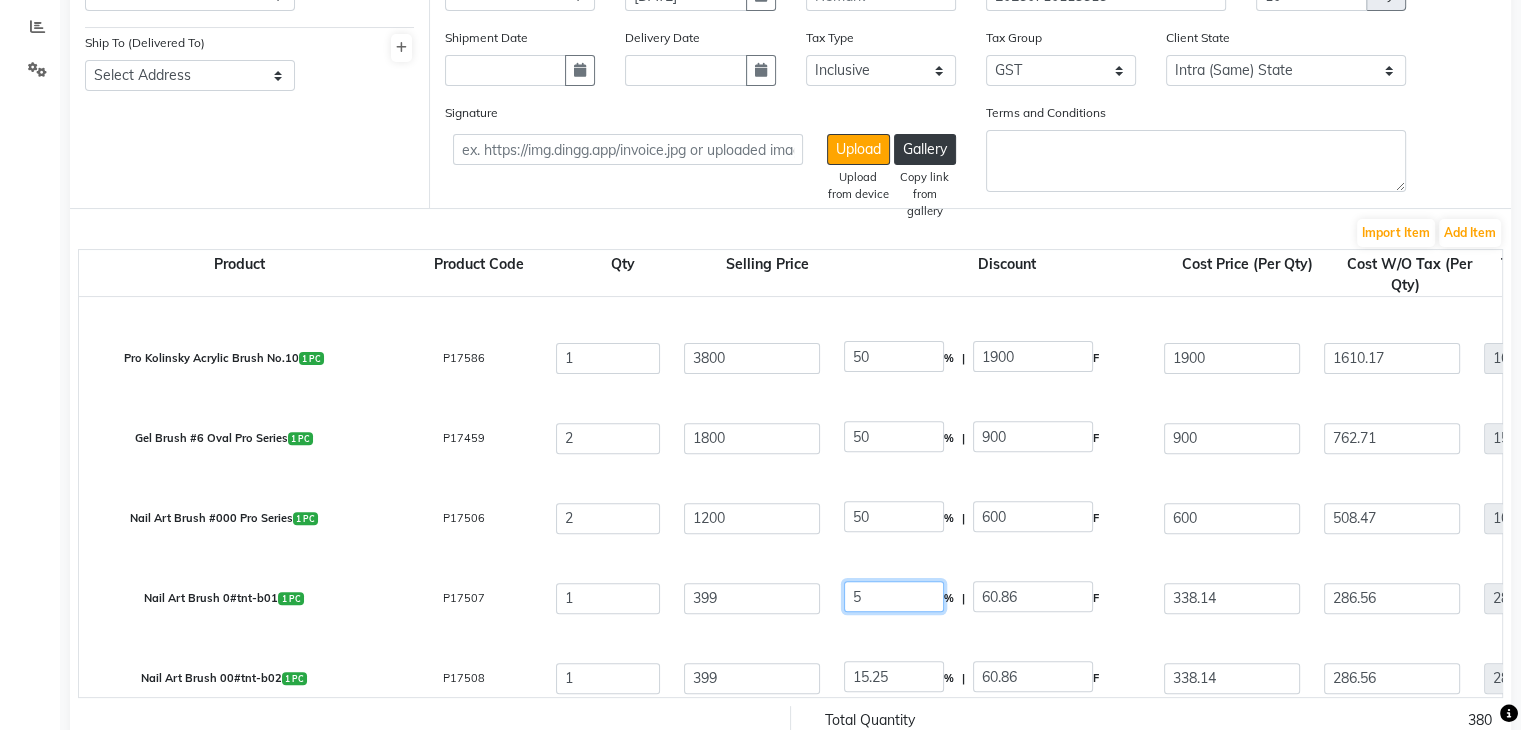 click on "5" 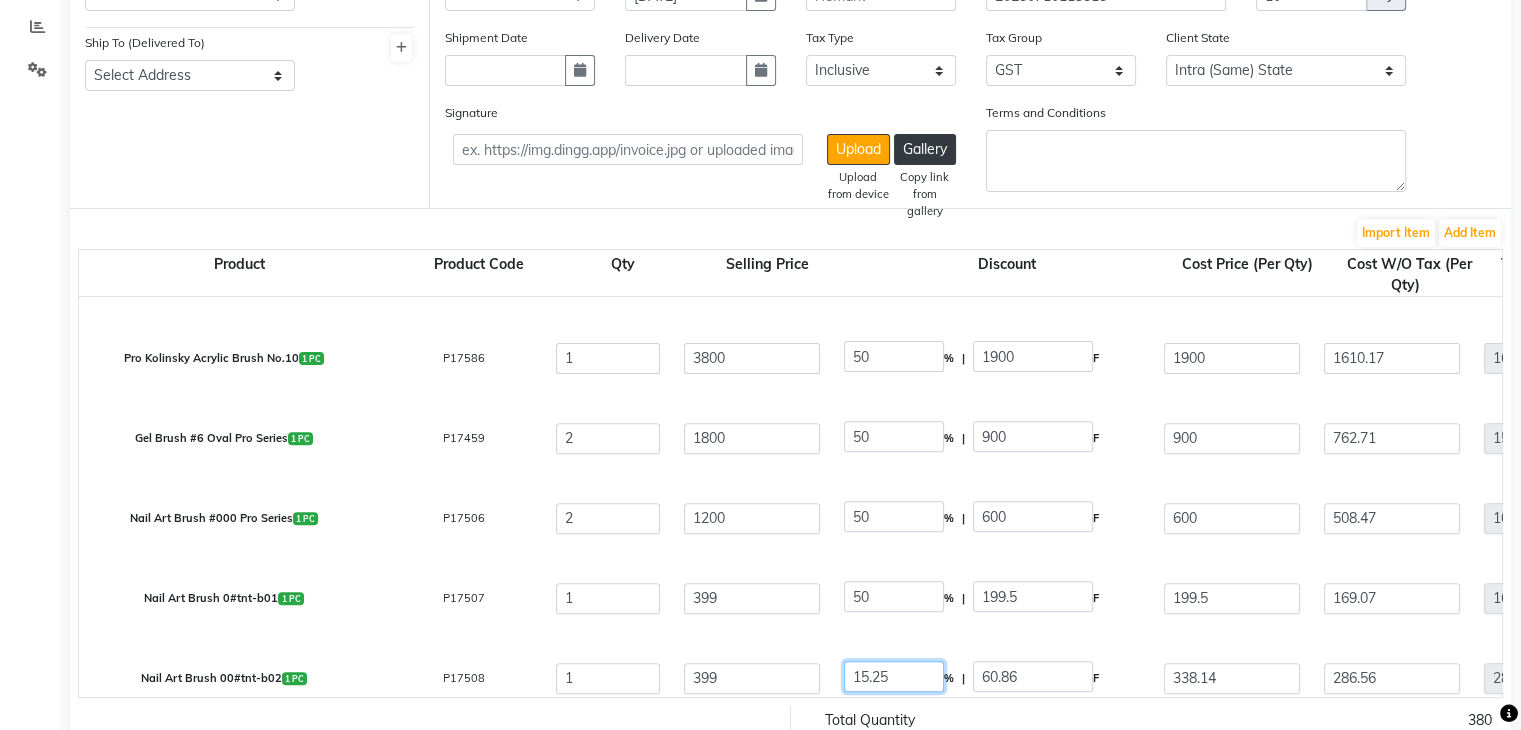 click on "15.25" 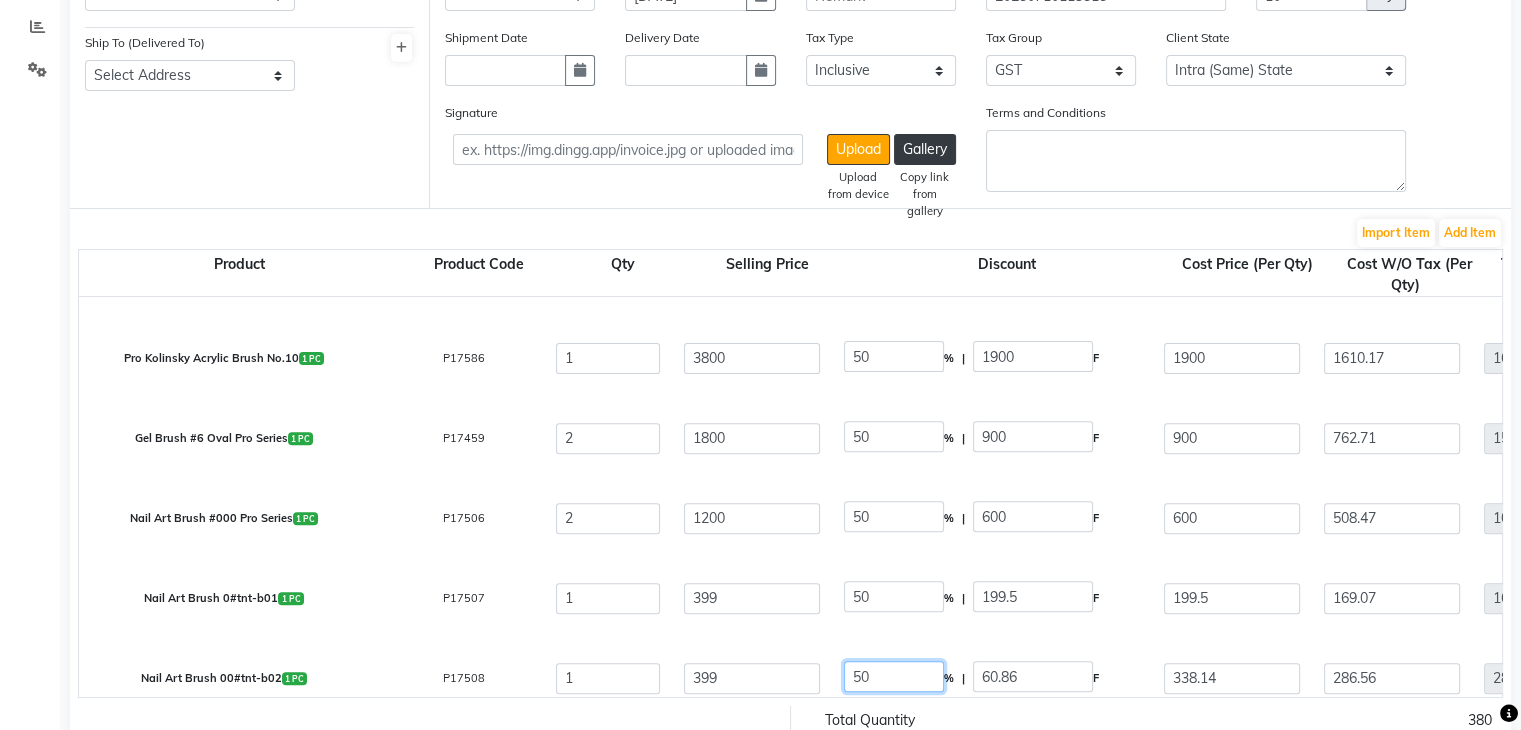 click on "50" 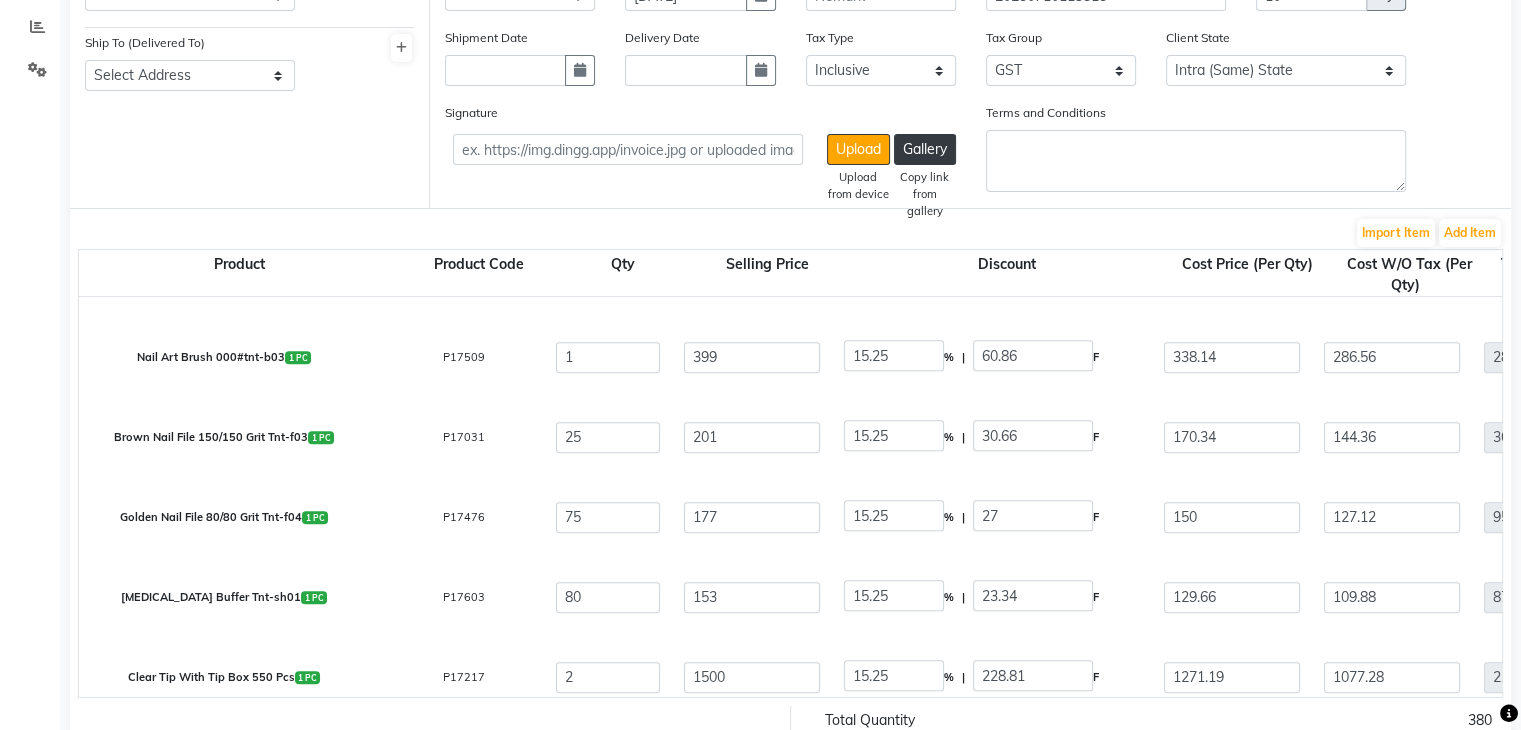 scroll, scrollTop: 1262, scrollLeft: 0, axis: vertical 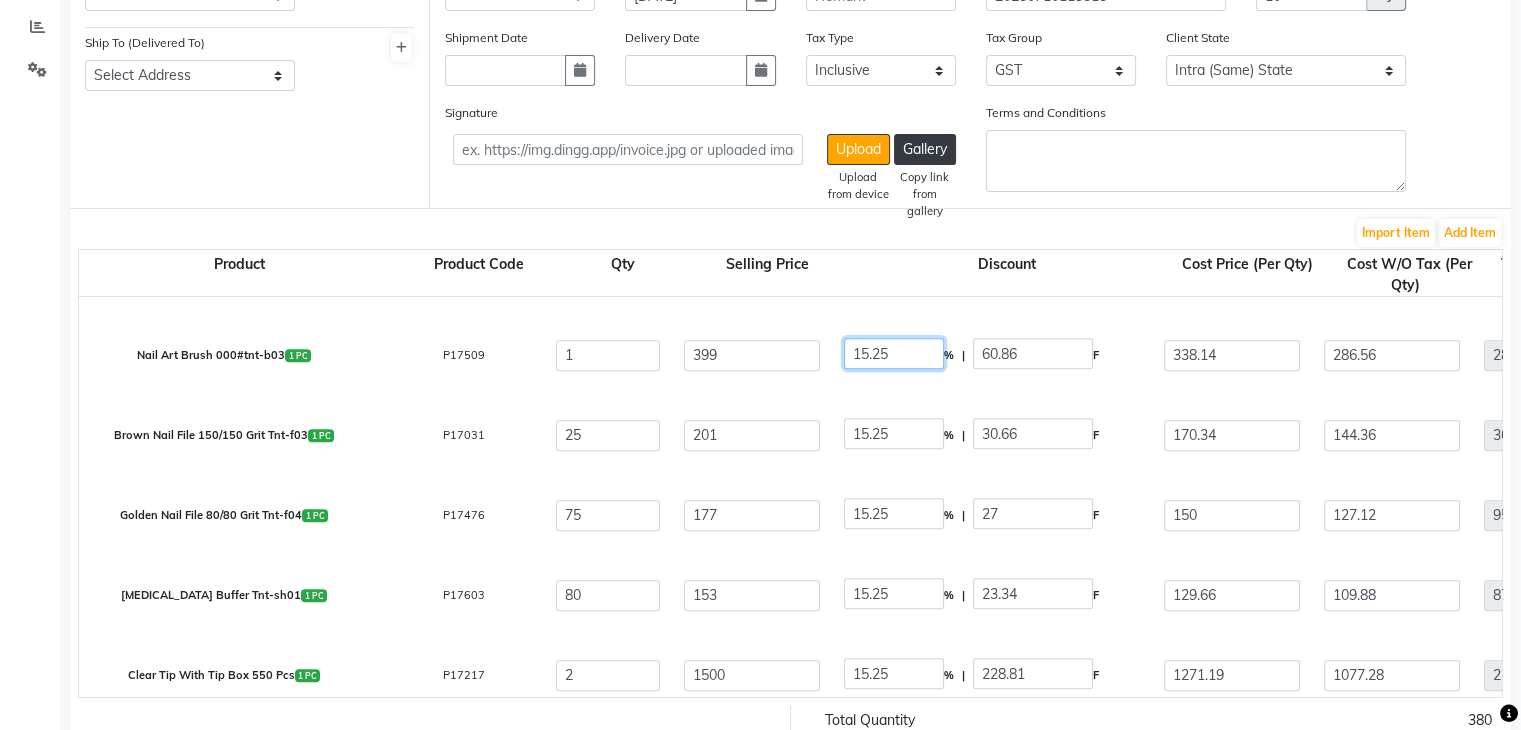 click on "15.25" 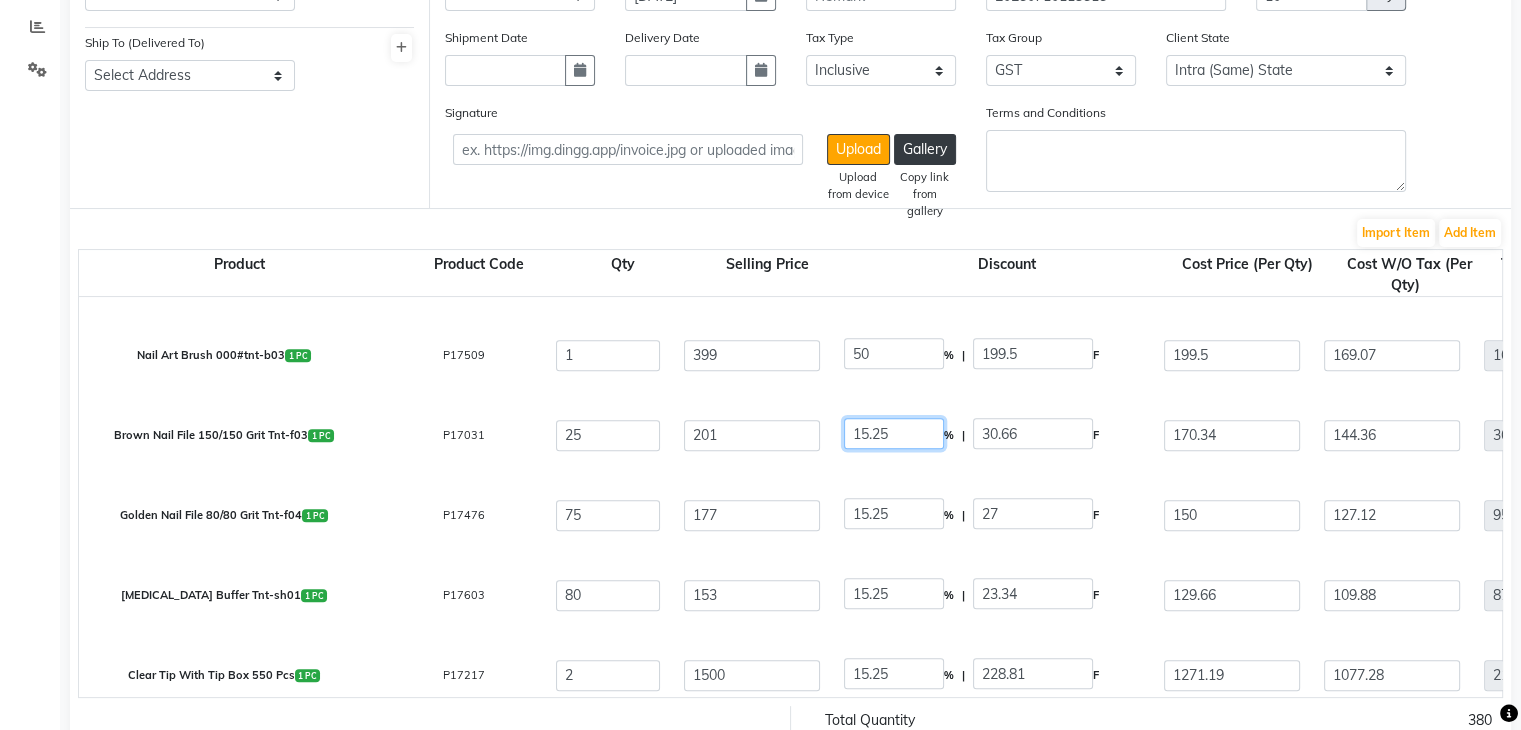 click on "15.25" 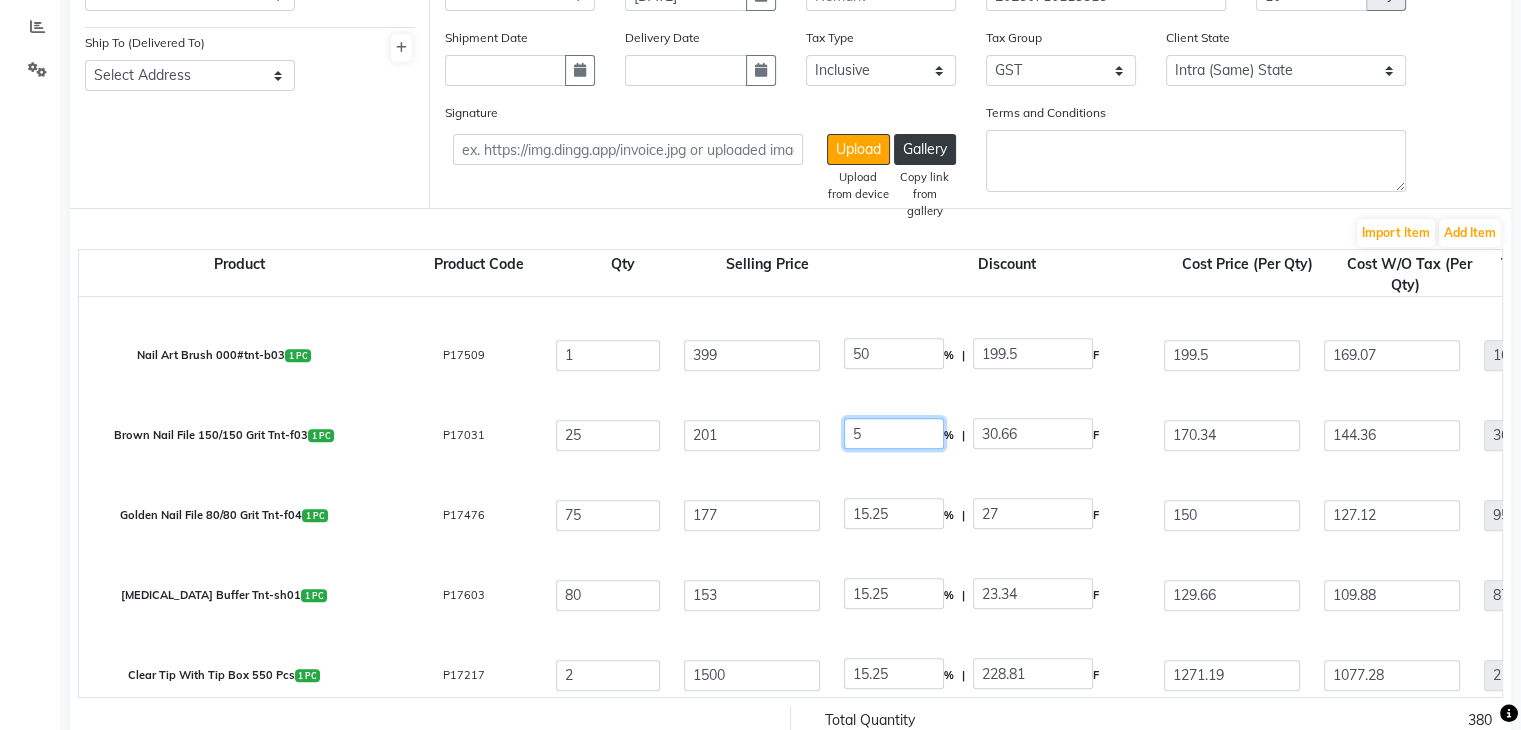 click on "5" 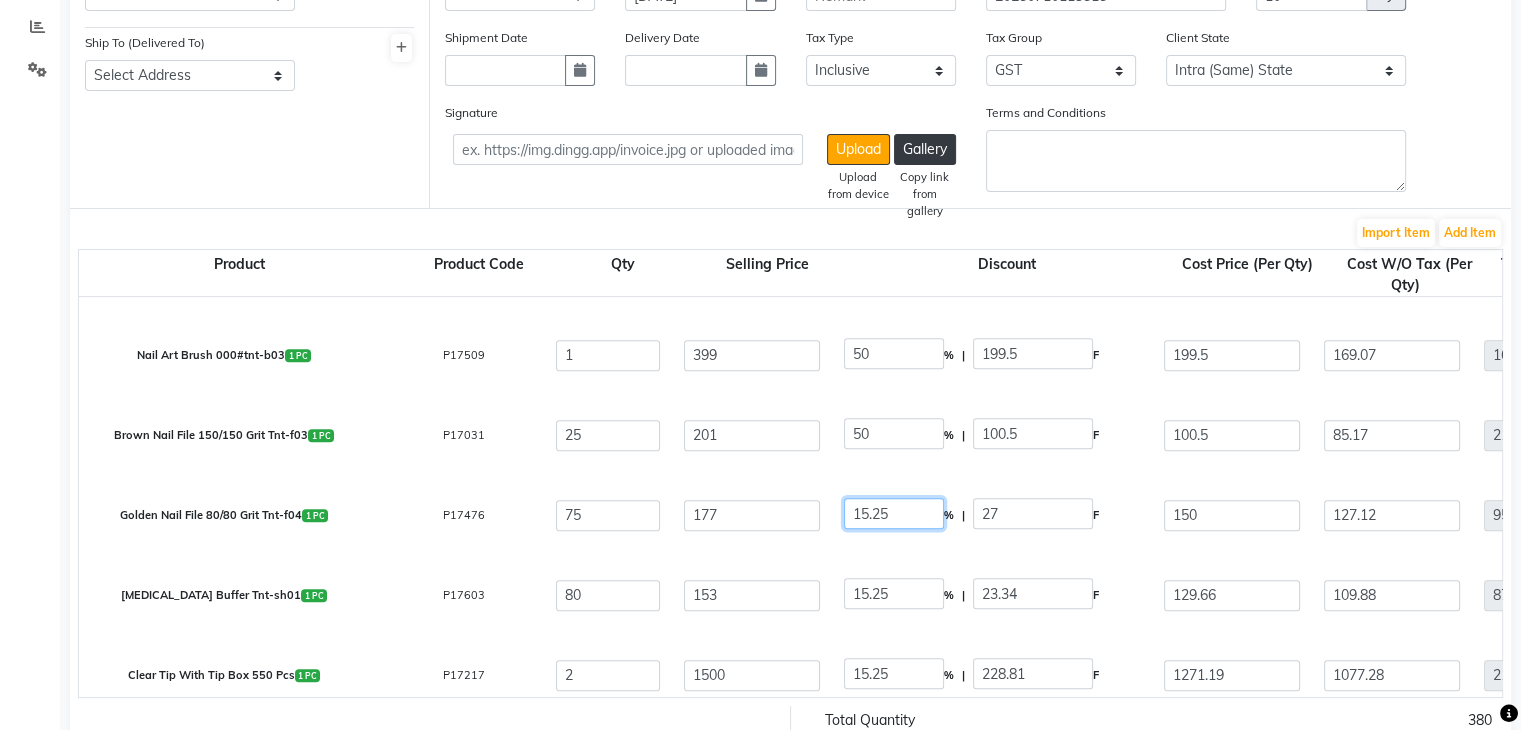 click on "15.25" 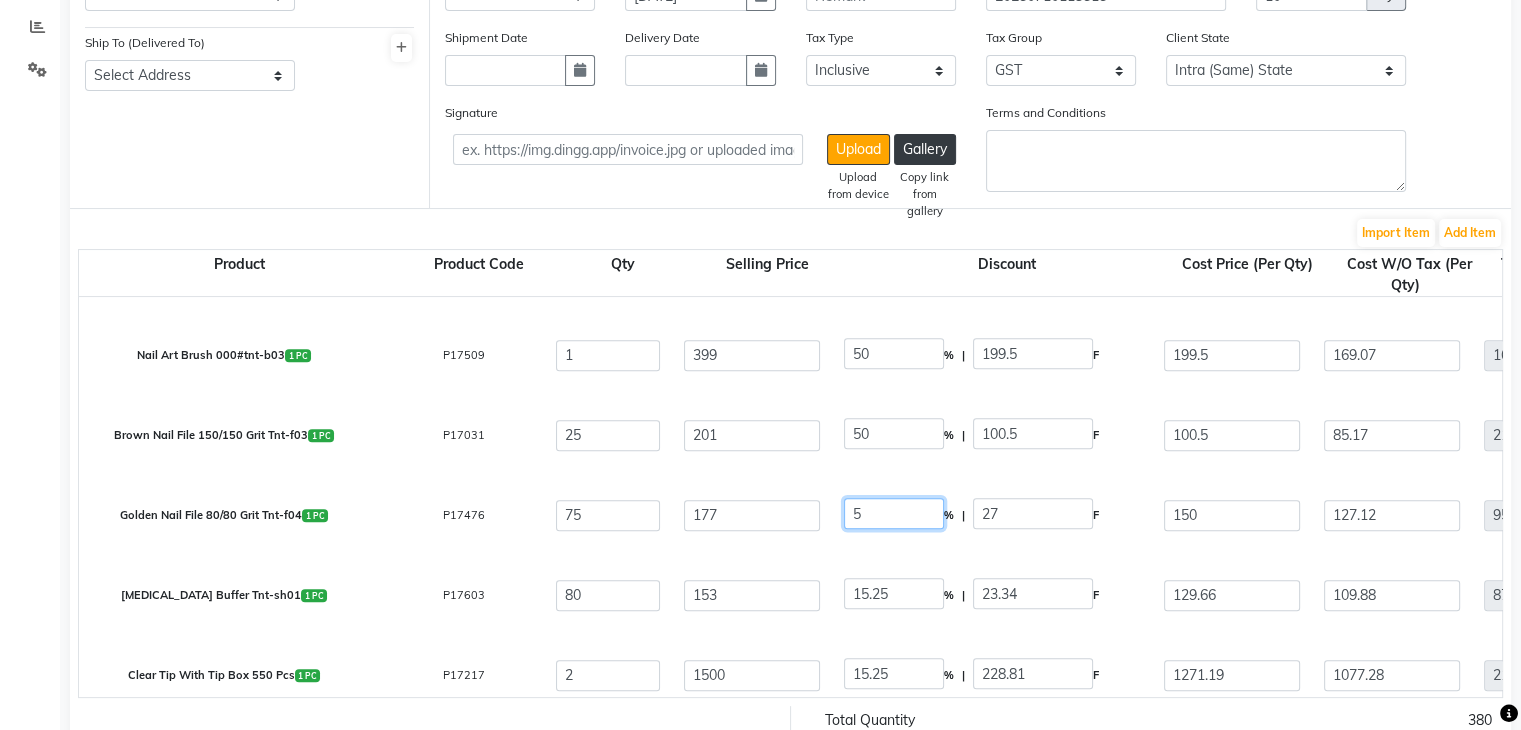 click on "5" 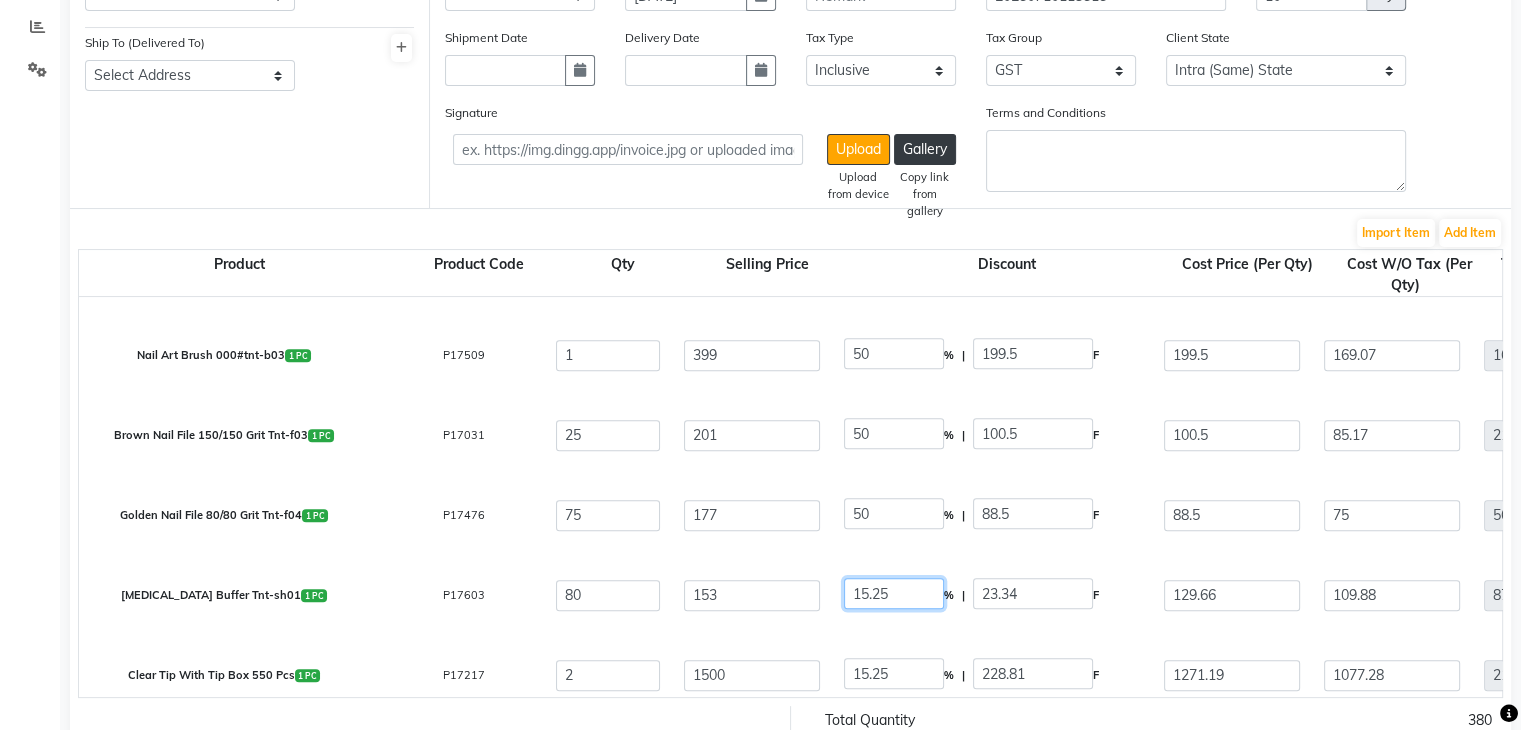 click on "15.25" 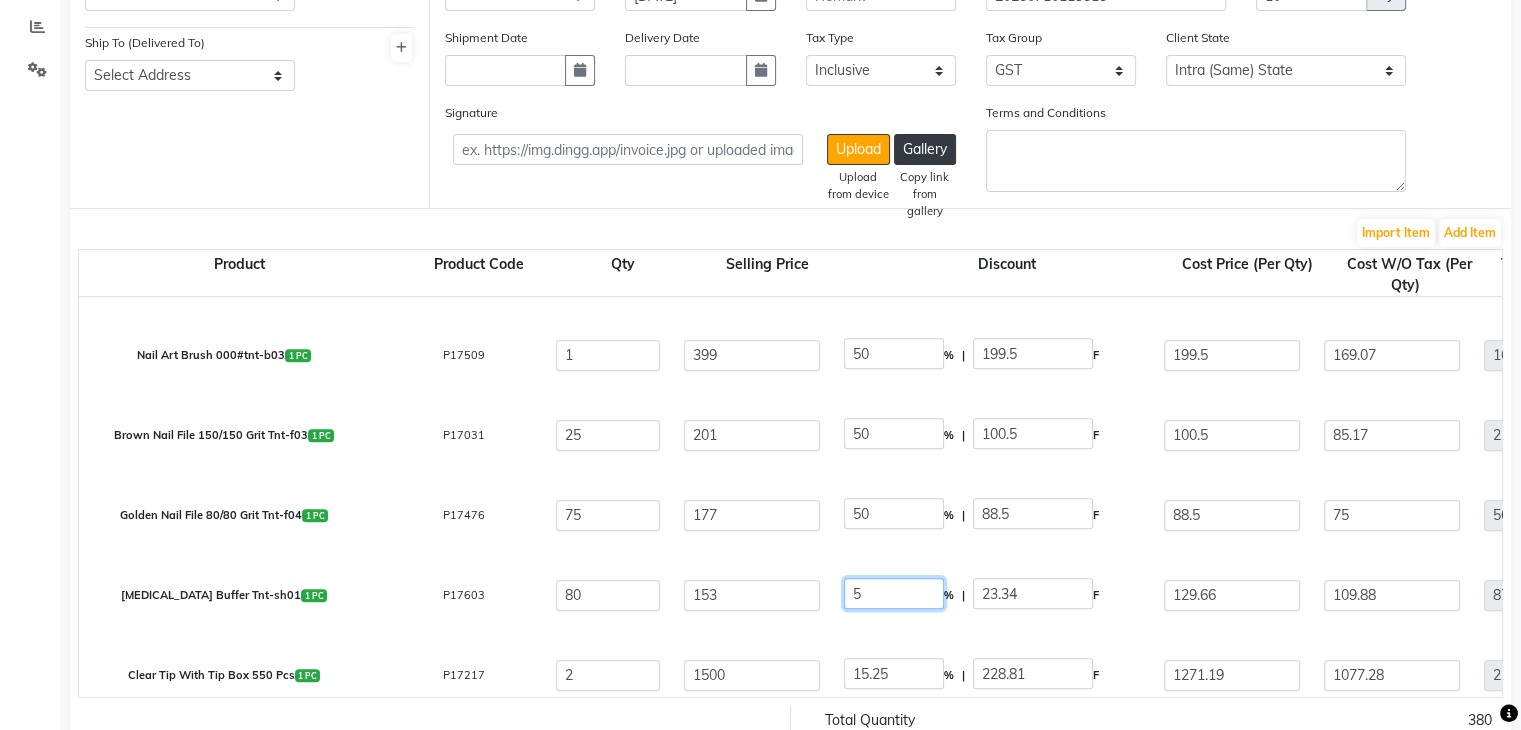 click on "5" 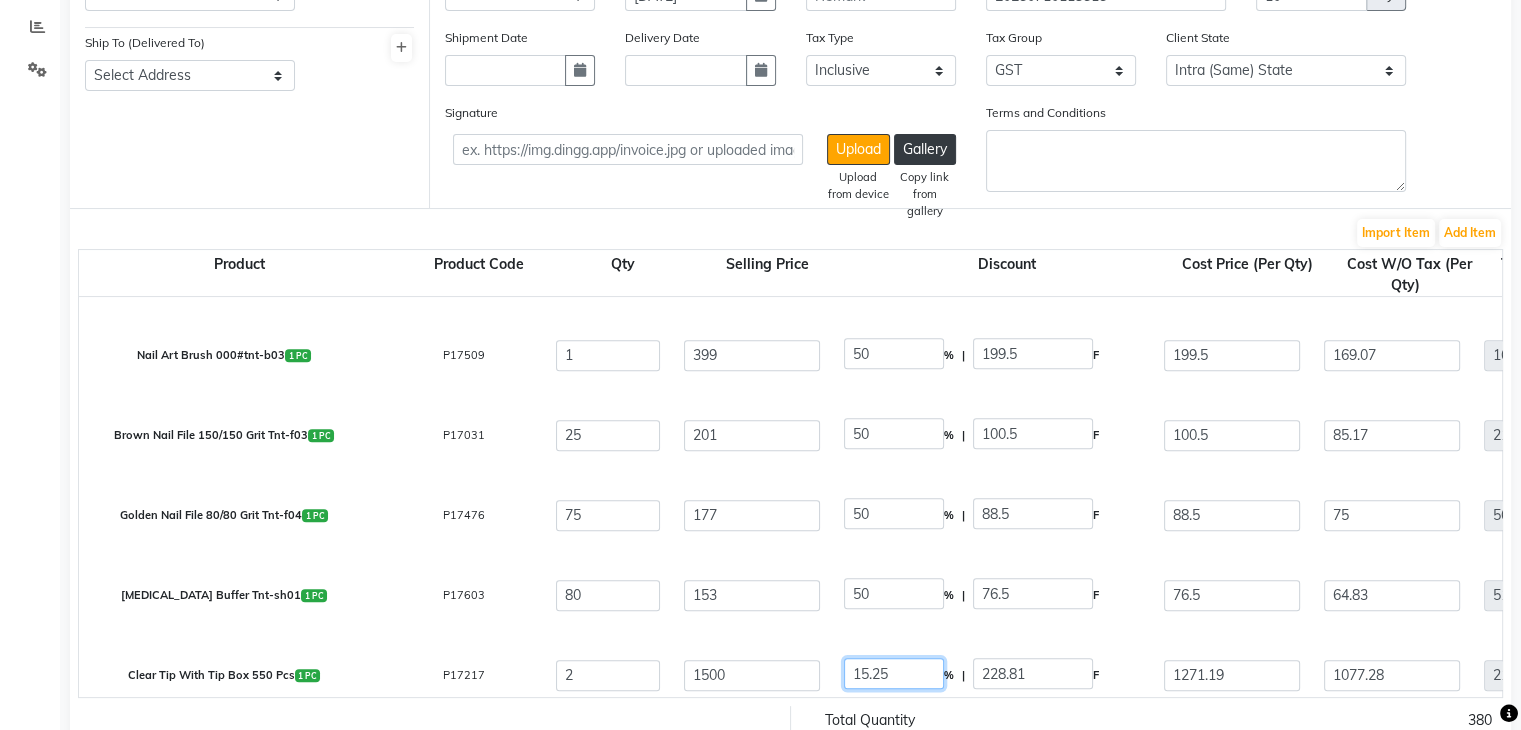 click on "15.25" 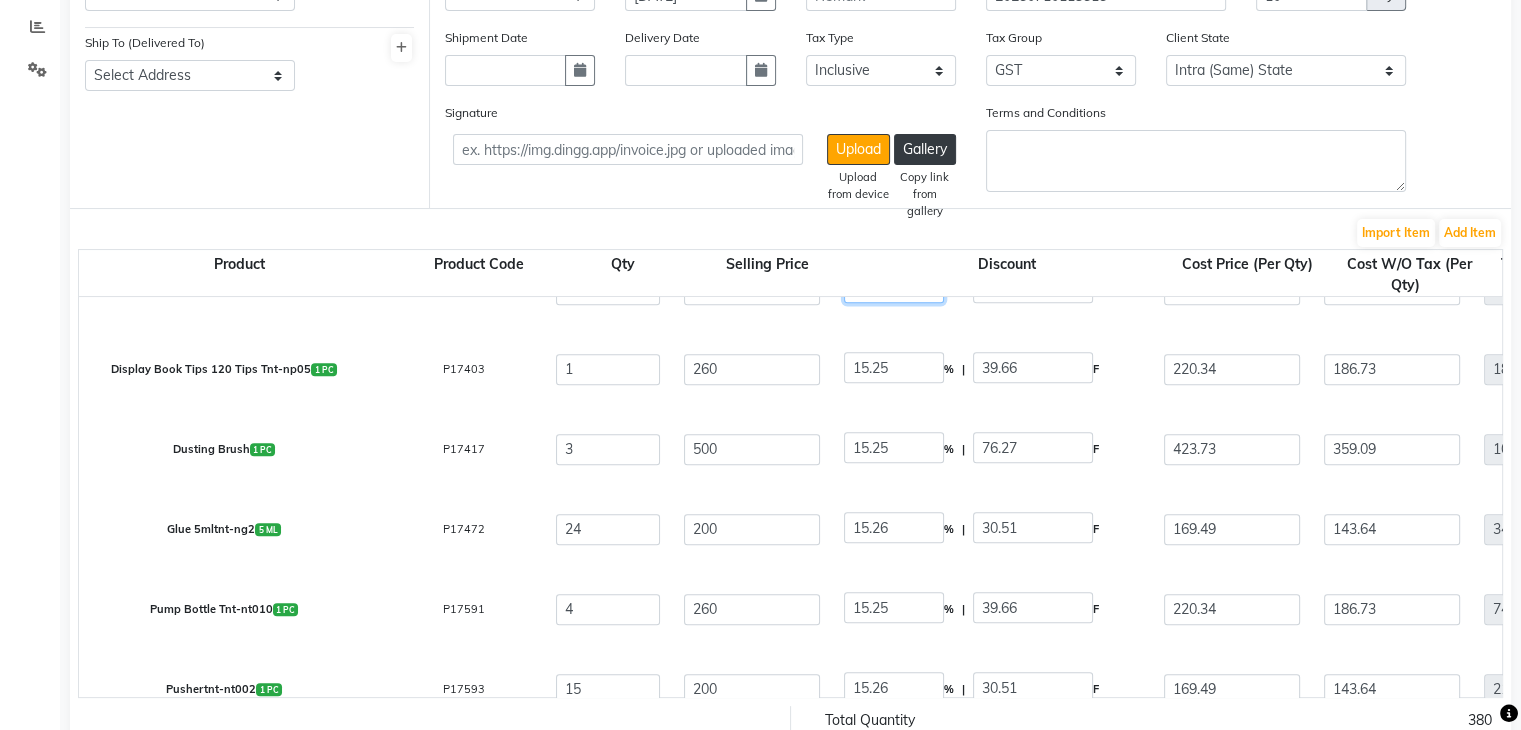 scroll, scrollTop: 1651, scrollLeft: 0, axis: vertical 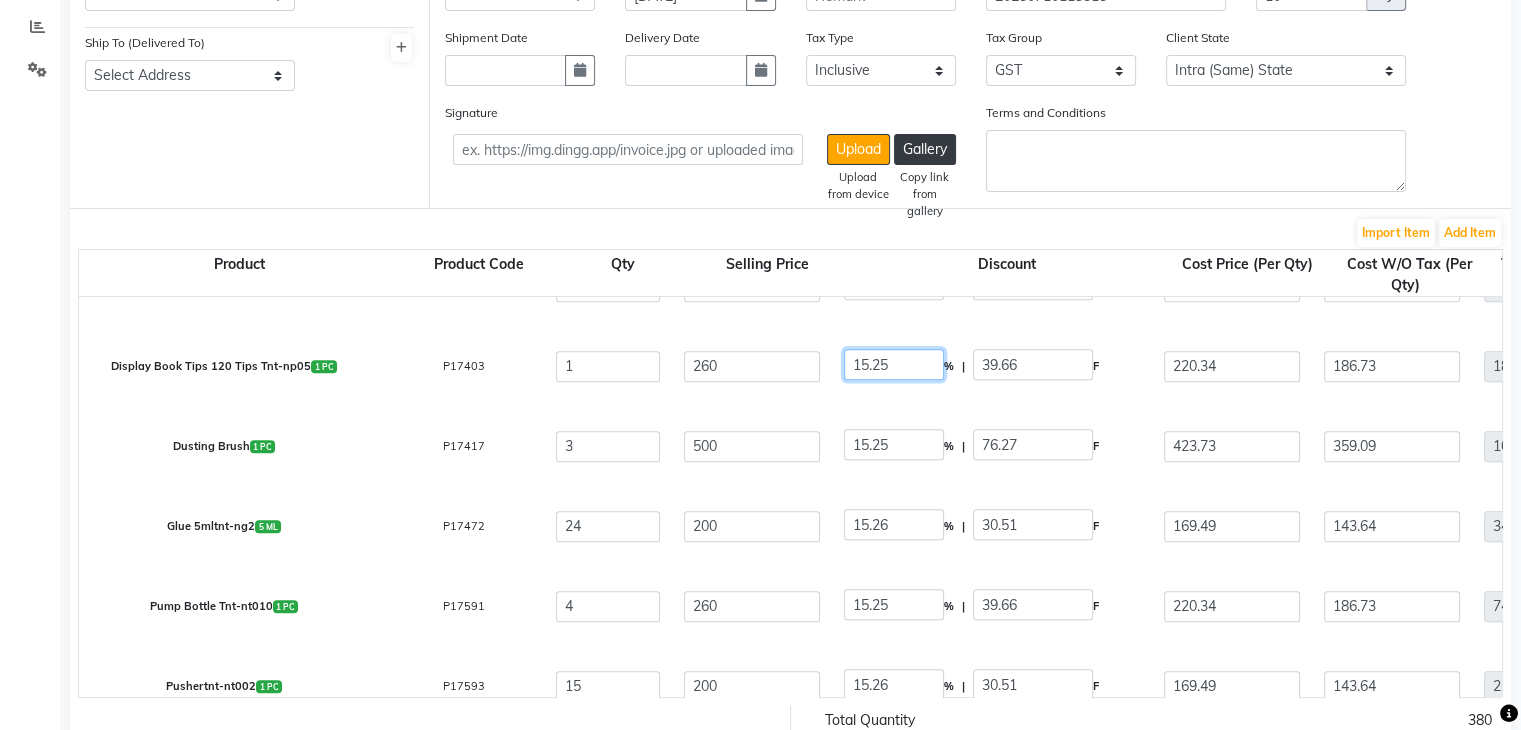 click on "15.25" 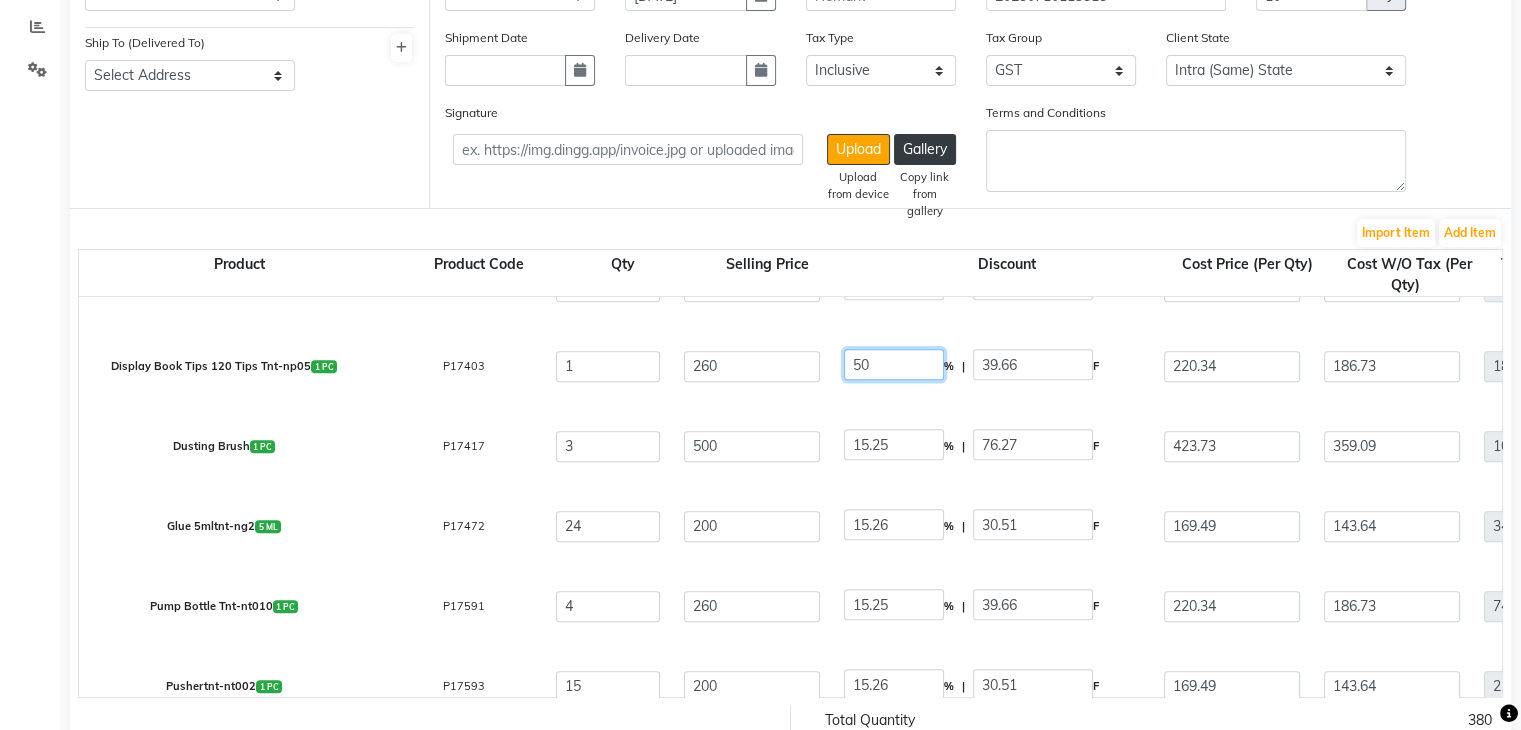 click on "50" 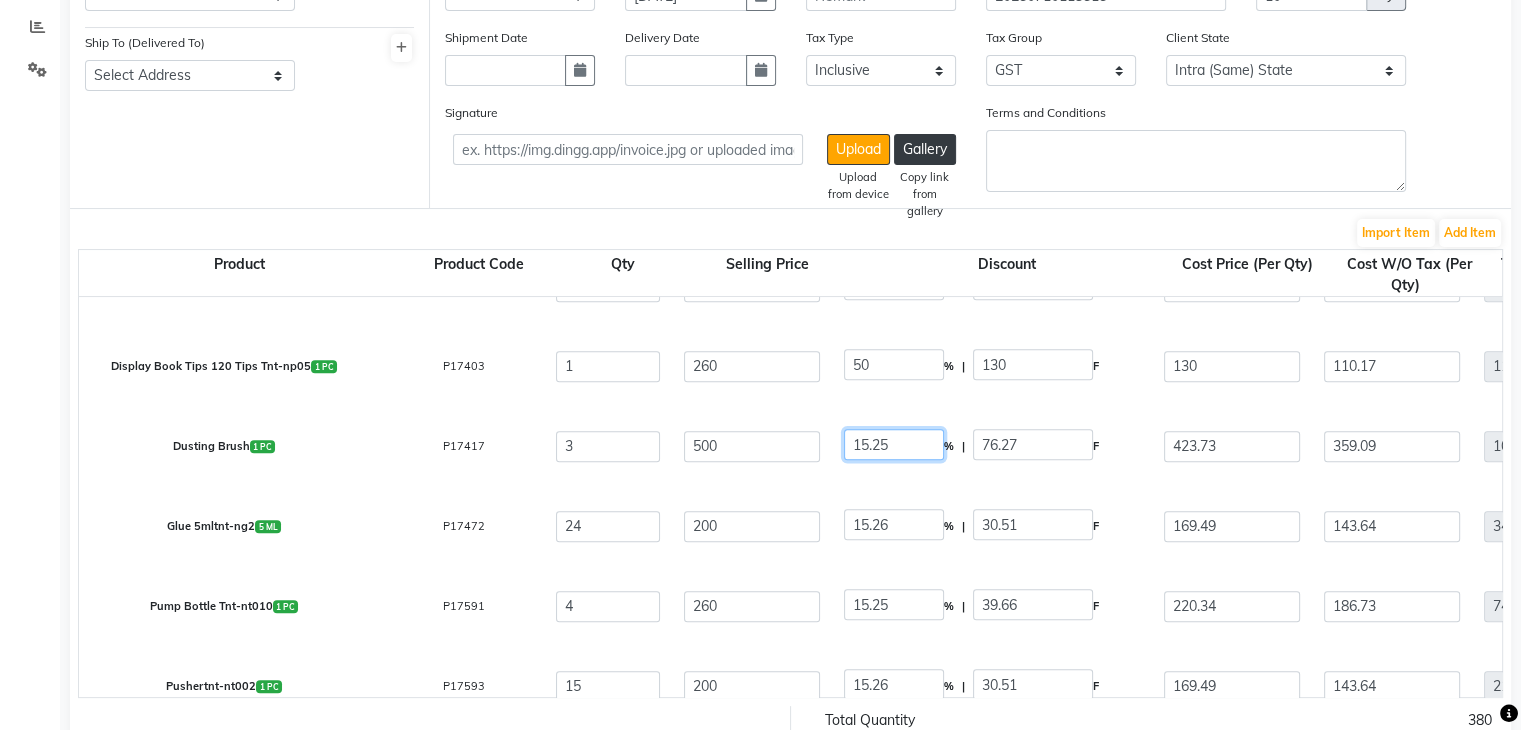 click on "15.25" 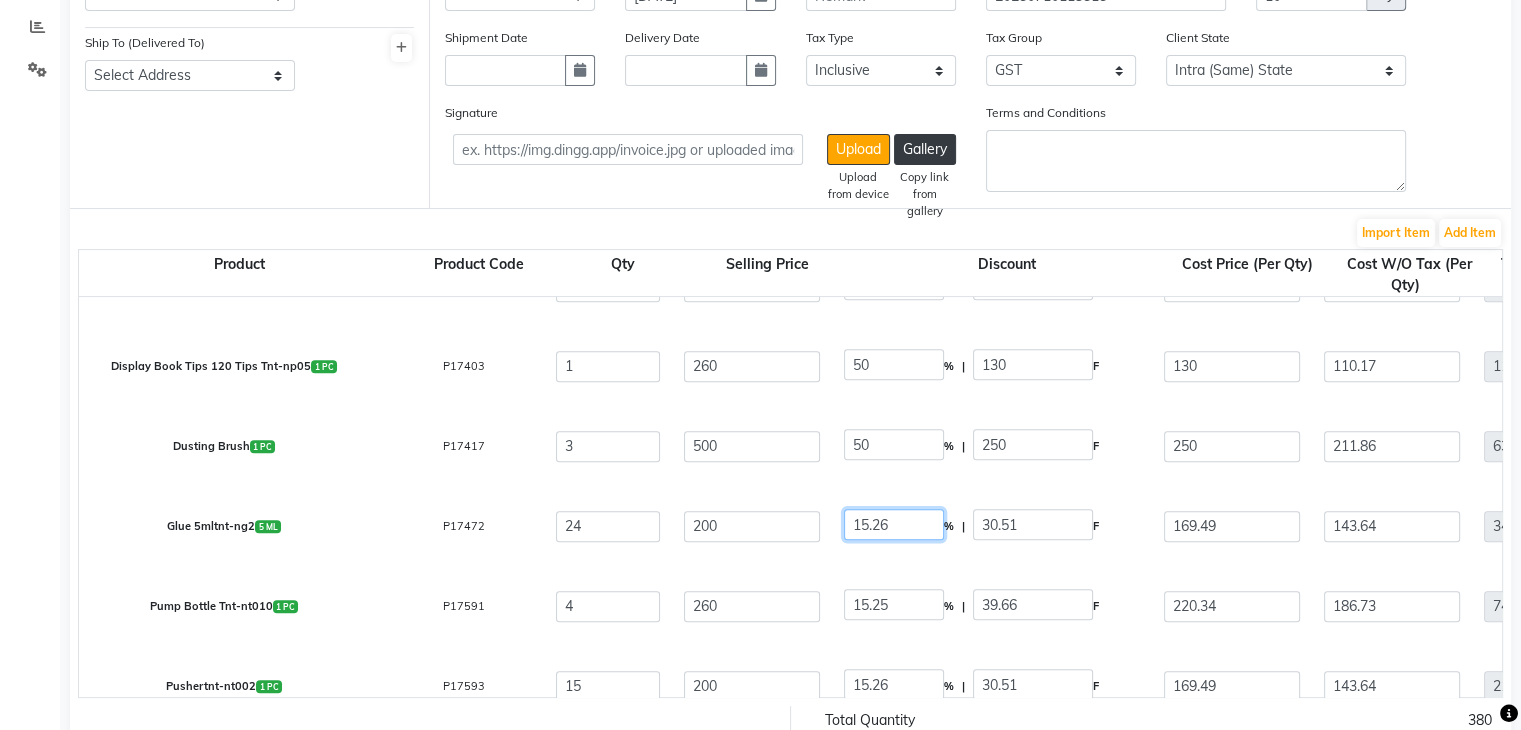 click on "15.26" 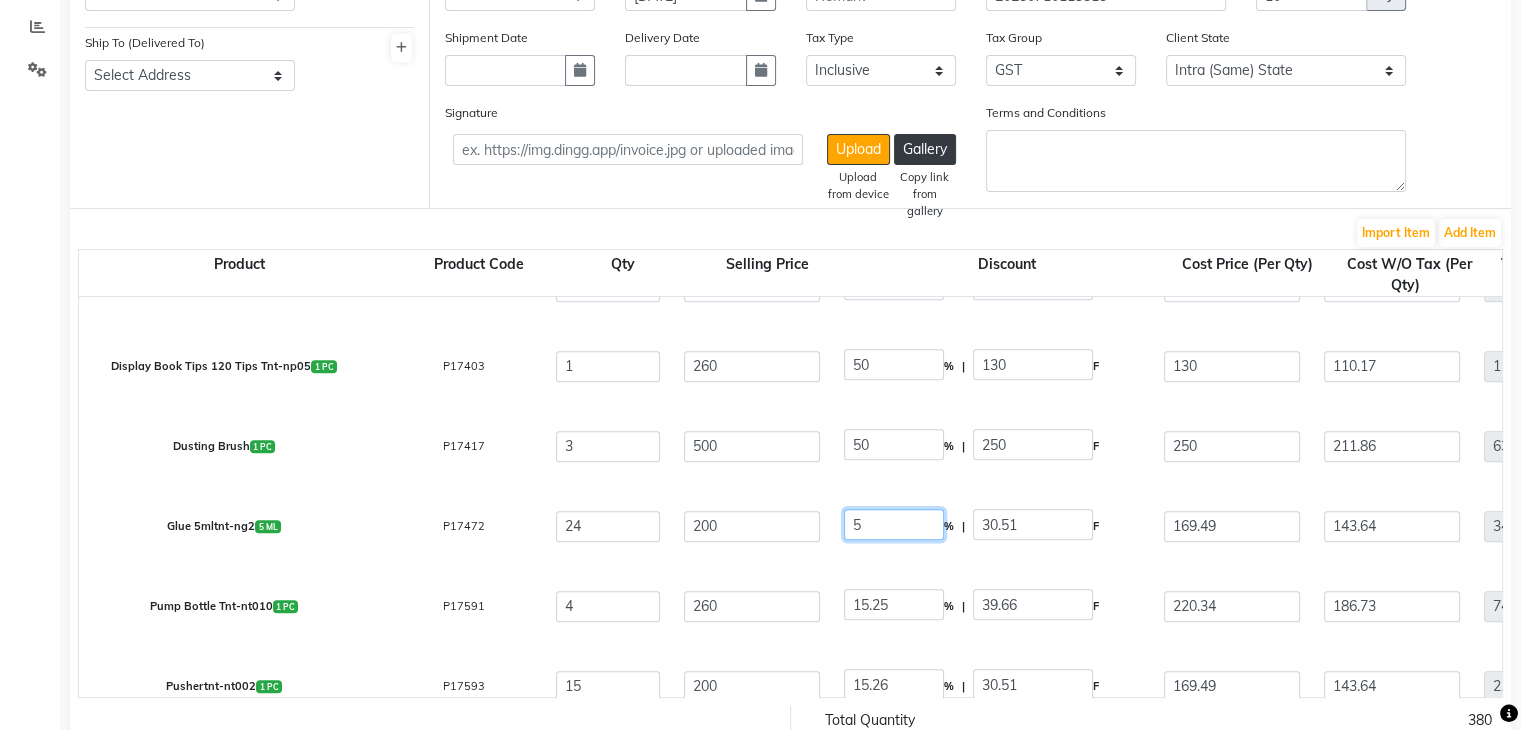 click on "5" 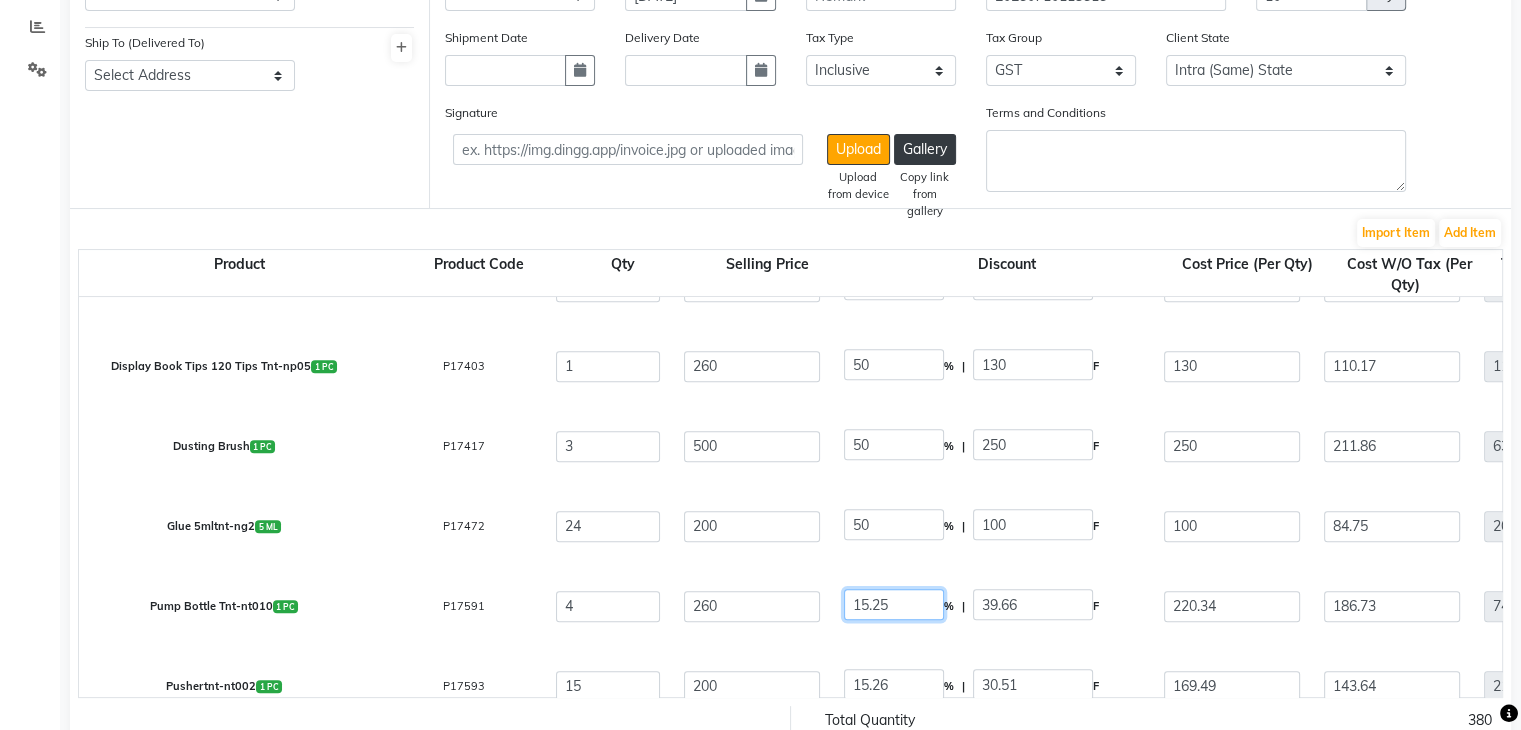 click on "15.25" 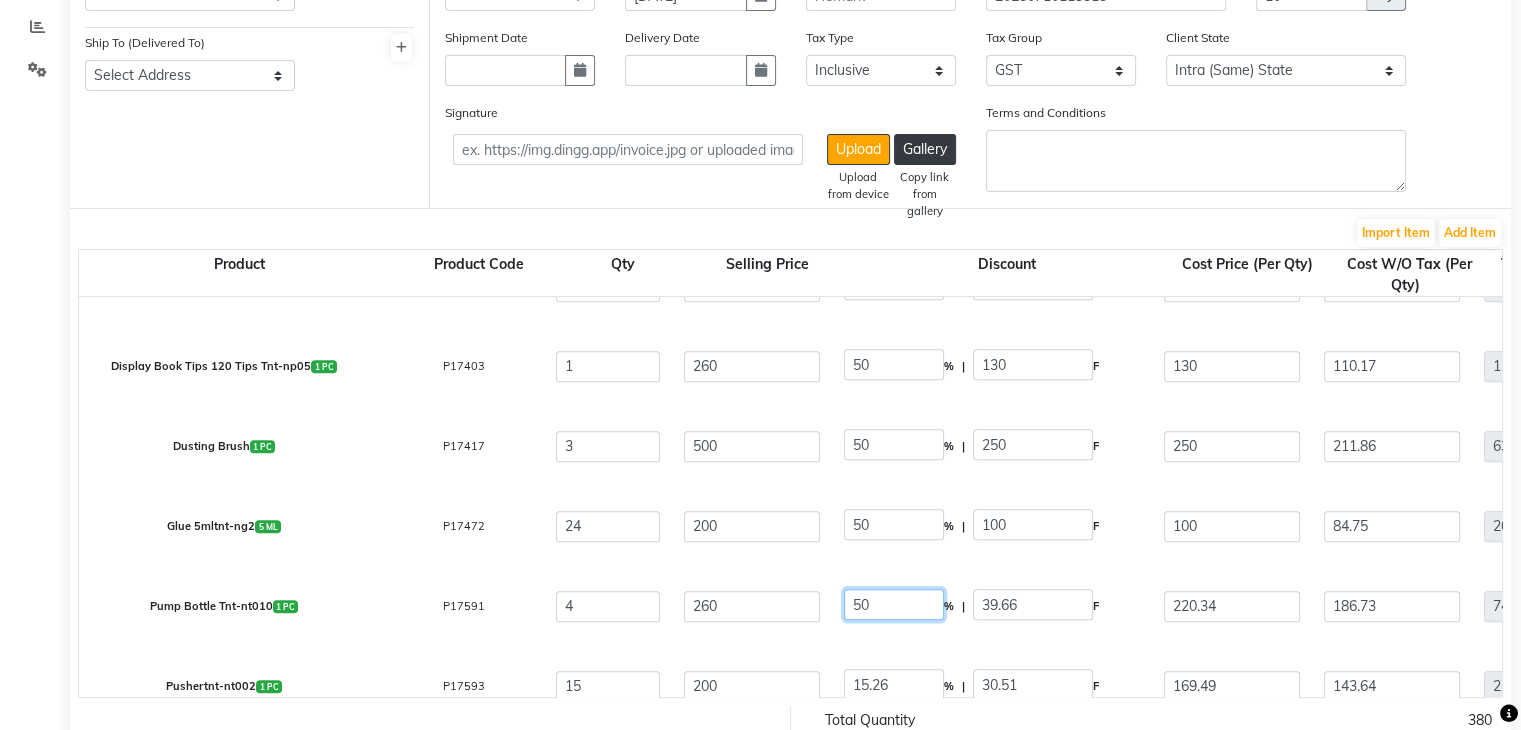 click on "50" 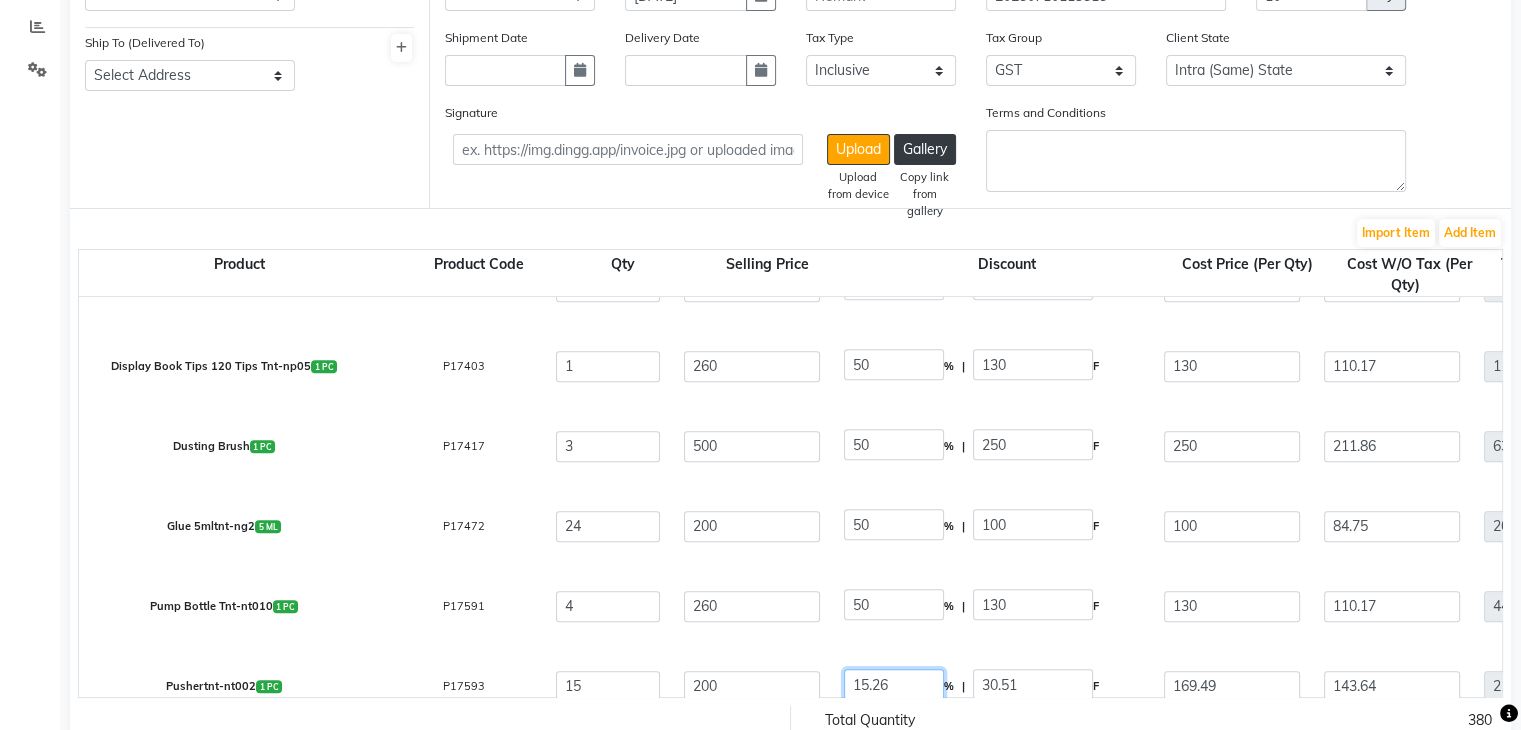 click on "15.26" 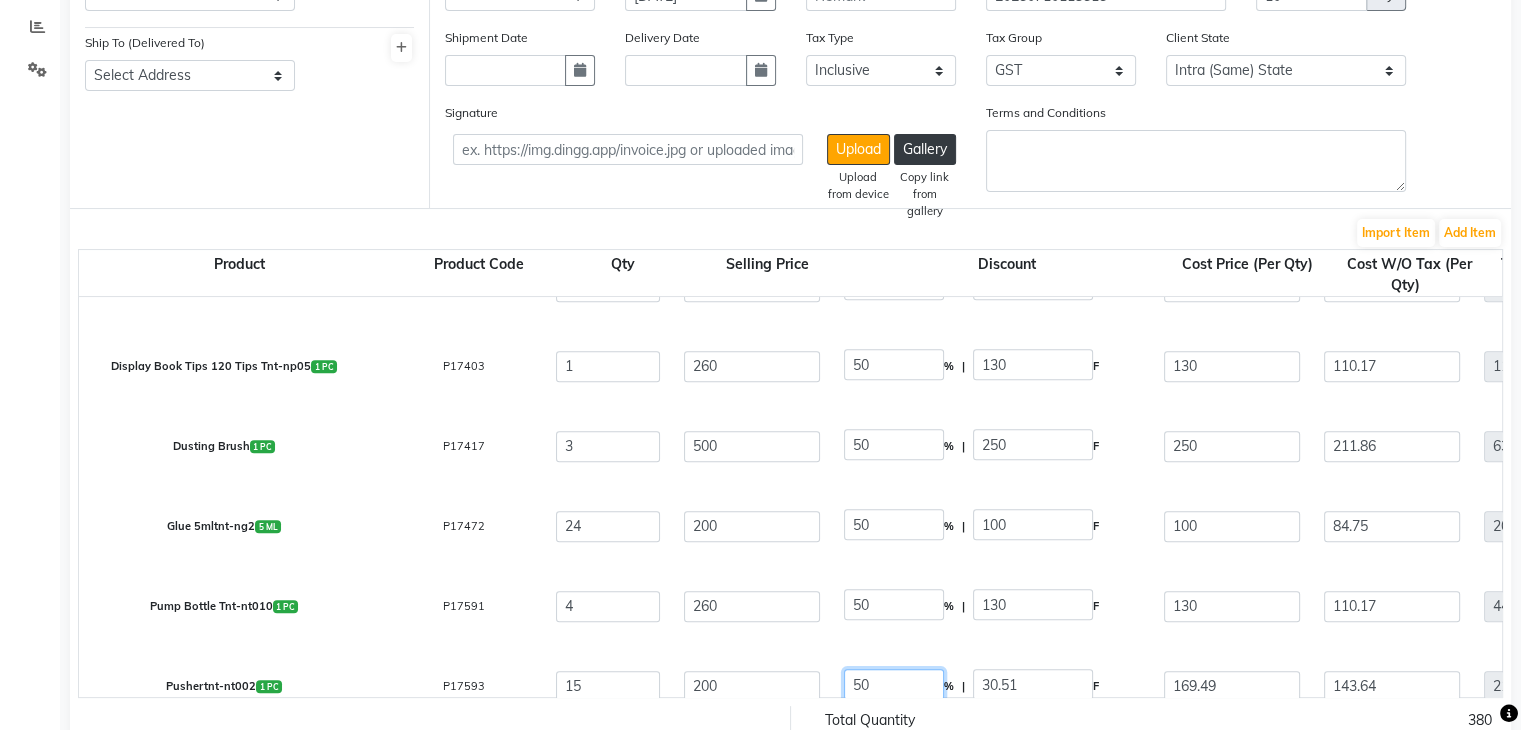 click on "50" 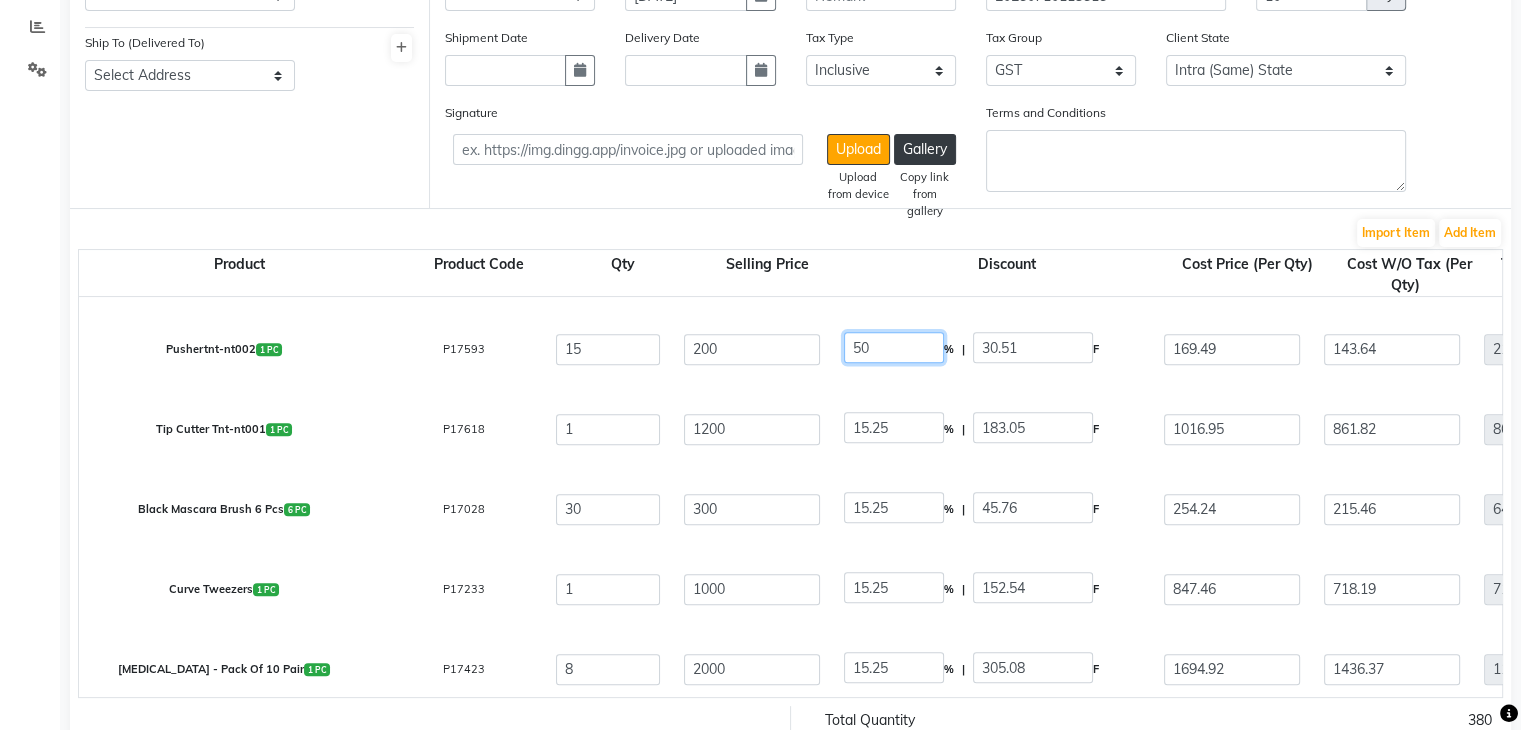 scroll, scrollTop: 1991, scrollLeft: 0, axis: vertical 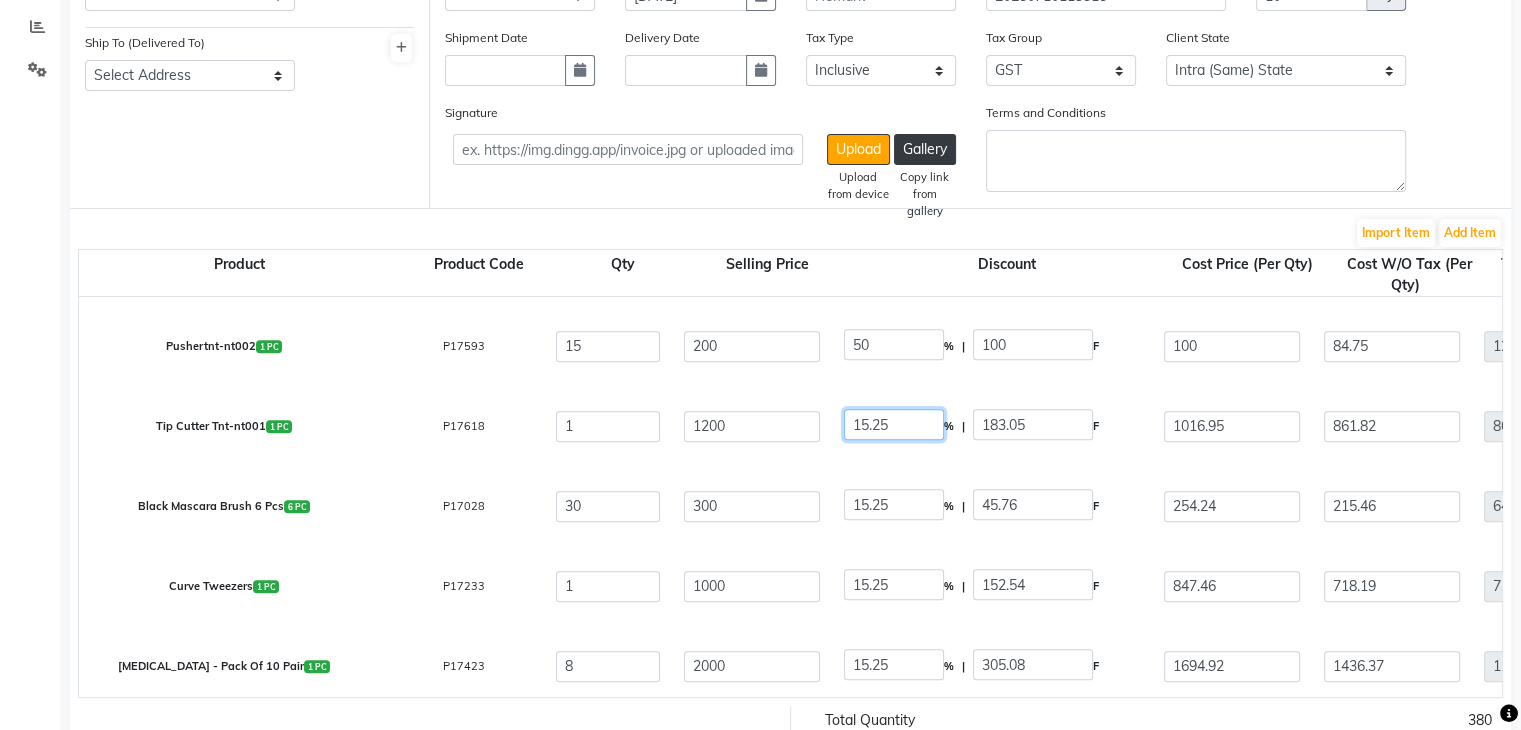 click on "15.25" 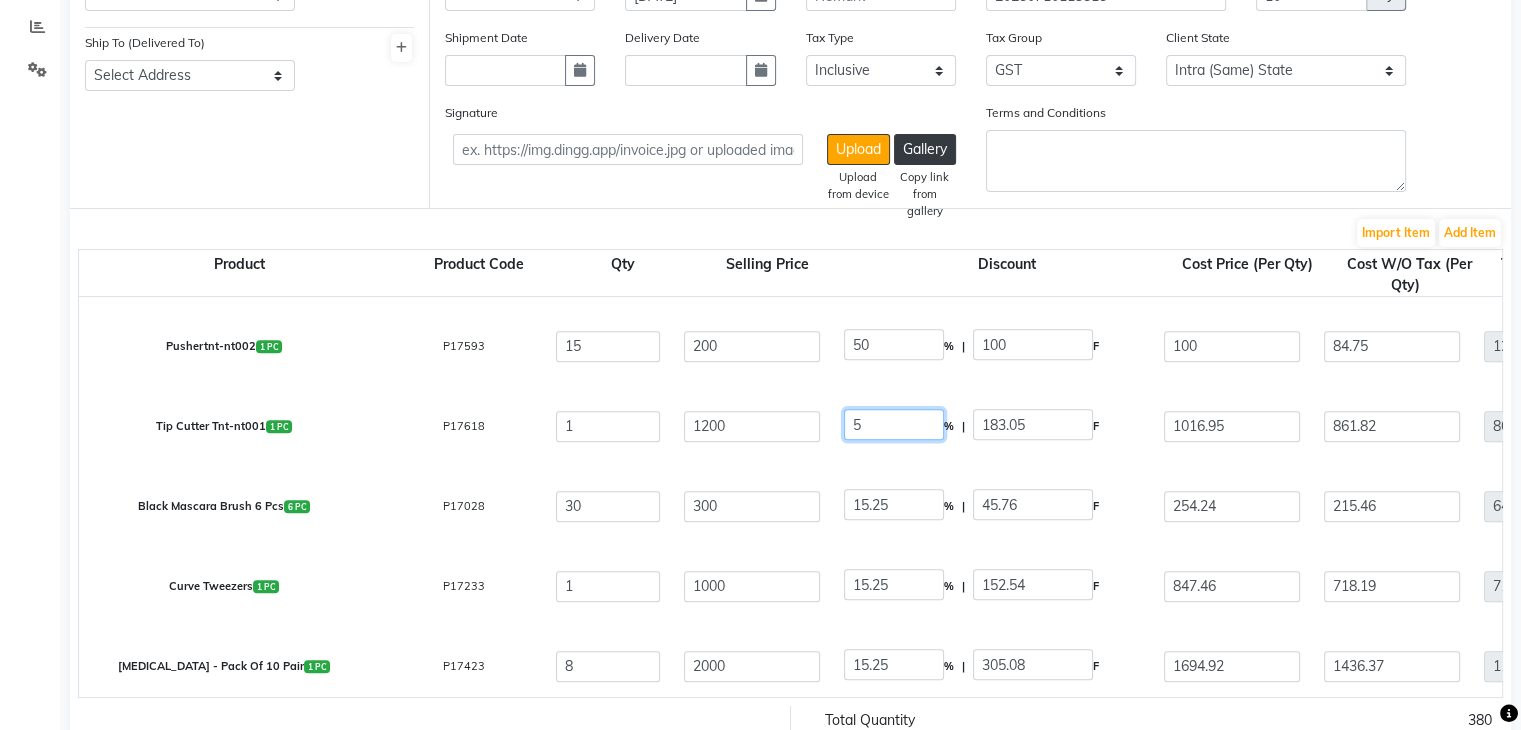 click on "5" 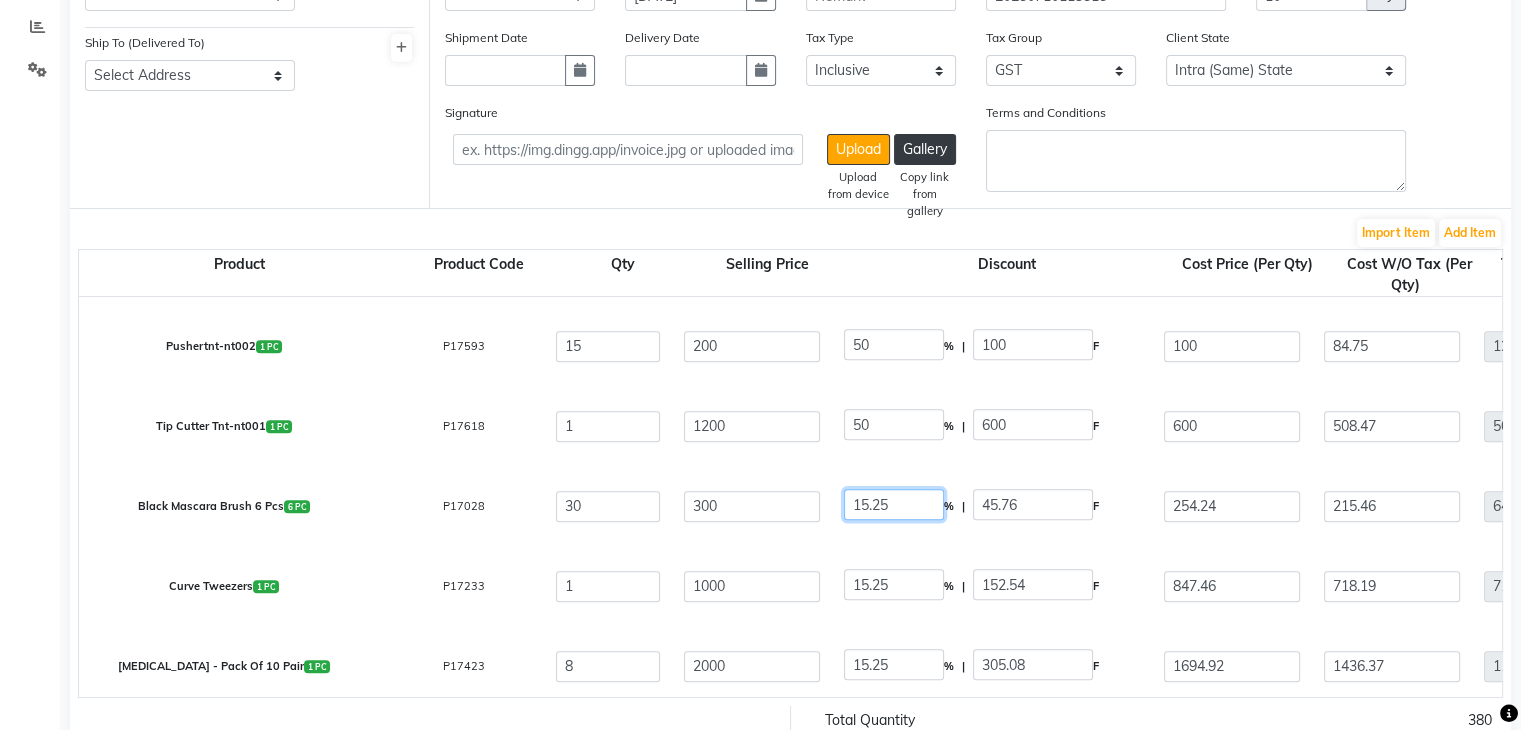 click on "15.25" 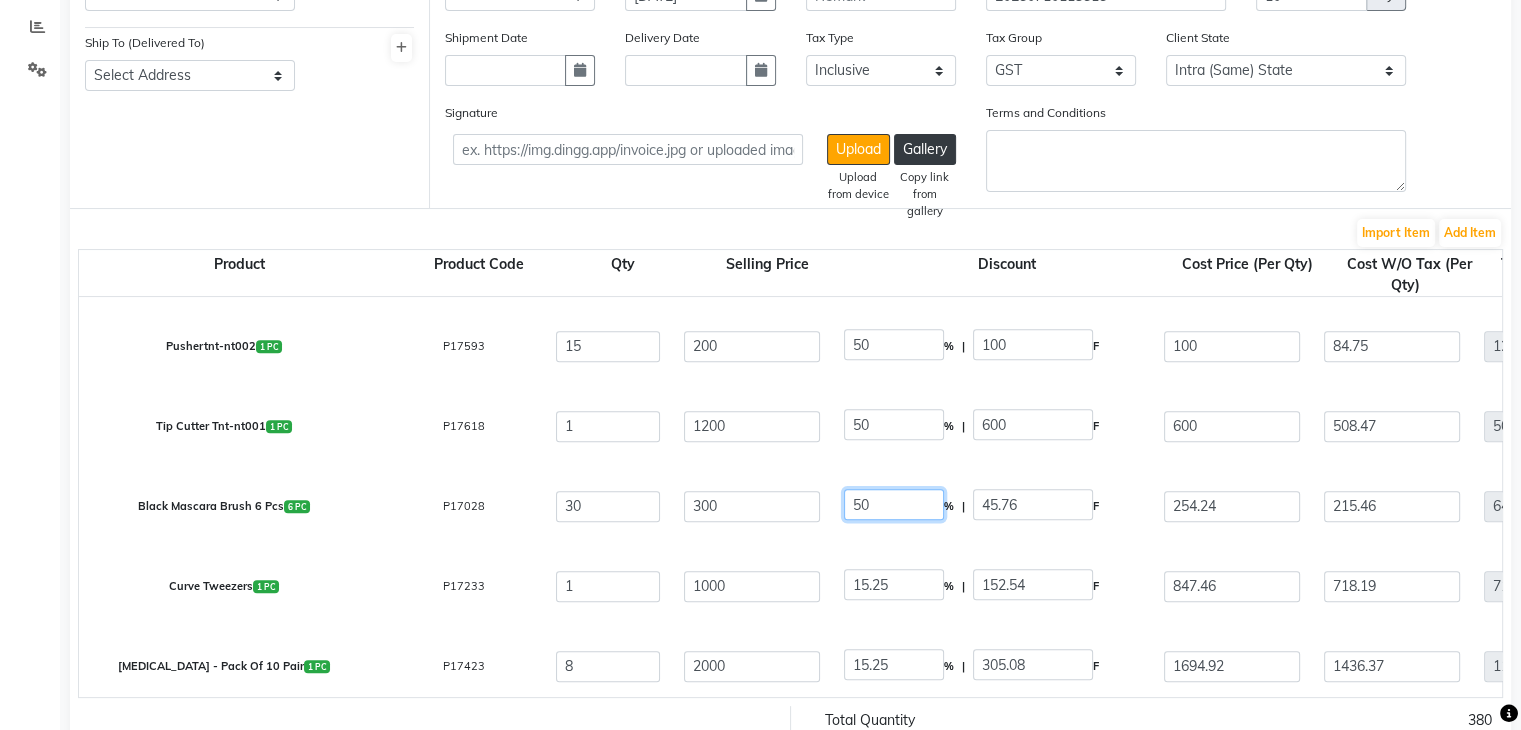 click on "50" 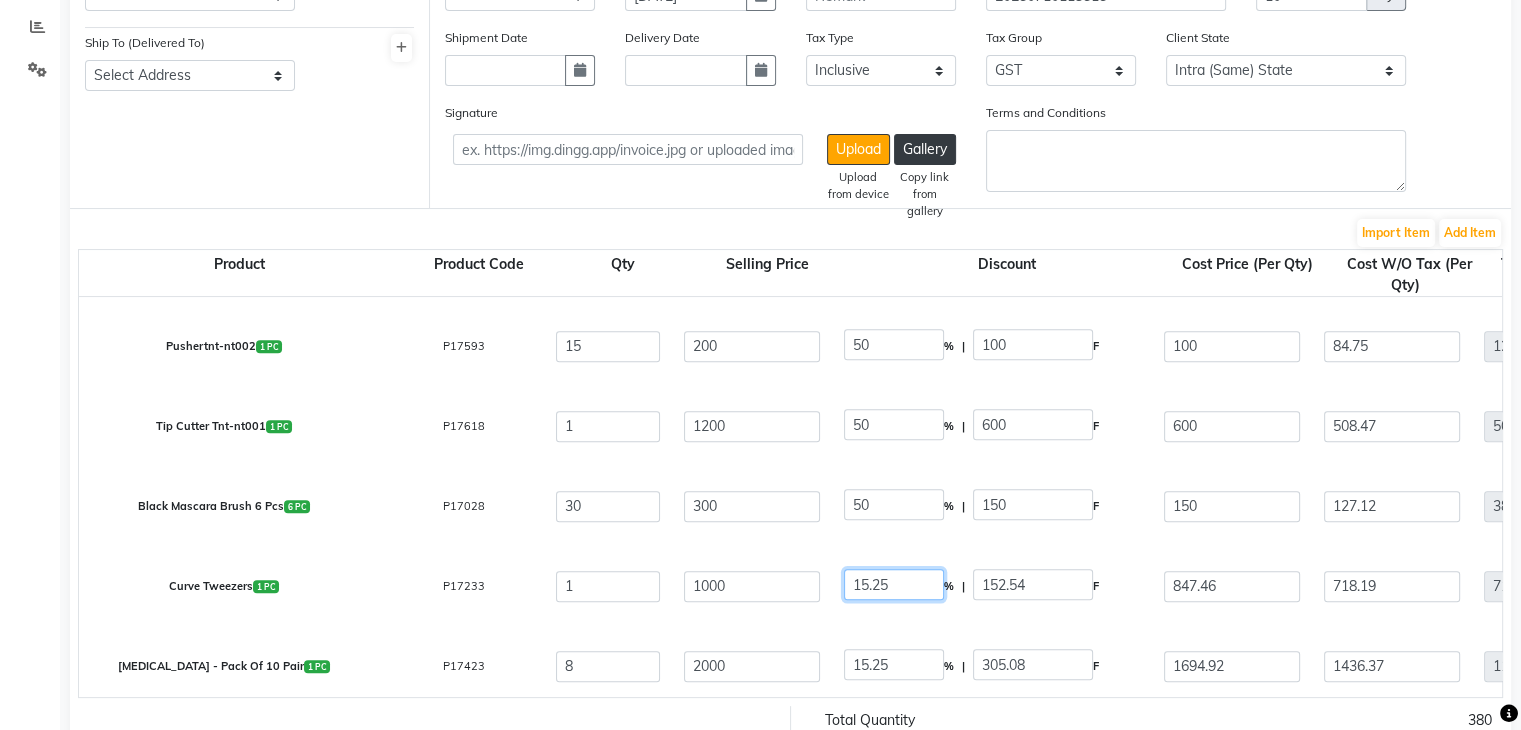 click on "15.25" 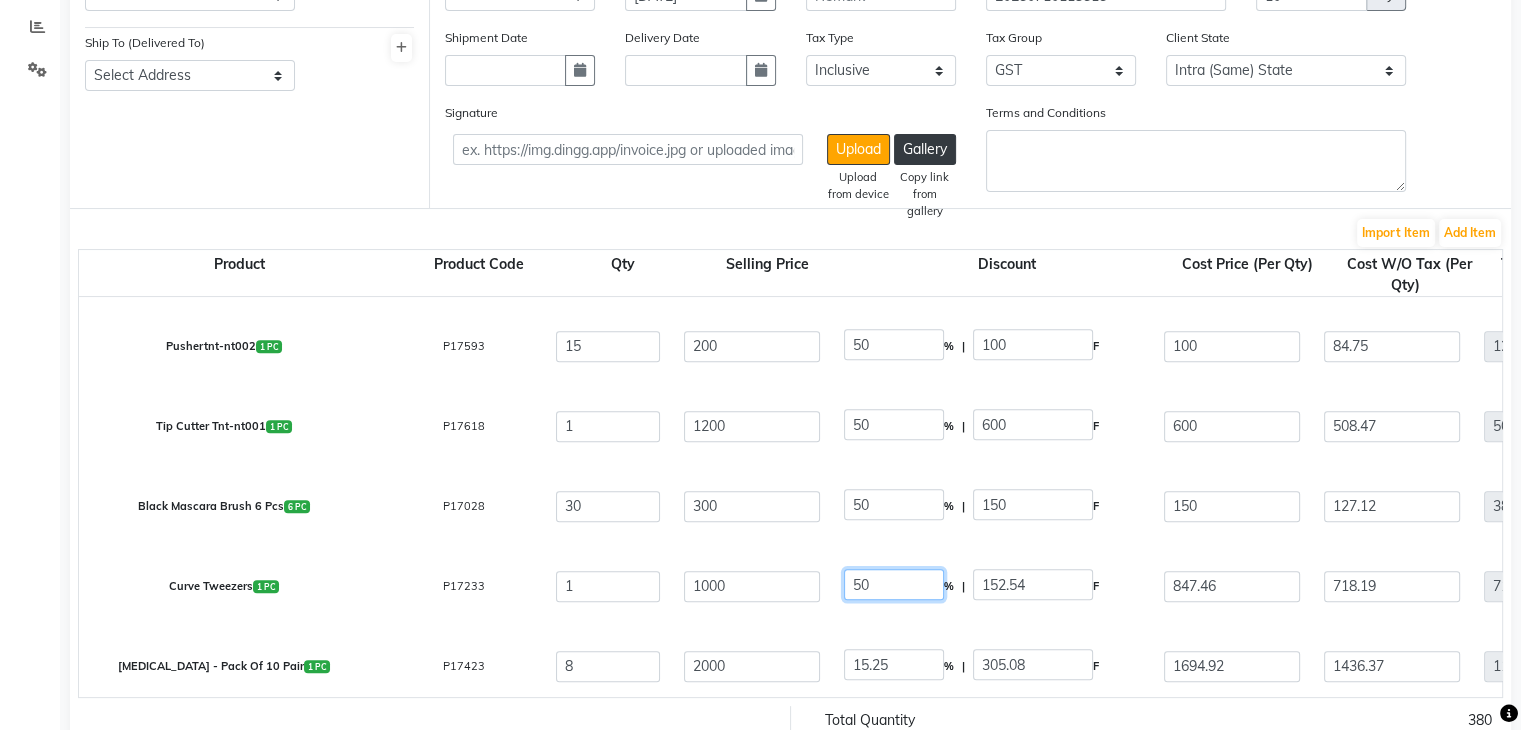 click on "50" 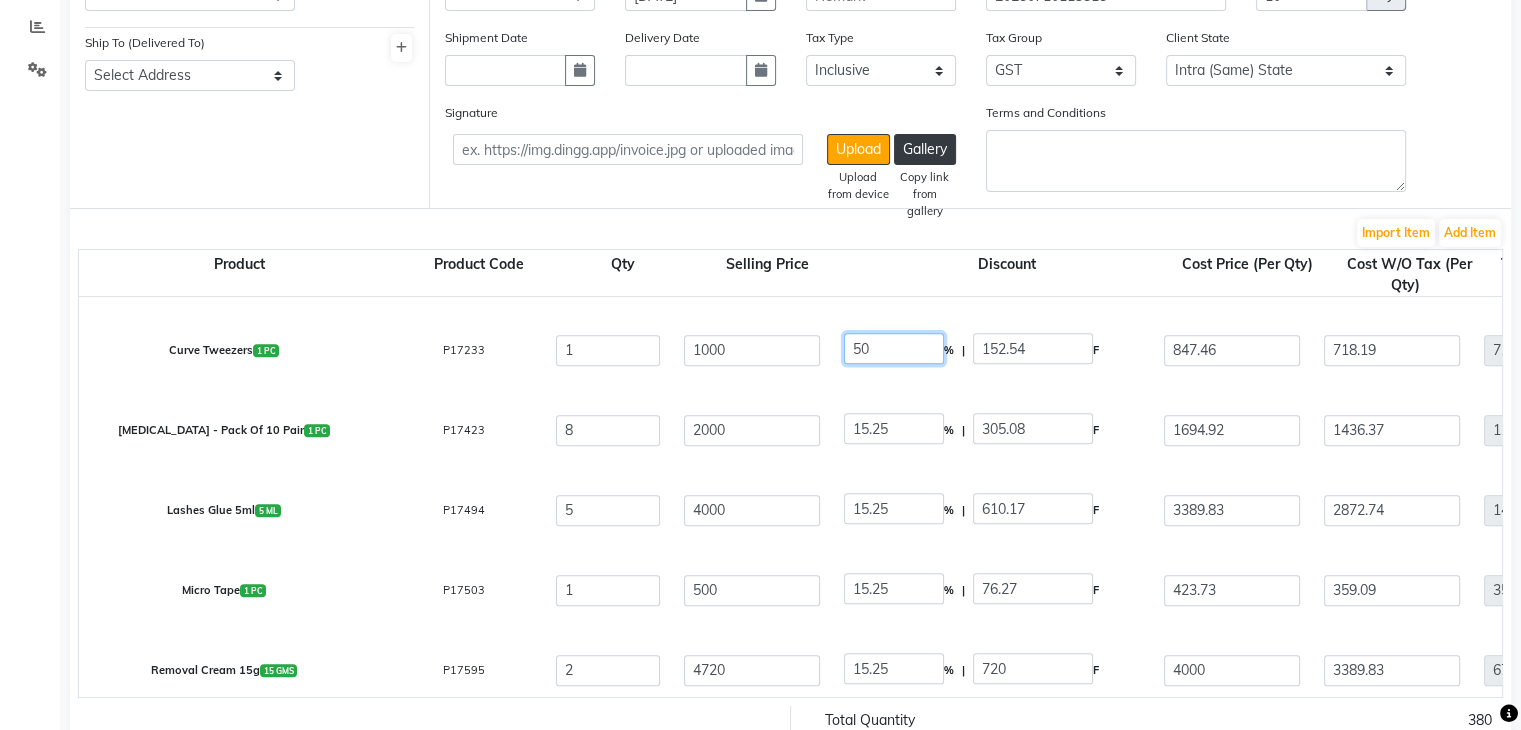 scroll, scrollTop: 2236, scrollLeft: 0, axis: vertical 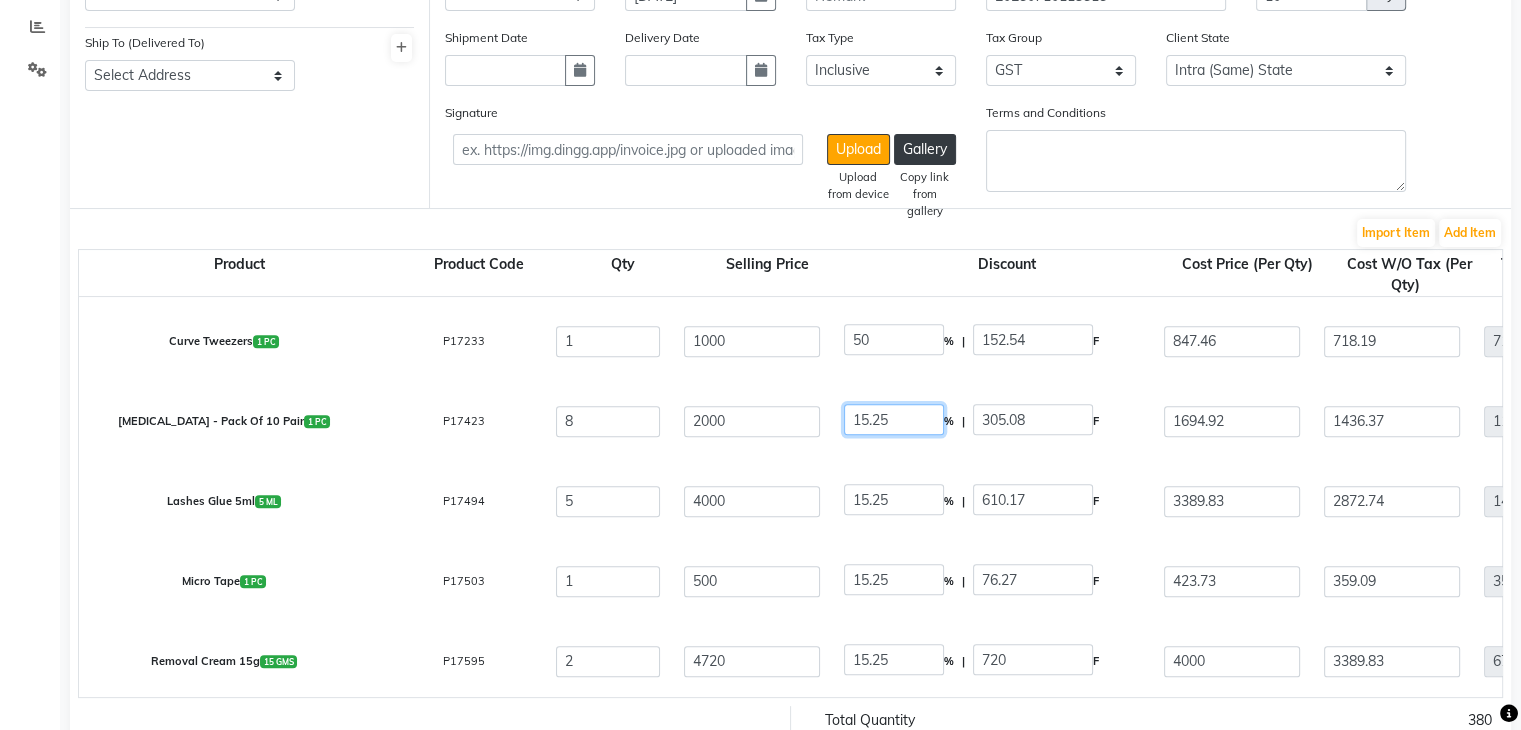 click on "15.25" 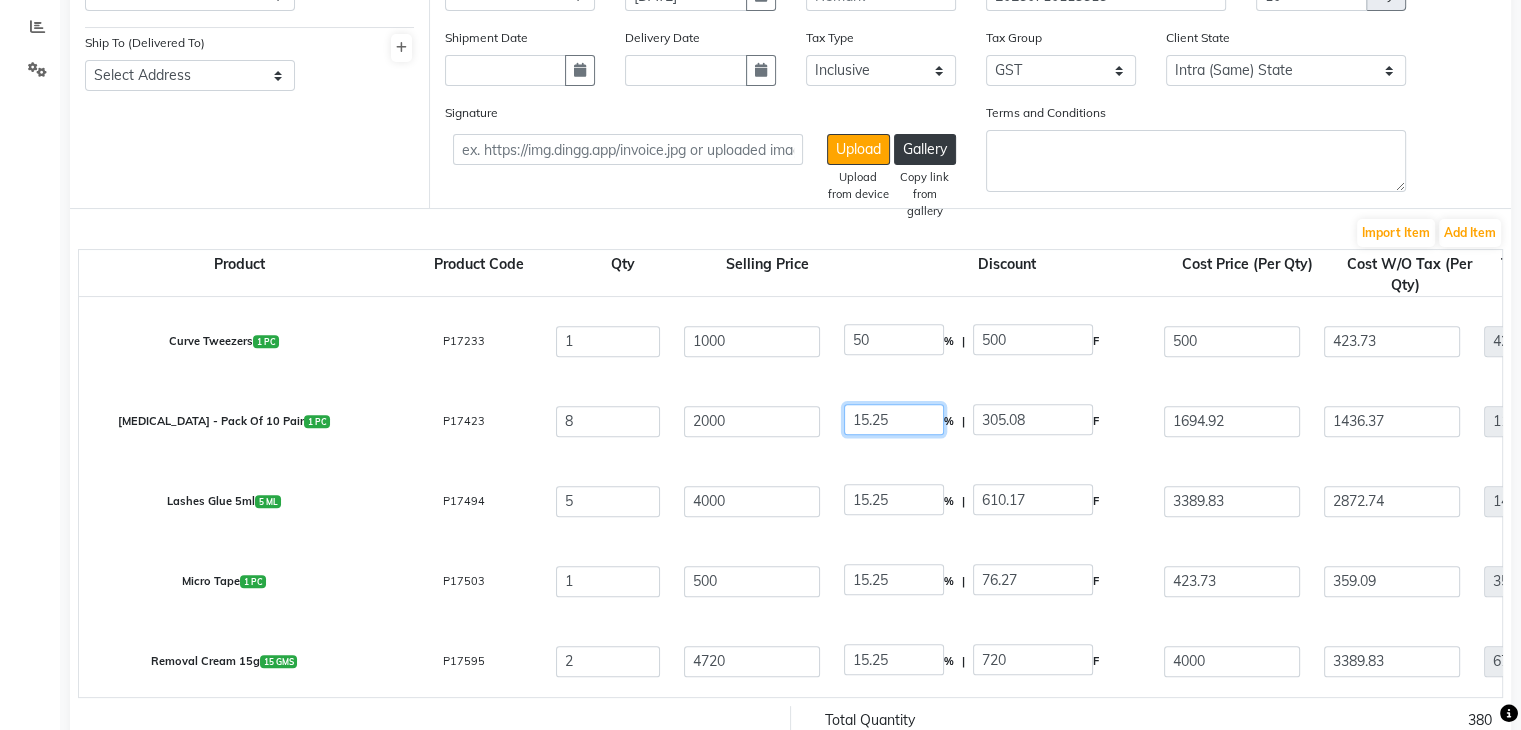 click on "15.25" 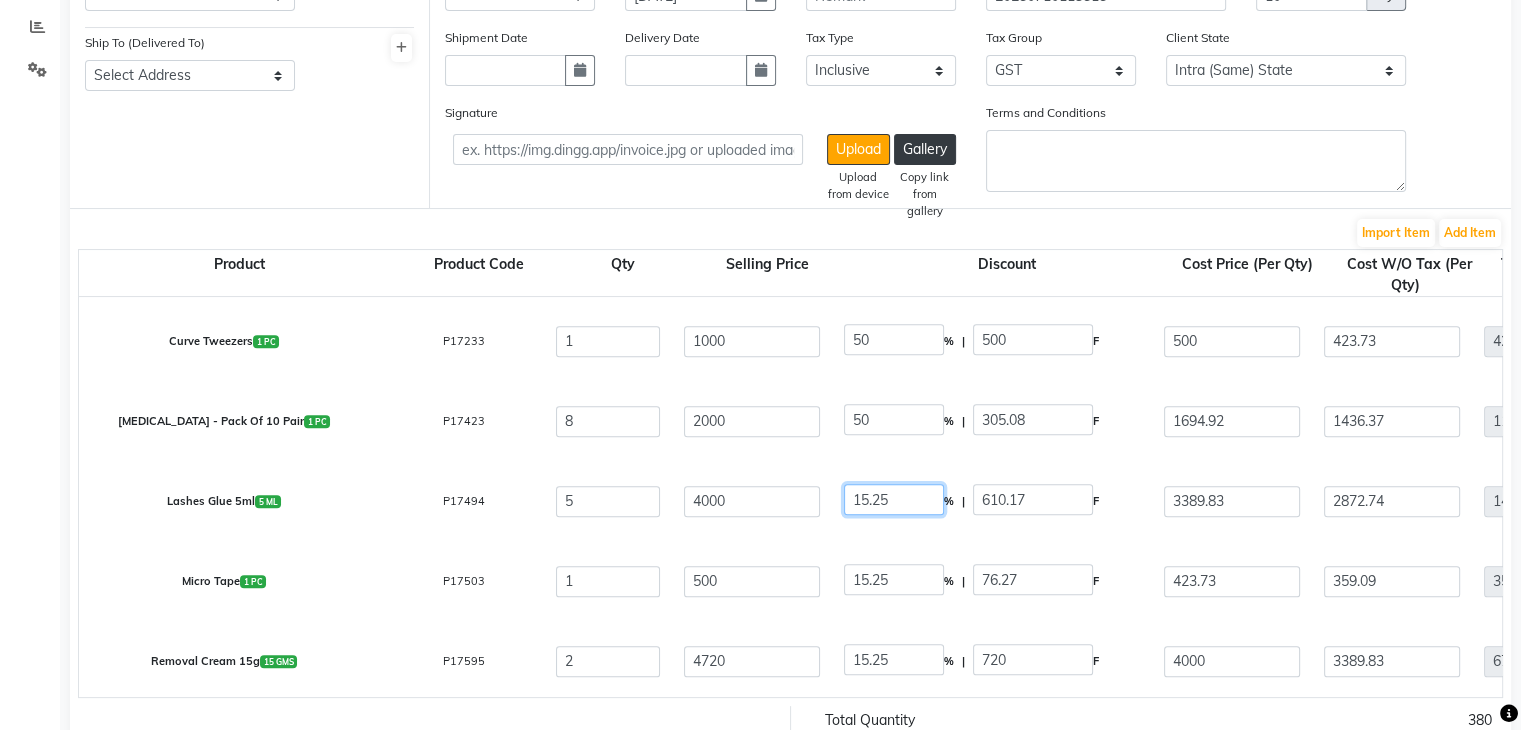 click on "15.25" 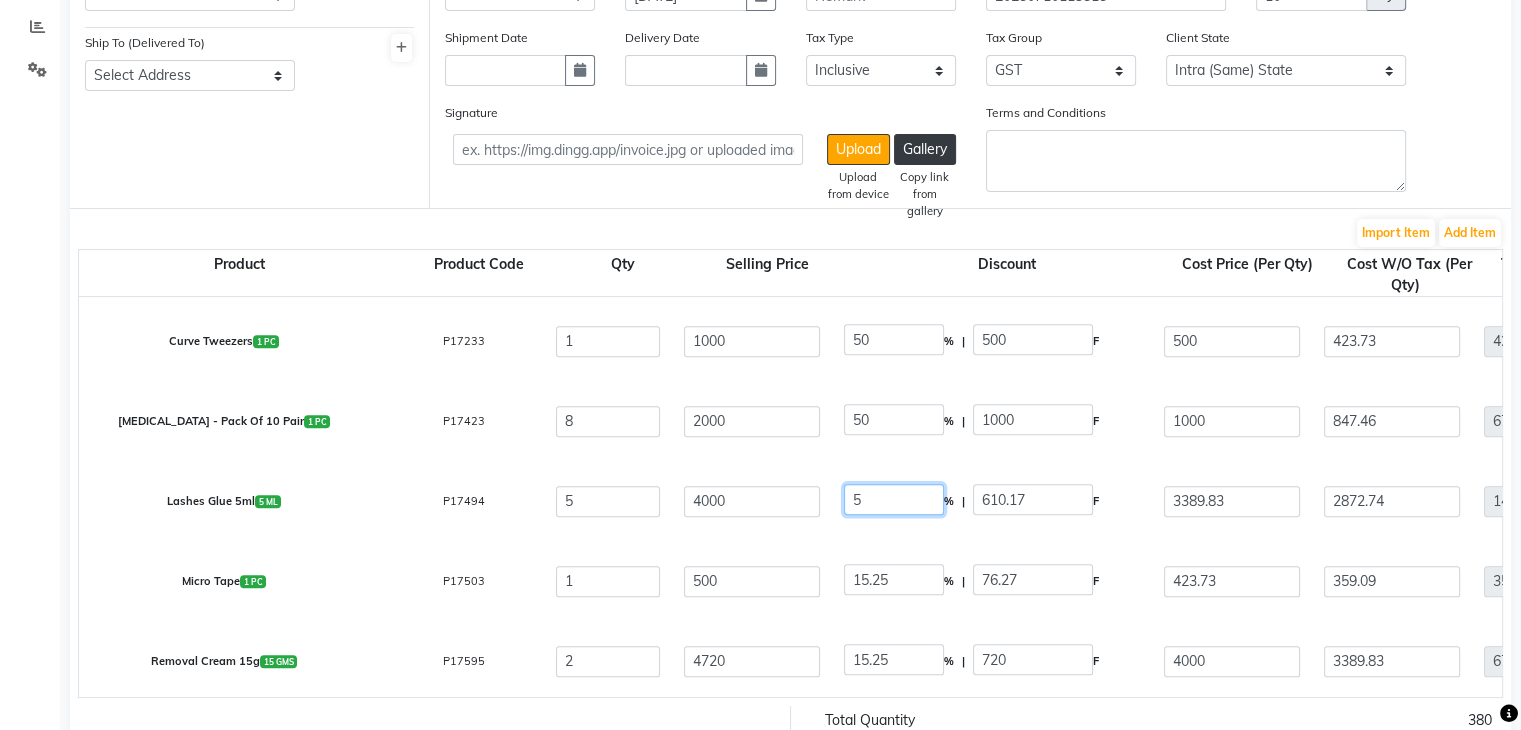 click on "5" 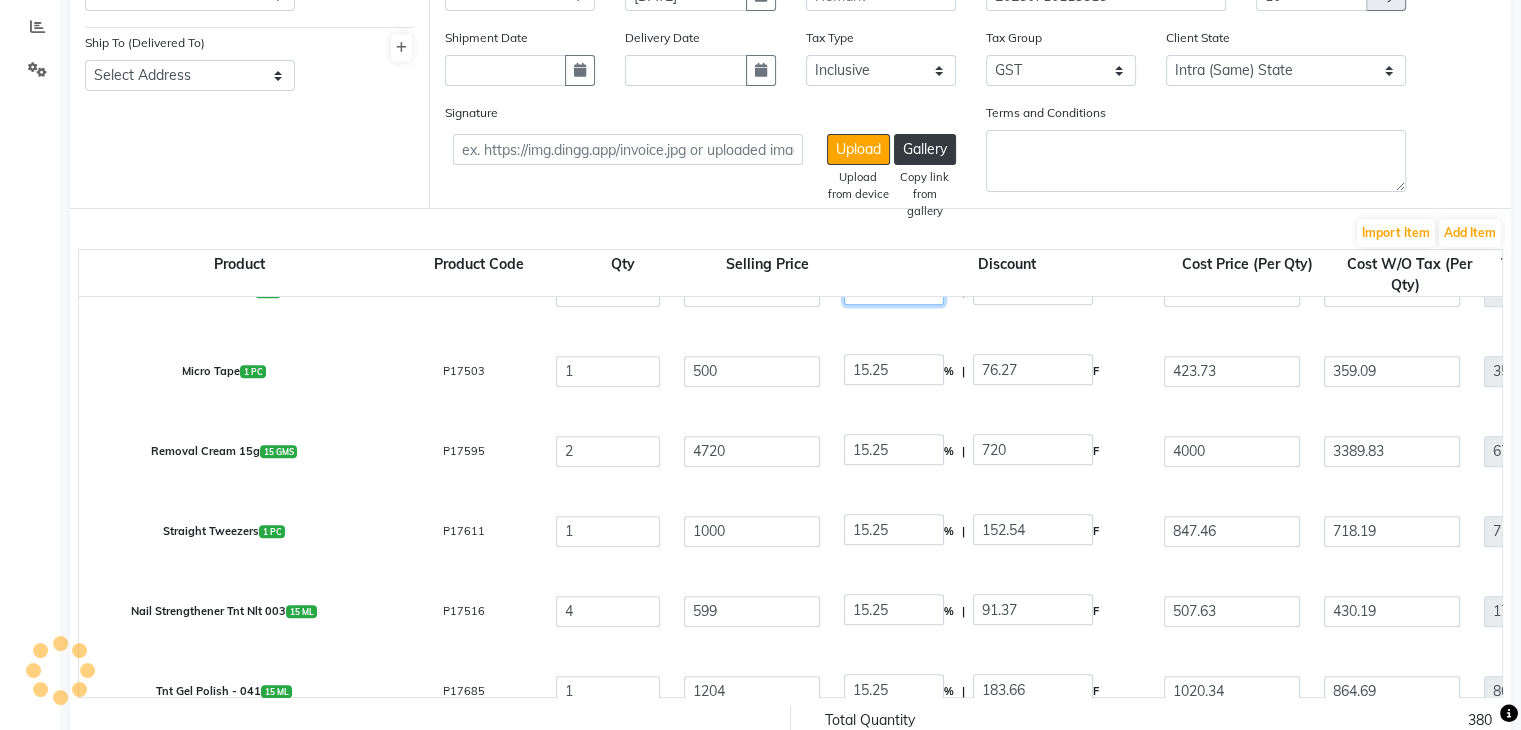 scroll, scrollTop: 2438, scrollLeft: 0, axis: vertical 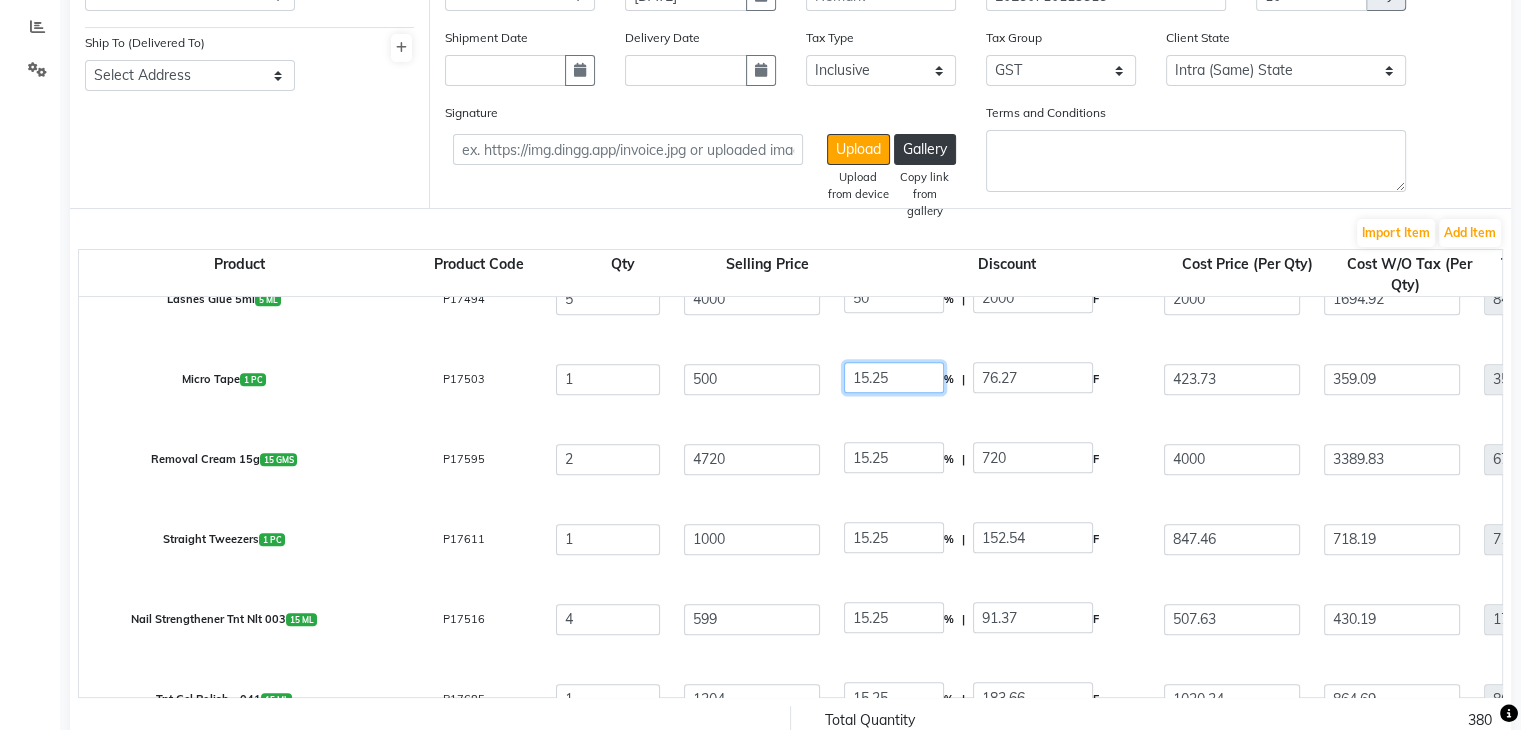 click on "15.25" 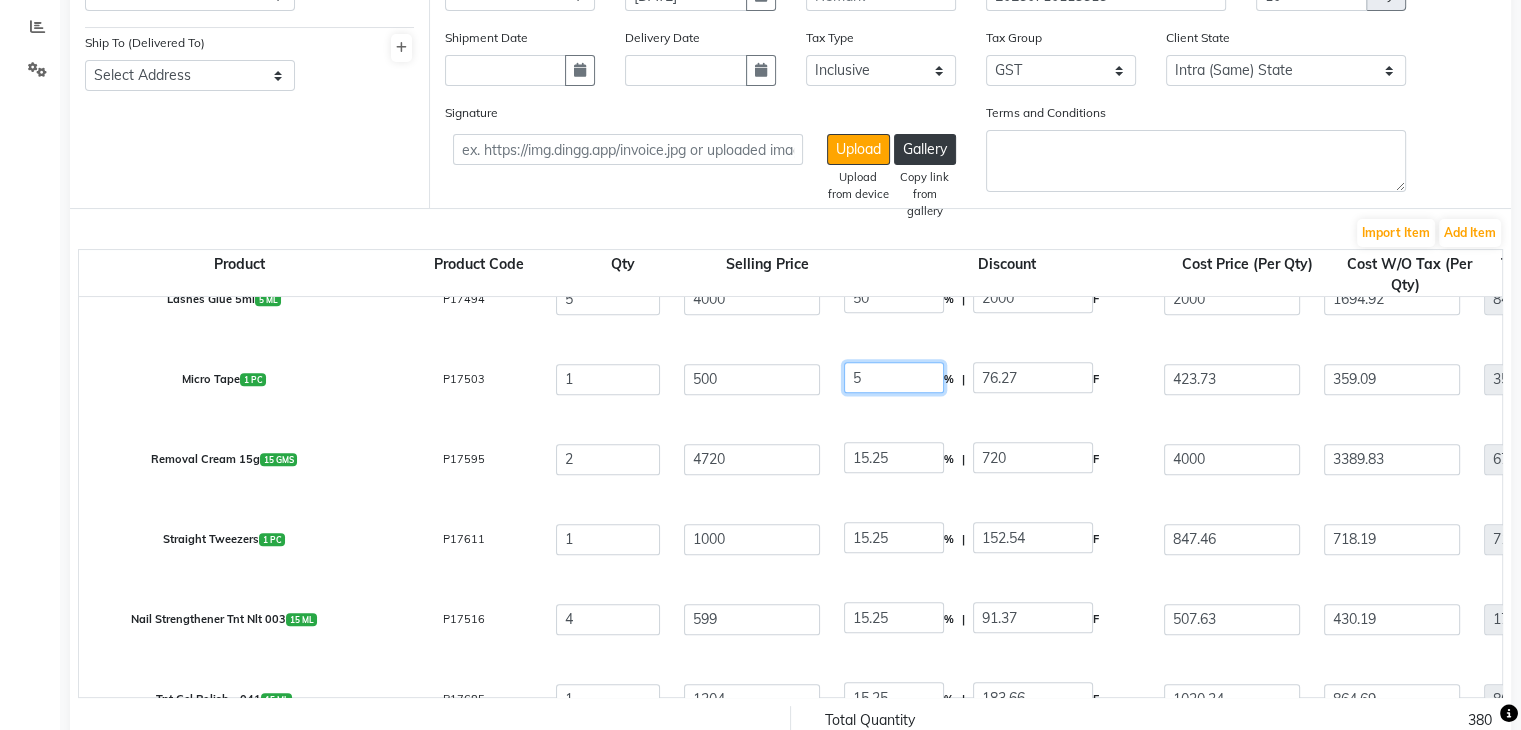 click on "5" 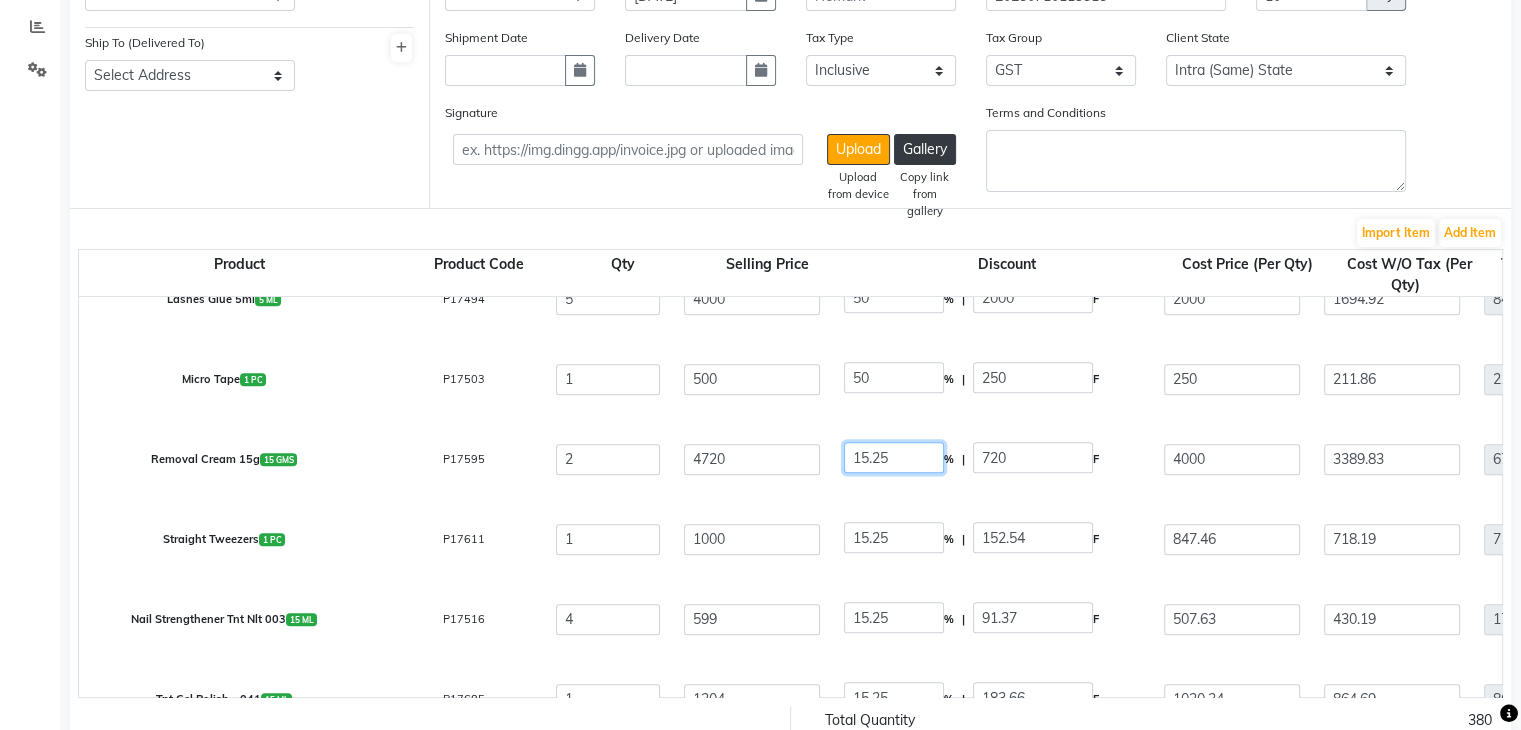 click on "15.25" 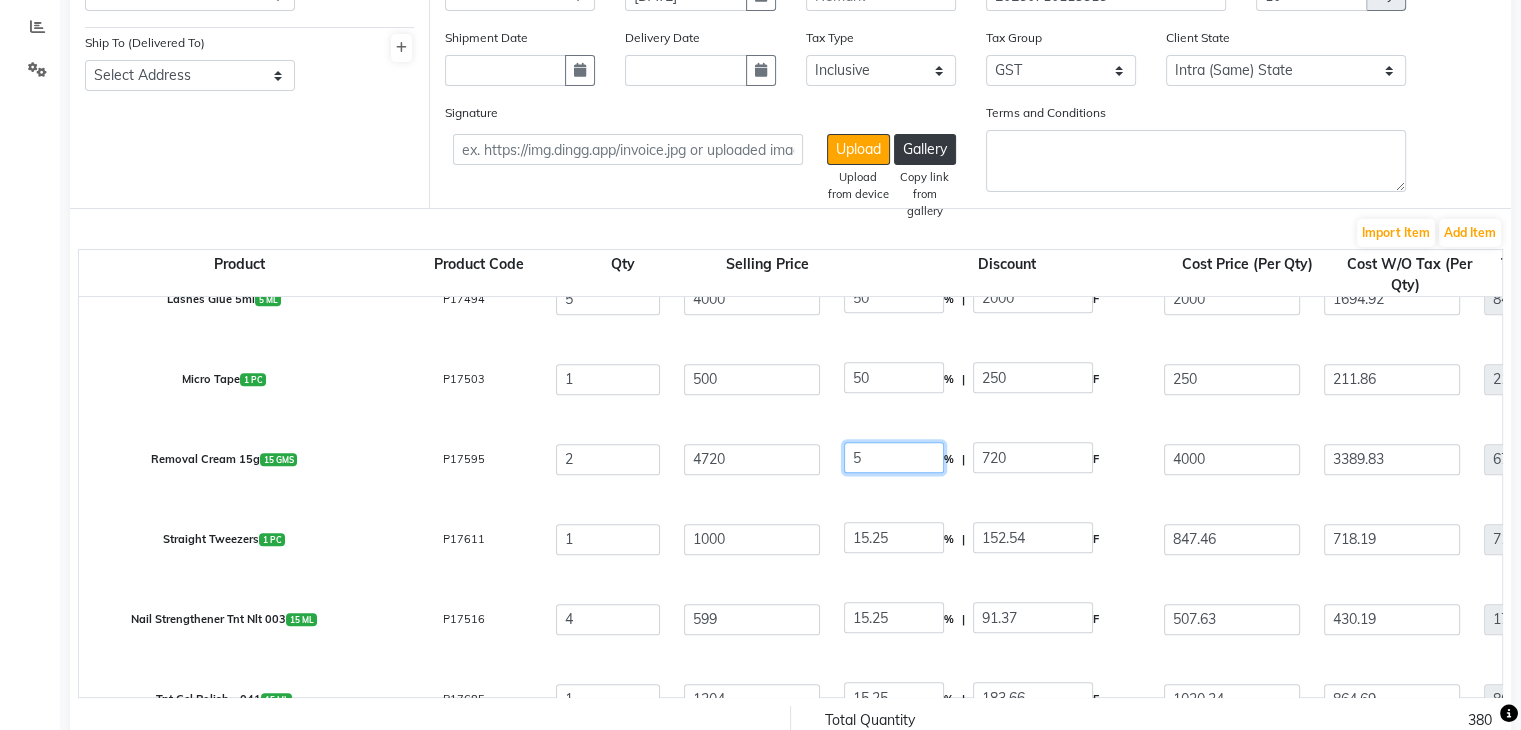 click on "5" 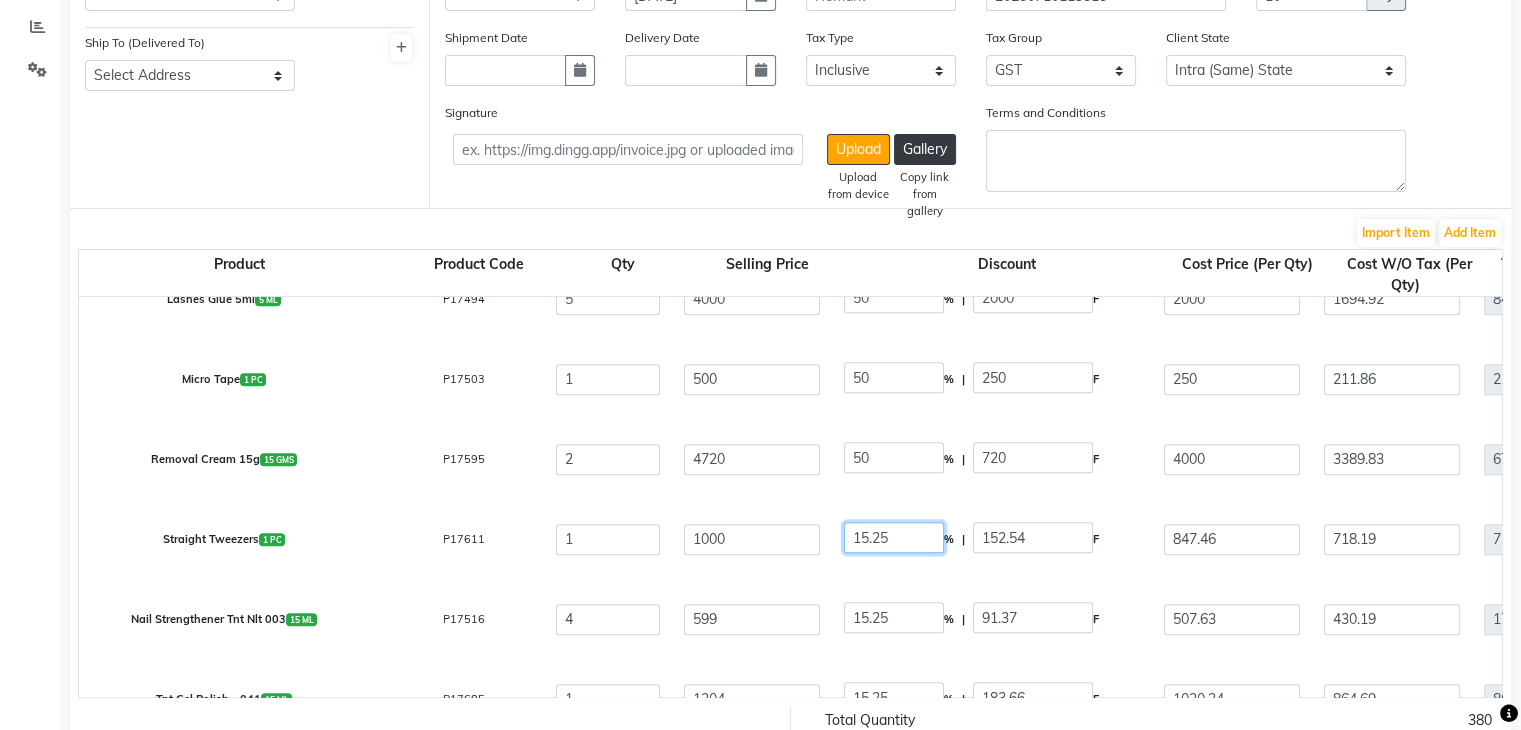 click on "15.25" 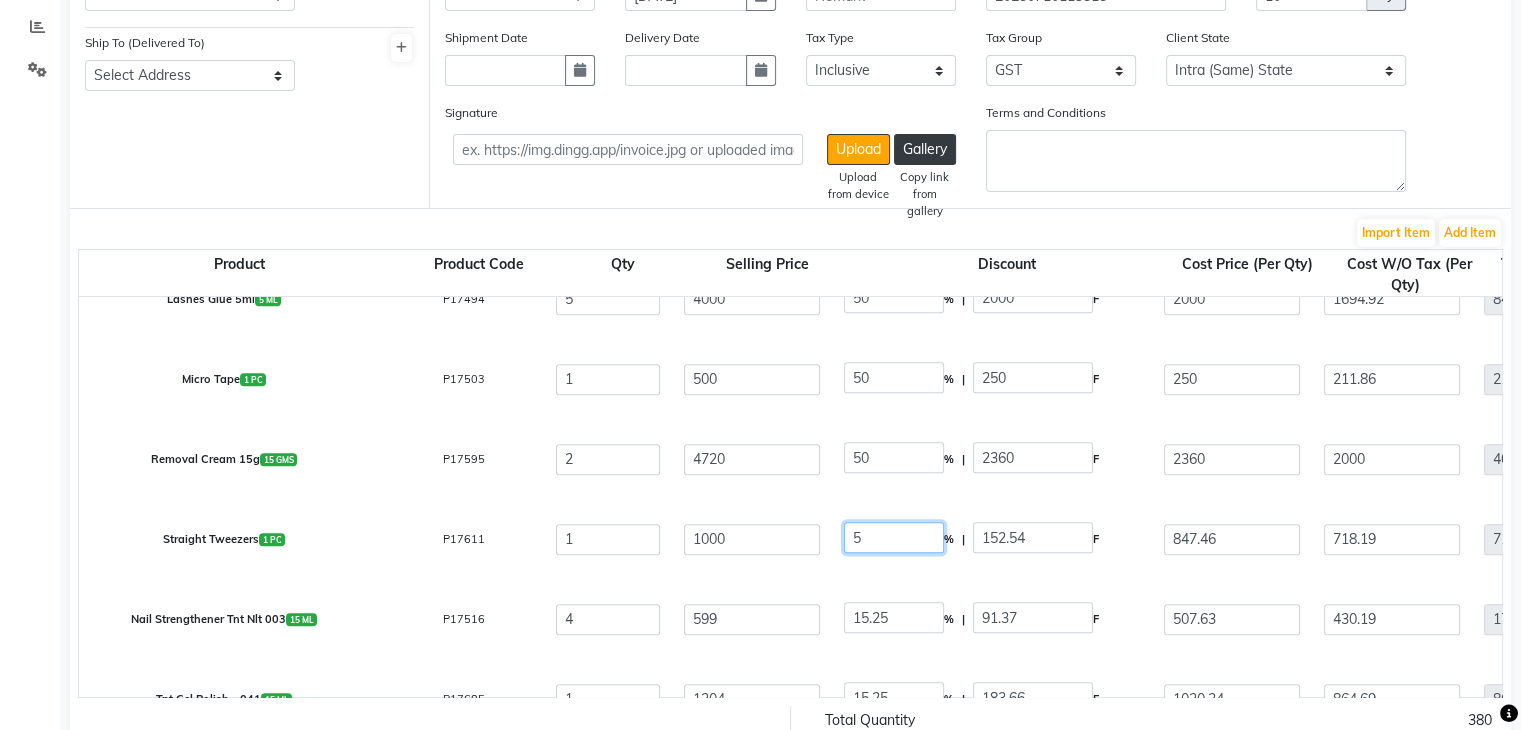 click on "5" 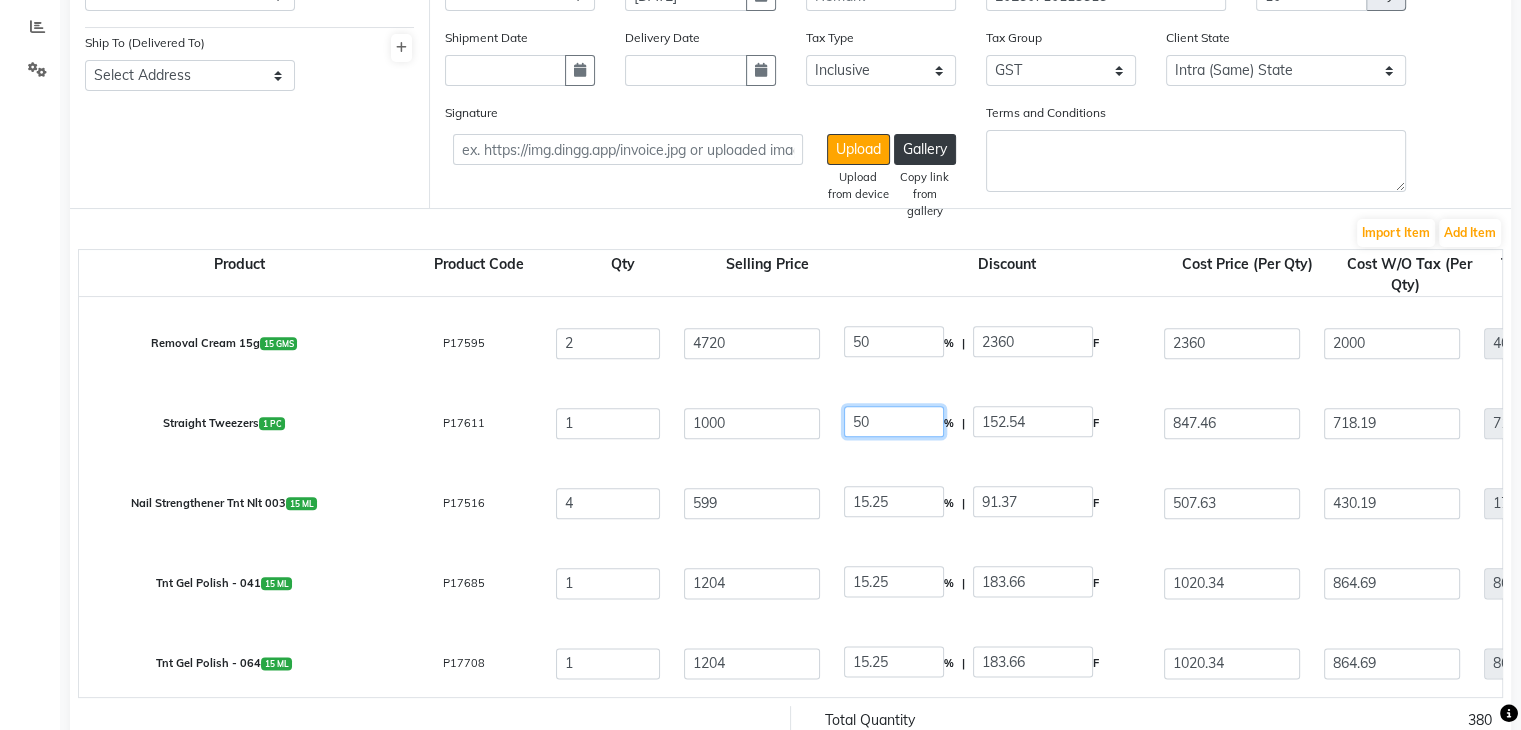 scroll, scrollTop: 2572, scrollLeft: 0, axis: vertical 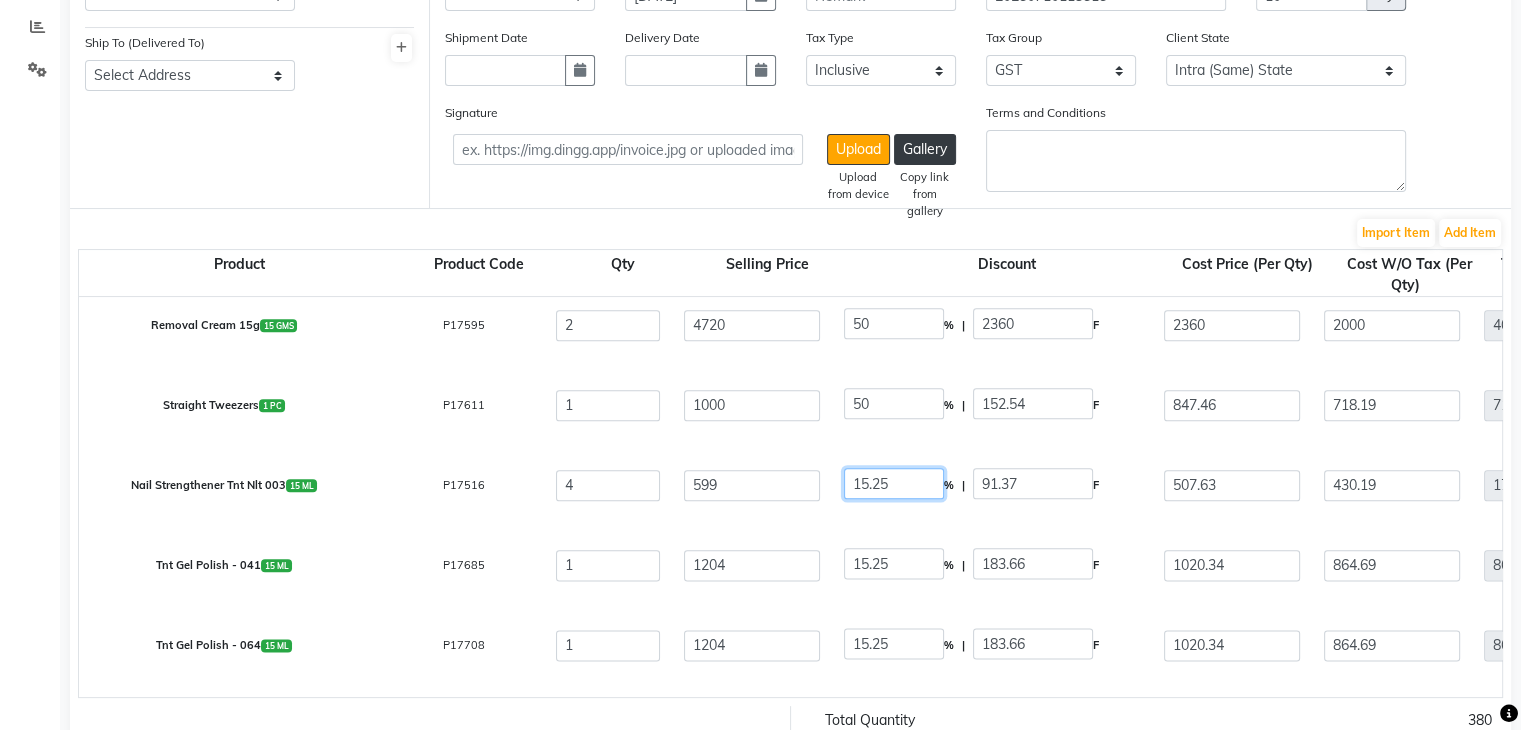click on "15.25" 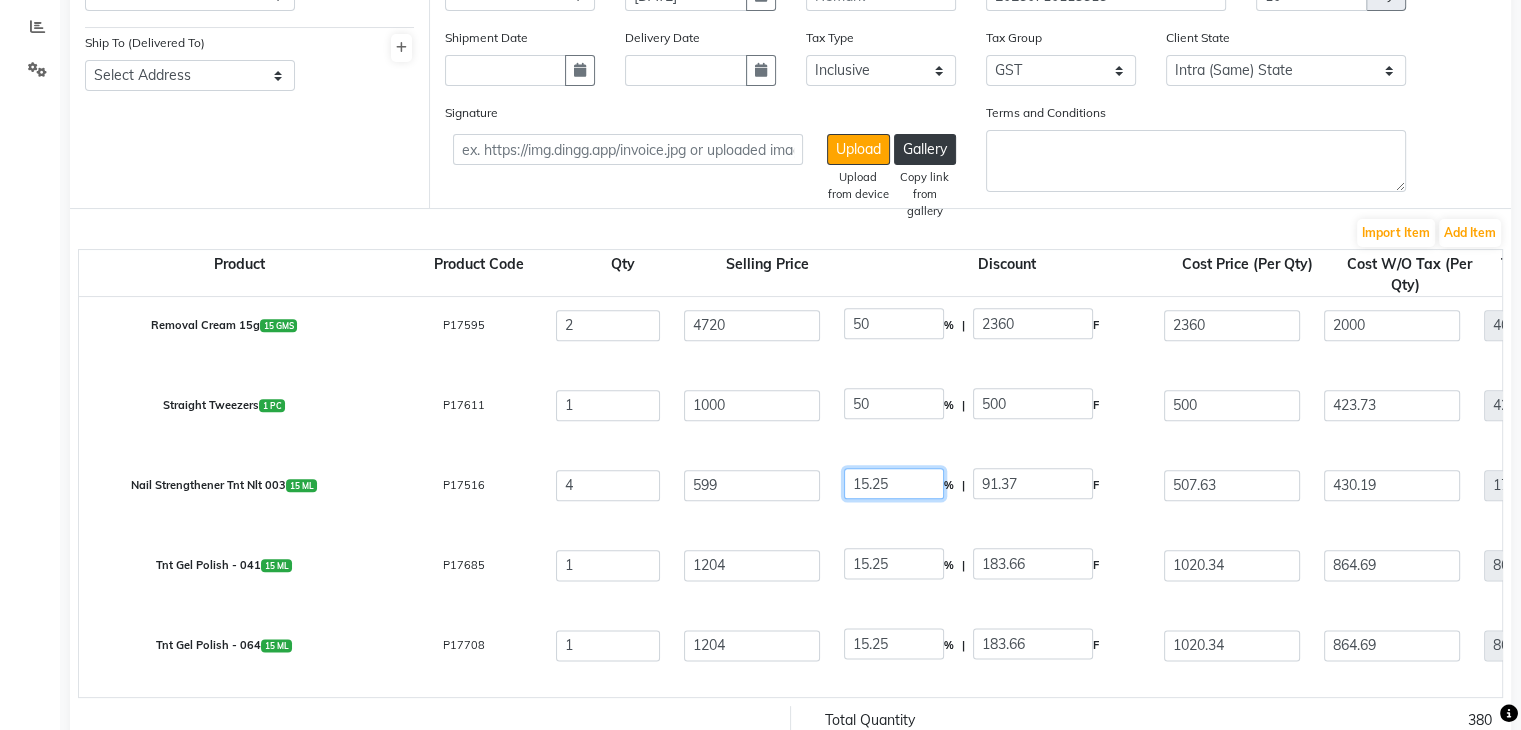 click on "15.25" 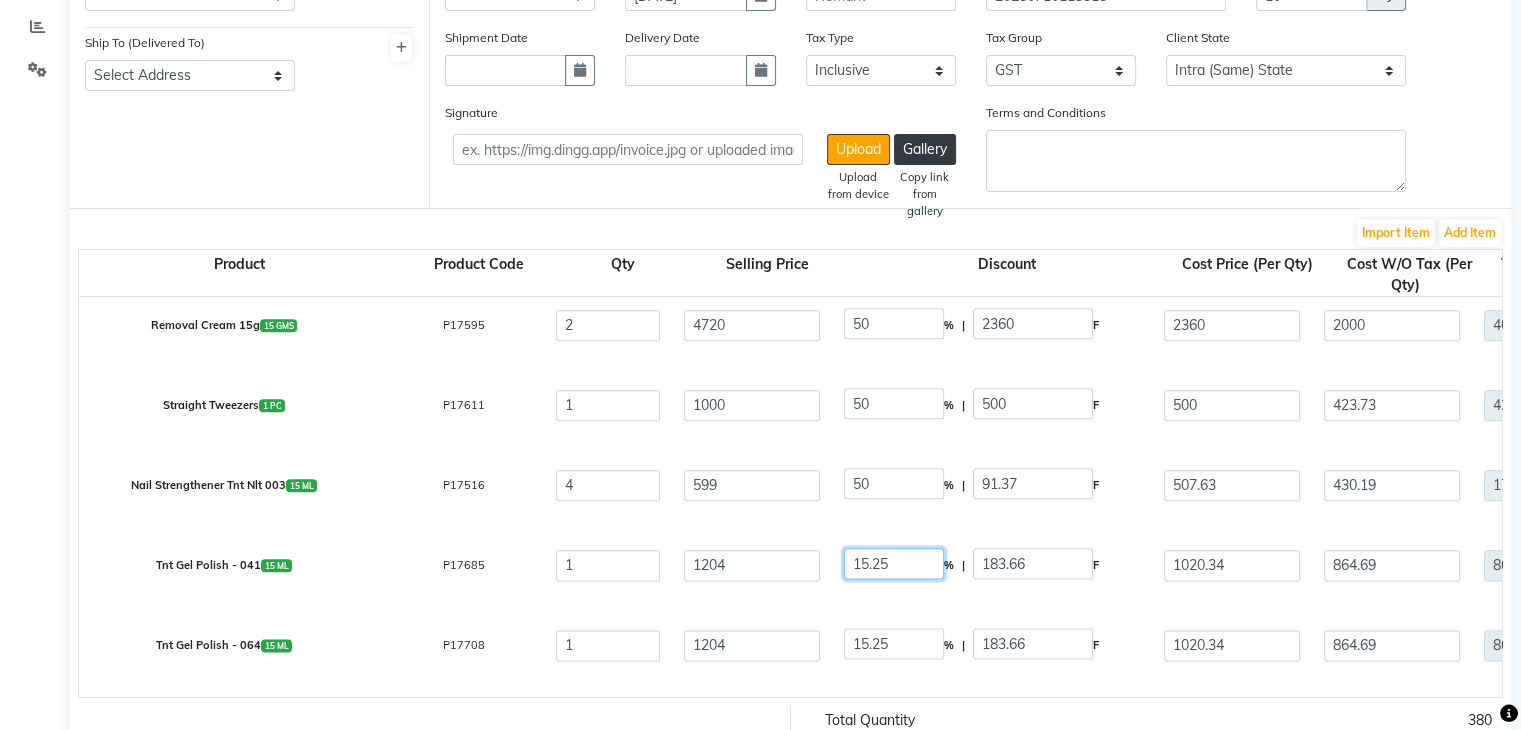 click on "15.25" 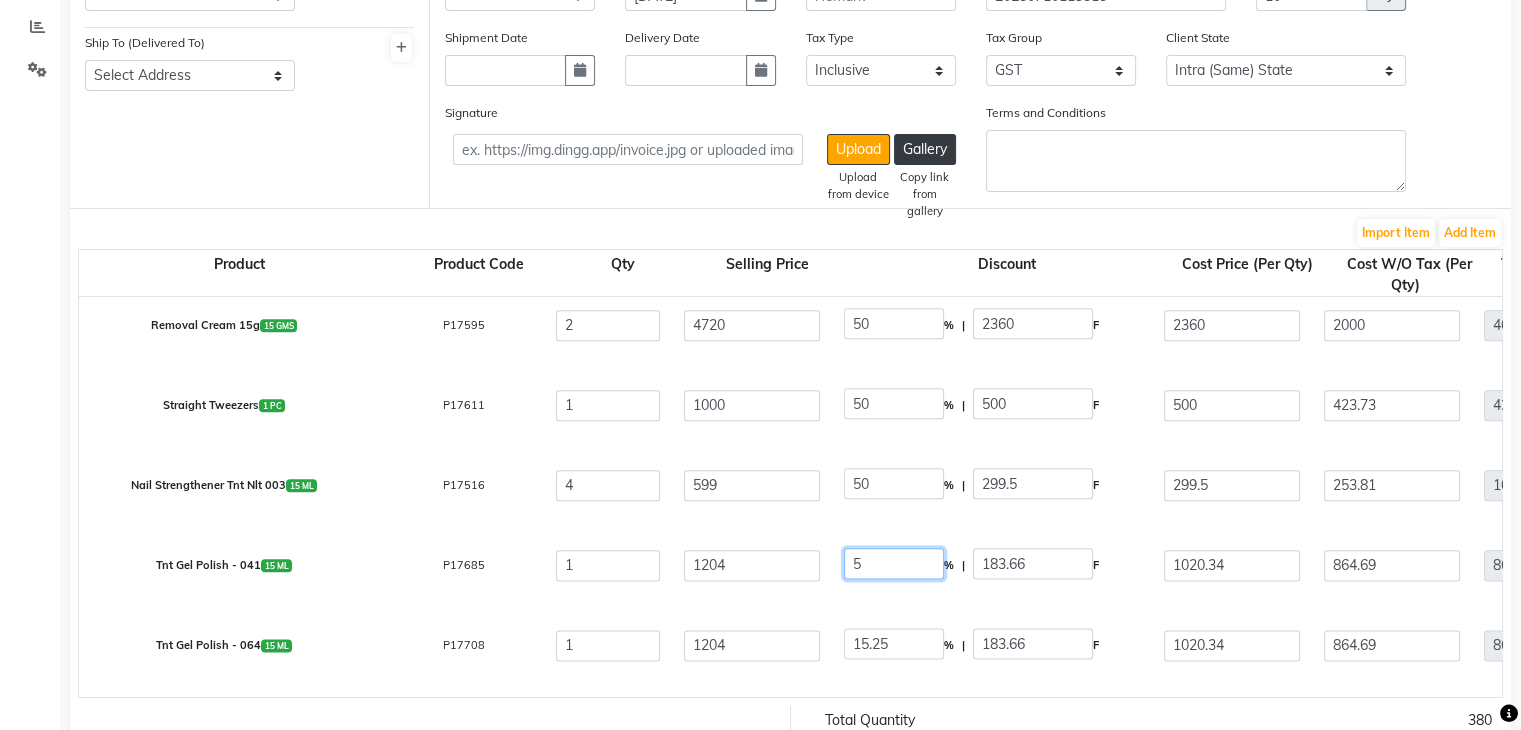 click on "5" 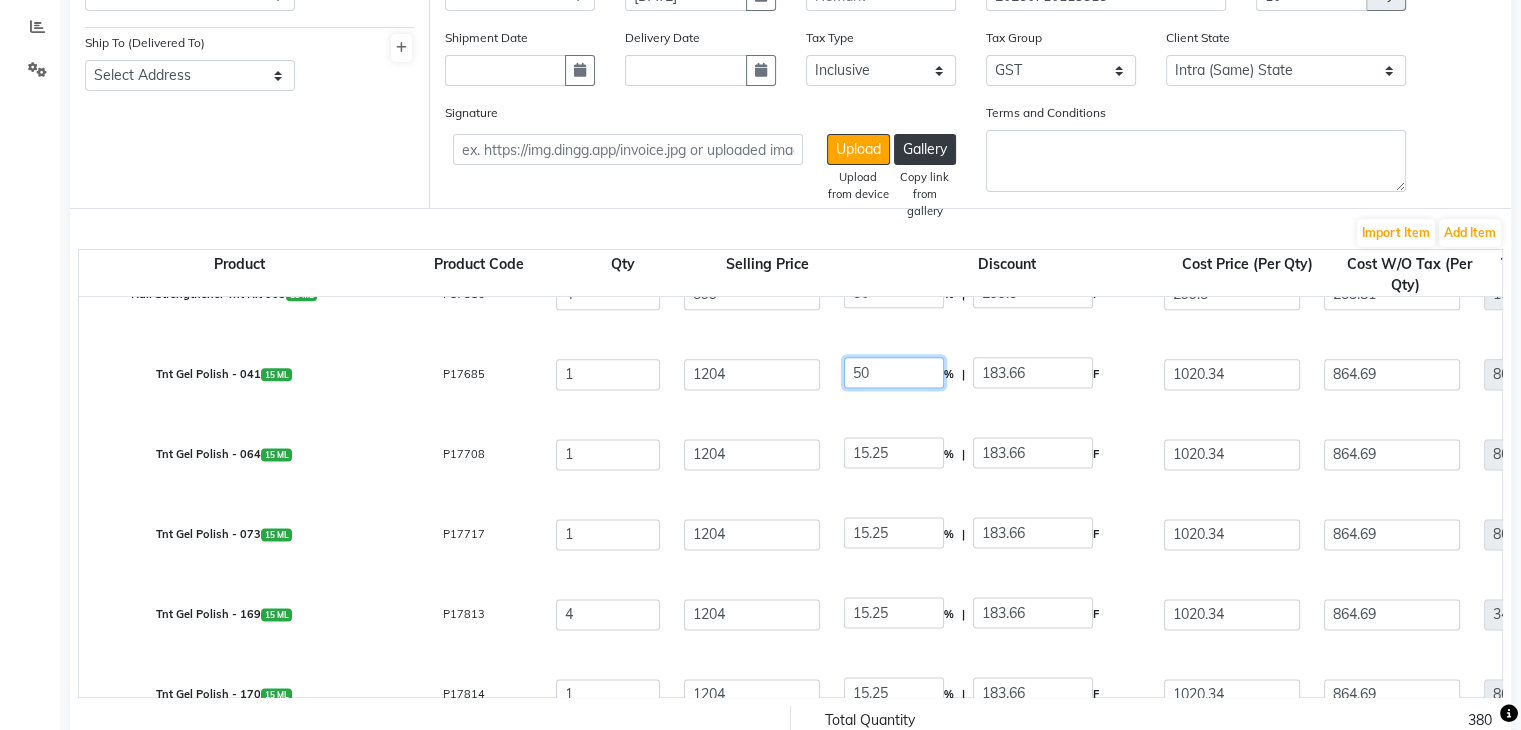 scroll, scrollTop: 2772, scrollLeft: 0, axis: vertical 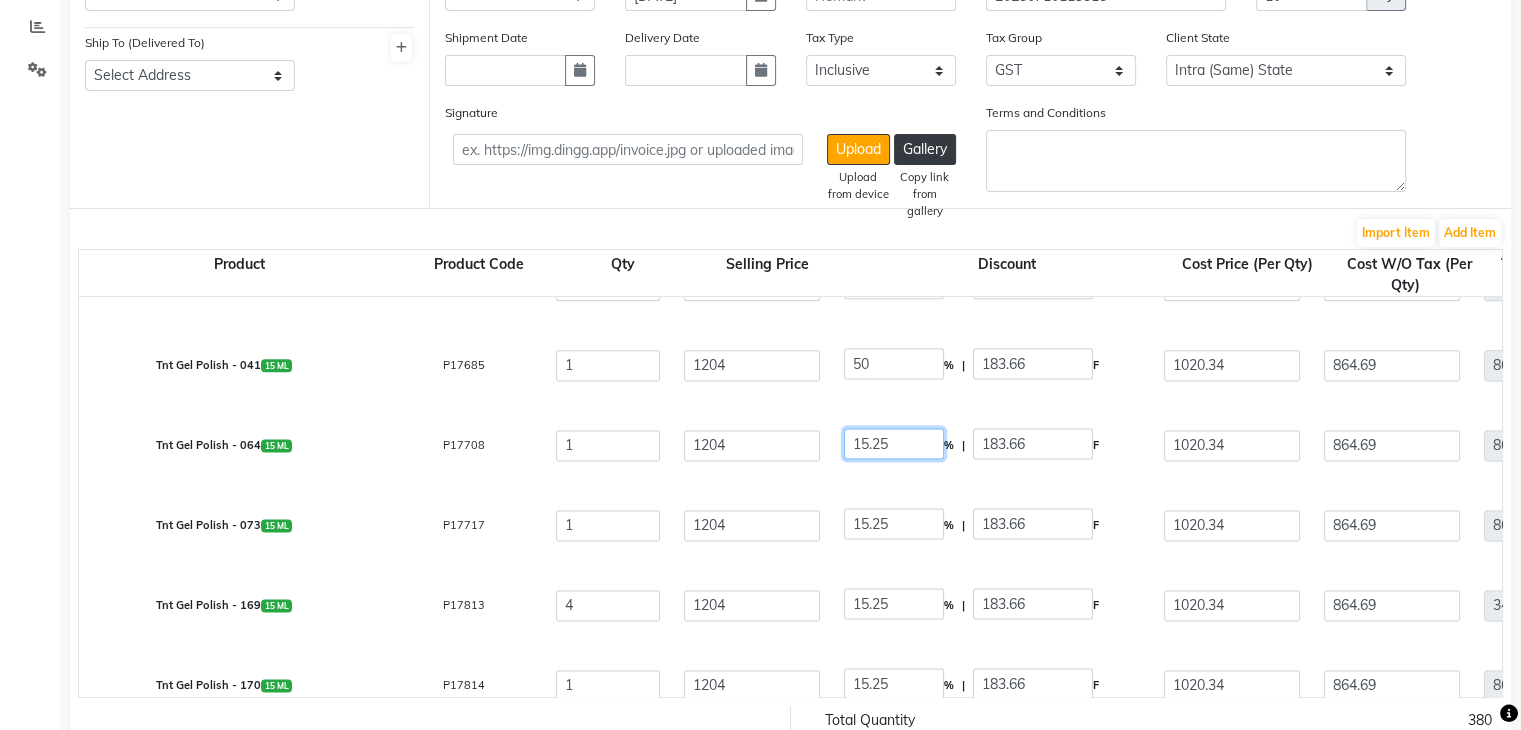 click on "15.25" 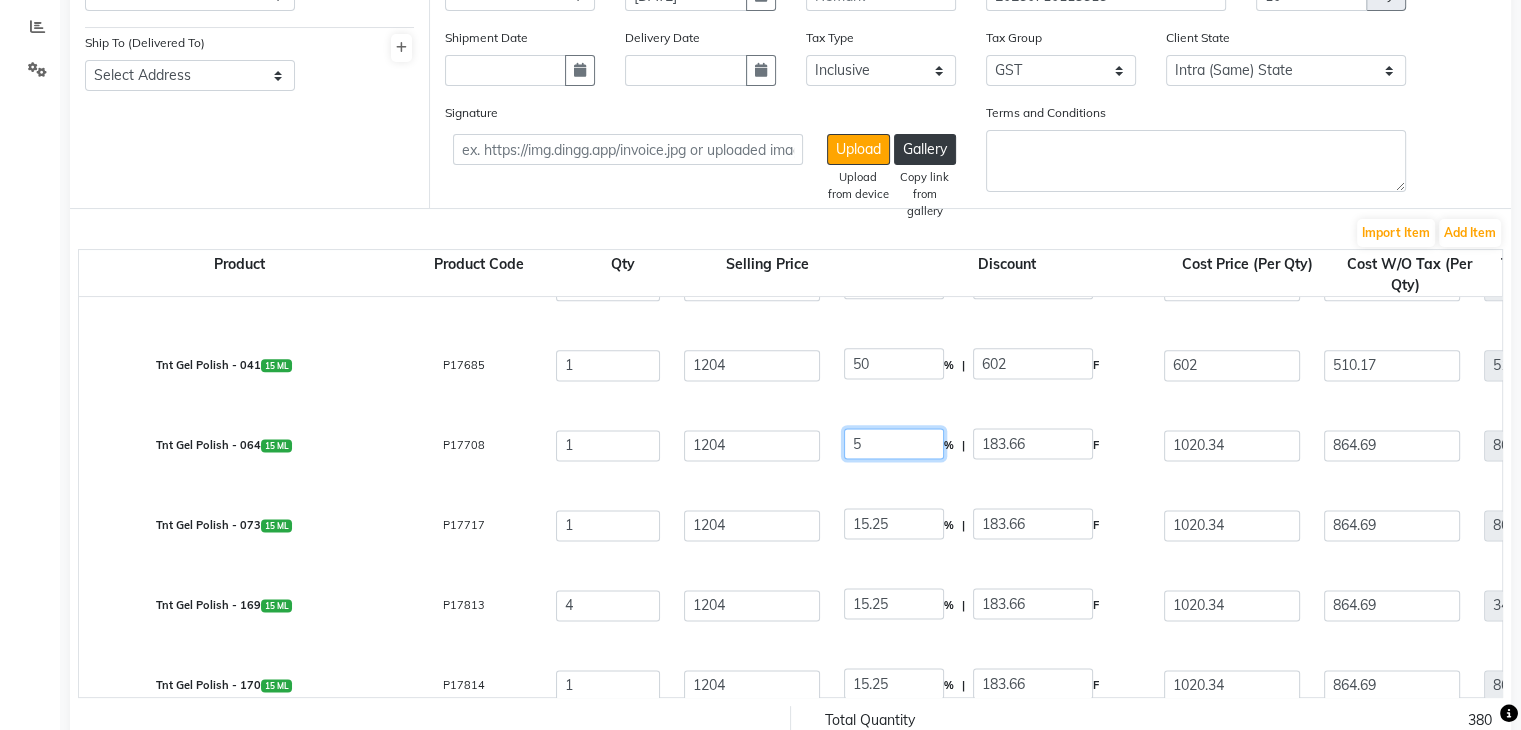 click on "5" 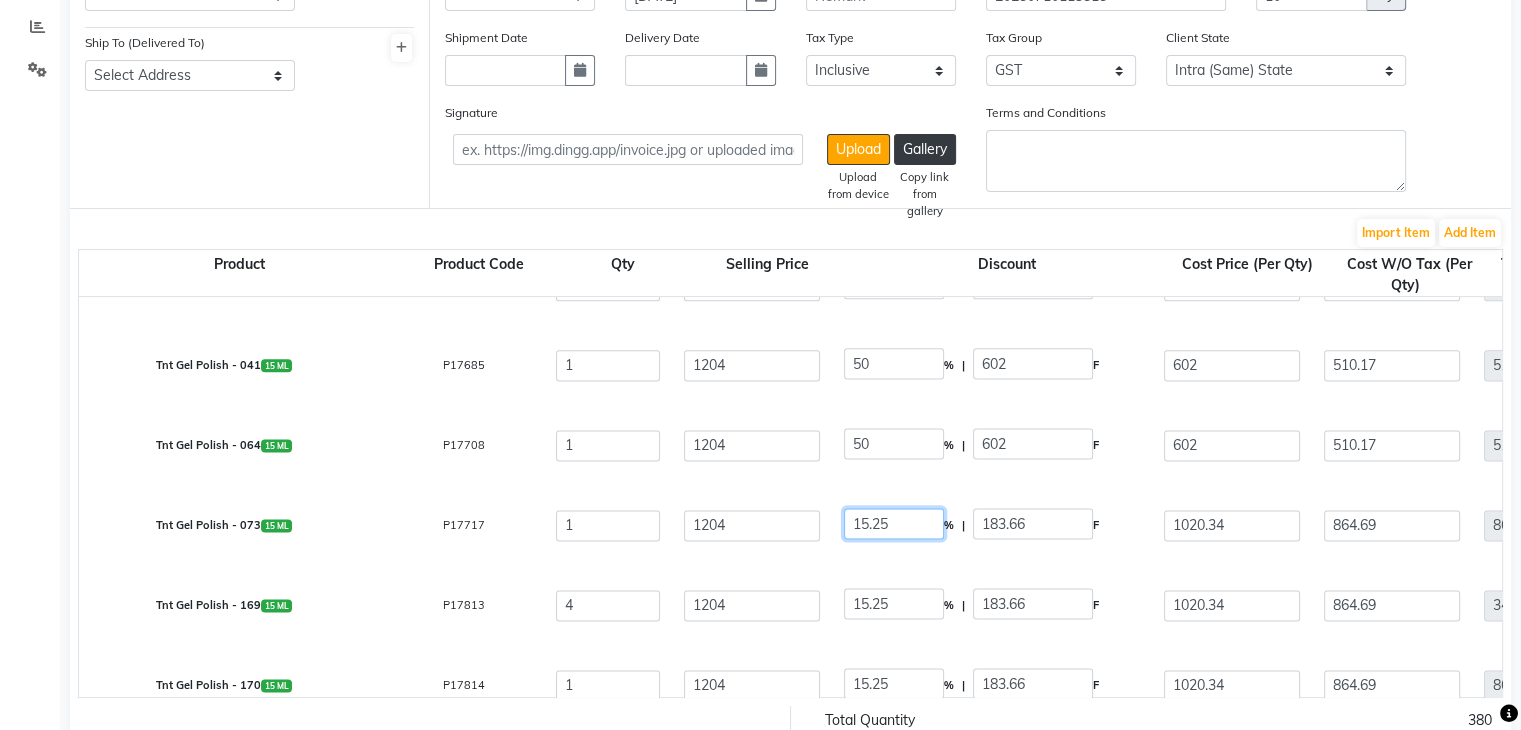 click on "15.25" 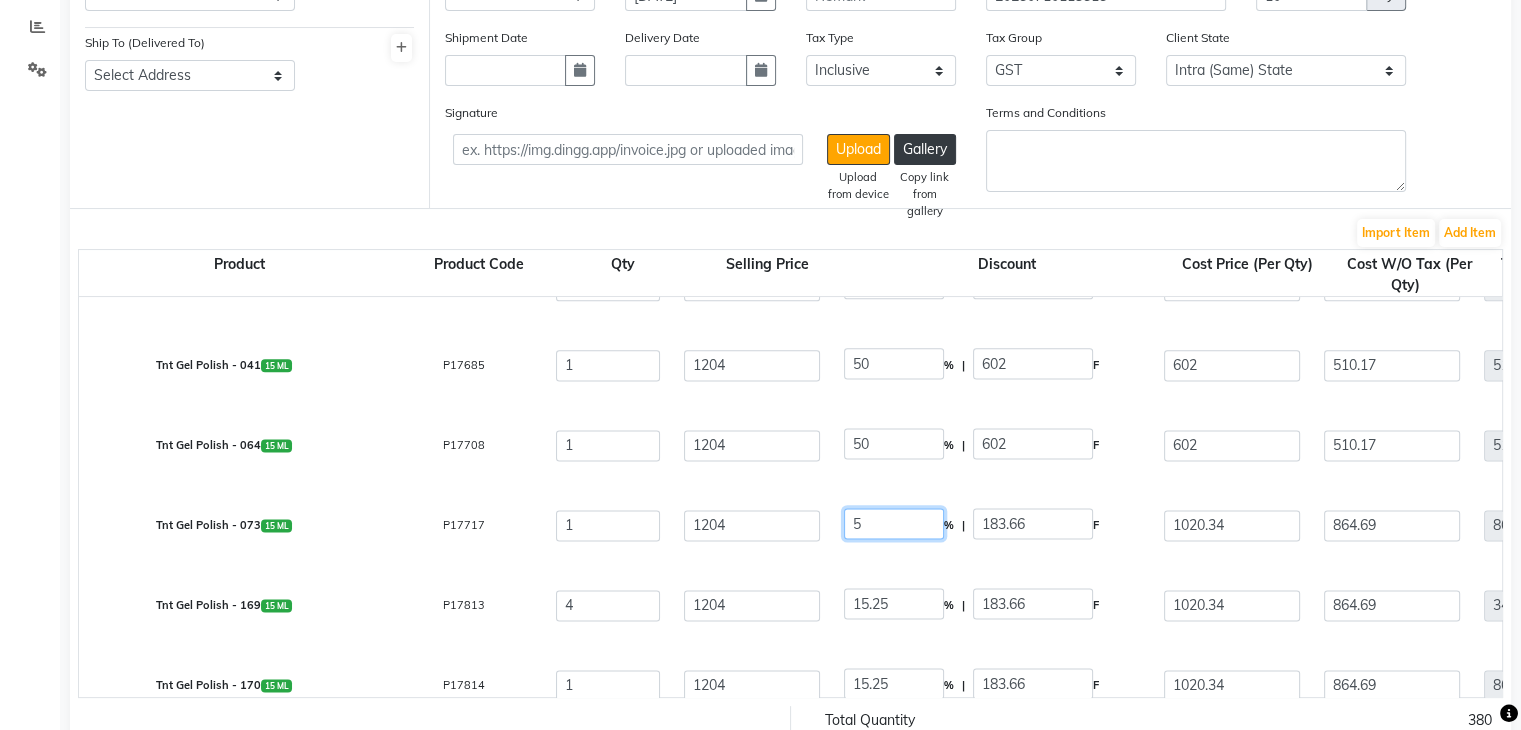click on "5" 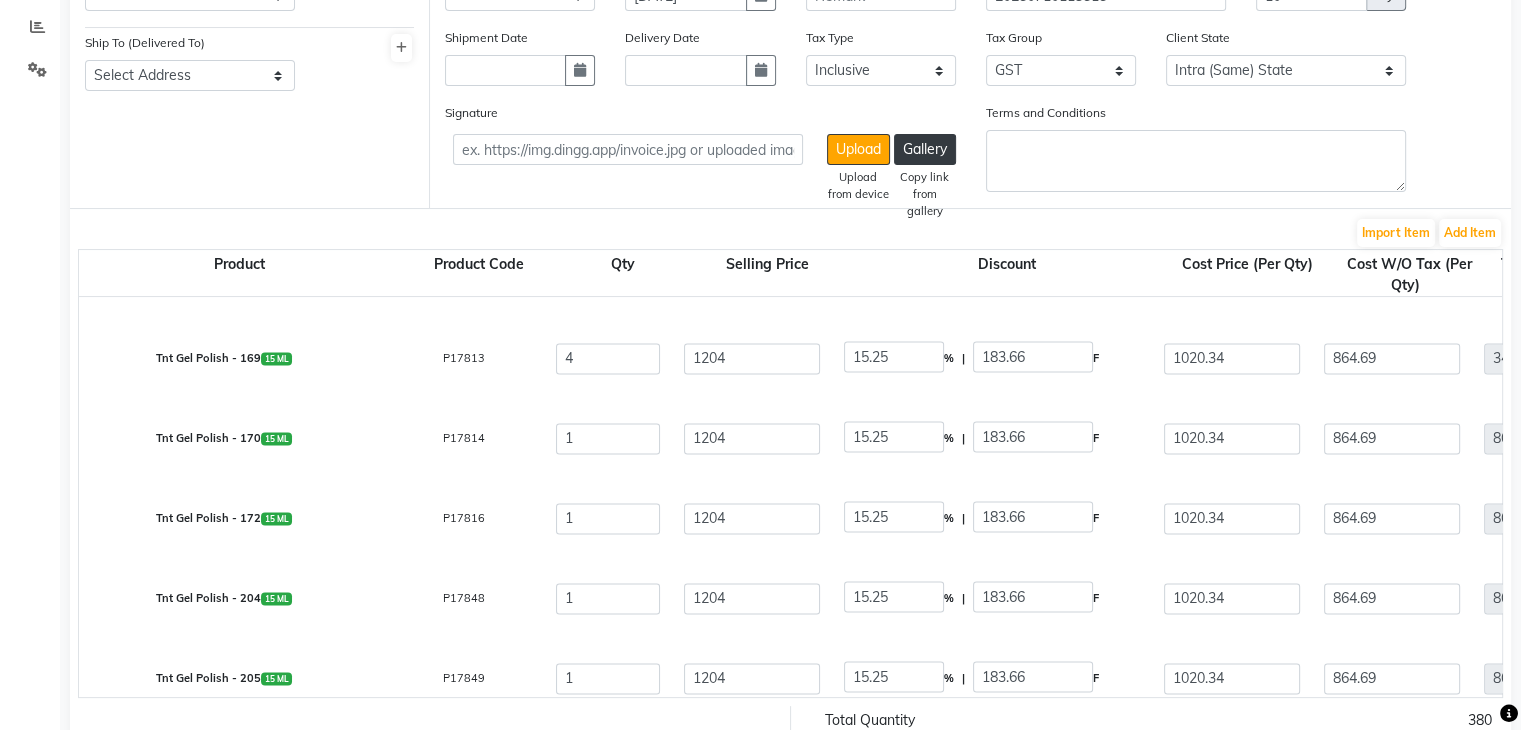 scroll, scrollTop: 3022, scrollLeft: 0, axis: vertical 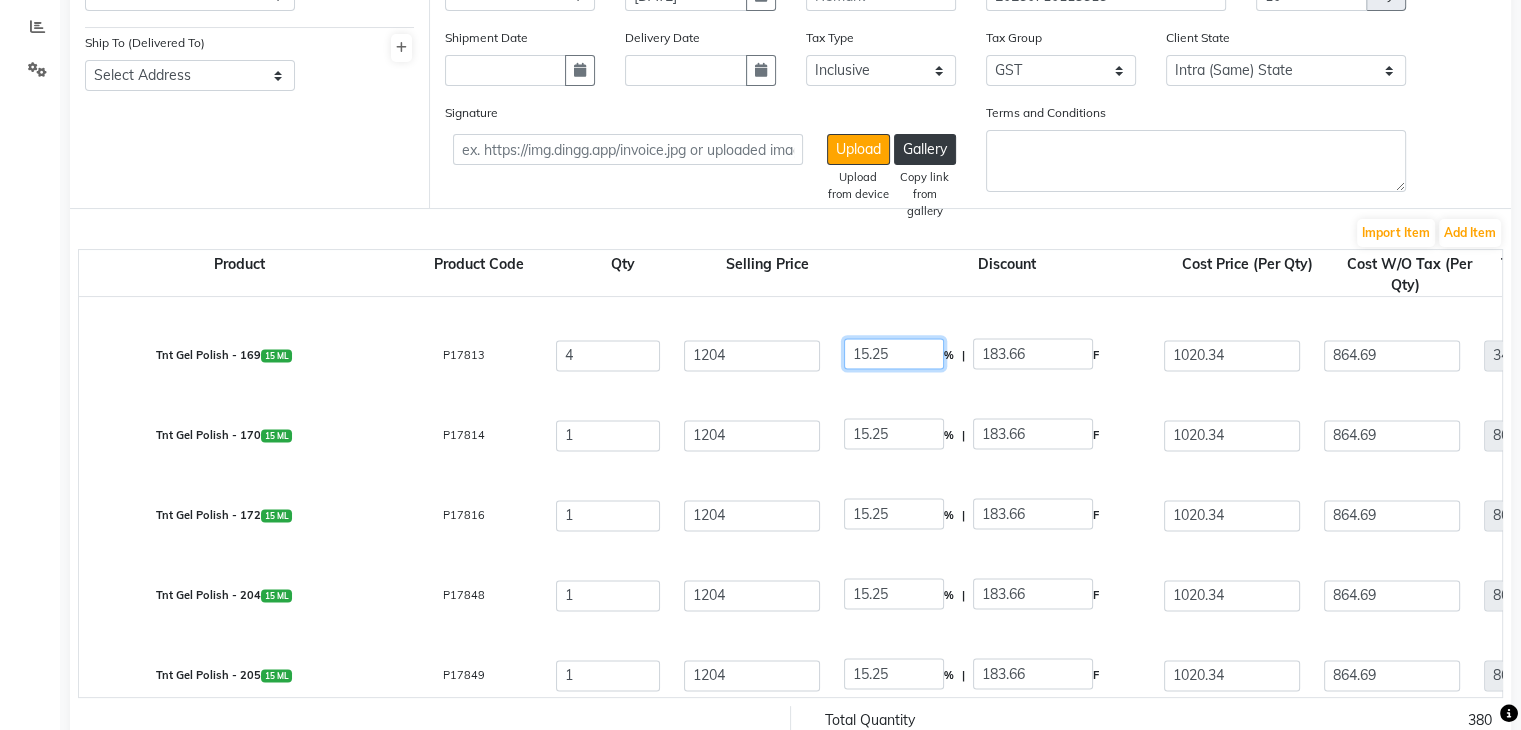 click on "15.25" 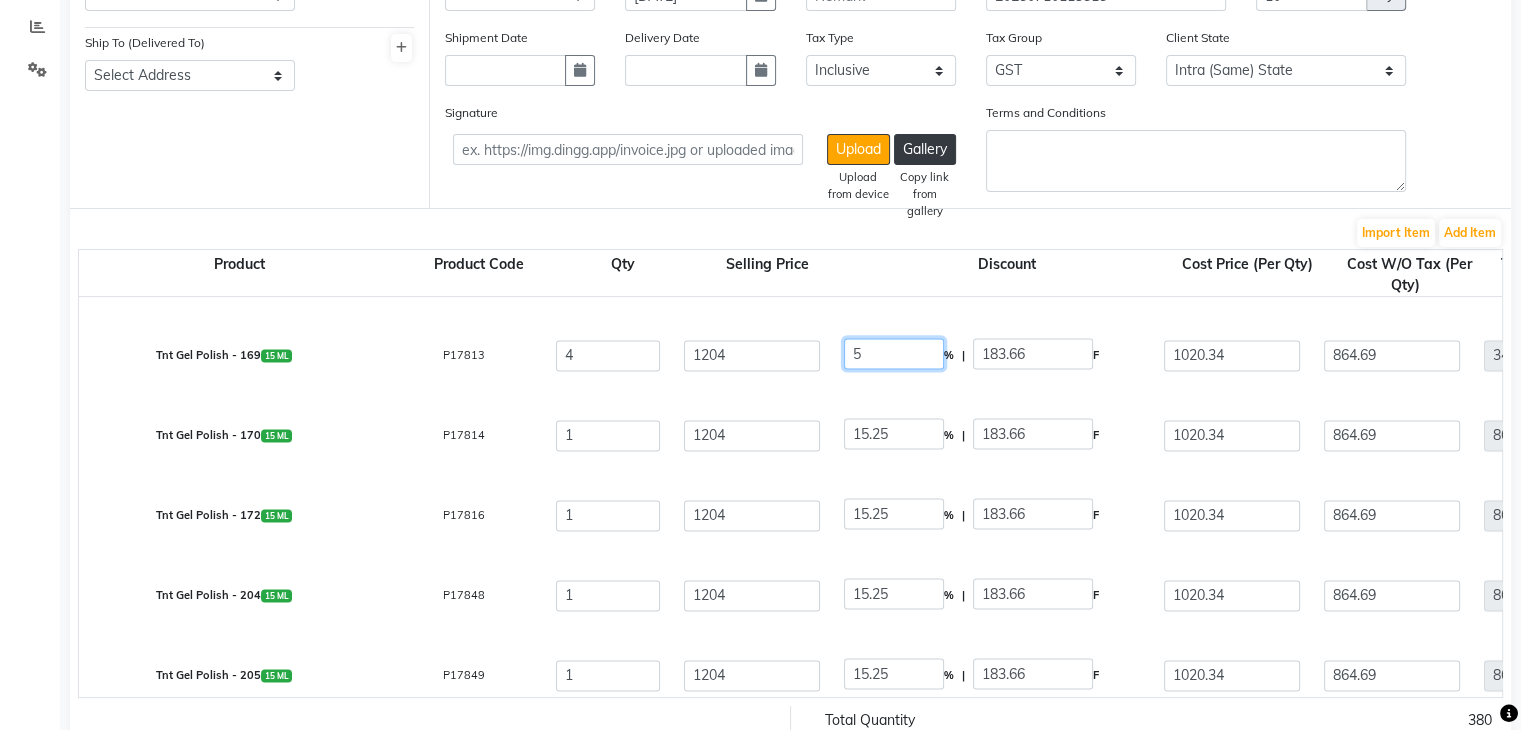 click on "5" 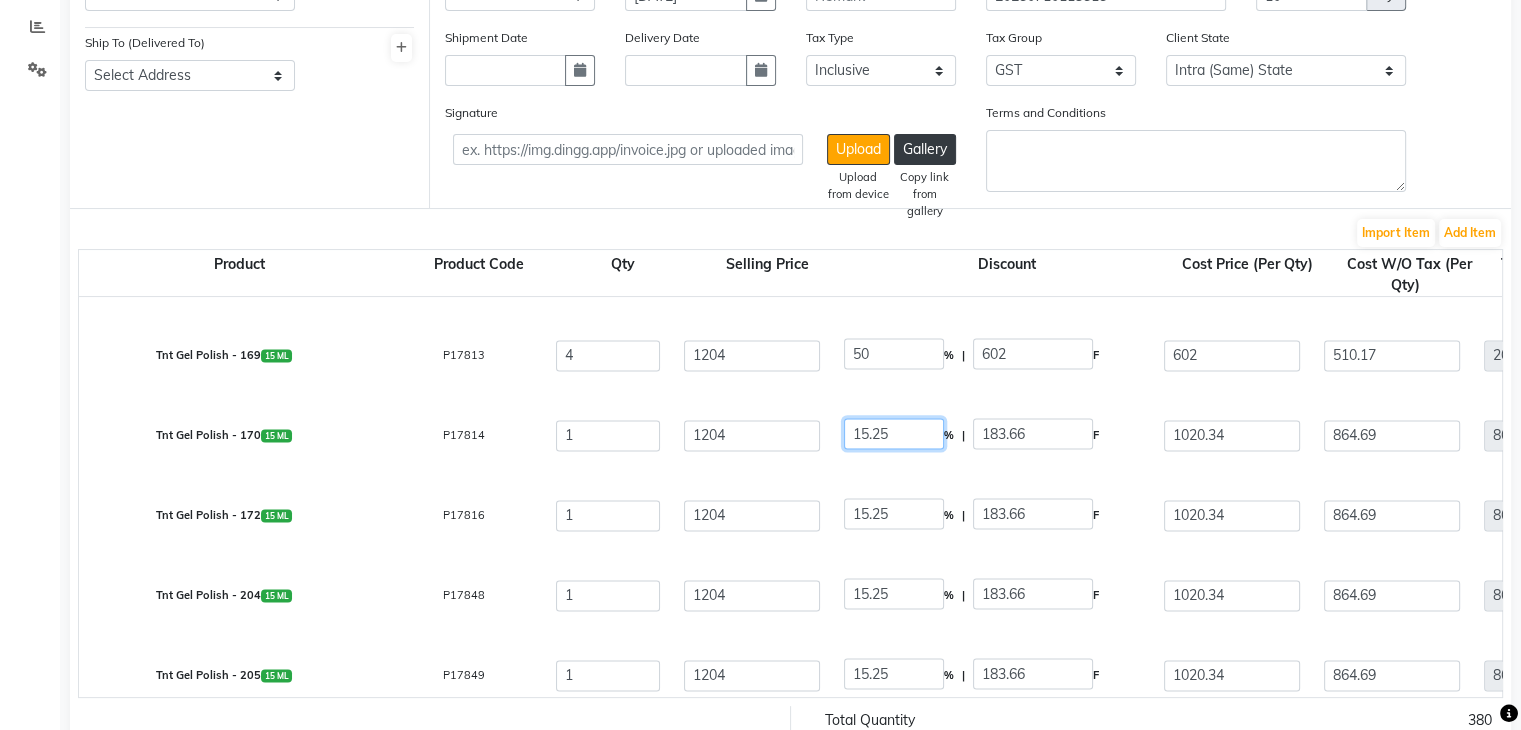 click on "15.25" 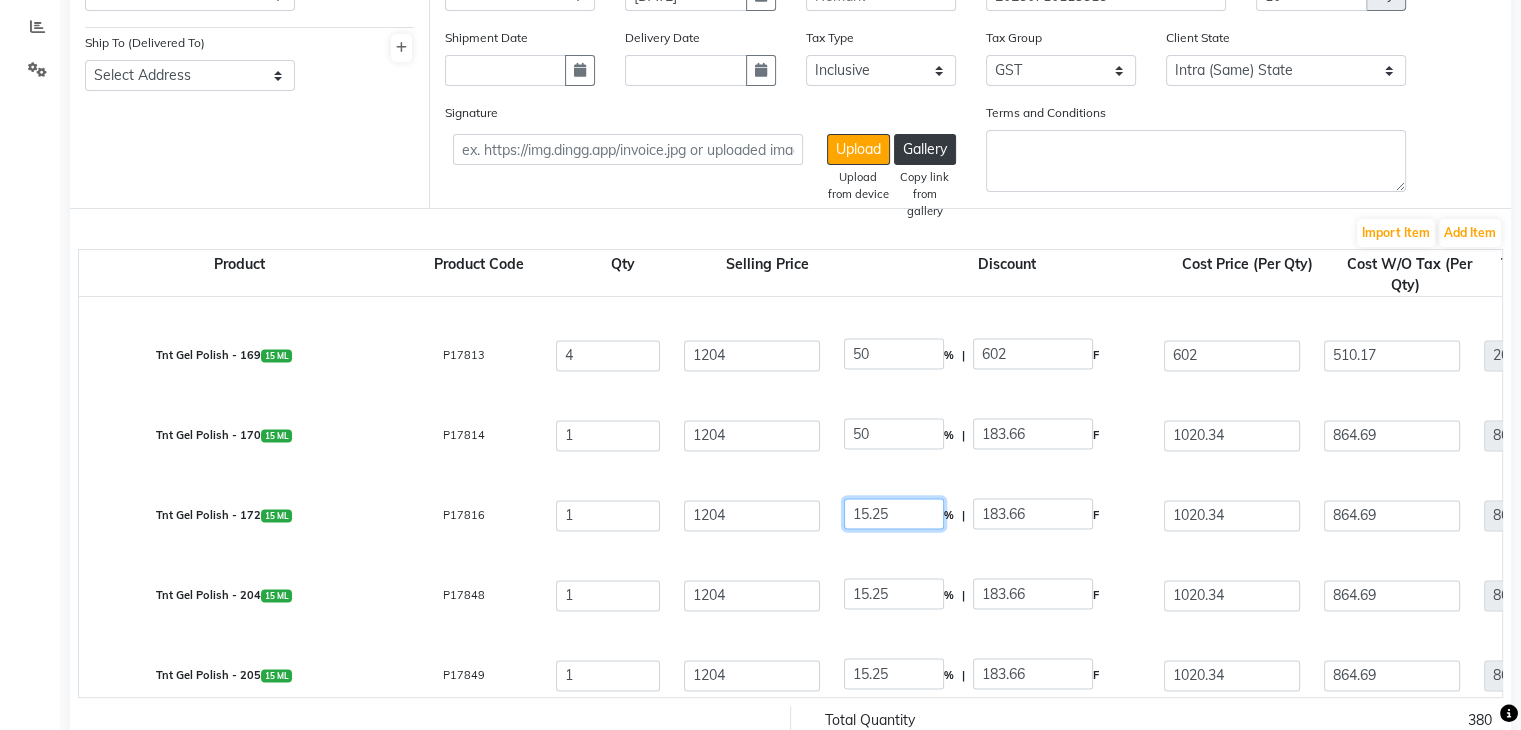 click on "15.25" 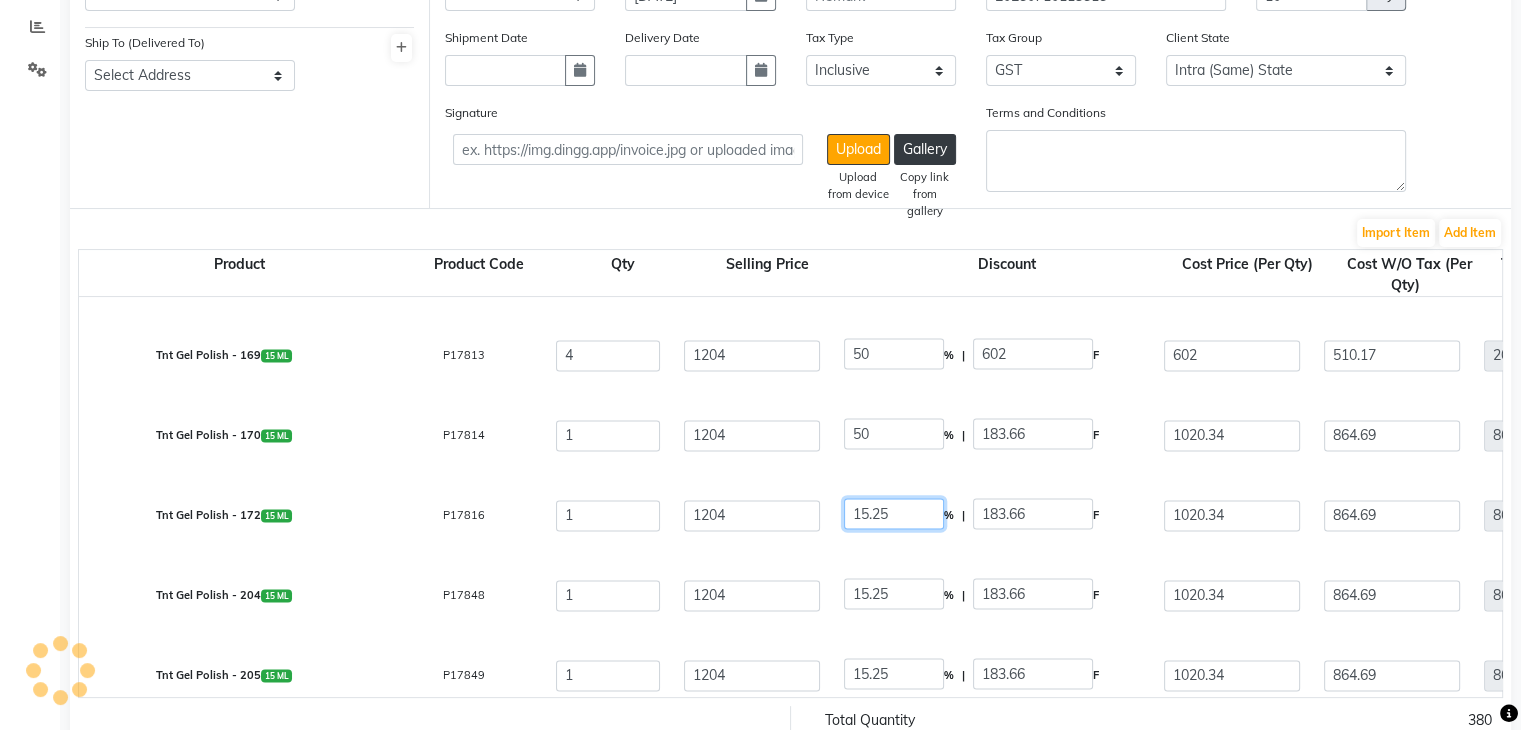 click on "15.25" 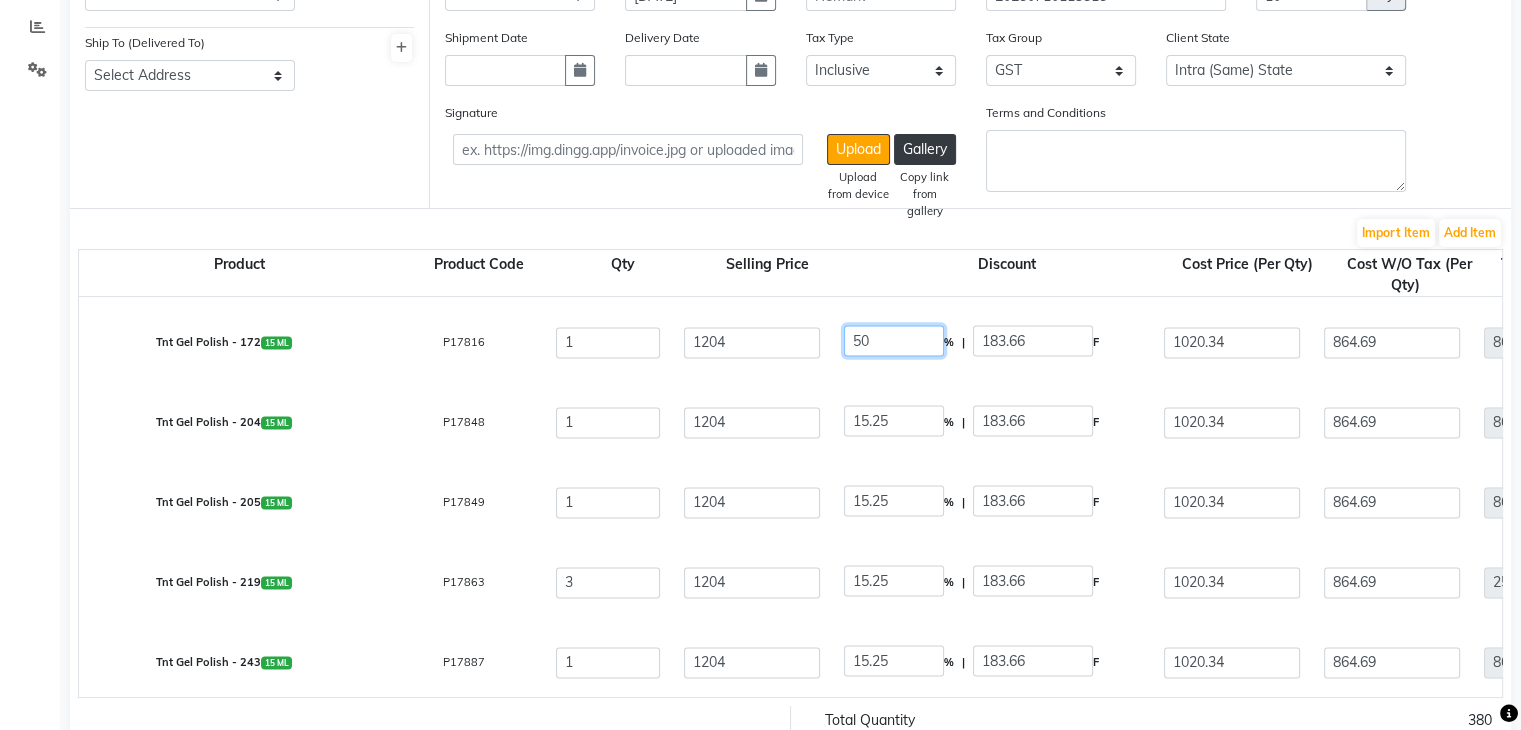 scroll, scrollTop: 3196, scrollLeft: 0, axis: vertical 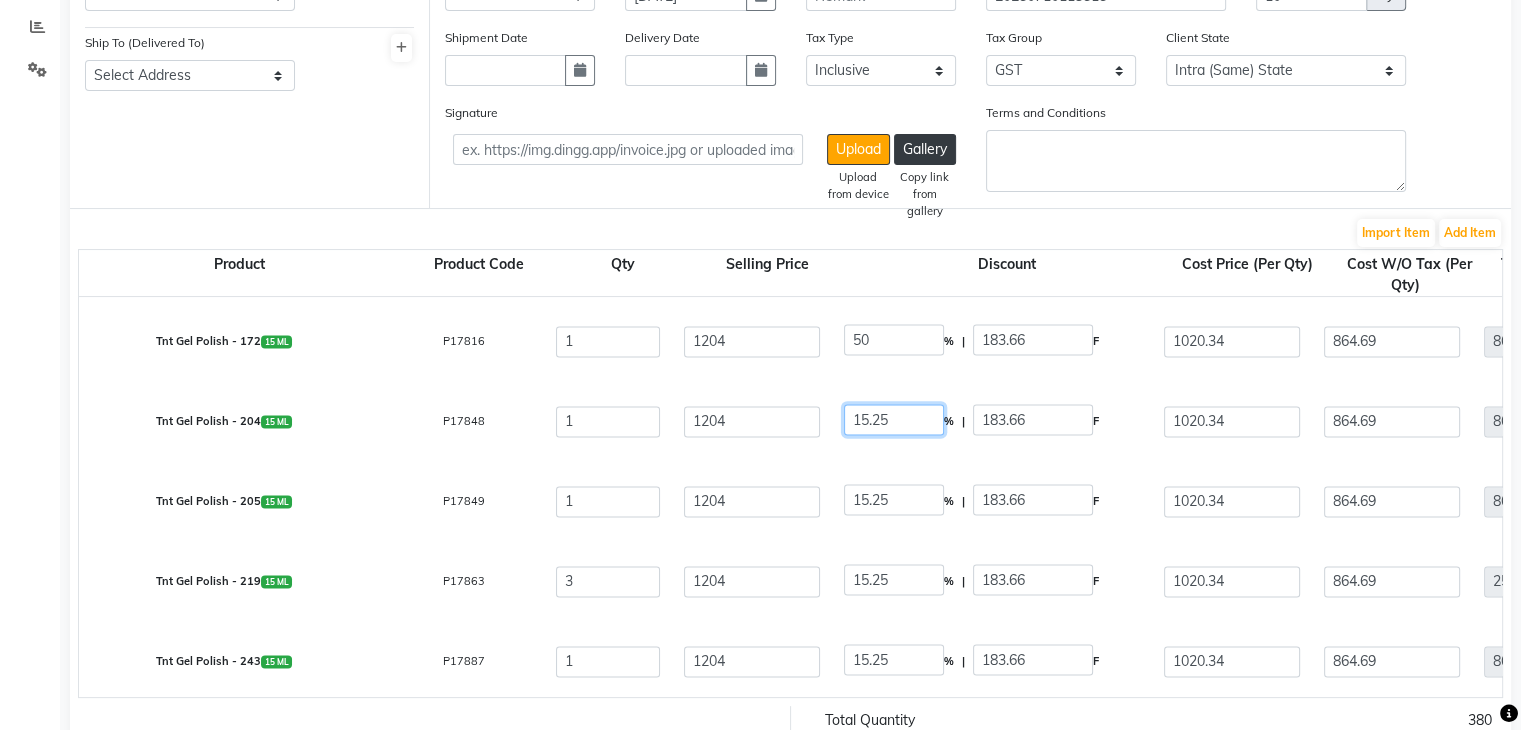 click on "15.25" 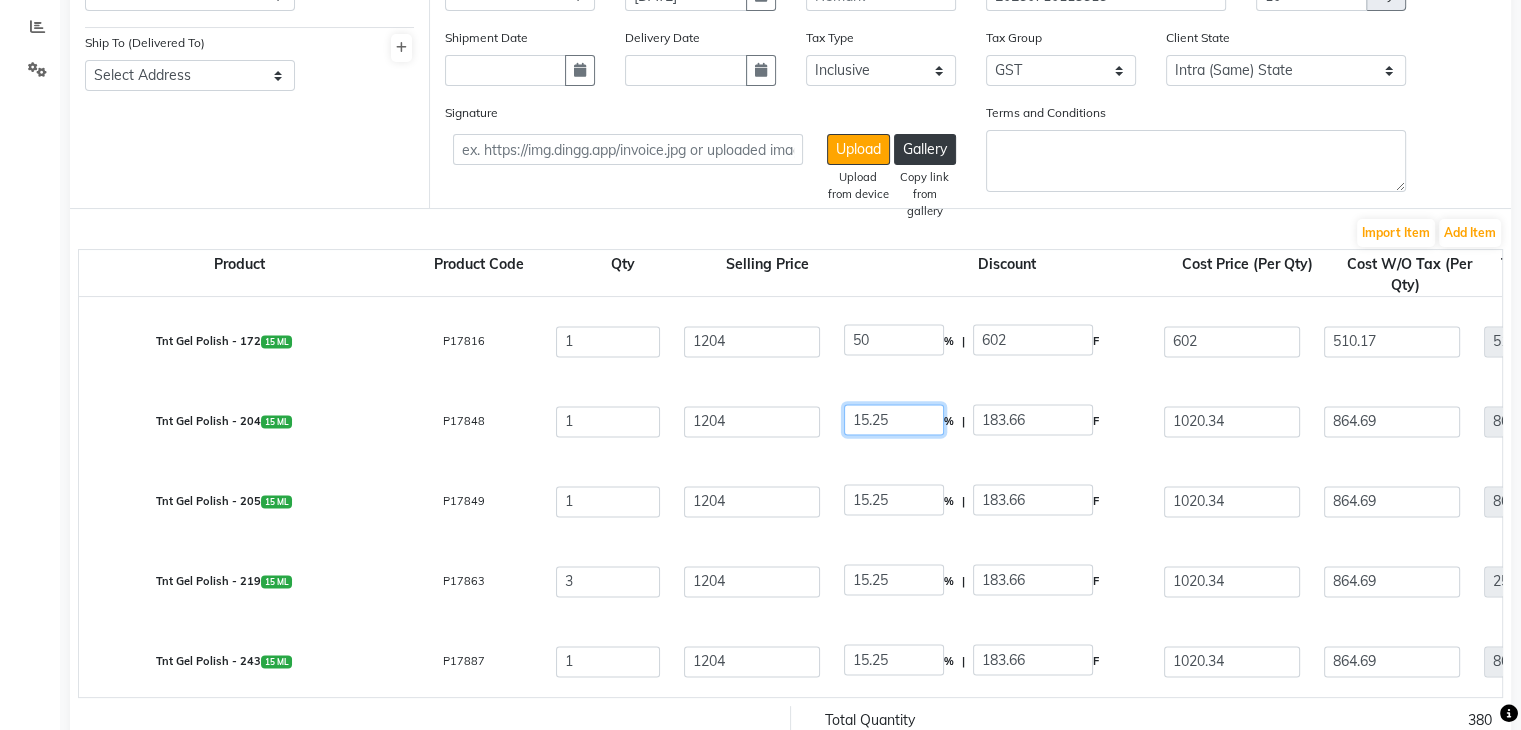 click on "15.25" 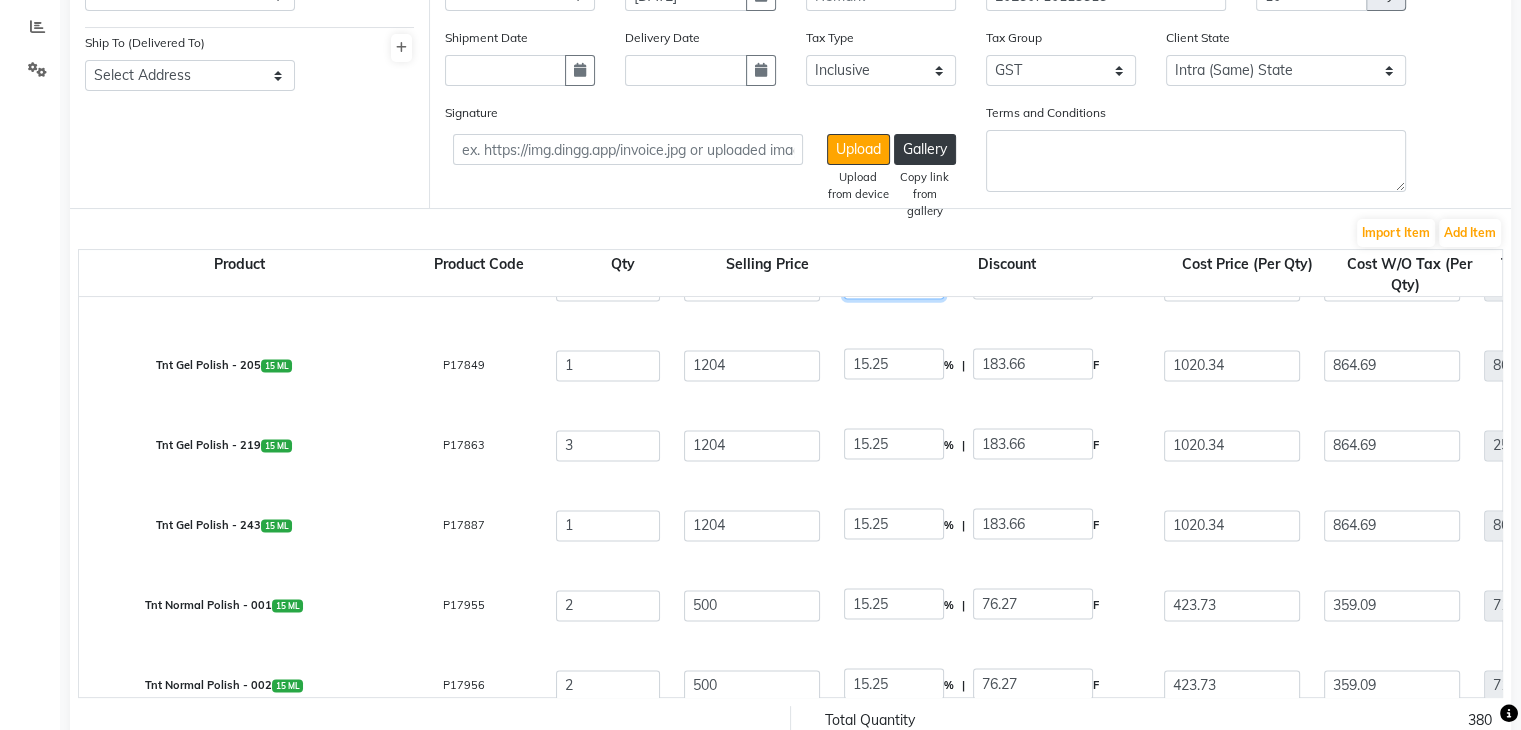 scroll, scrollTop: 3332, scrollLeft: 0, axis: vertical 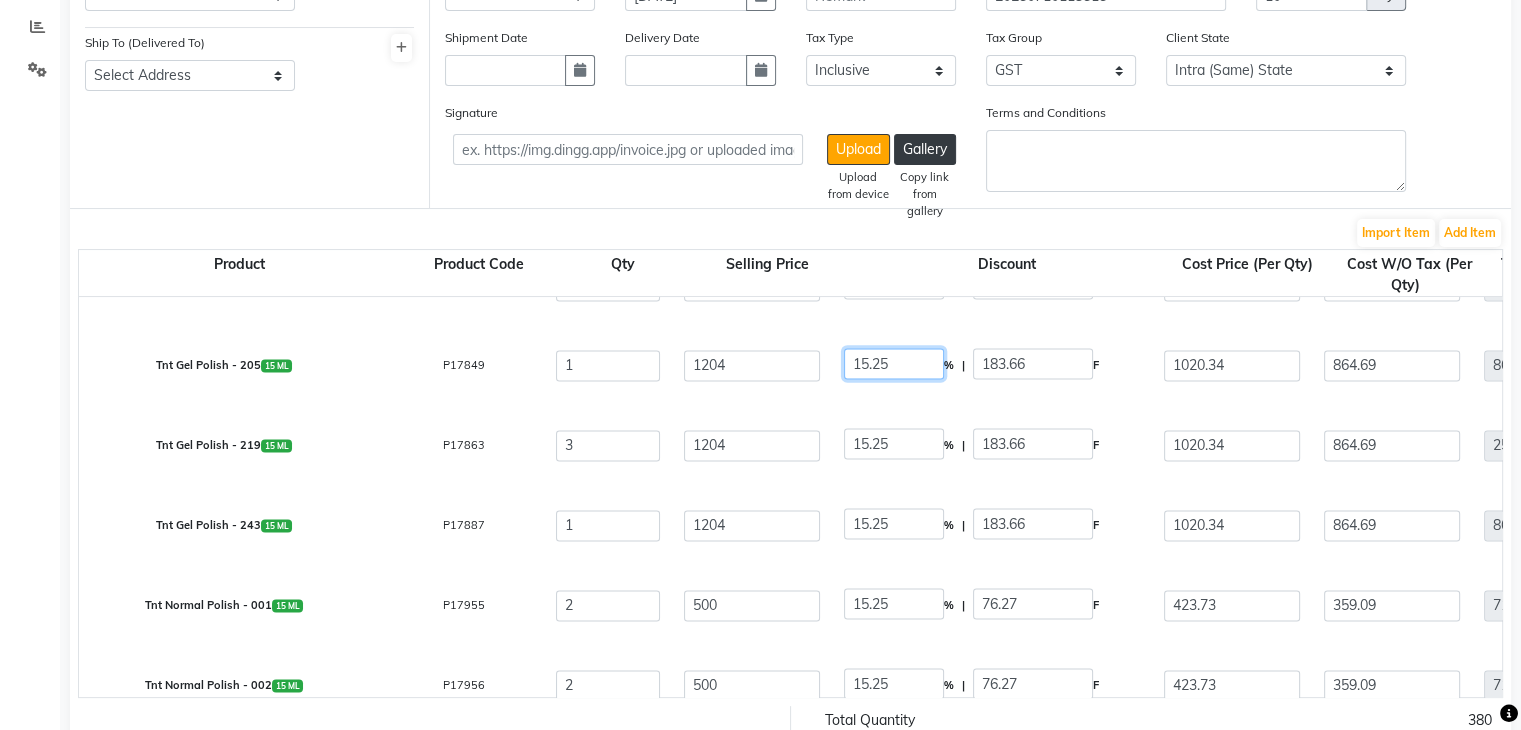 click on "15.25" 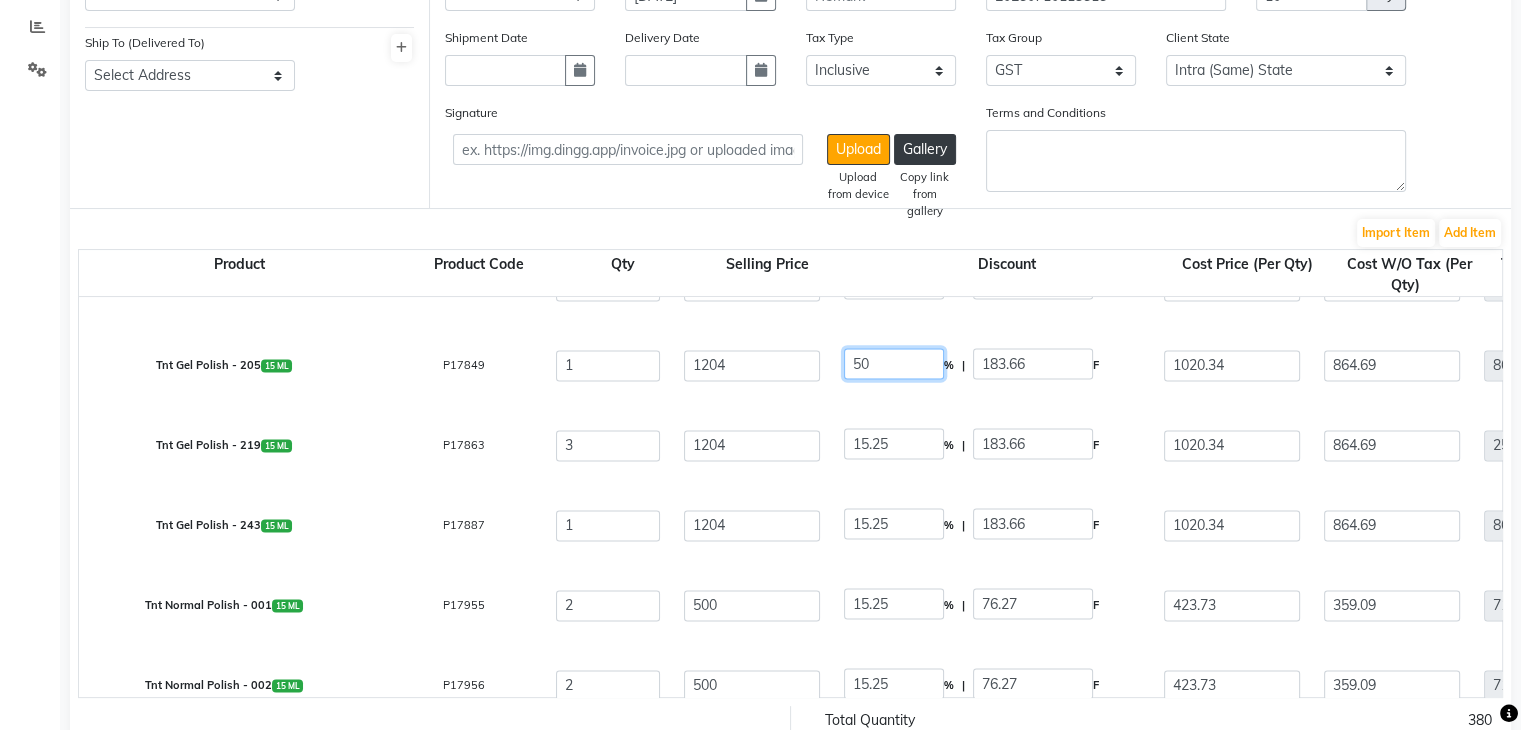 click on "50" 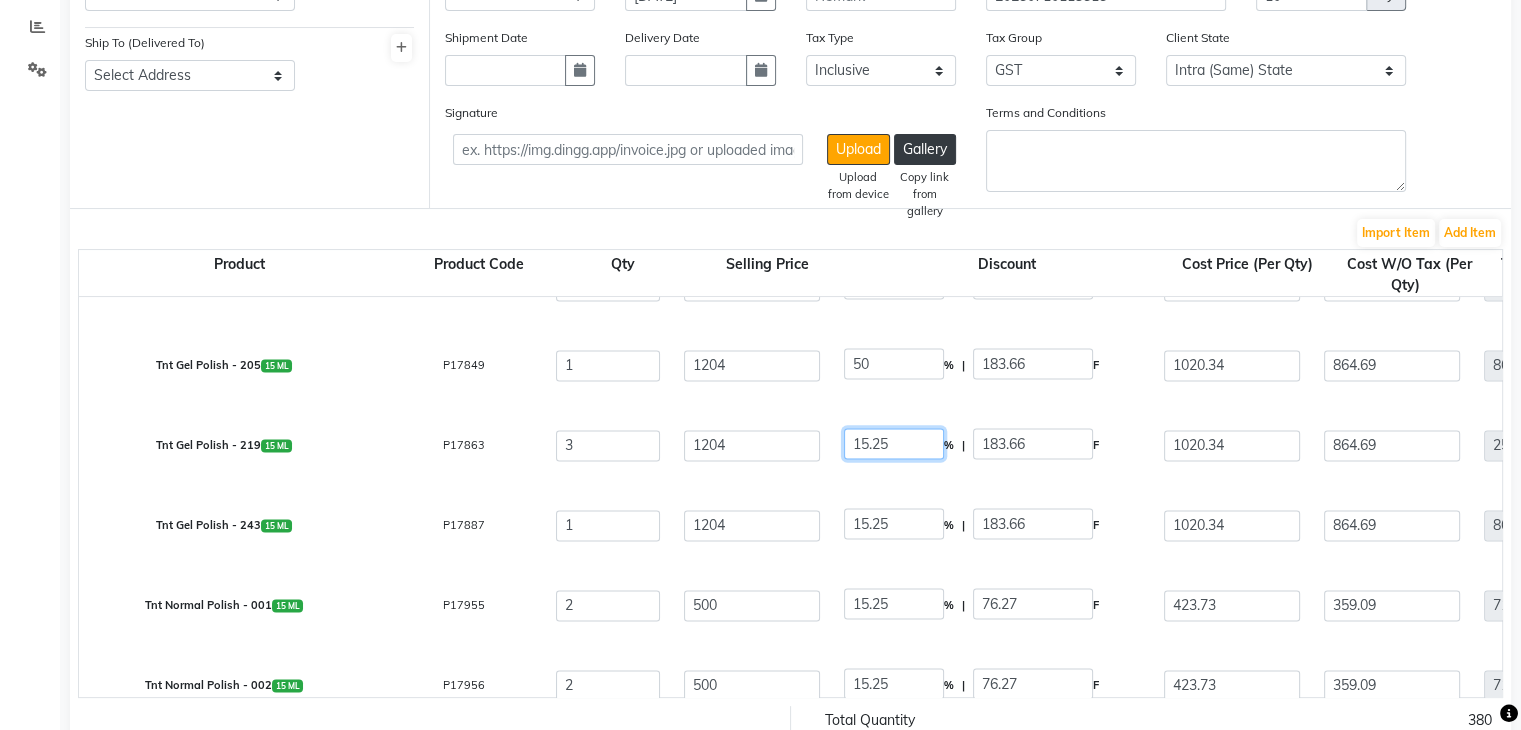 click on "15.25" 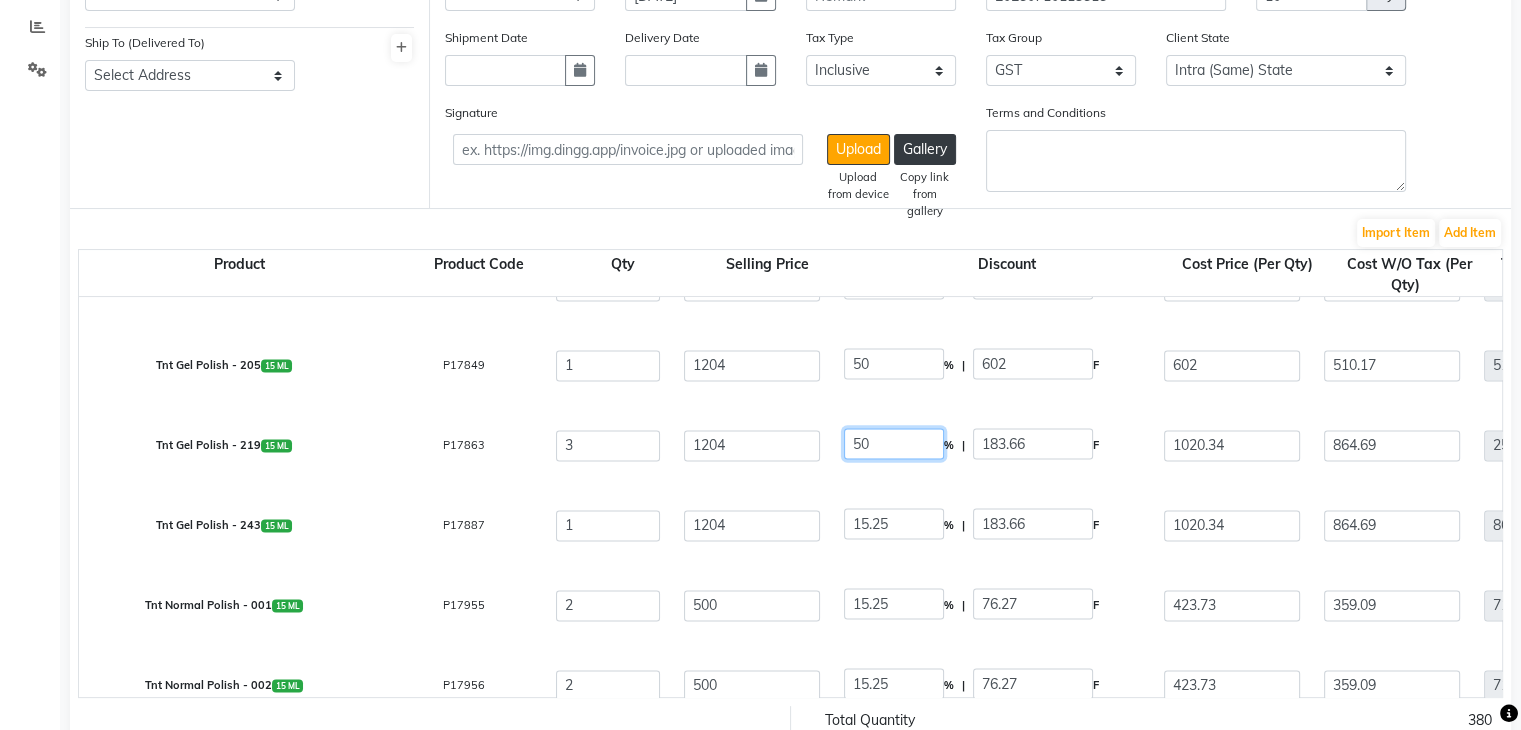 click on "50" 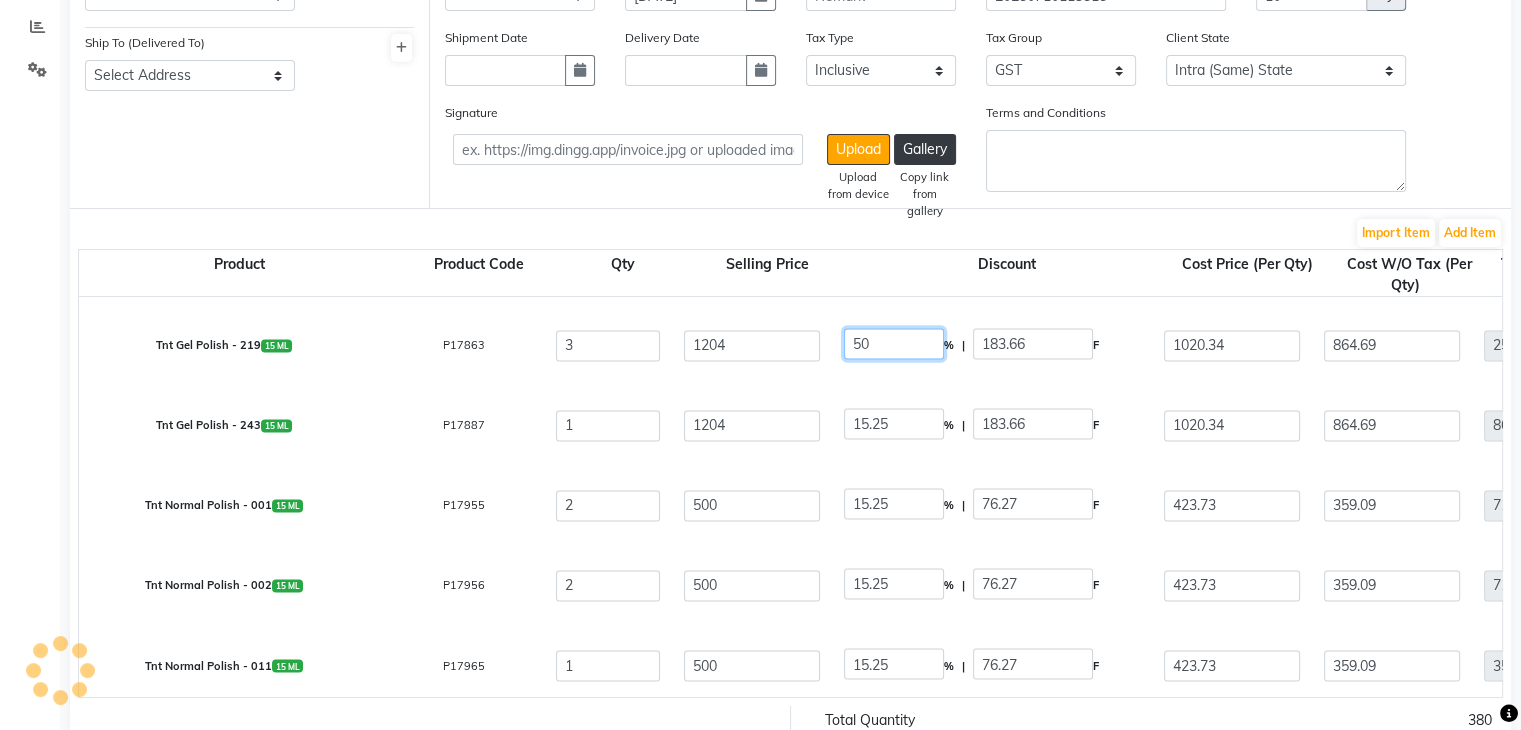 scroll, scrollTop: 3436, scrollLeft: 0, axis: vertical 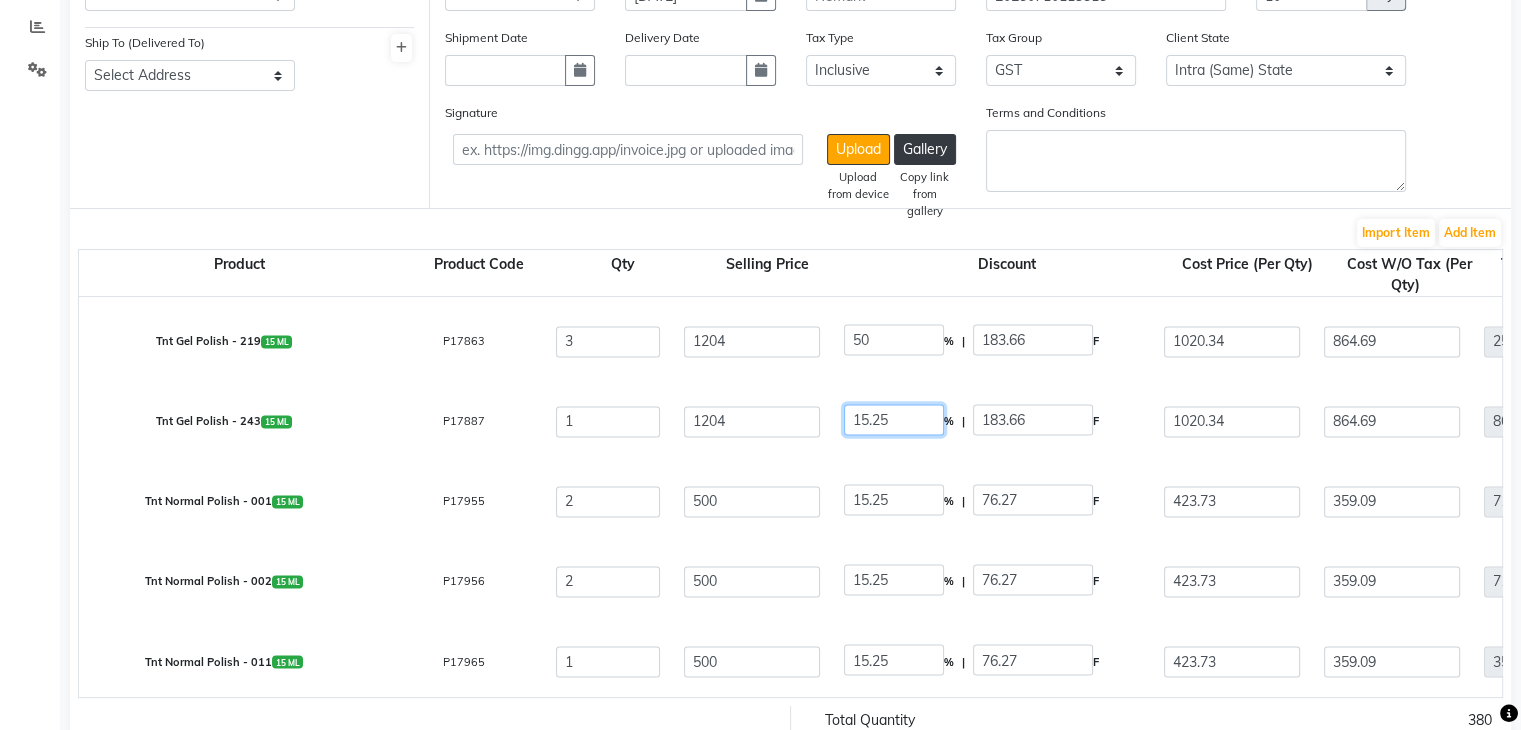 click on "15.25" 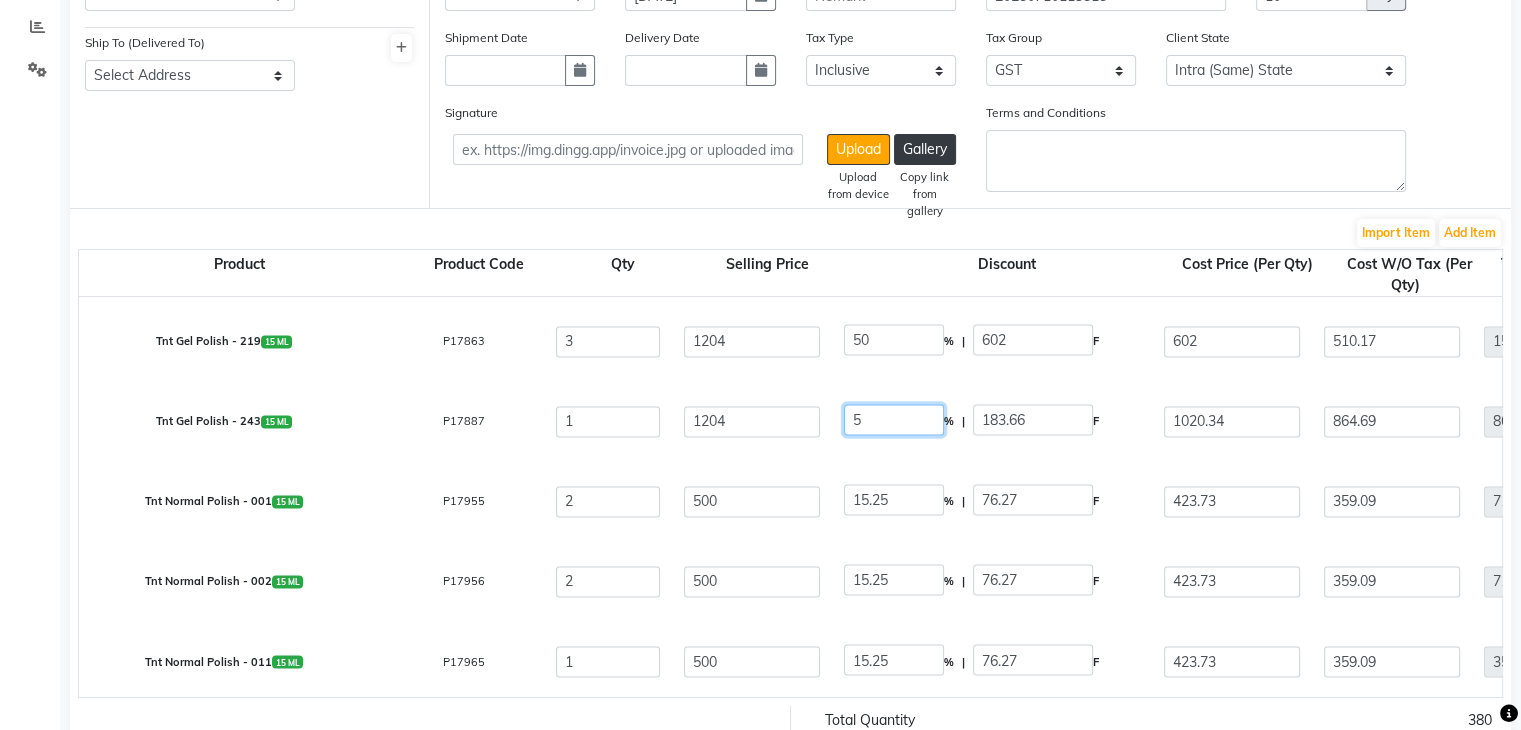 click on "5" 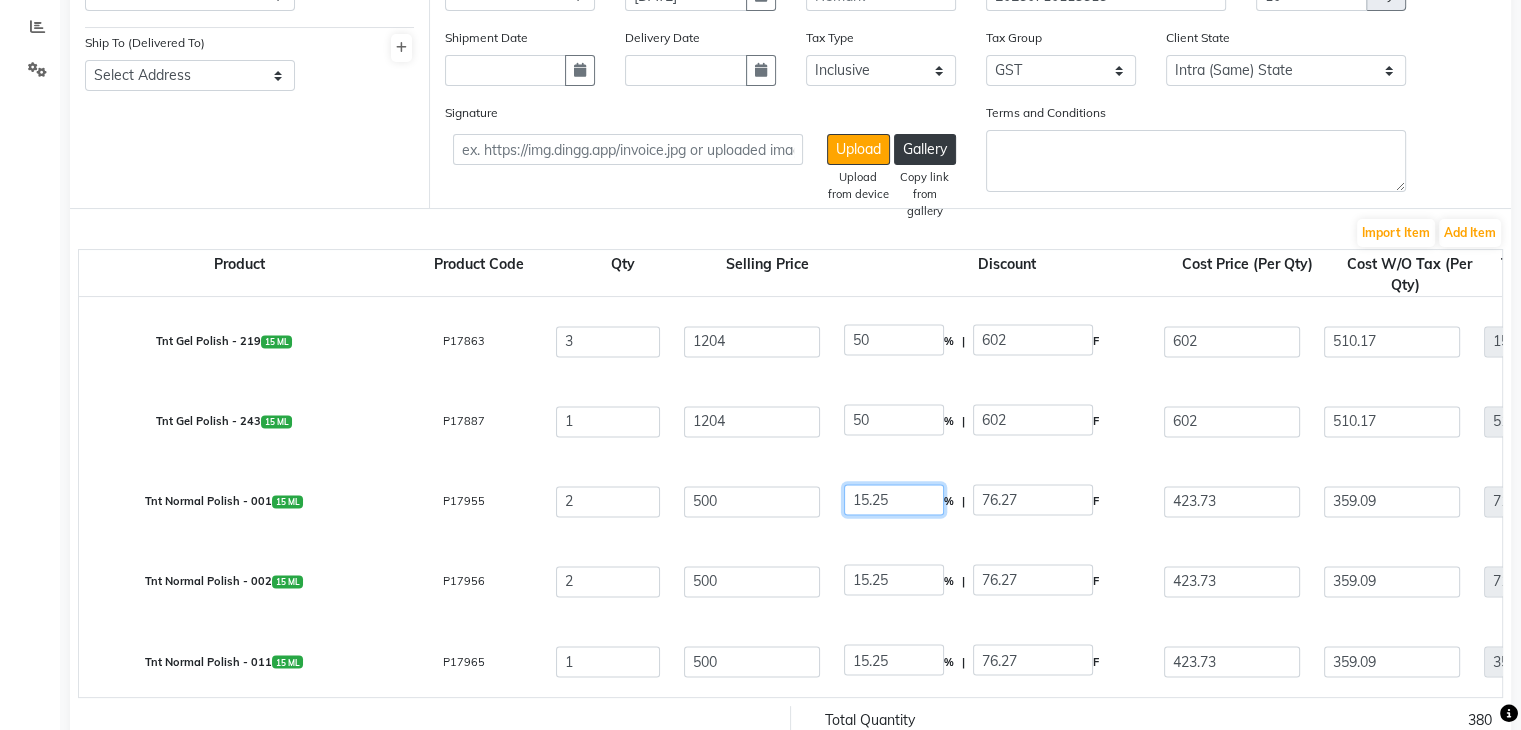 click on "15.25" 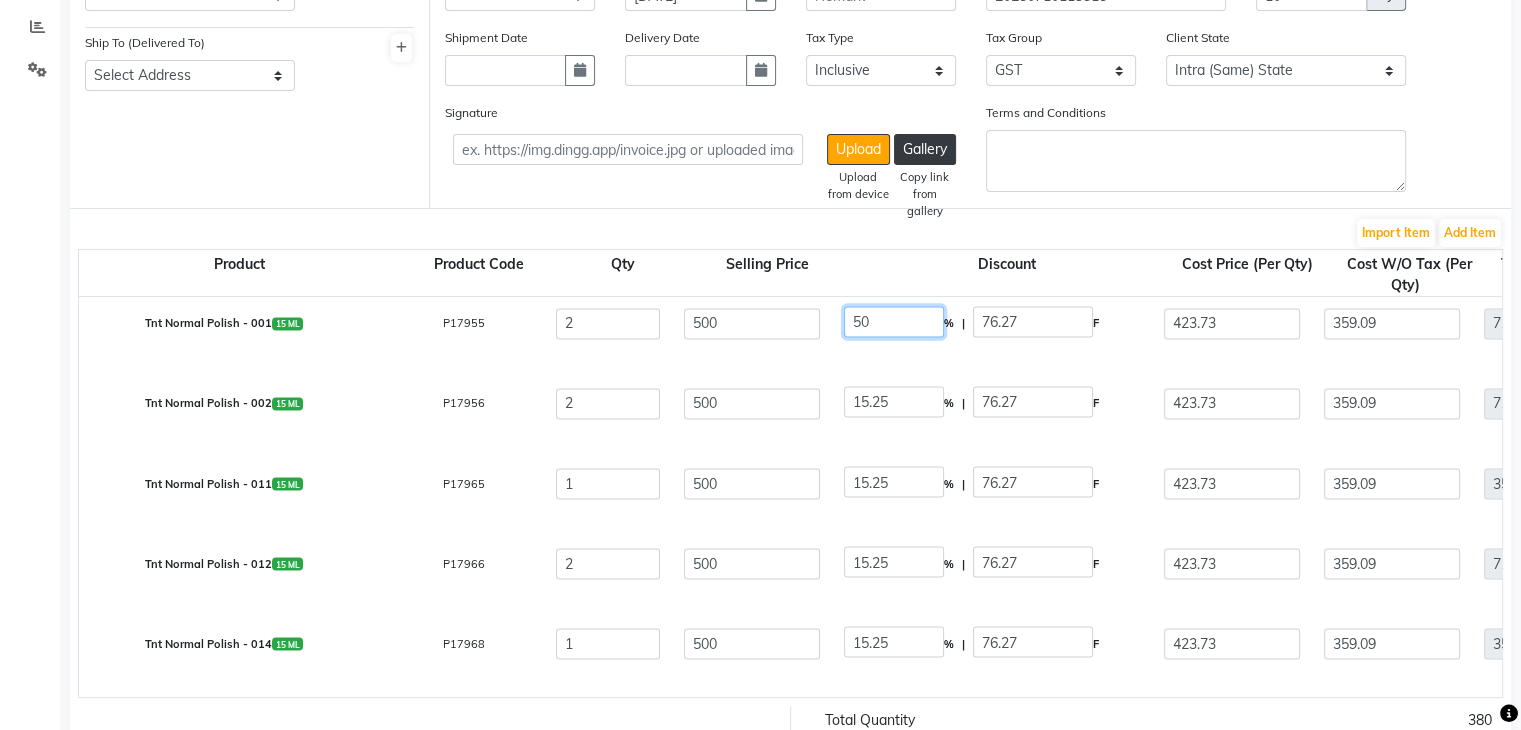 scroll, scrollTop: 3612, scrollLeft: 0, axis: vertical 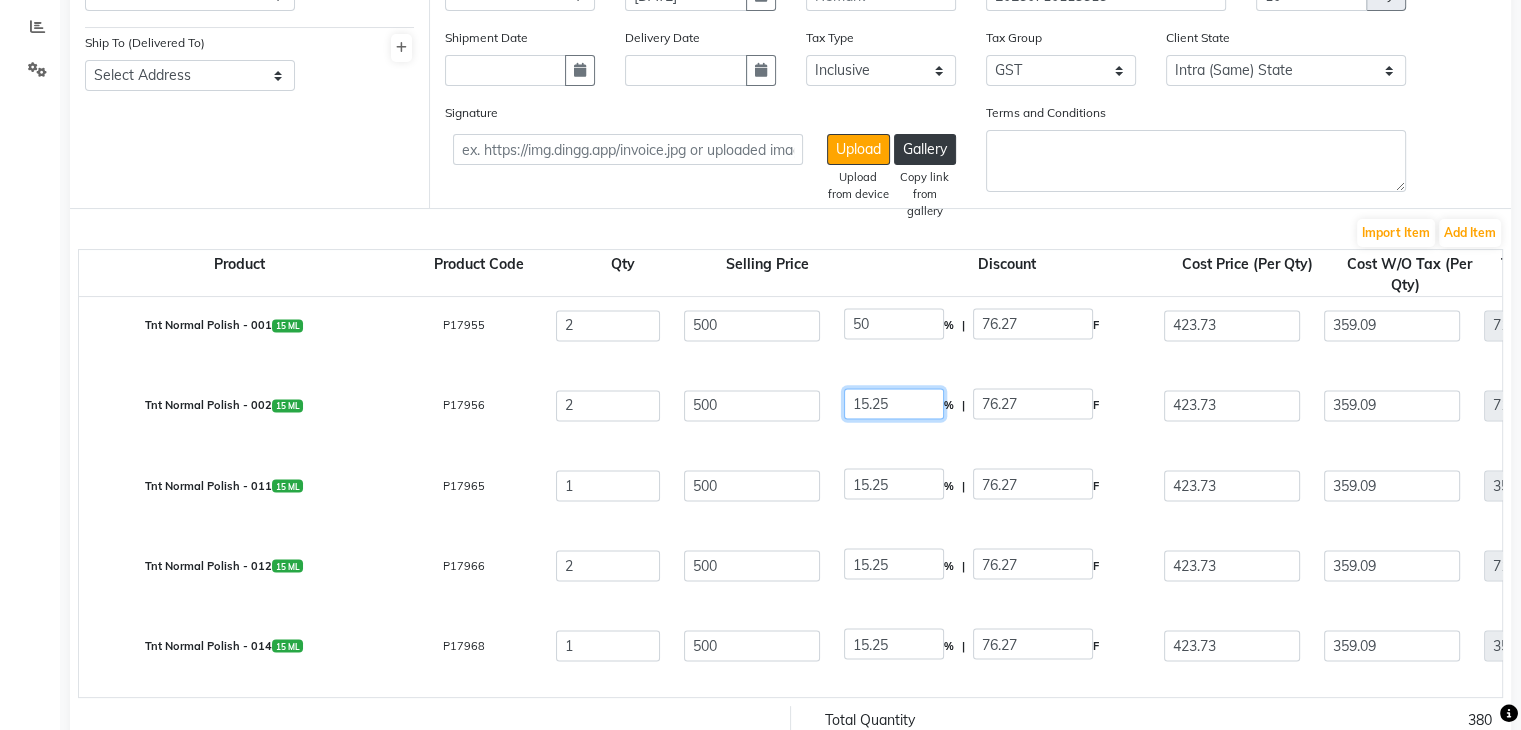 click on "15.25" 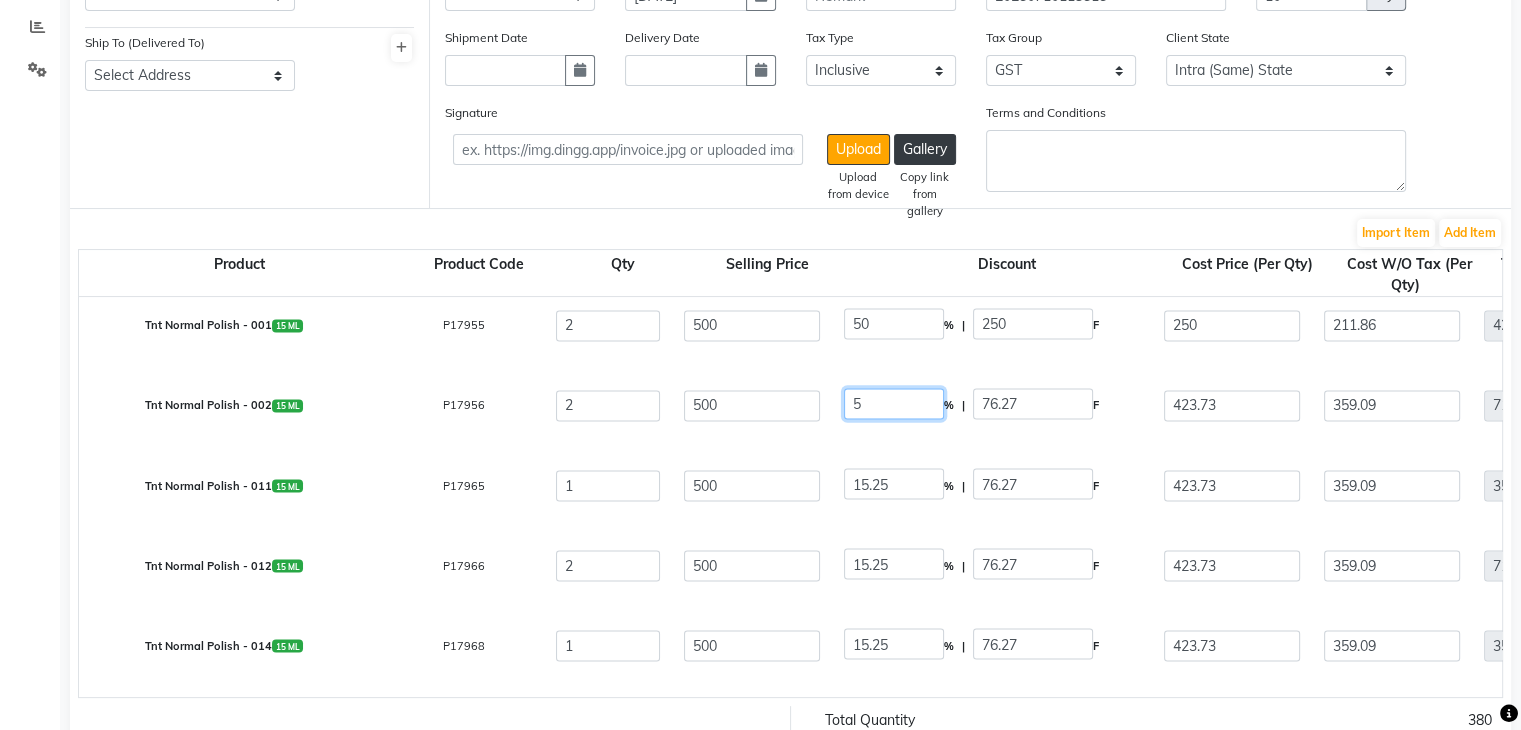 click on "5" 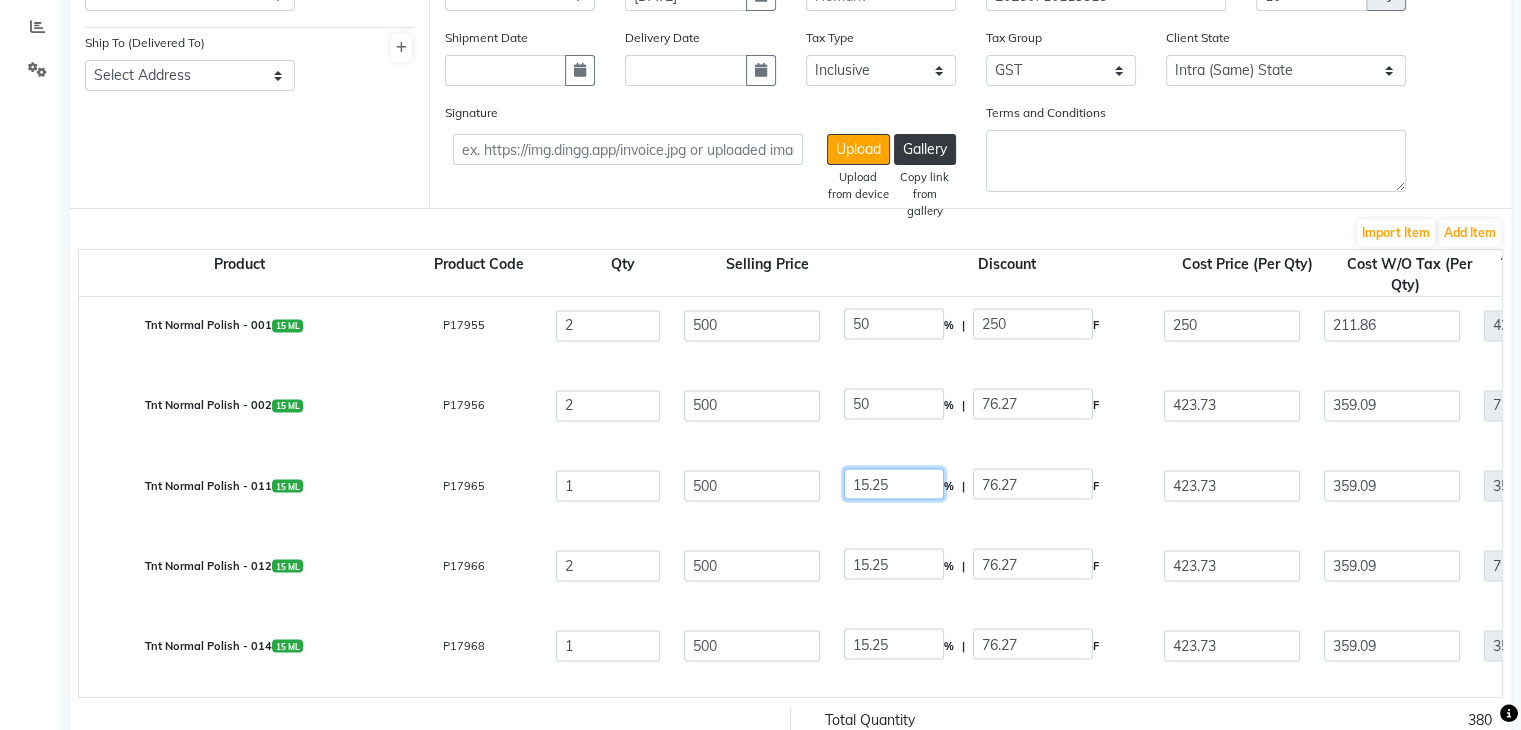 click on "15.25" 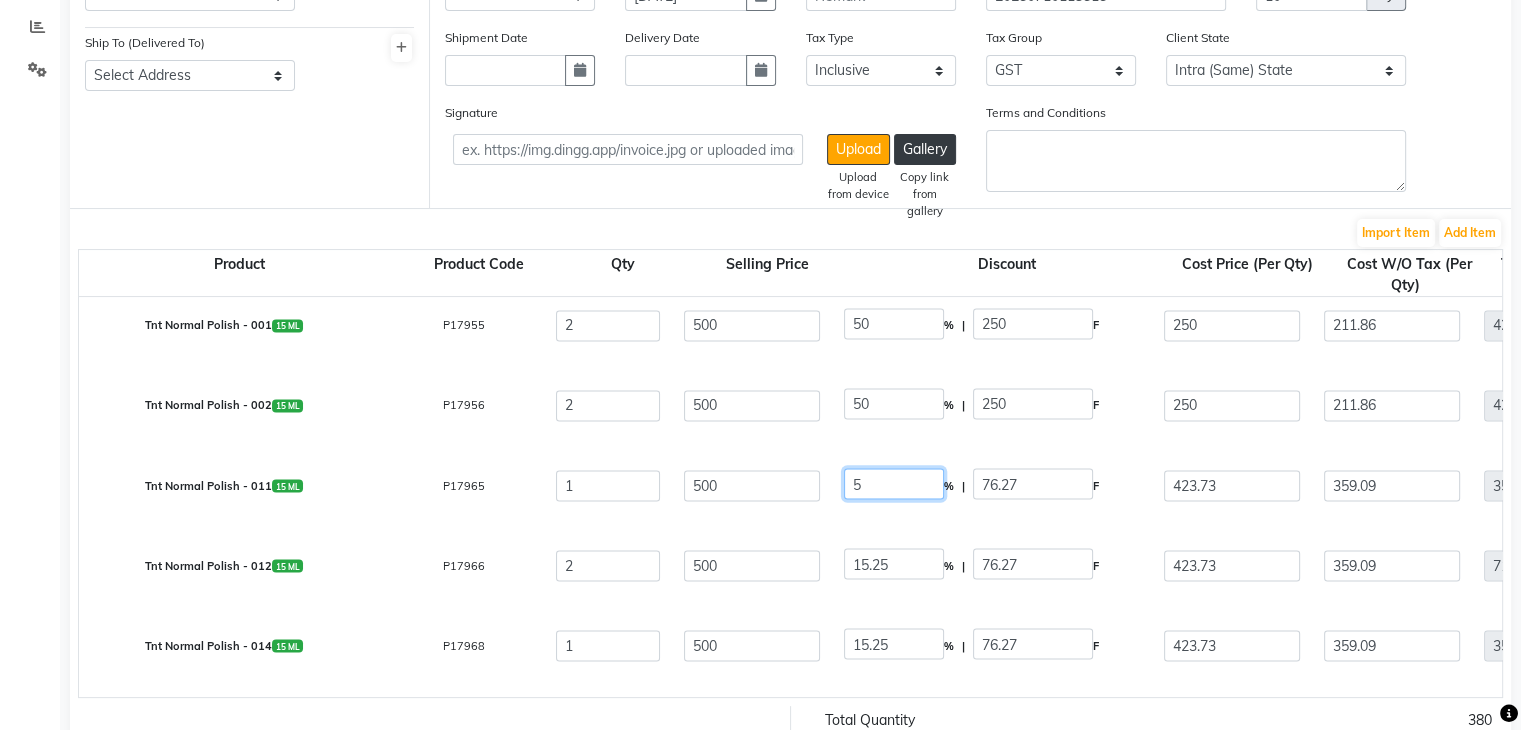 click on "5" 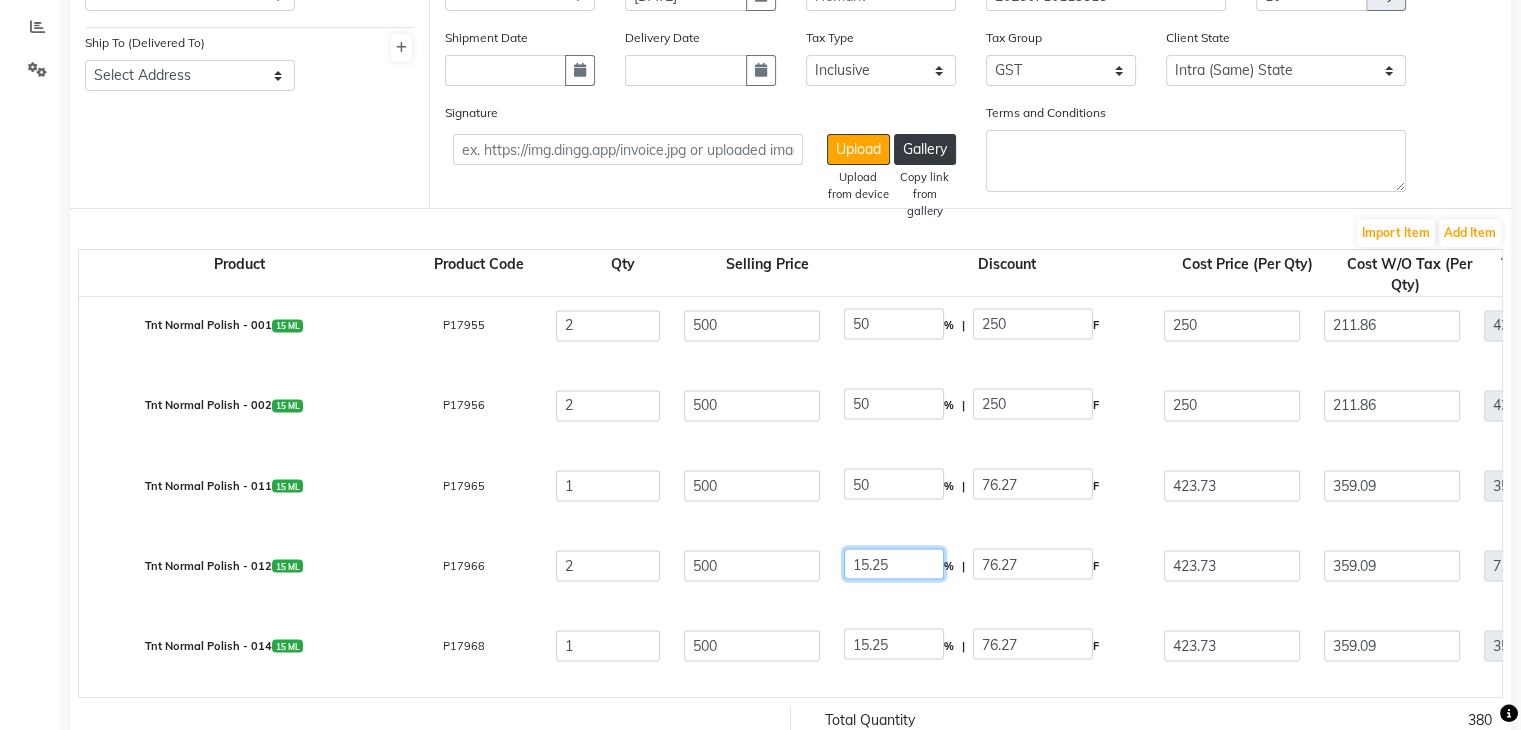 click on "15.25" 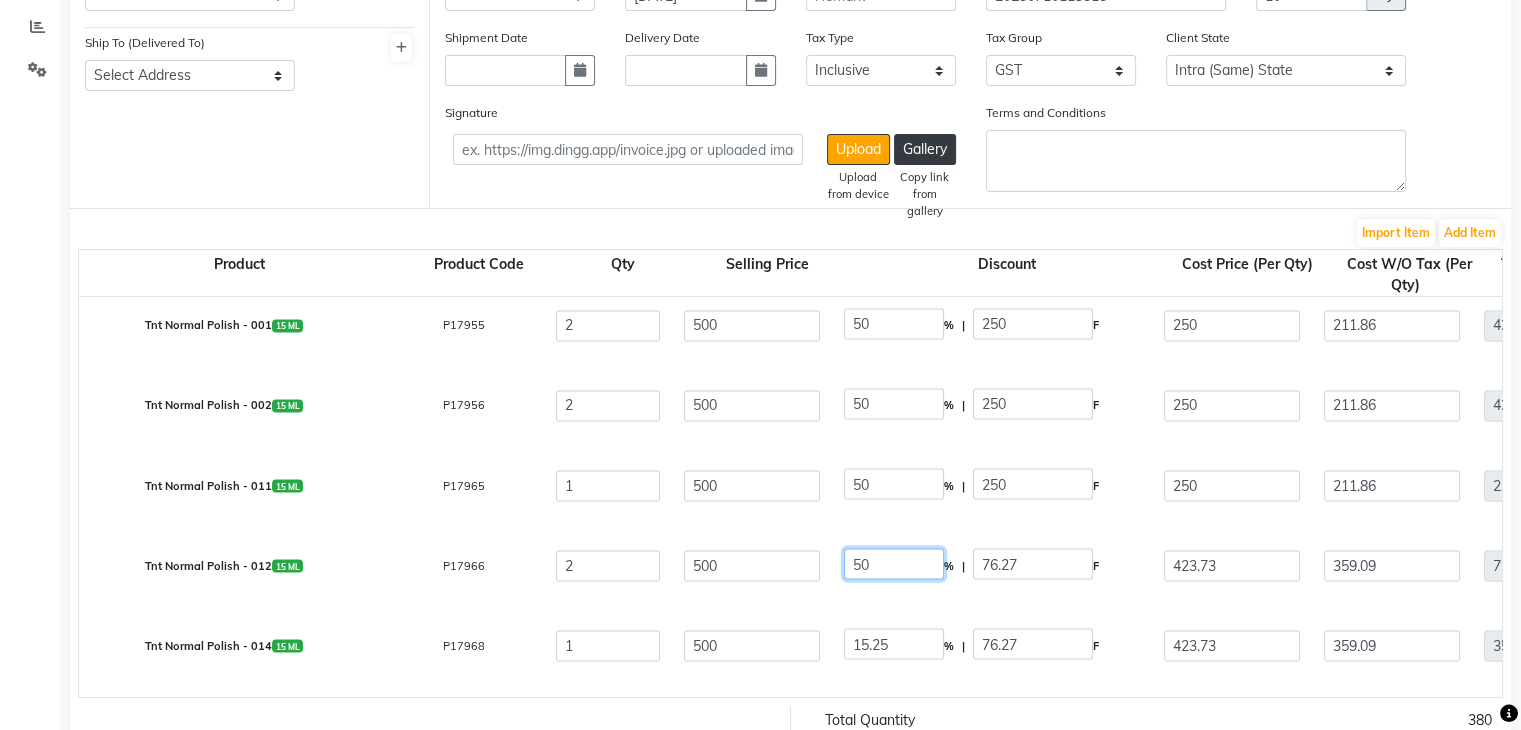 click on "50" 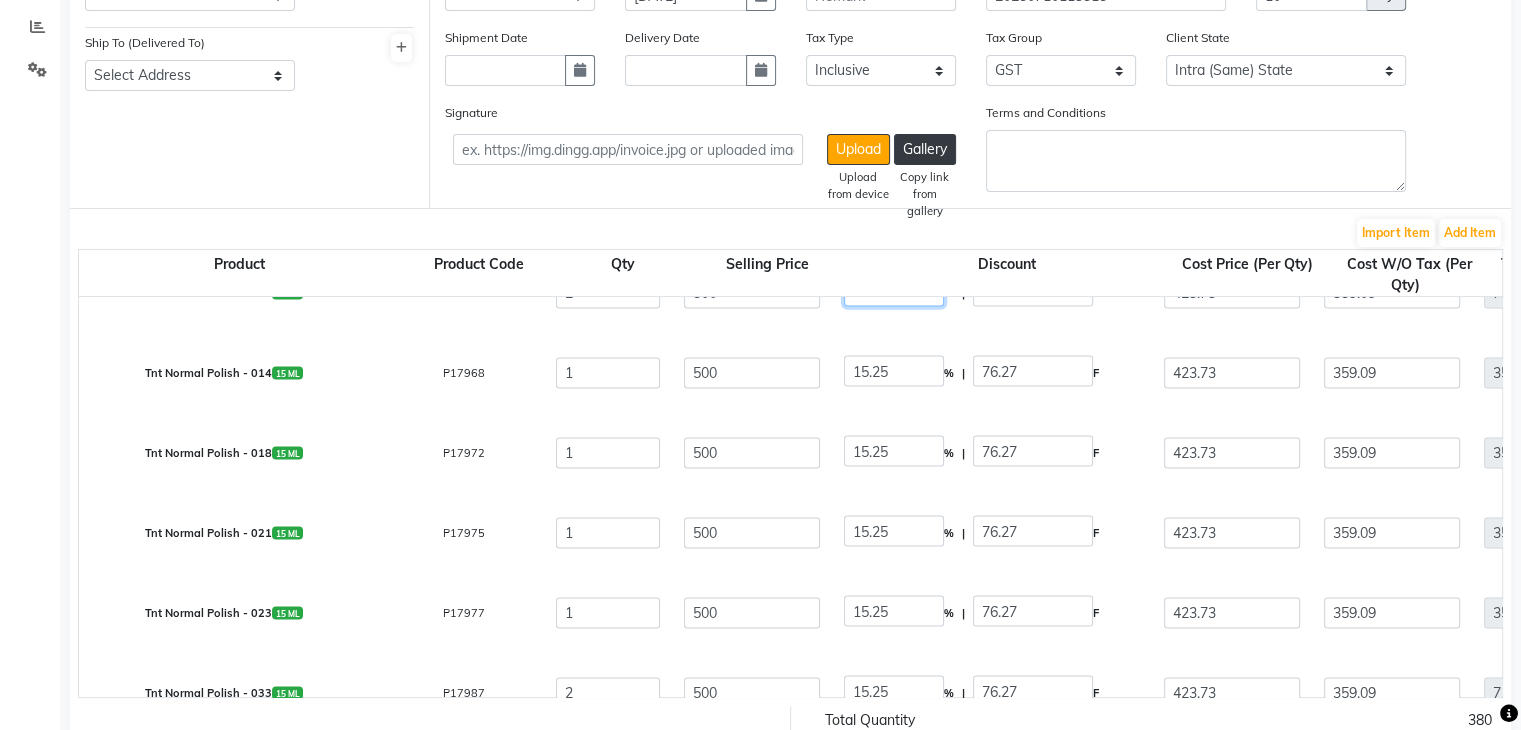 scroll, scrollTop: 3887, scrollLeft: 0, axis: vertical 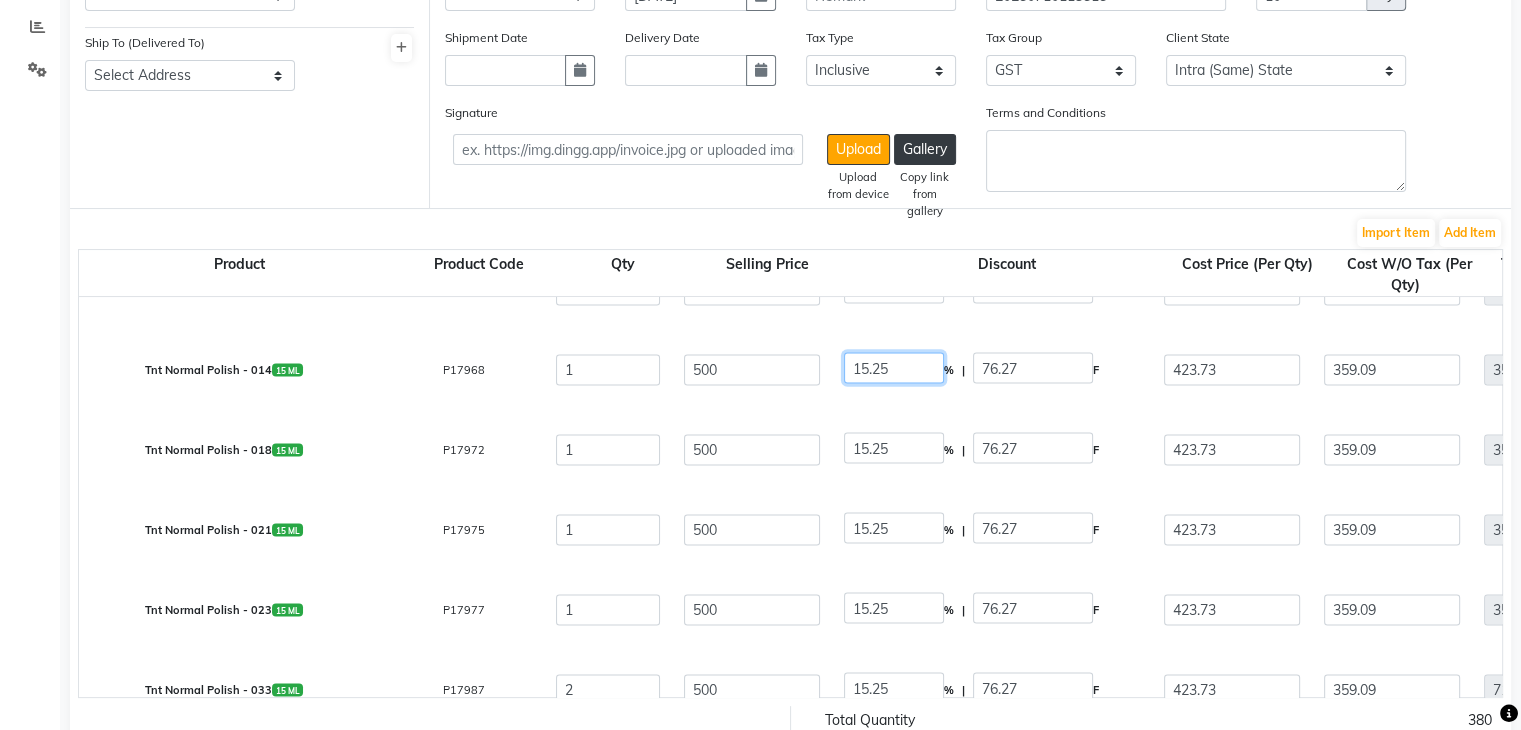 click on "15.25" 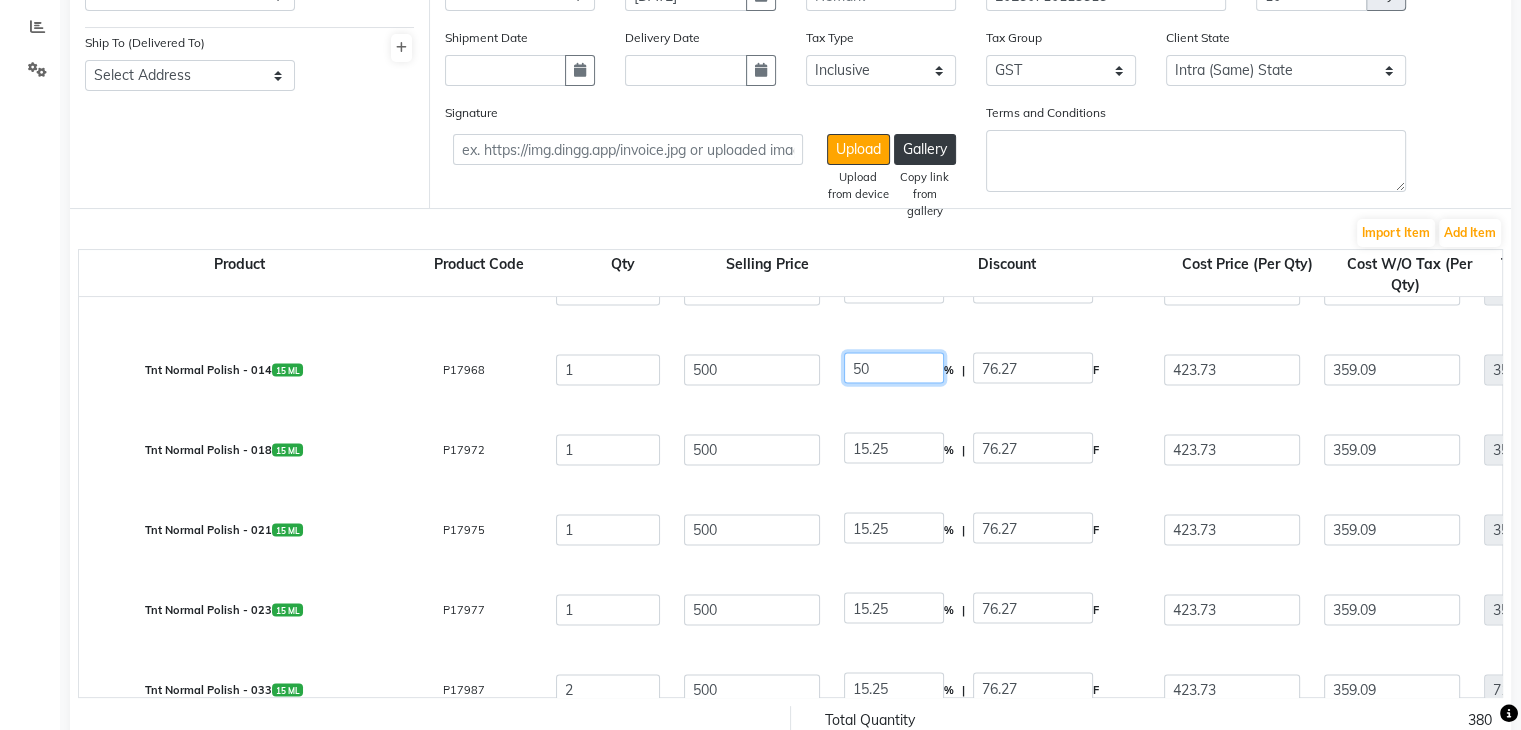 click on "50" 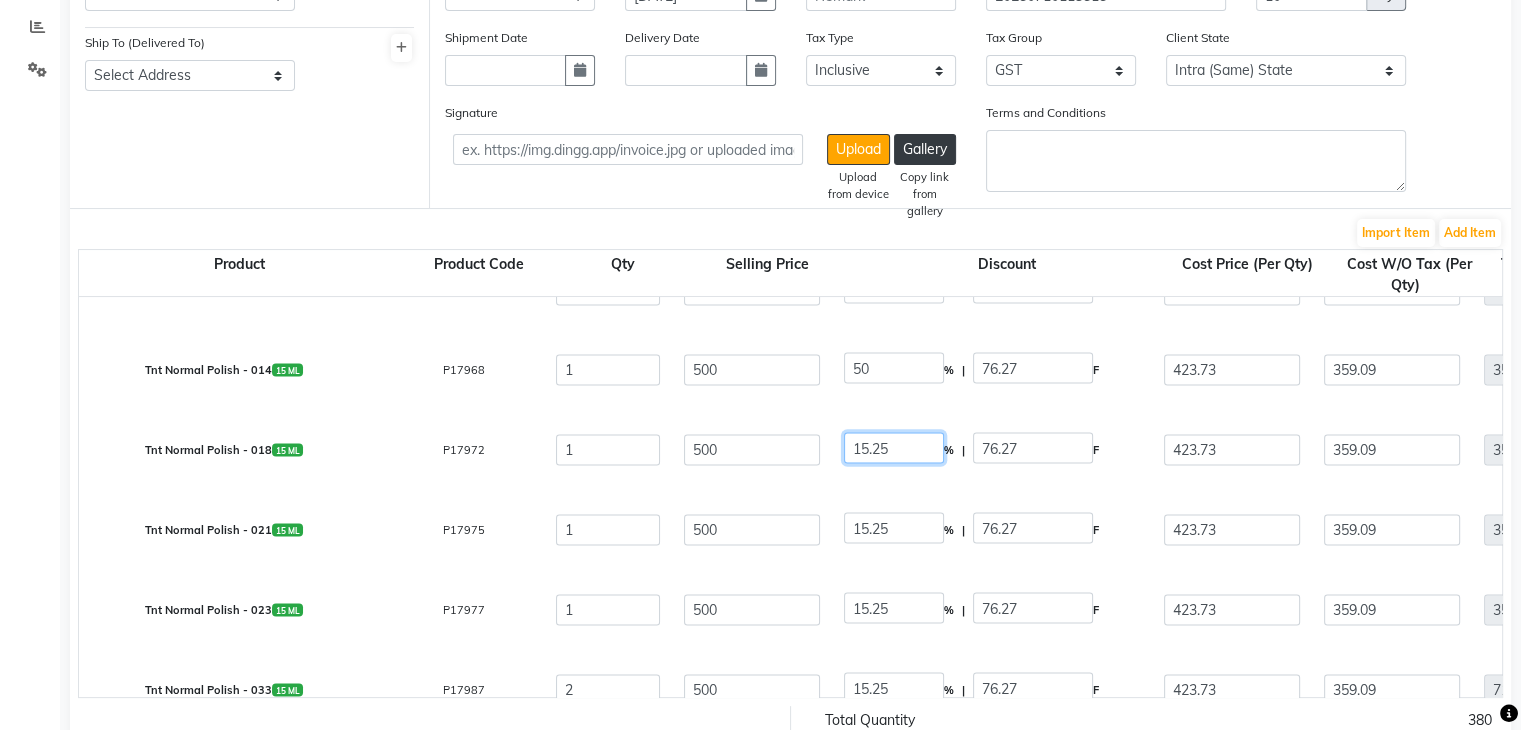 click on "15.25" 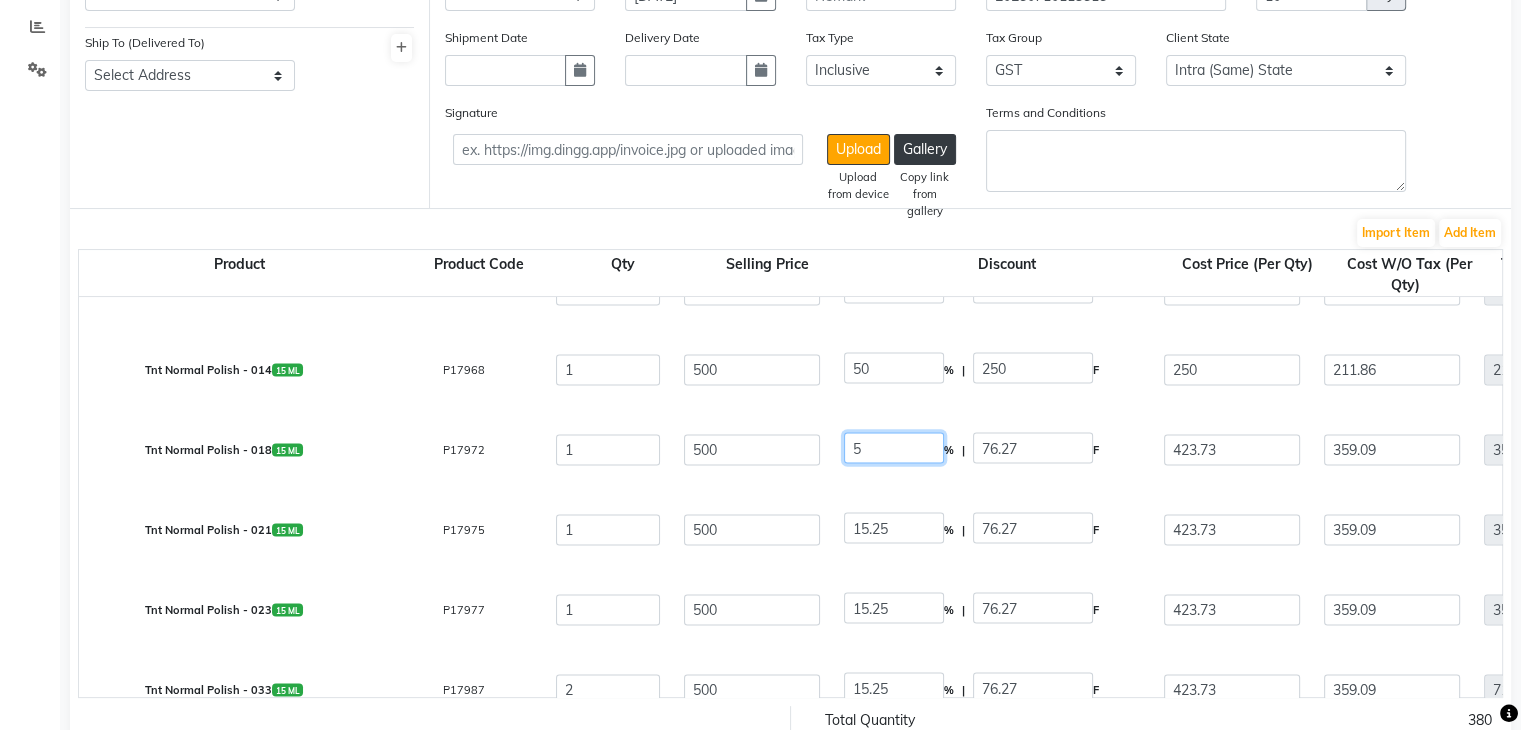 click on "5" 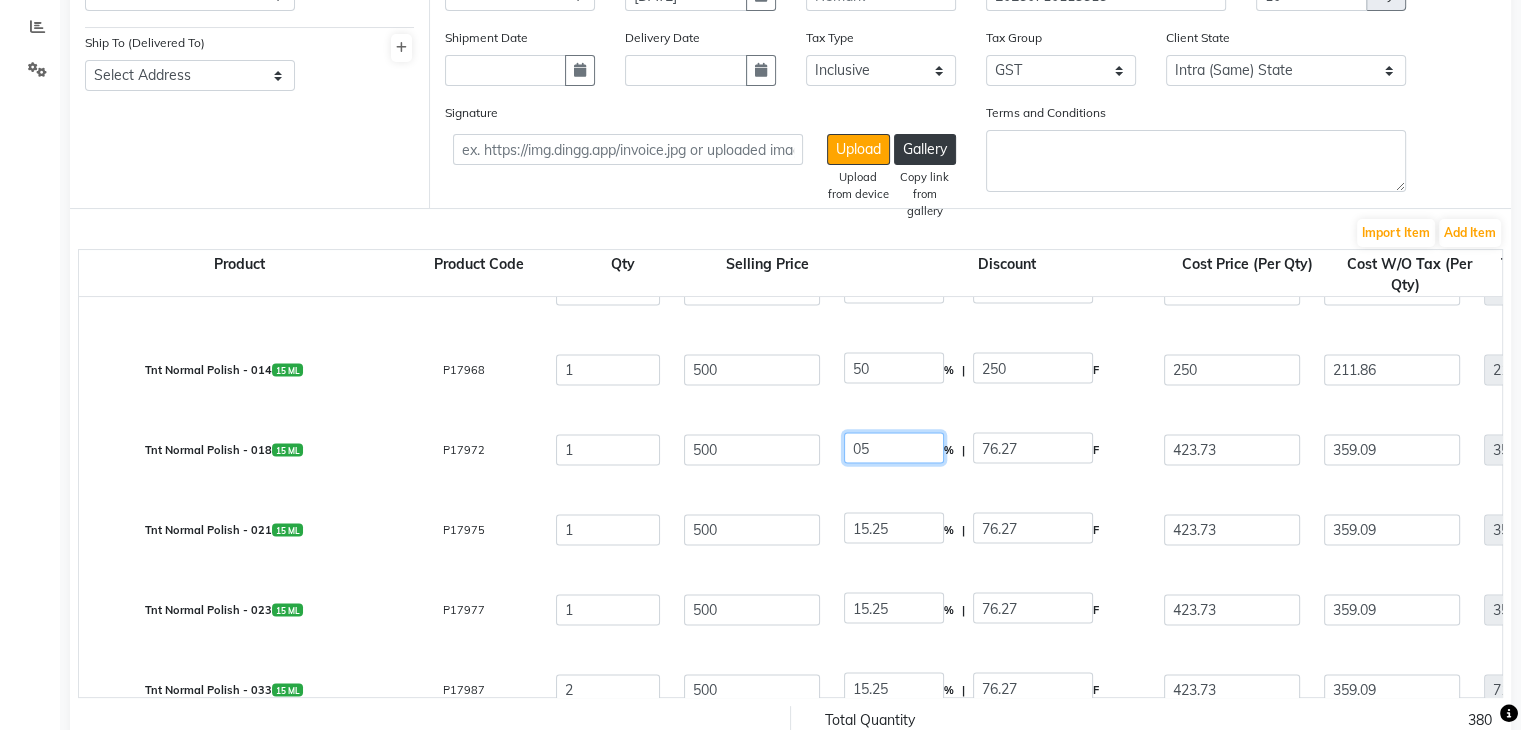 click on "05" 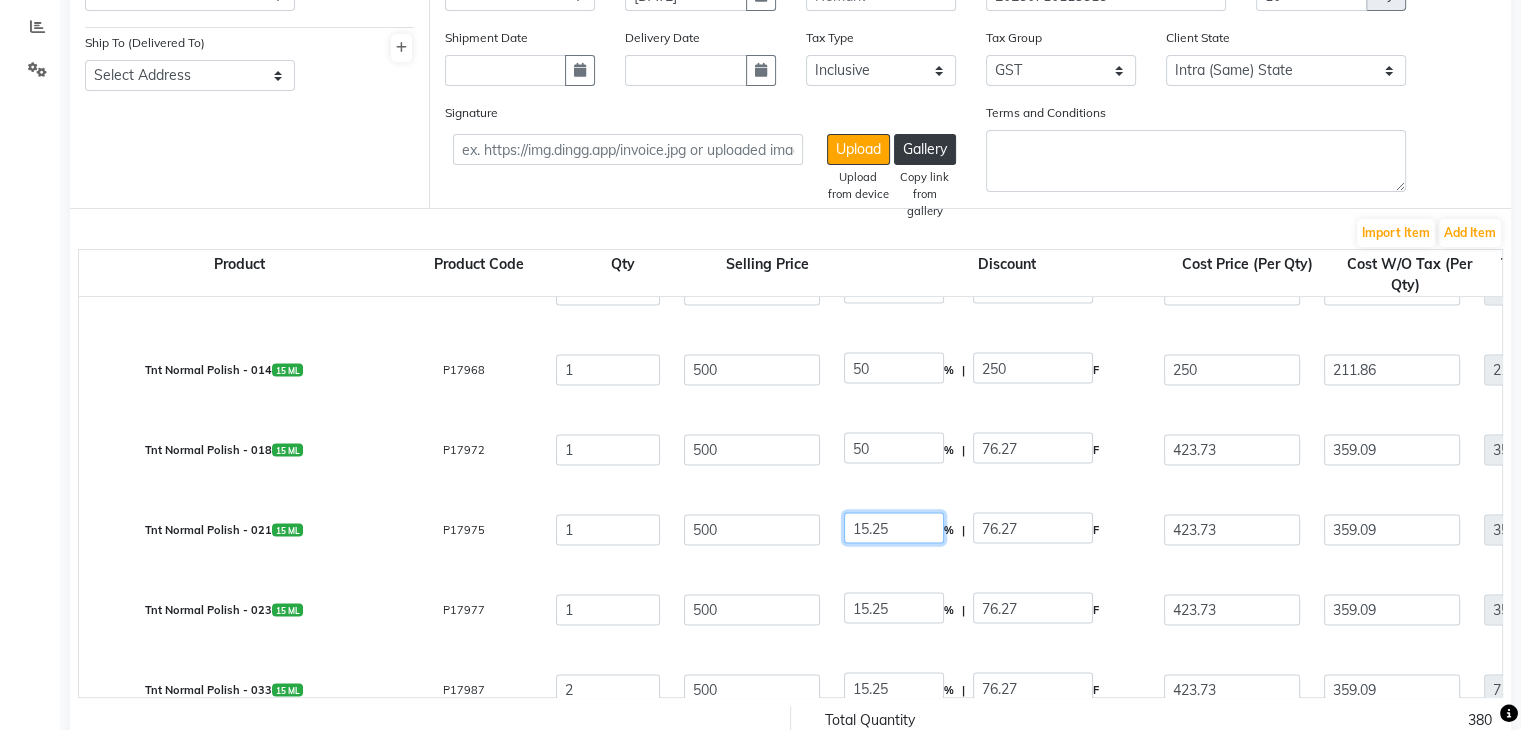 click on "15.25" 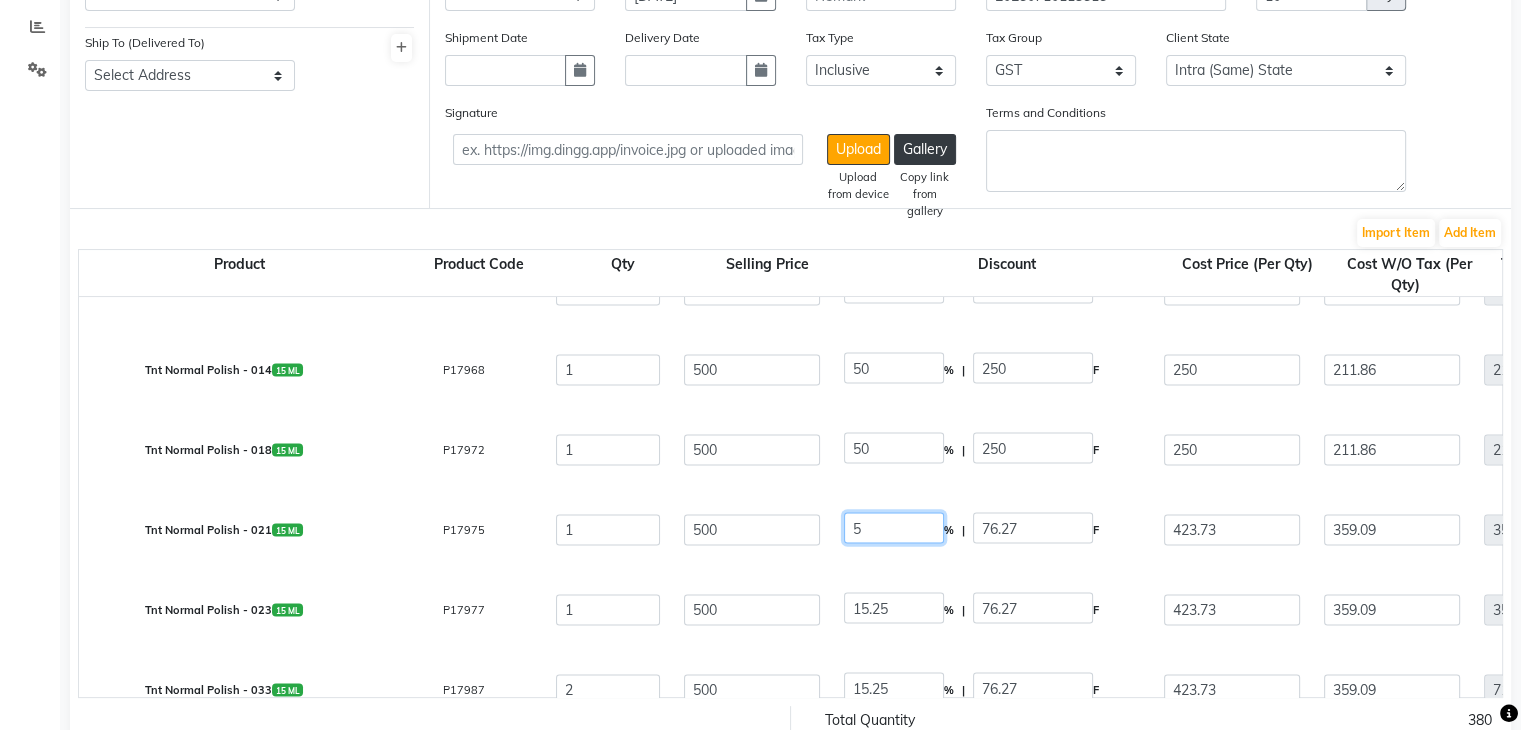 click on "5" 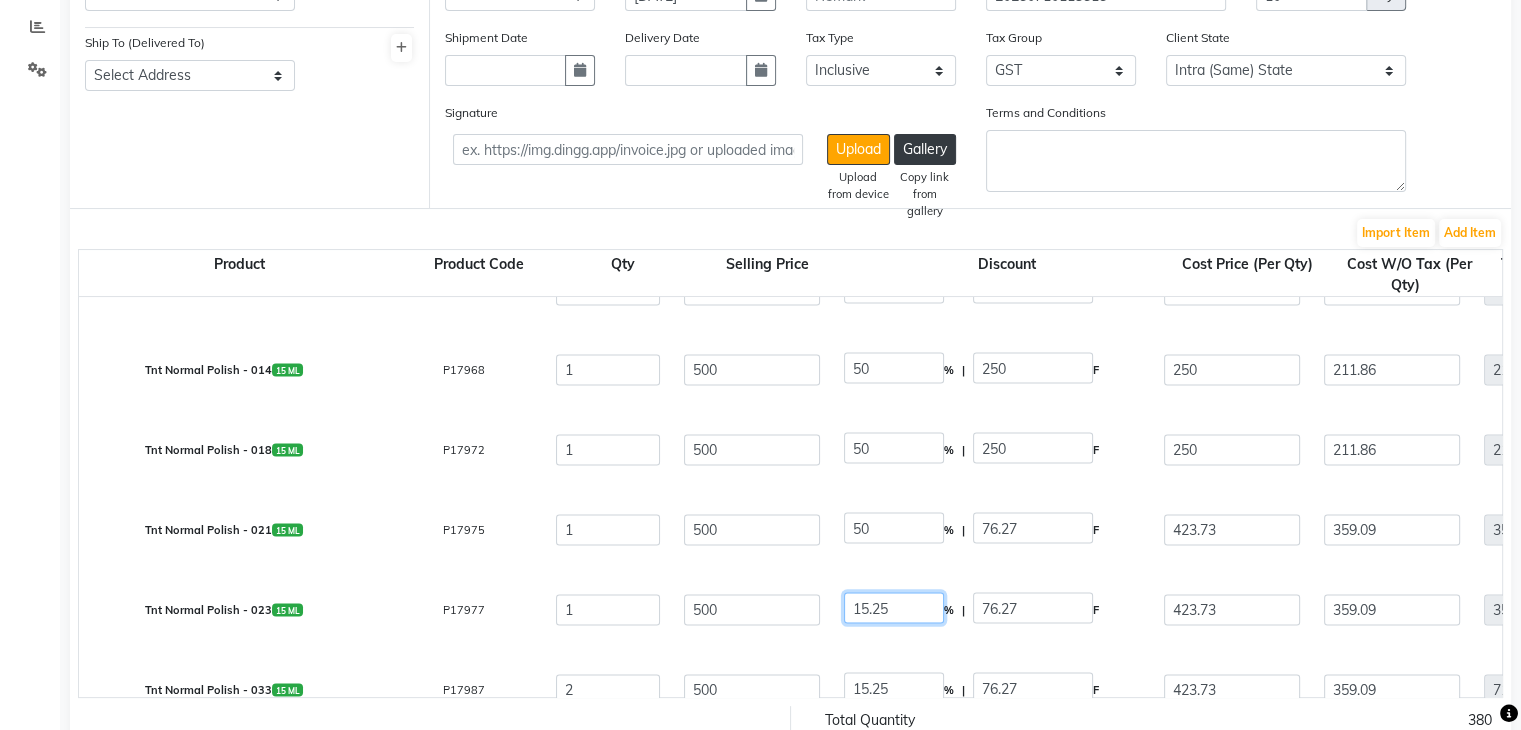 click on "15.25" 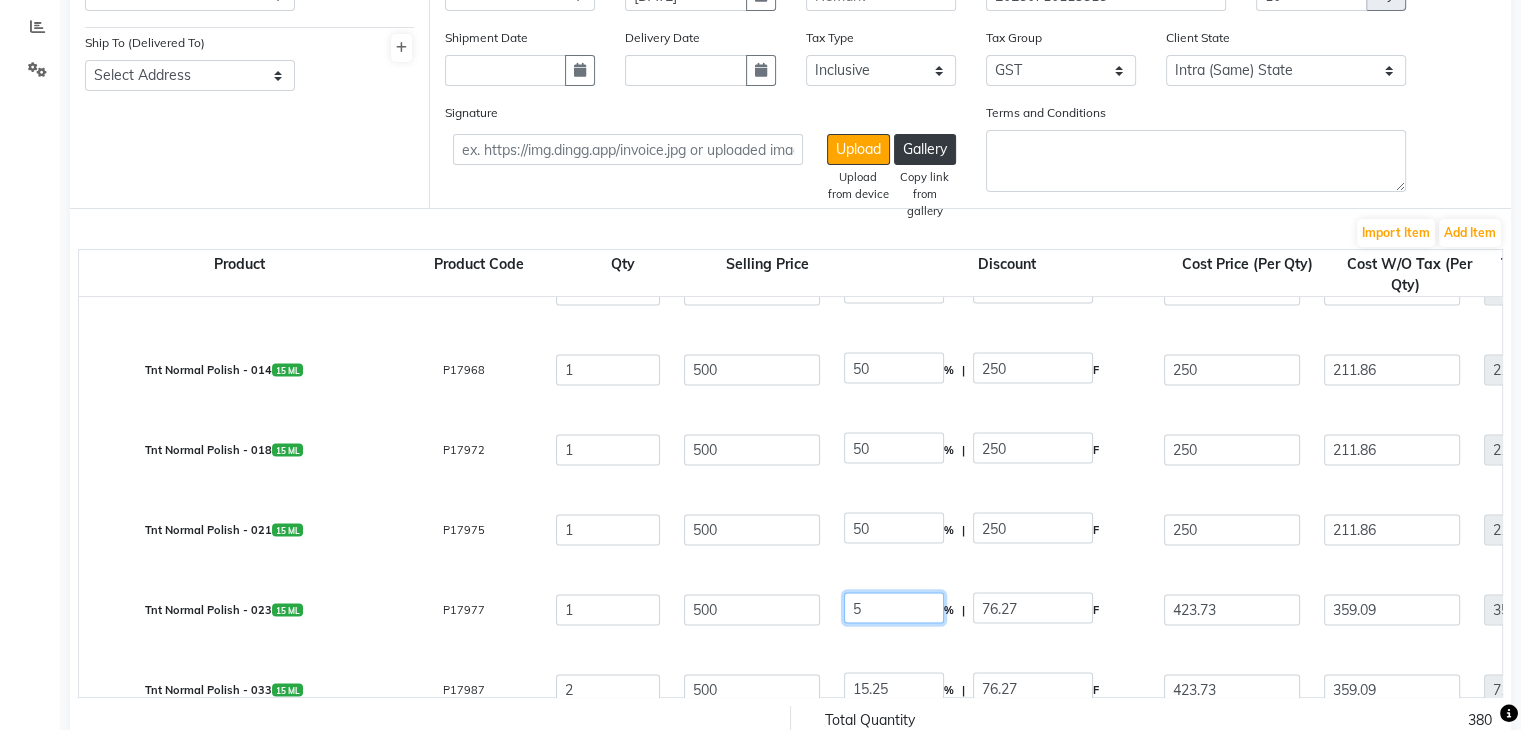 click on "5" 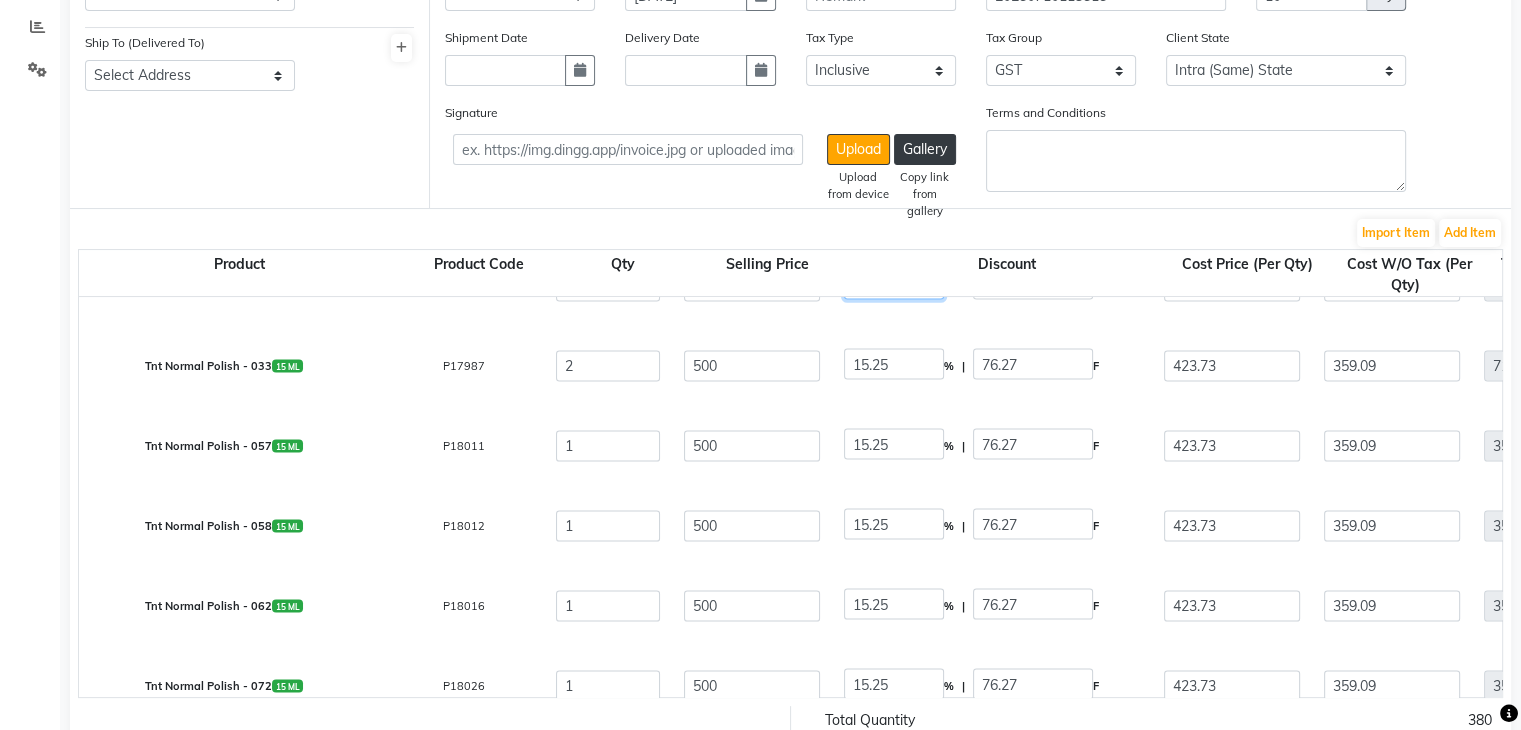 scroll, scrollTop: 4212, scrollLeft: 0, axis: vertical 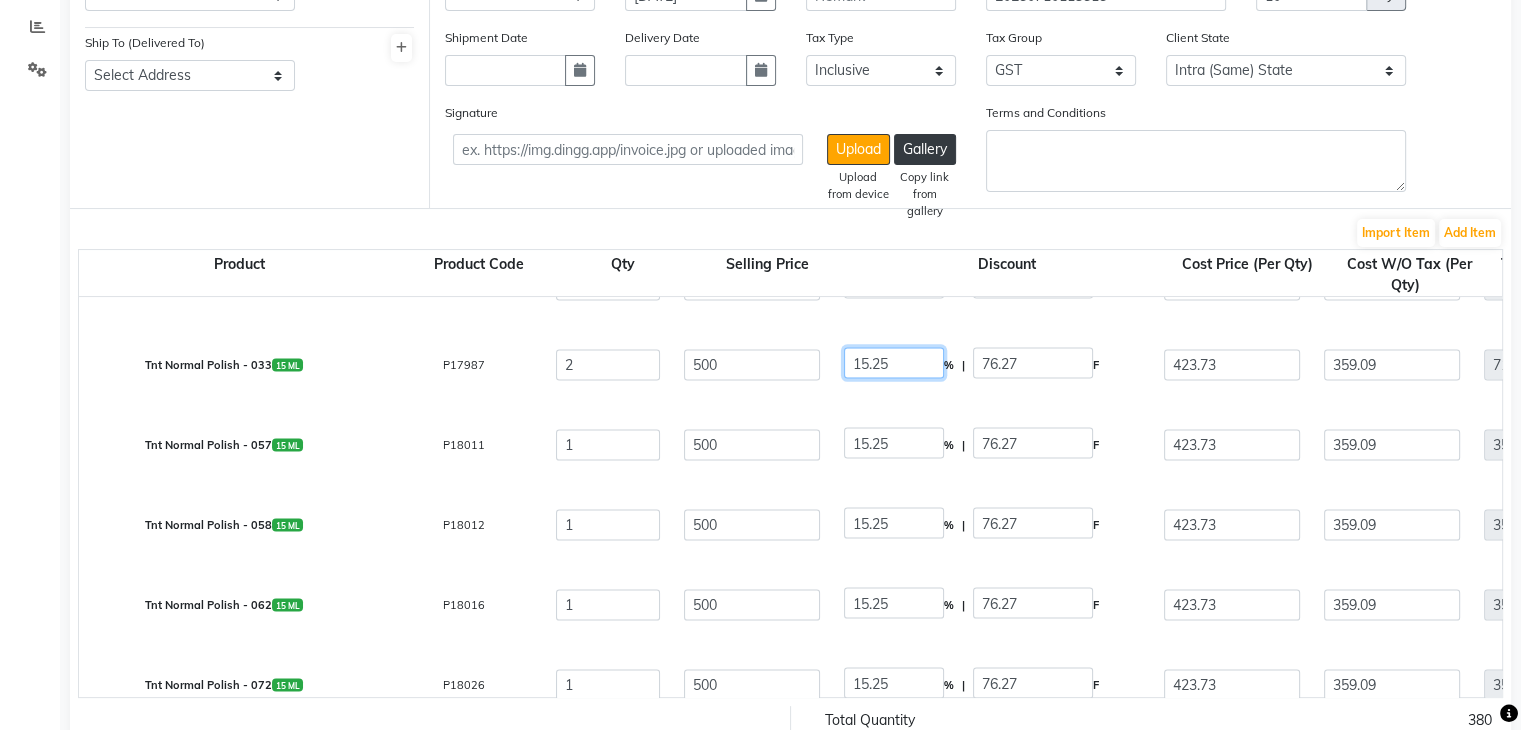 click on "15.25" 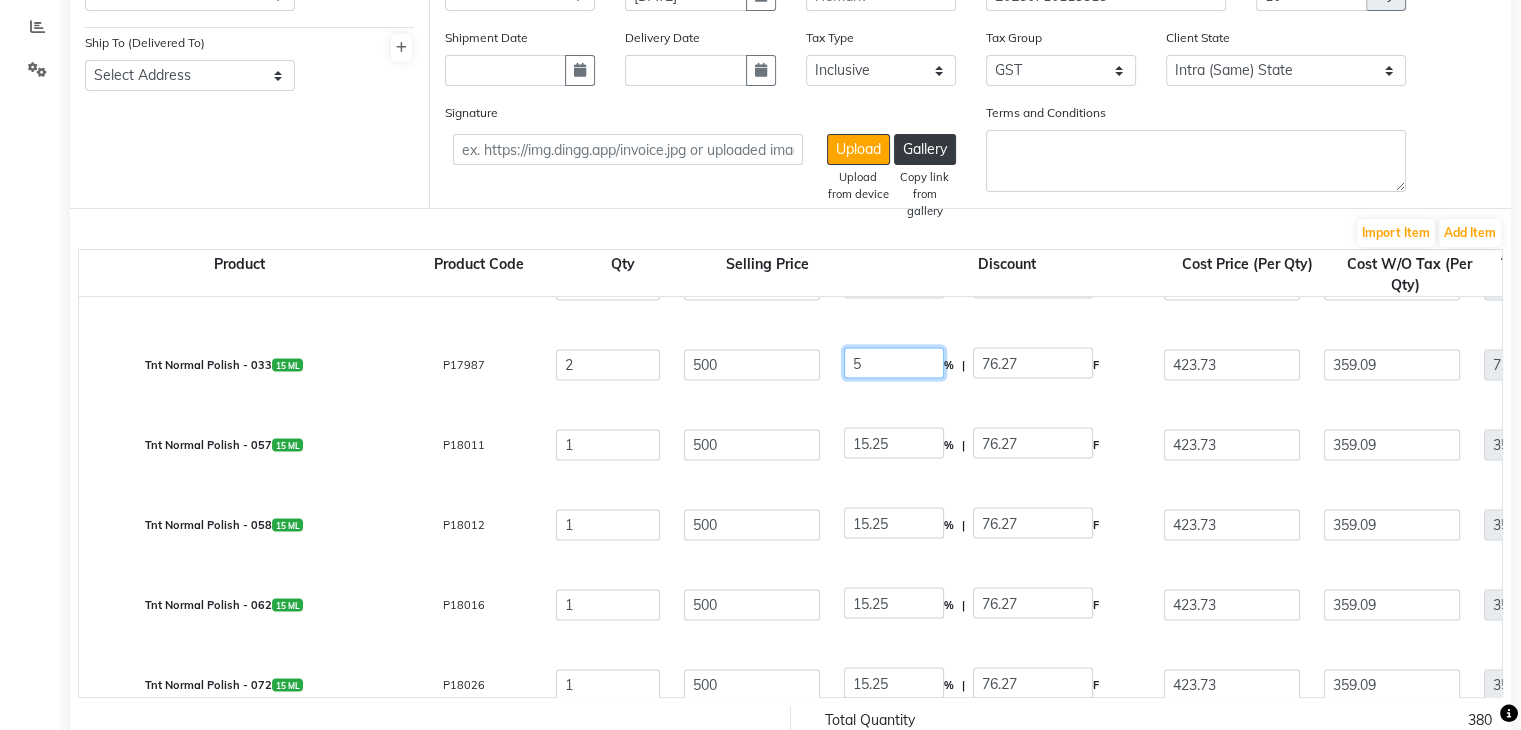 click on "5" 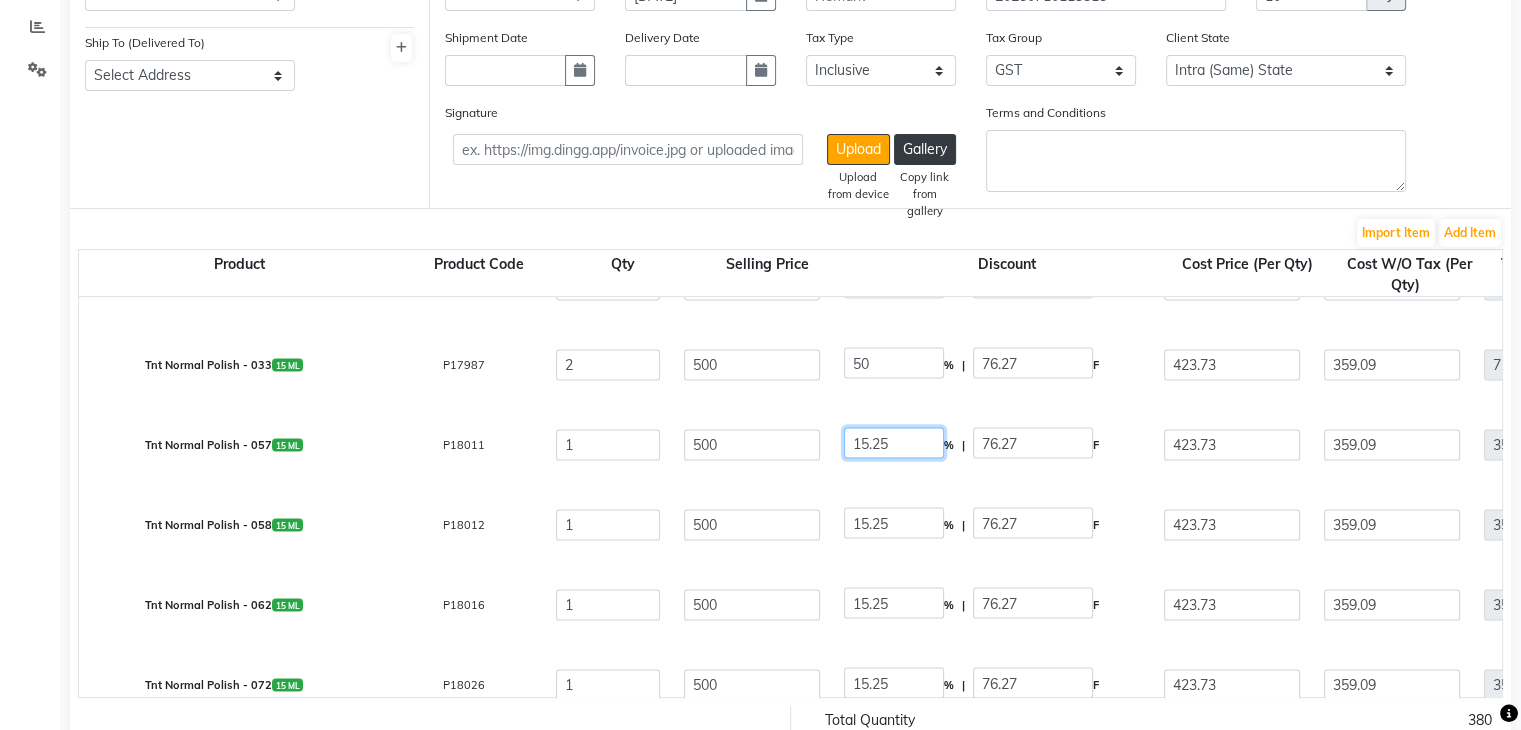 click on "15.25" 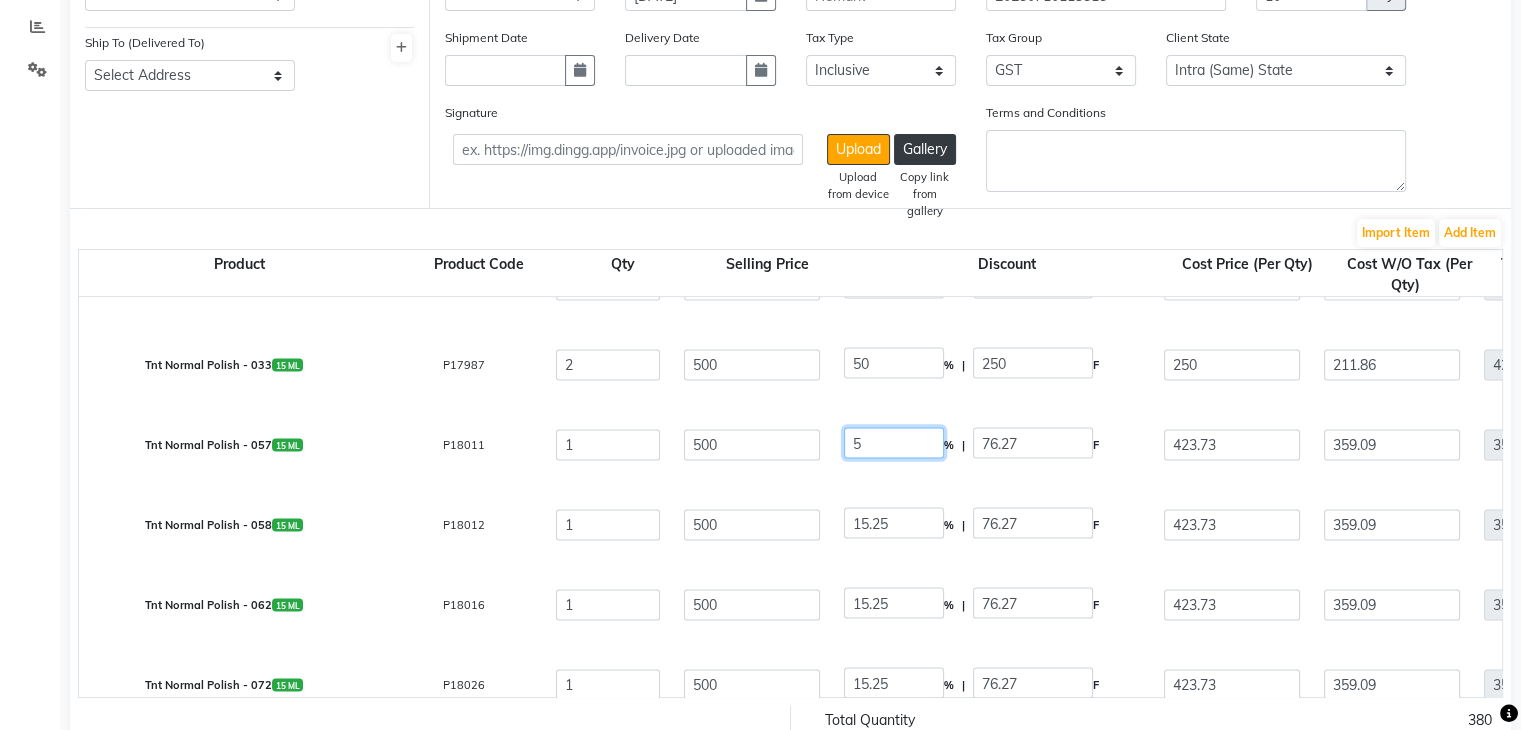 click on "5" 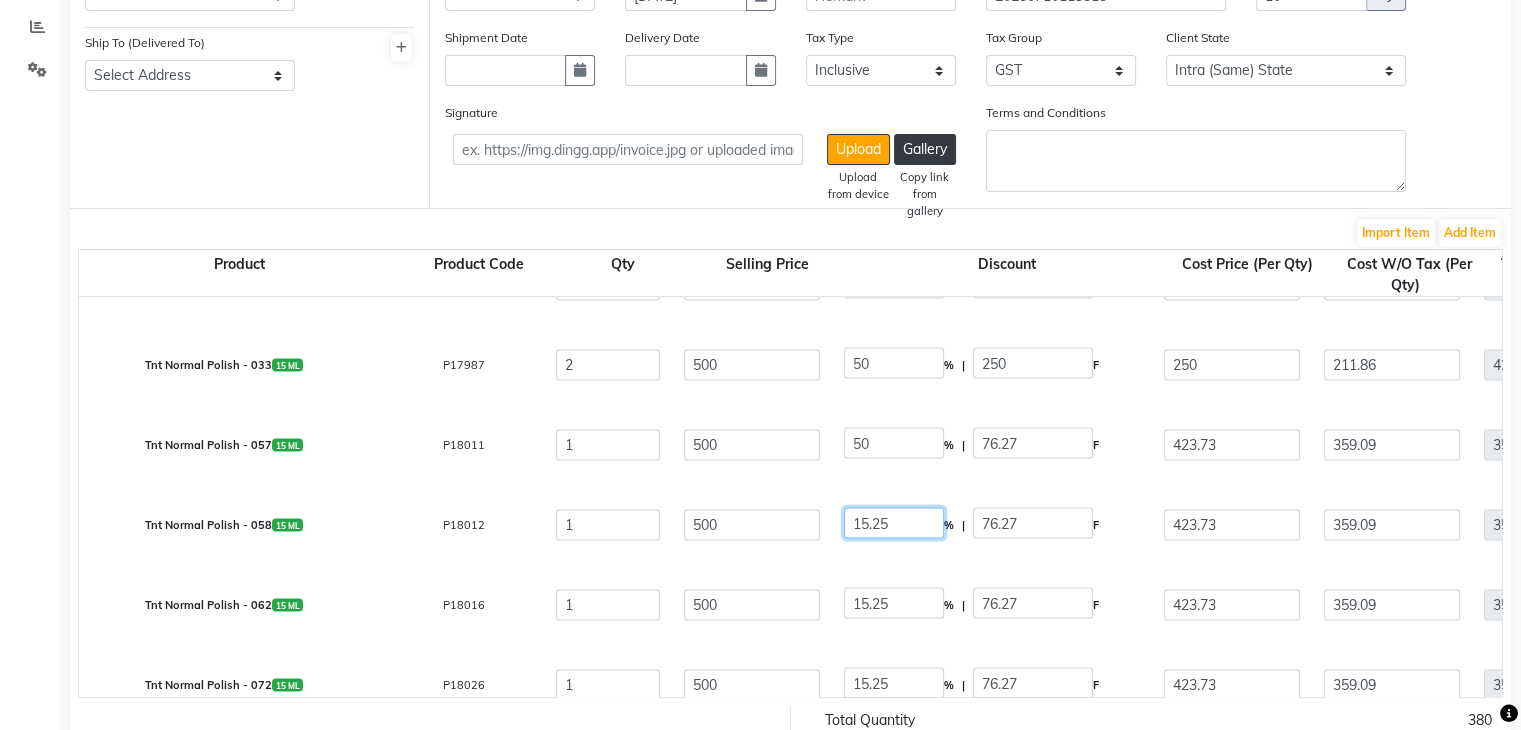 click on "15.25" 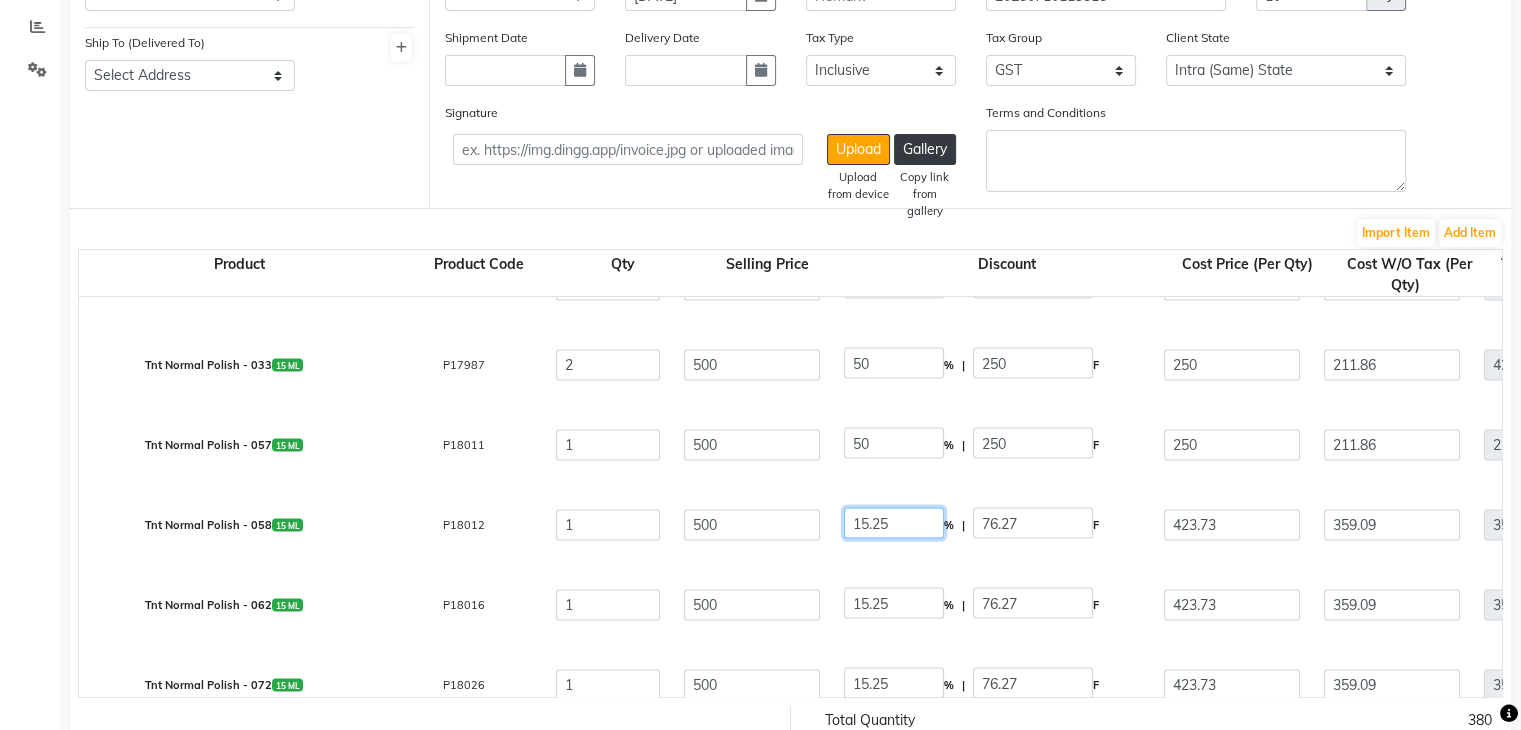 click on "15.25" 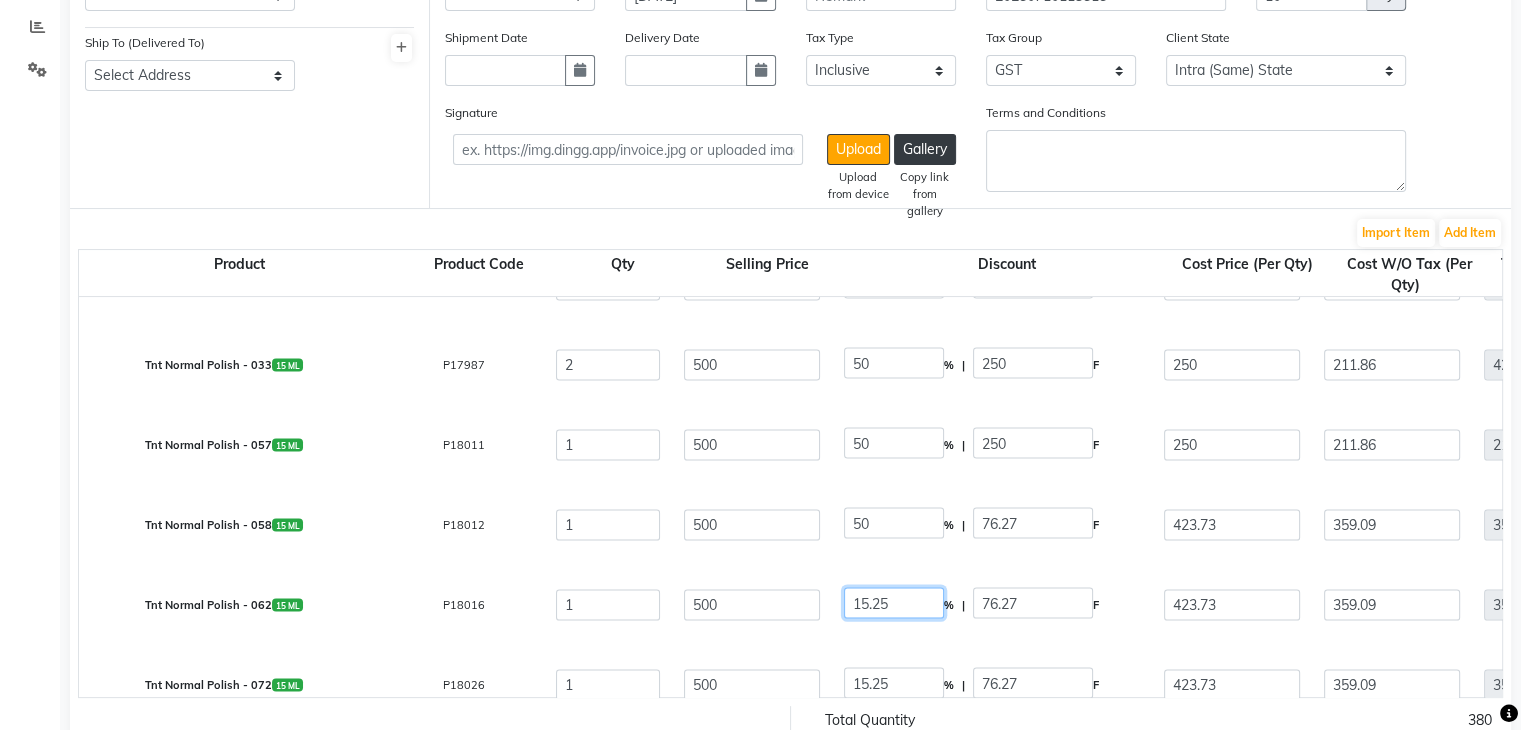click on "15.25" 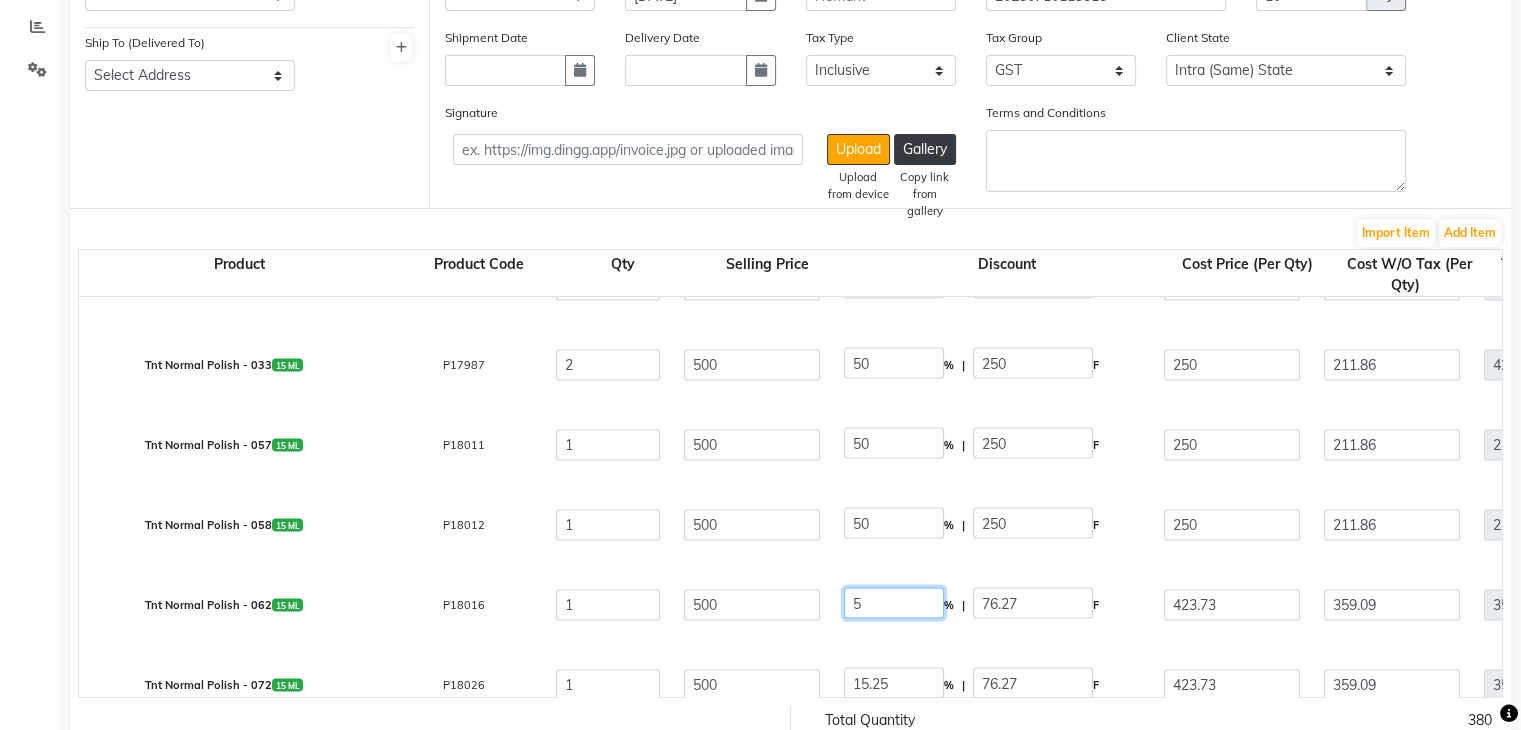 click on "5" 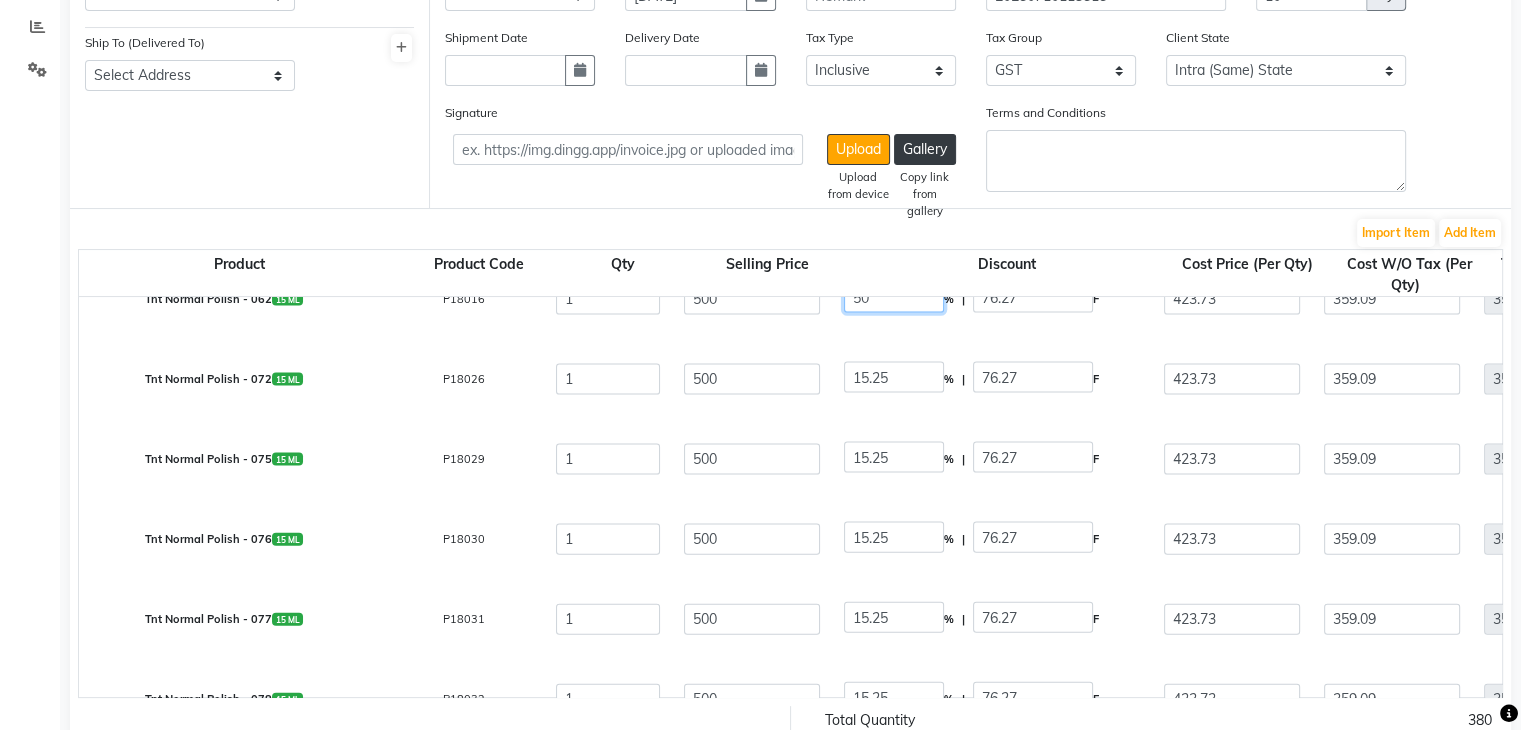 scroll, scrollTop: 4522, scrollLeft: 0, axis: vertical 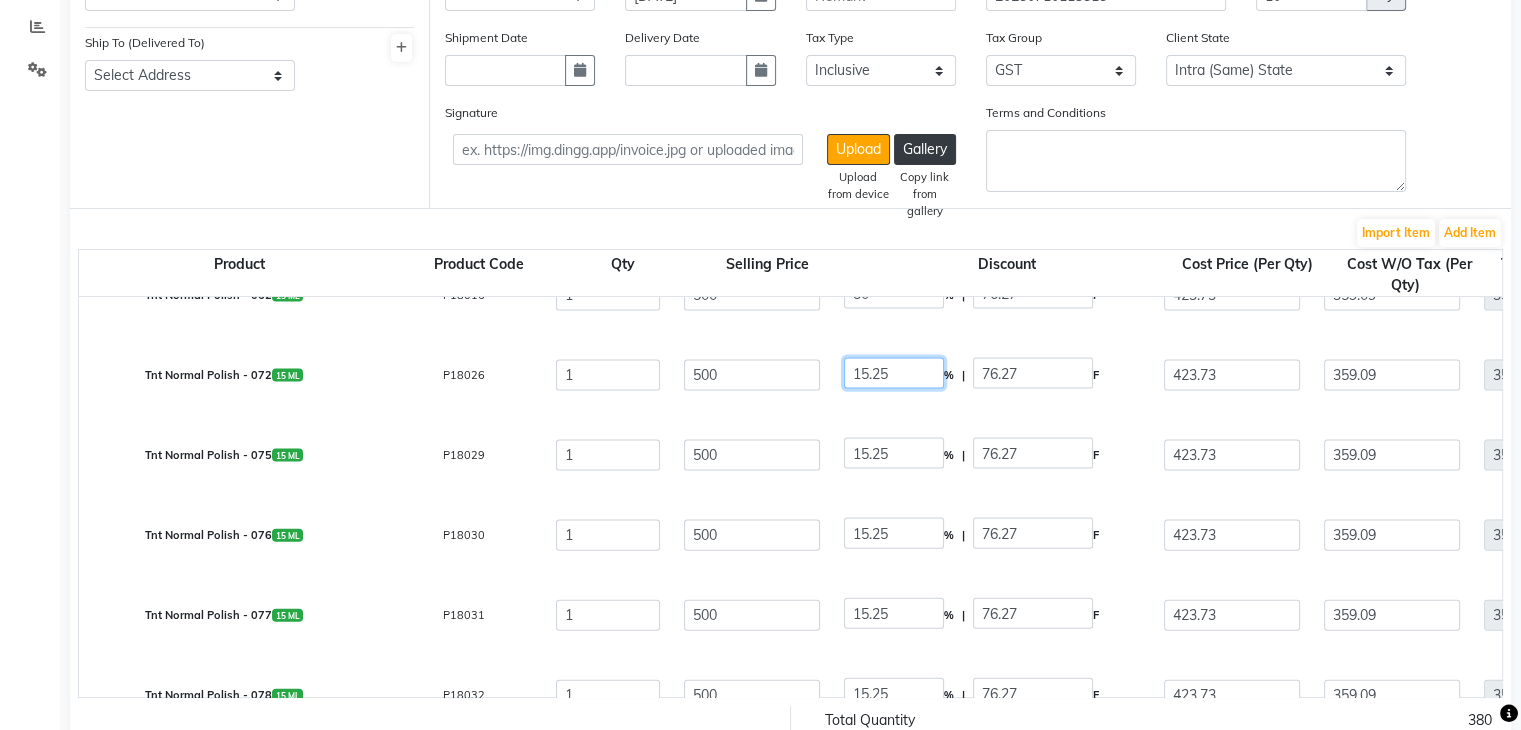 click on "15.25" 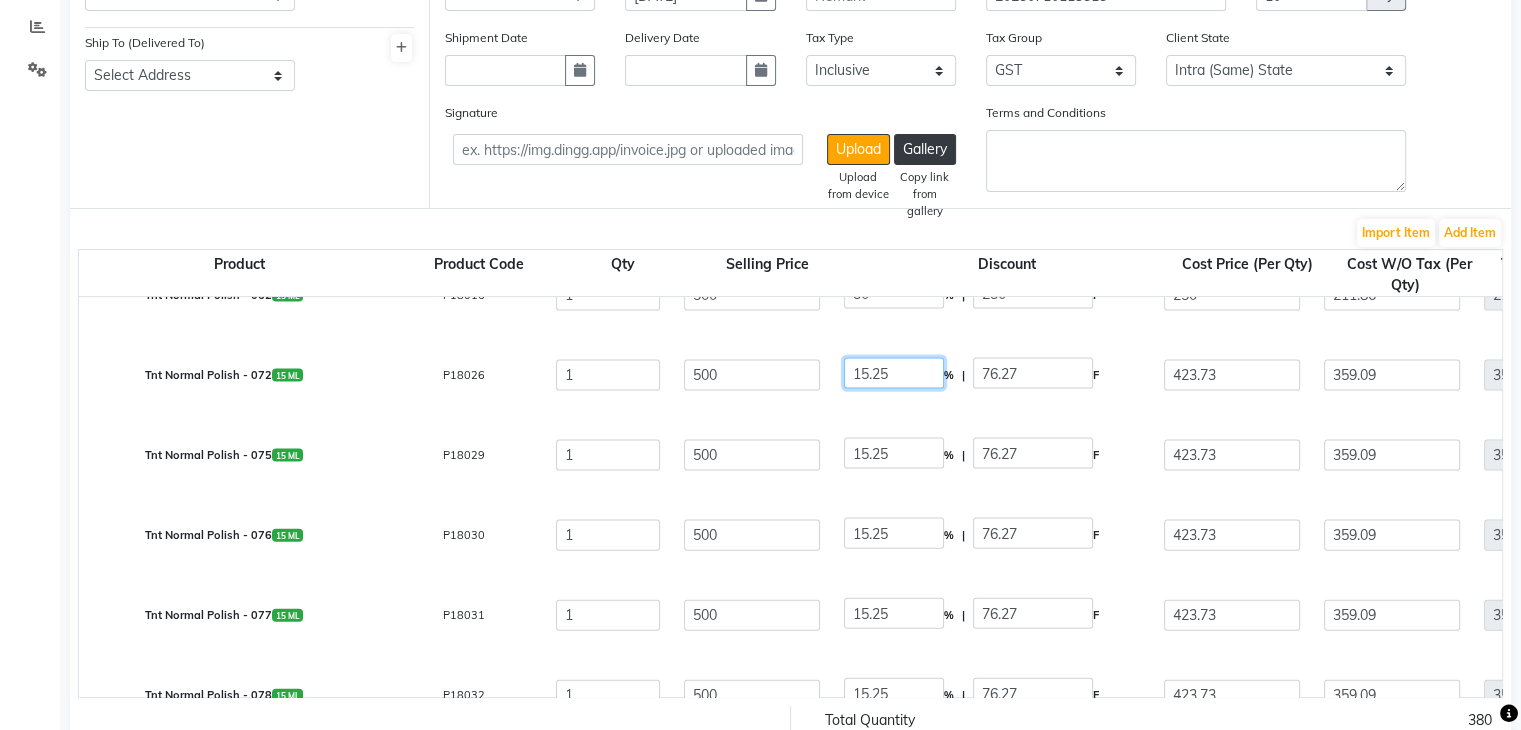 click on "15.25" 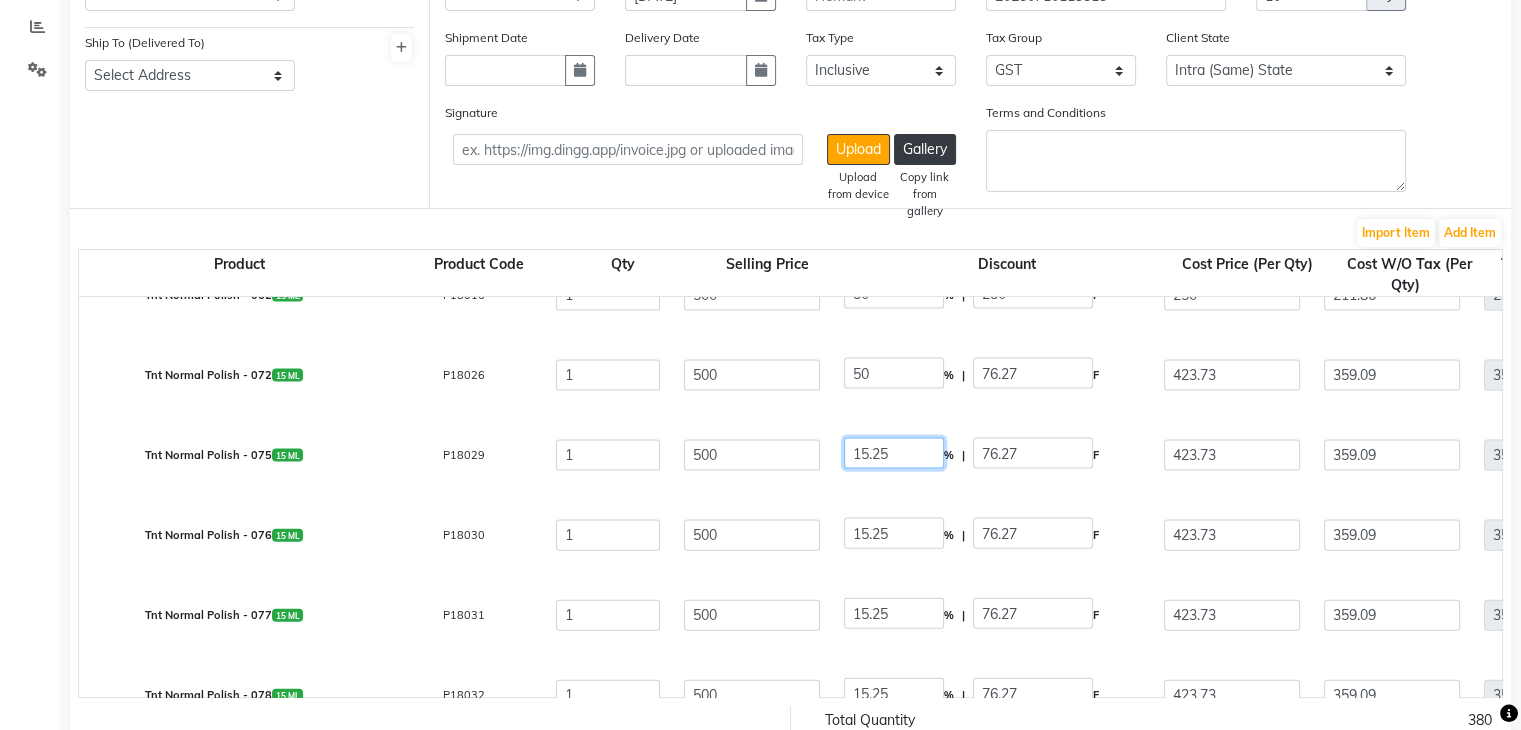 click on "15.25" 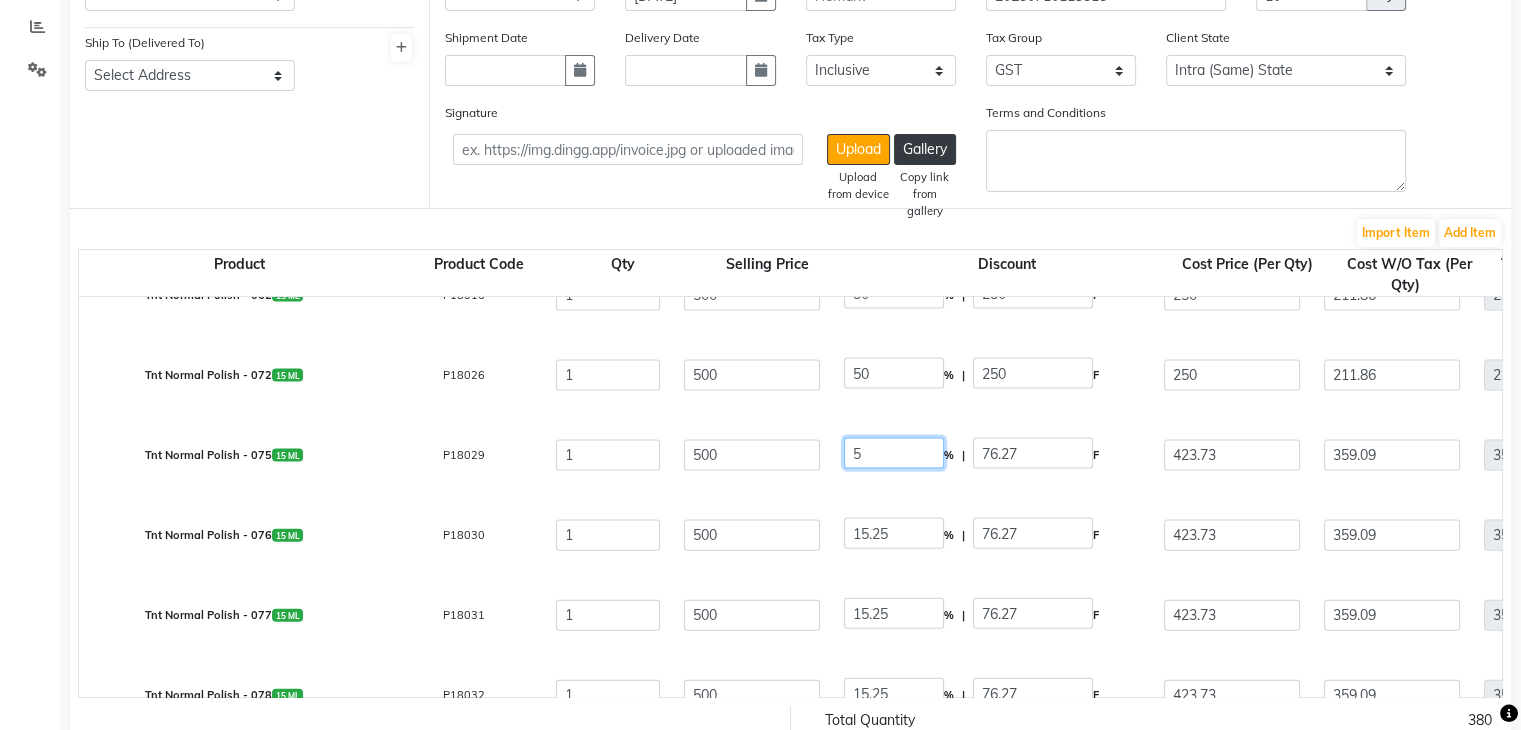 click on "5" 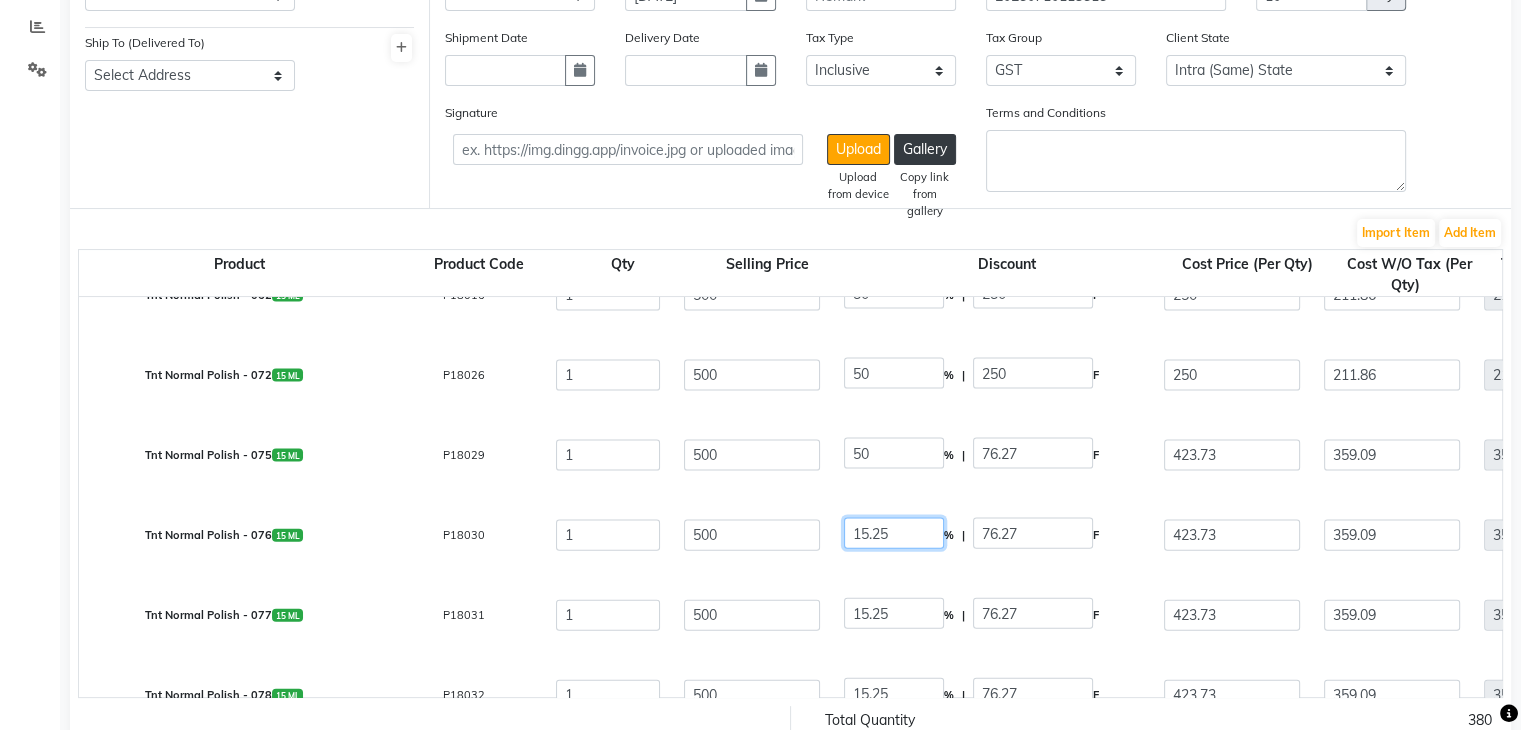 click on "15.25" 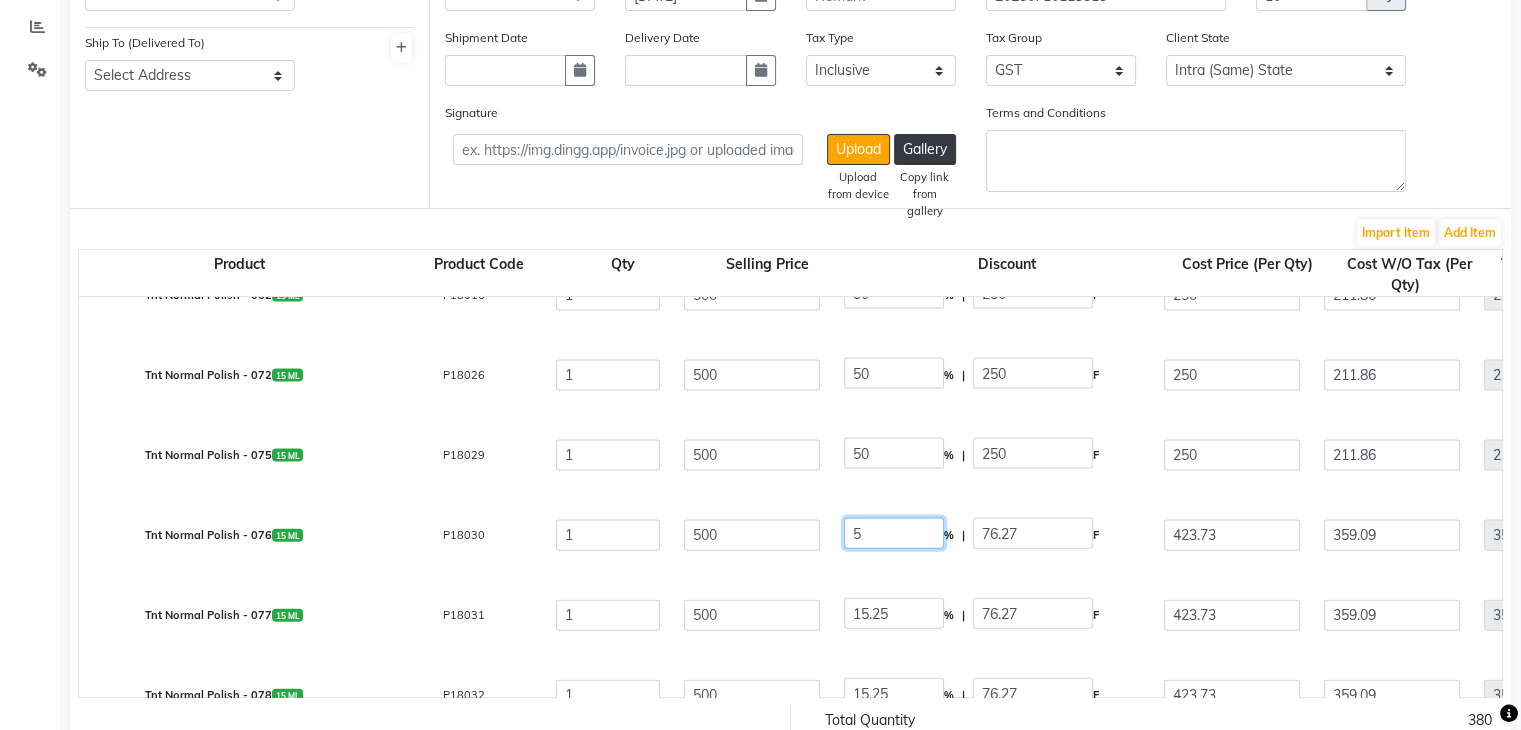 click on "5" 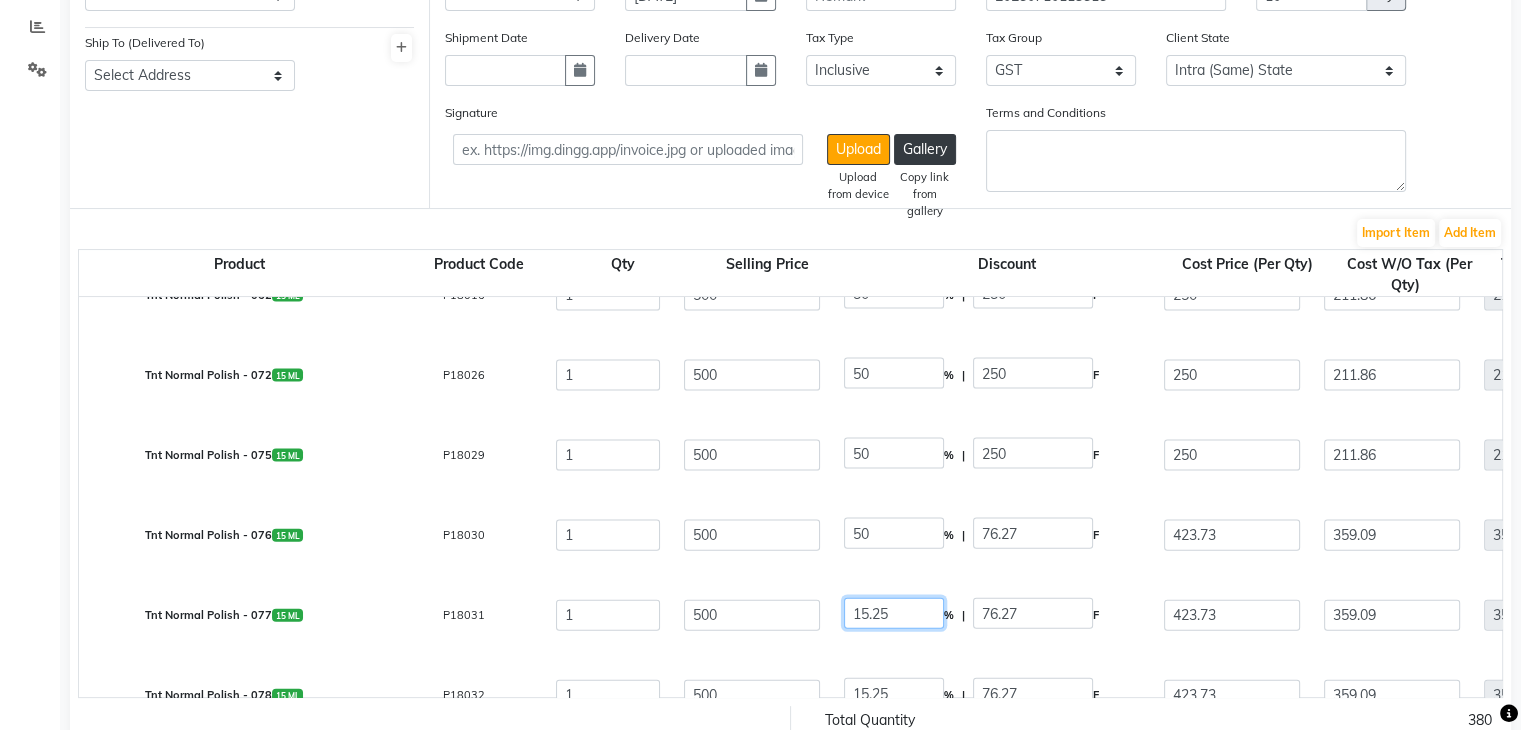 click on "15.25" 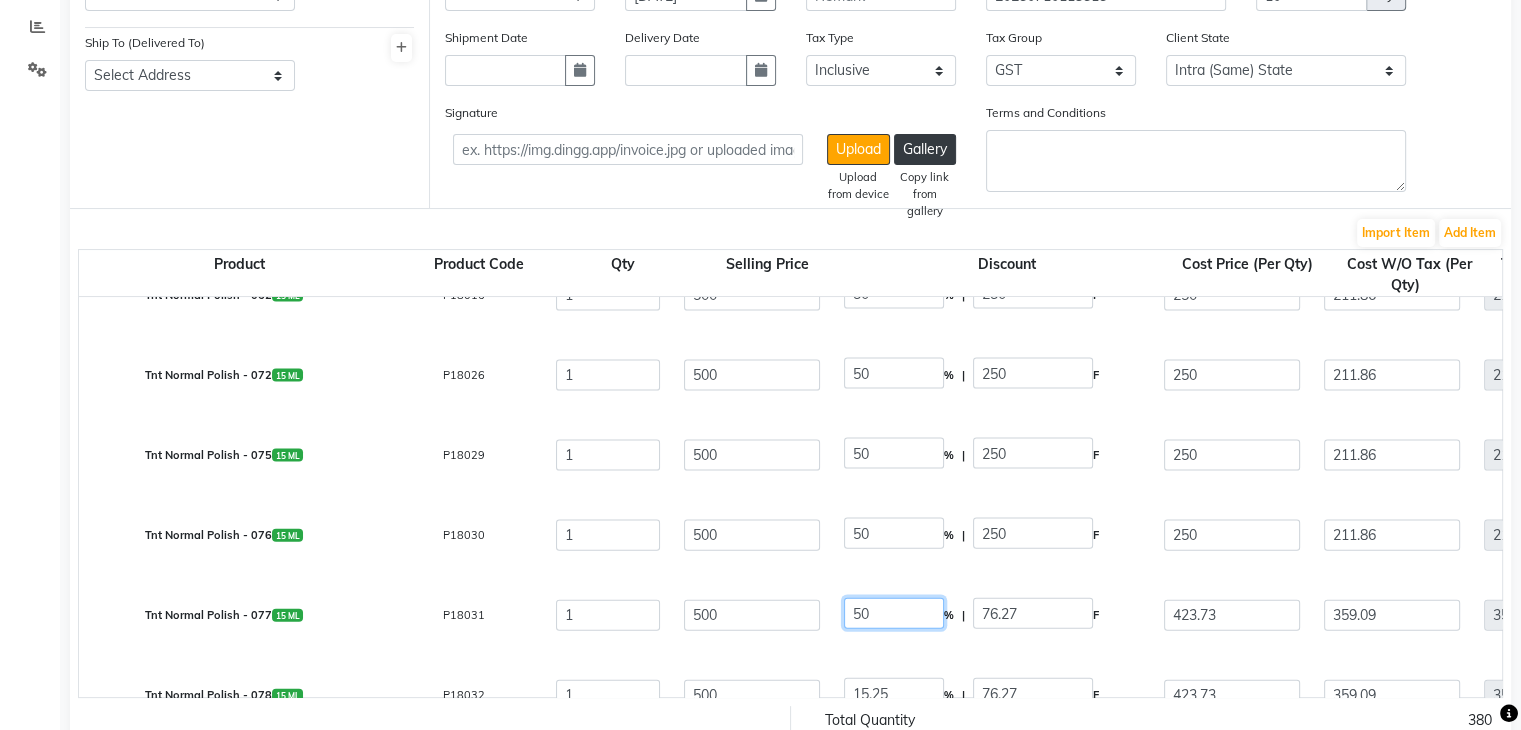 click on "50" 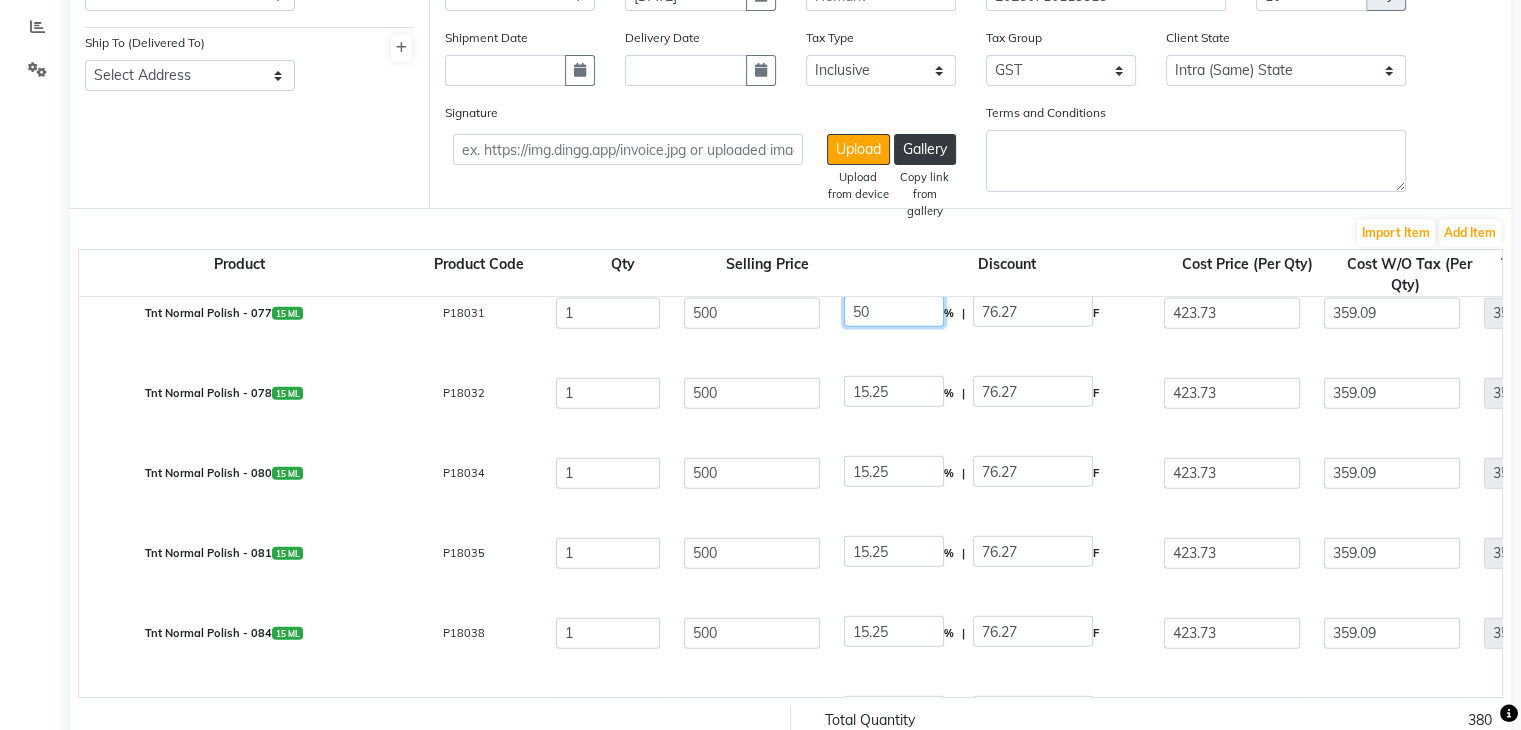 scroll, scrollTop: 4831, scrollLeft: 0, axis: vertical 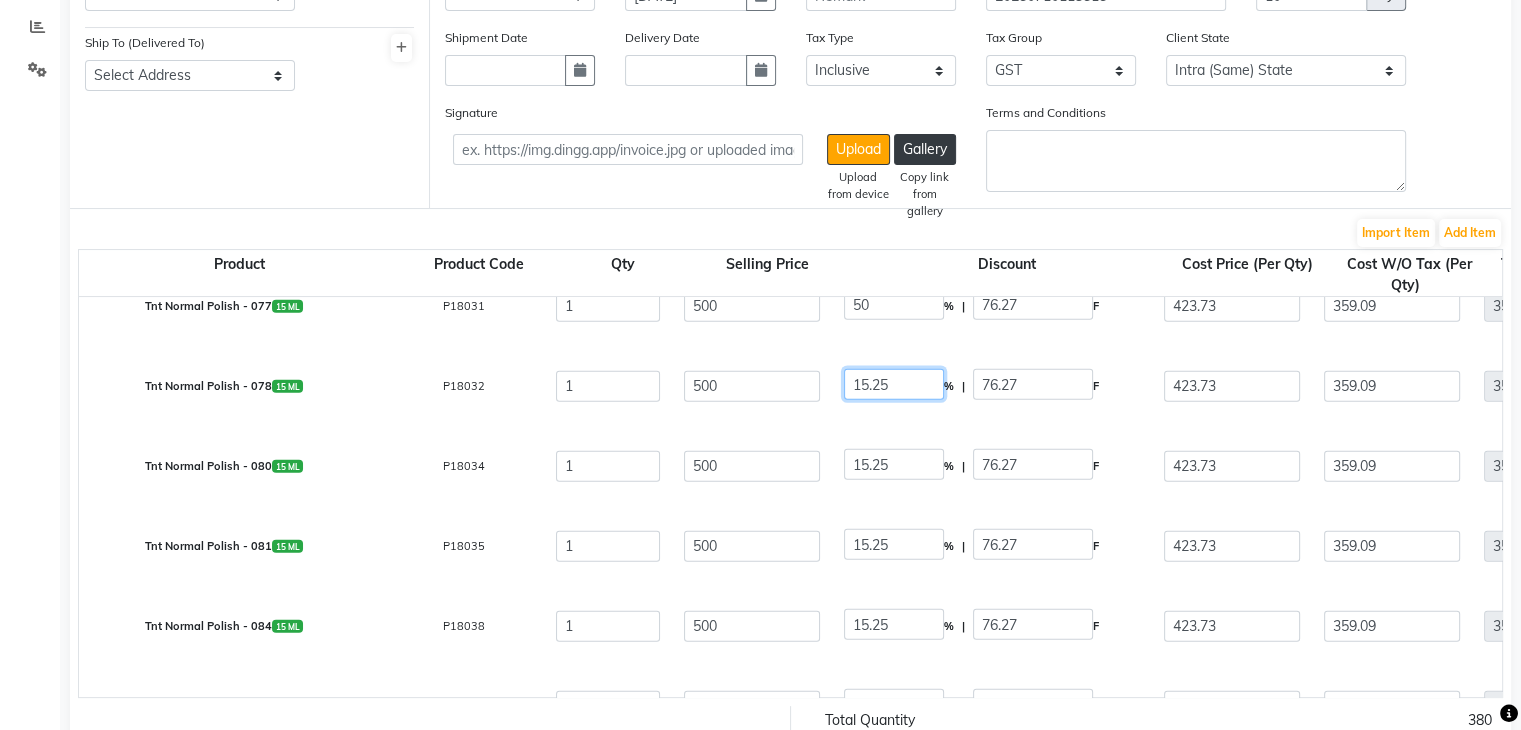 click on "15.25" 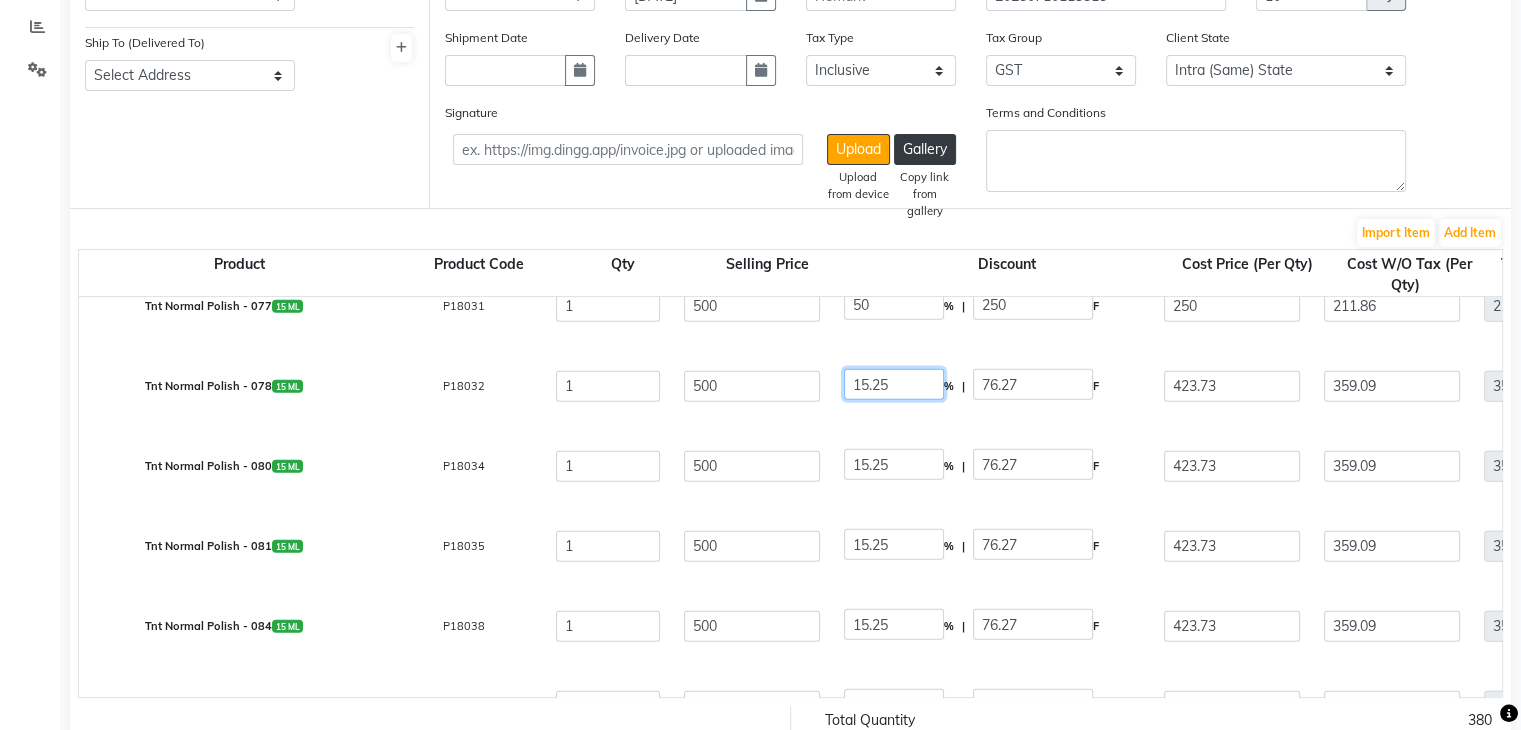 click on "15.25" 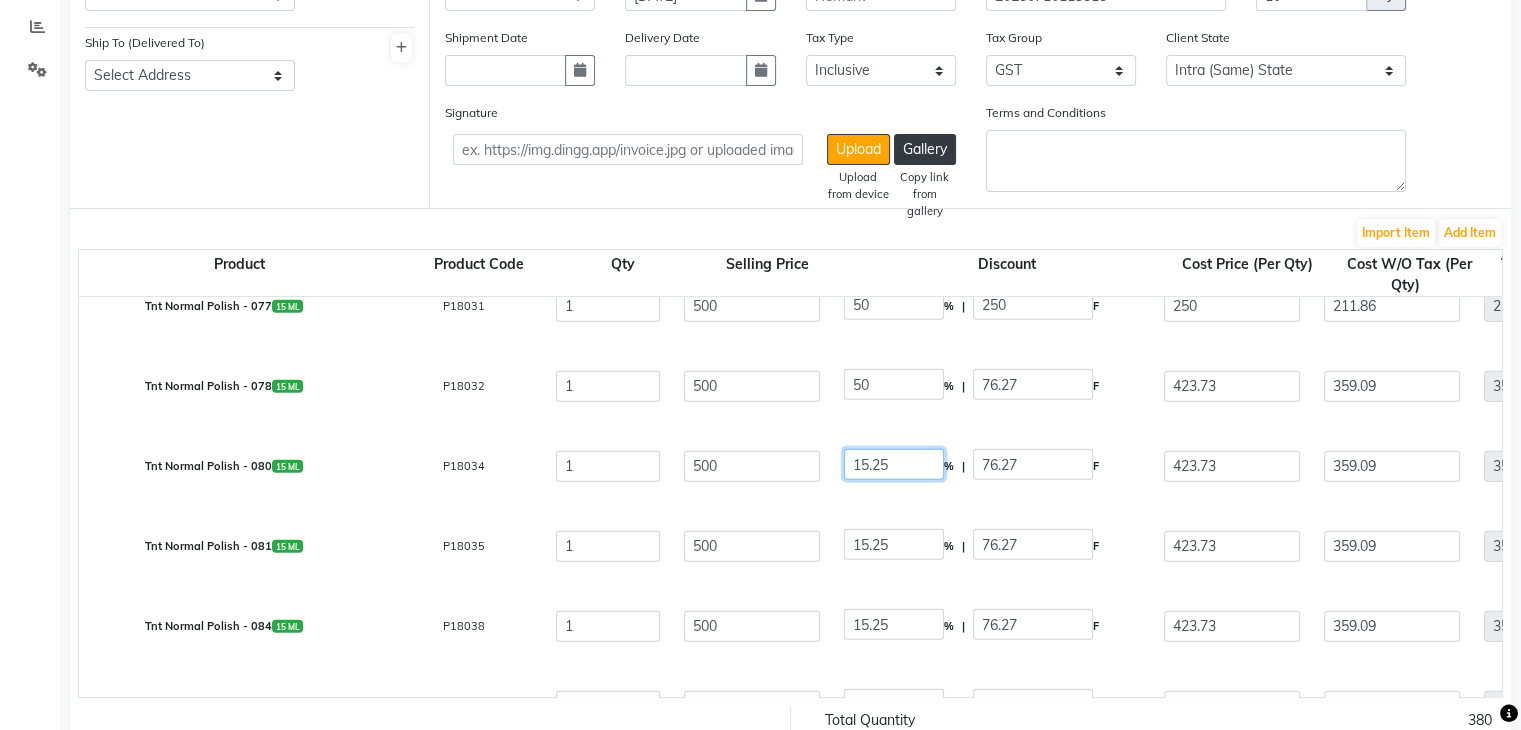 click on "15.25" 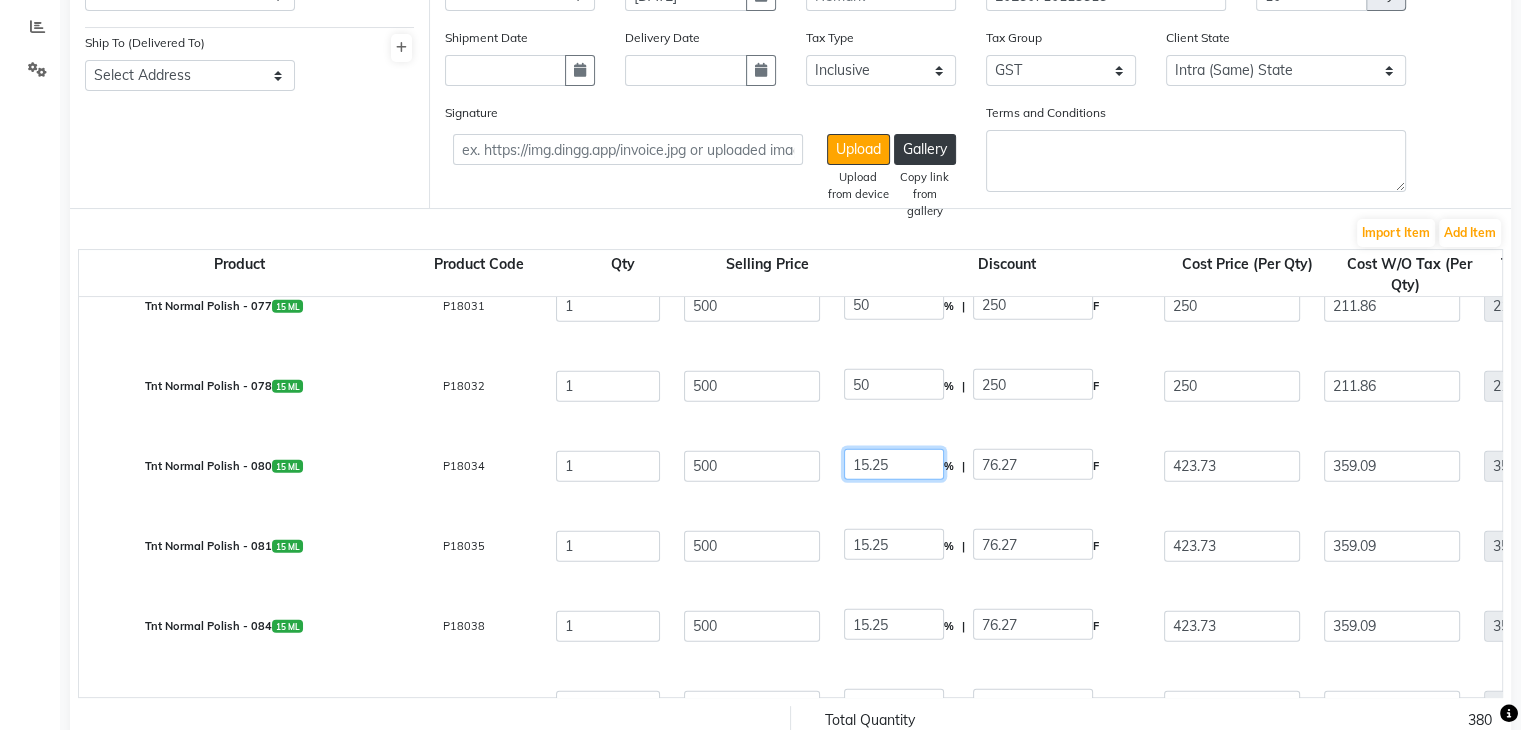 click on "15.25" 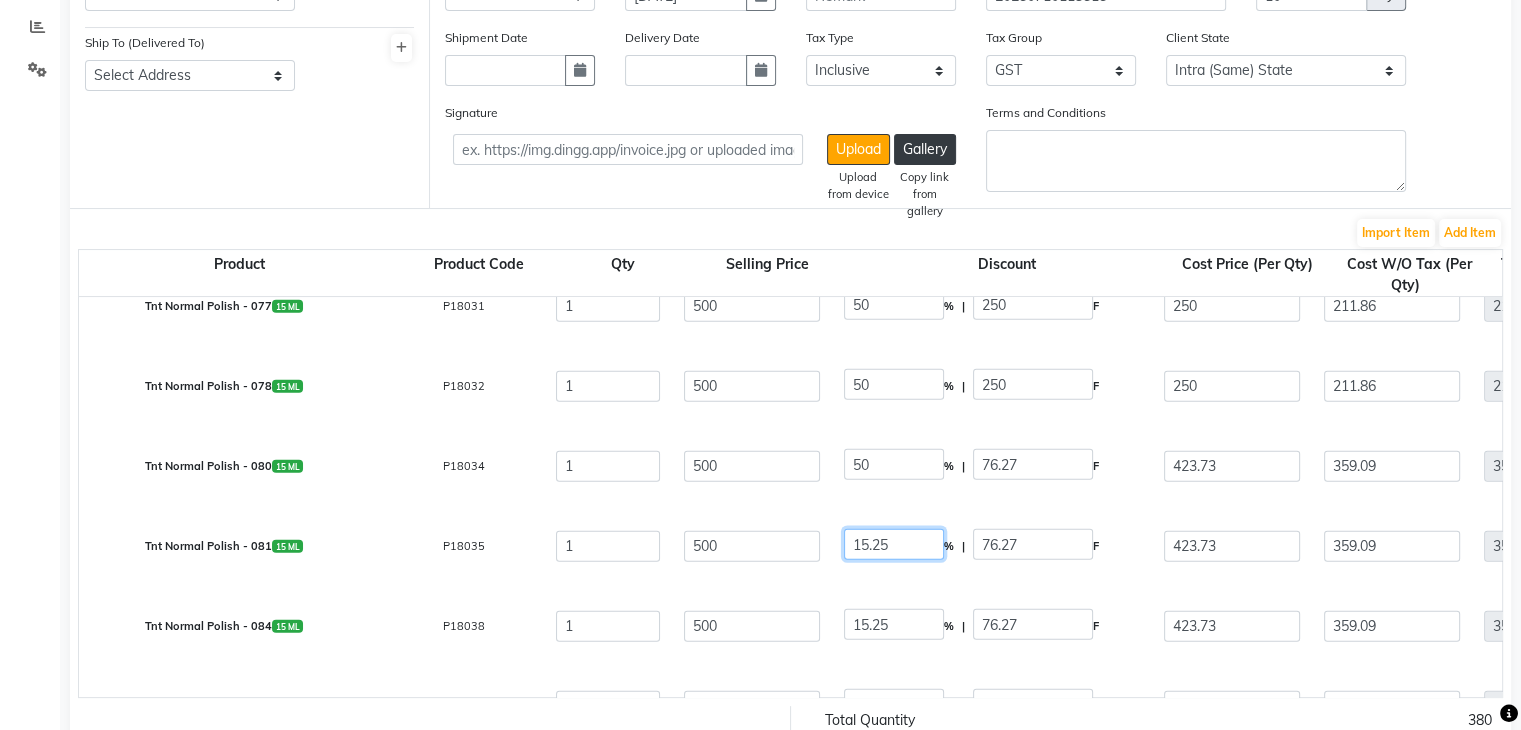 click on "15.25" 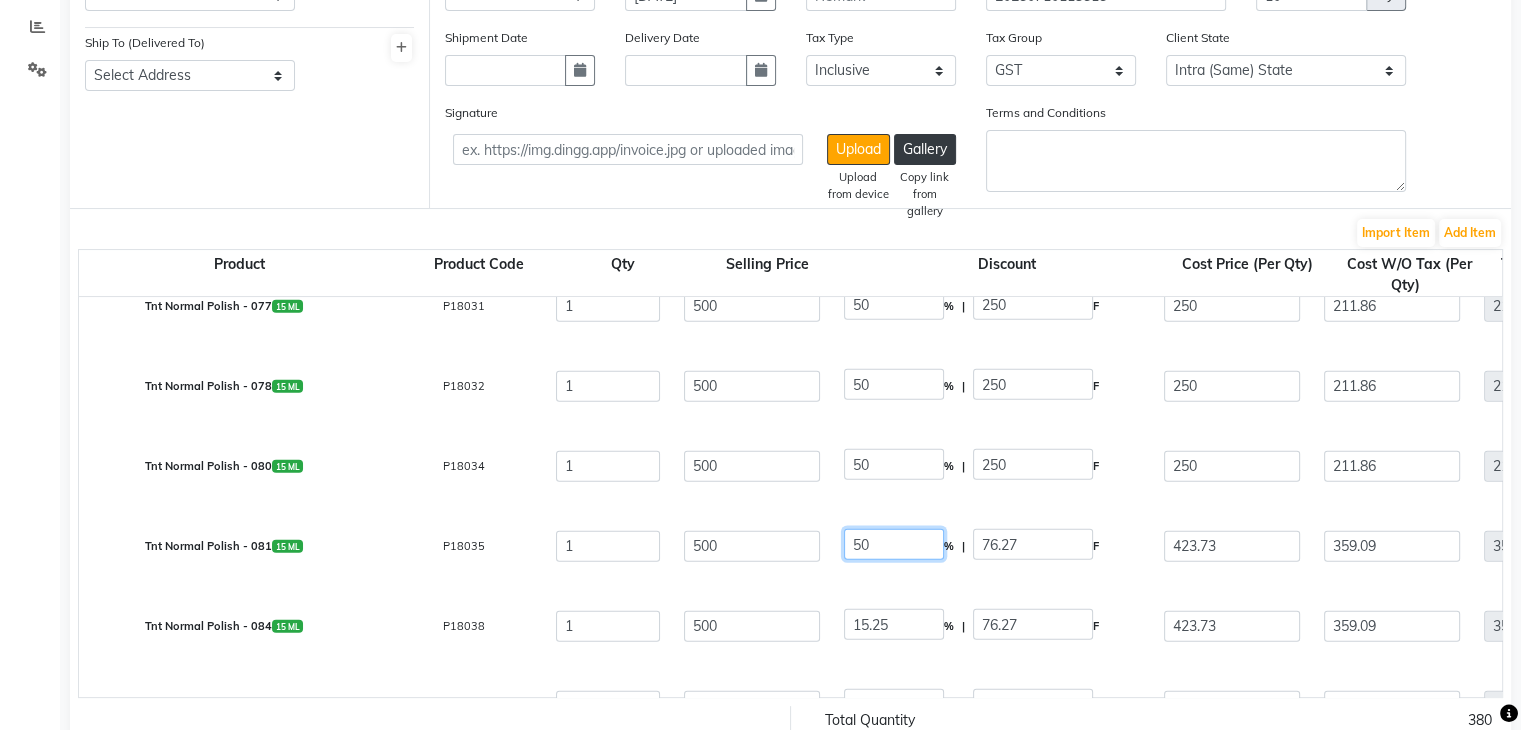 click on "50" 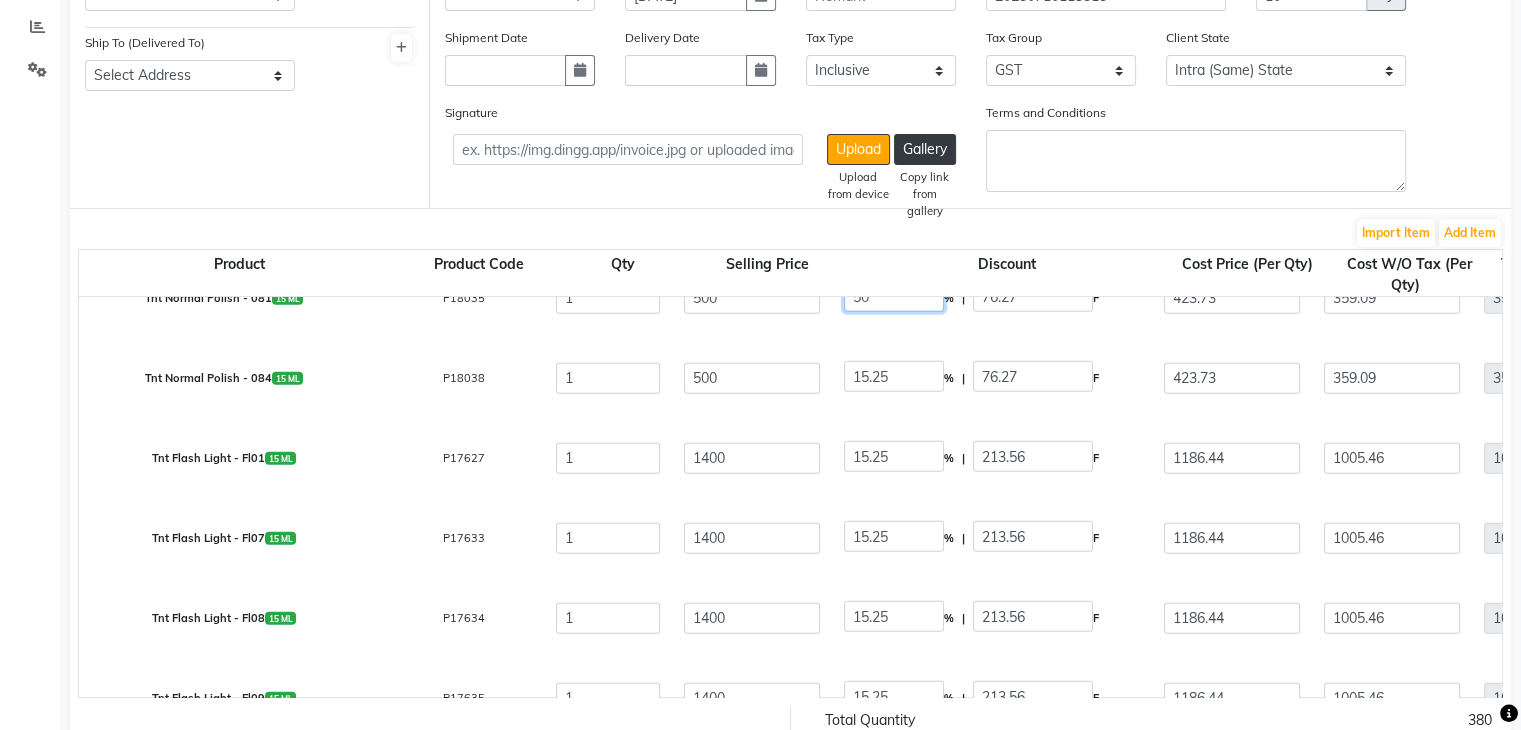 scroll, scrollTop: 5083, scrollLeft: 0, axis: vertical 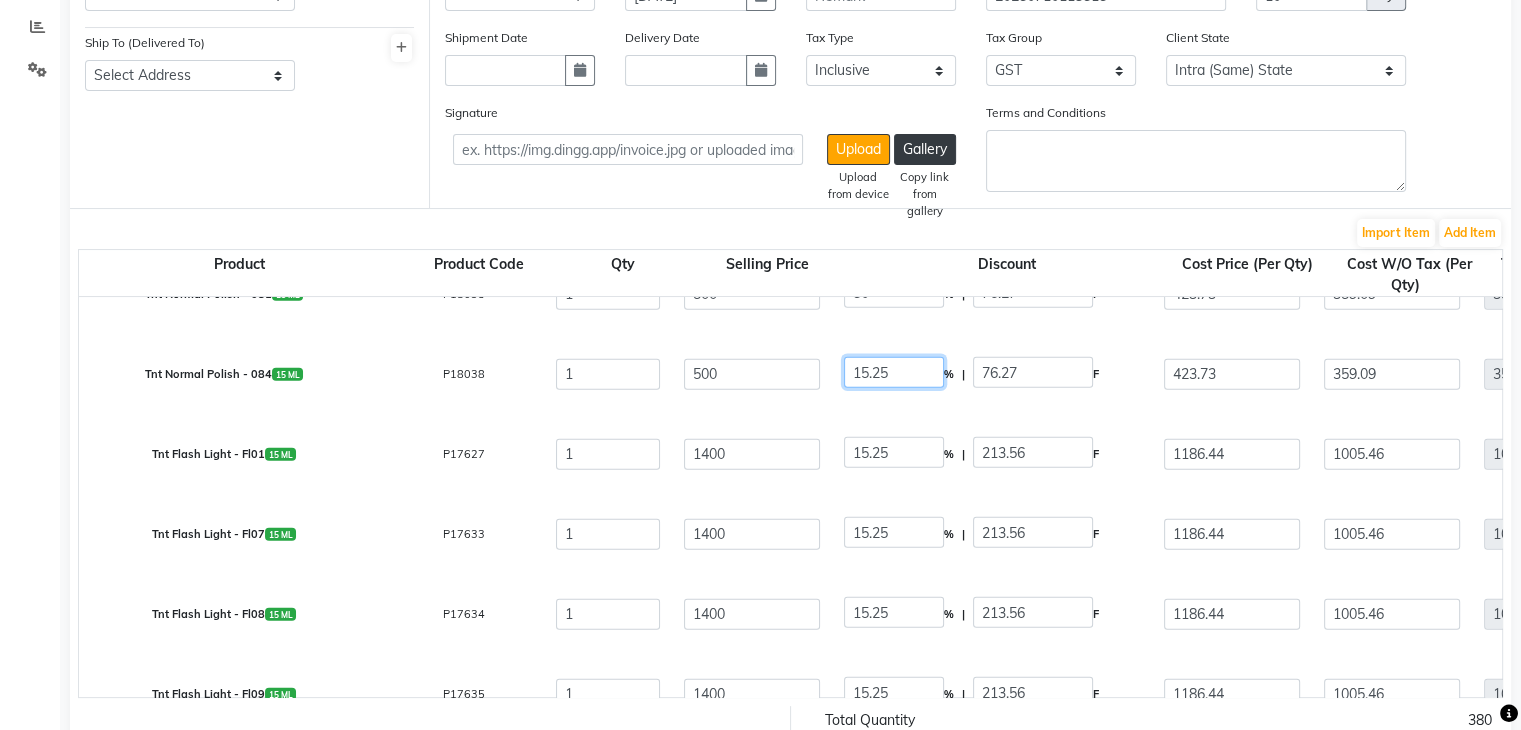 click on "15.25" 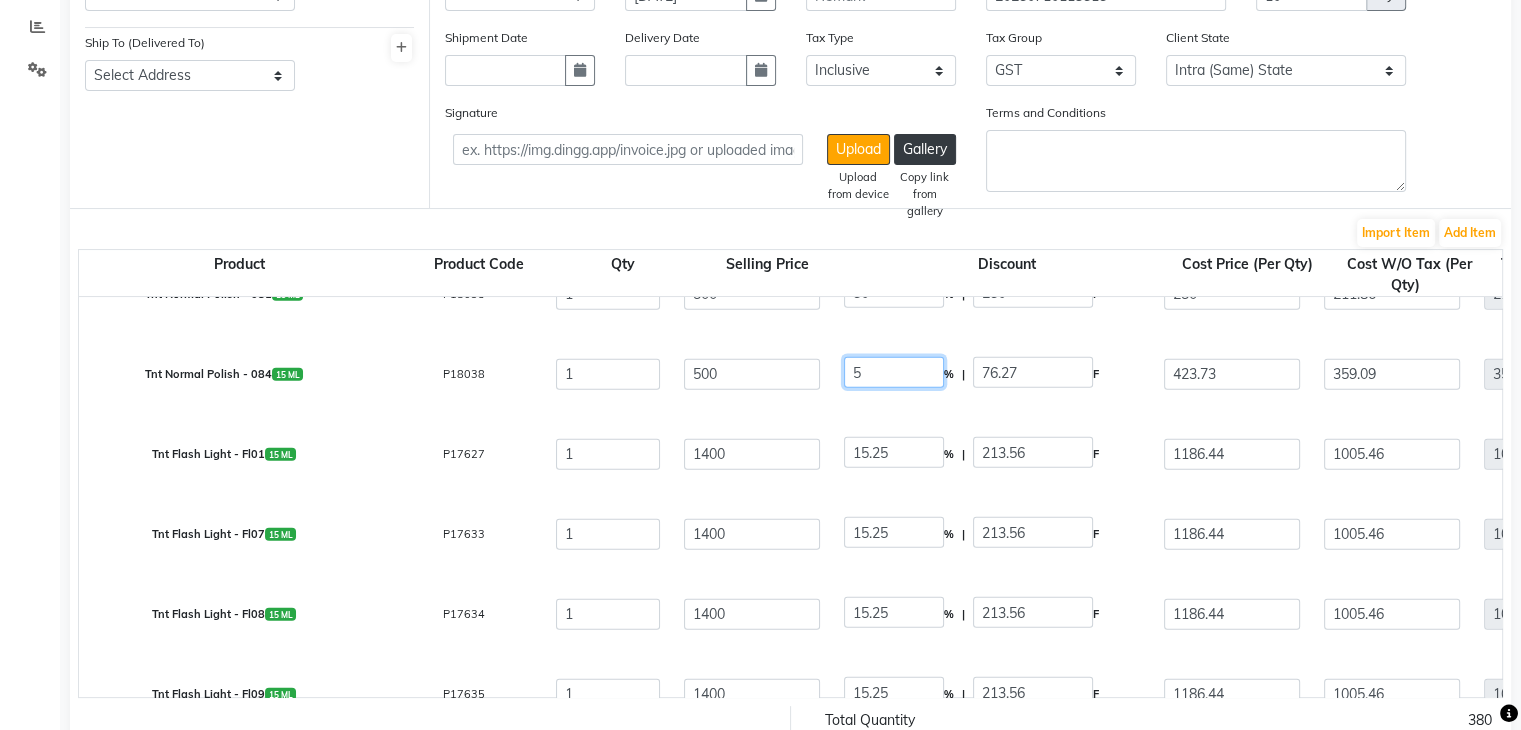 click on "5" 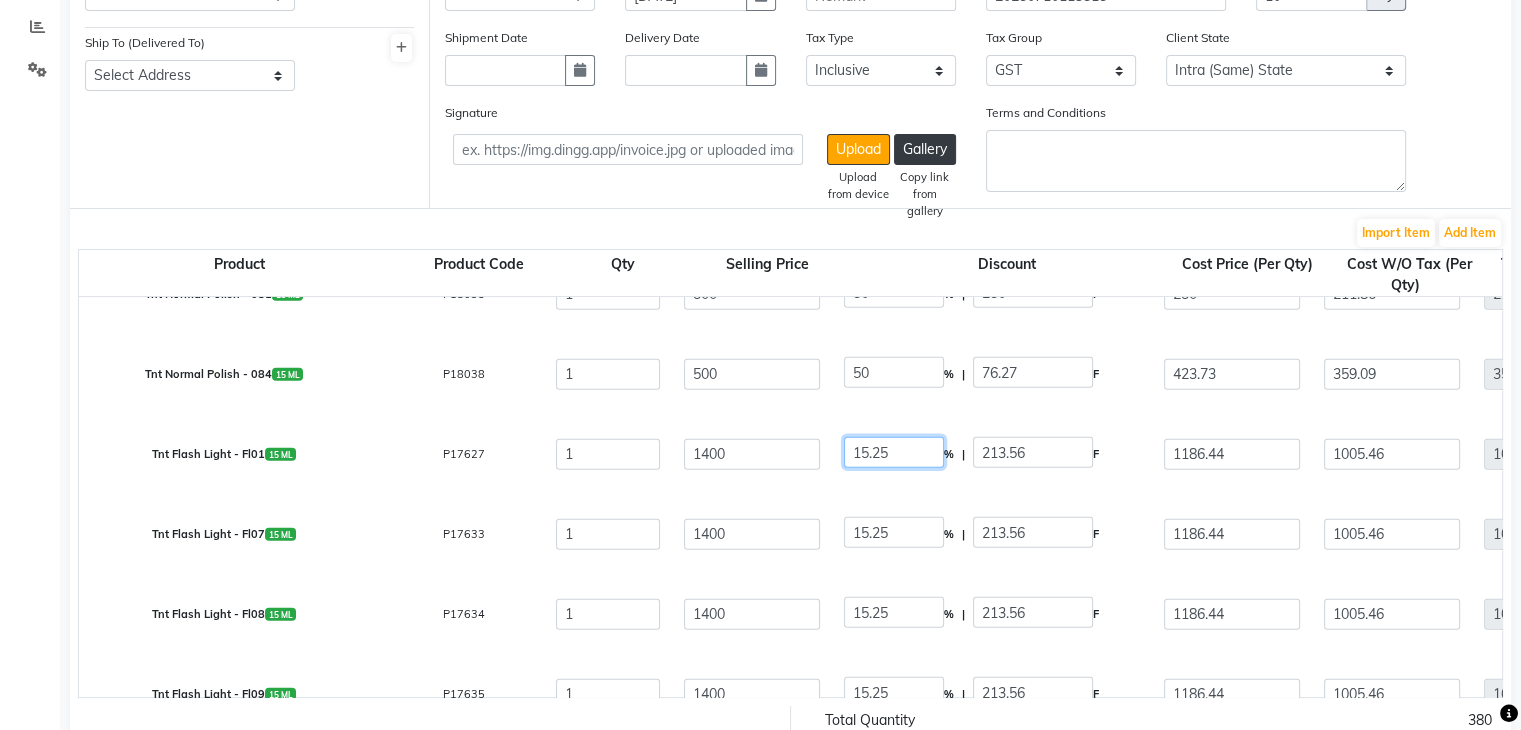 click on "15.25" 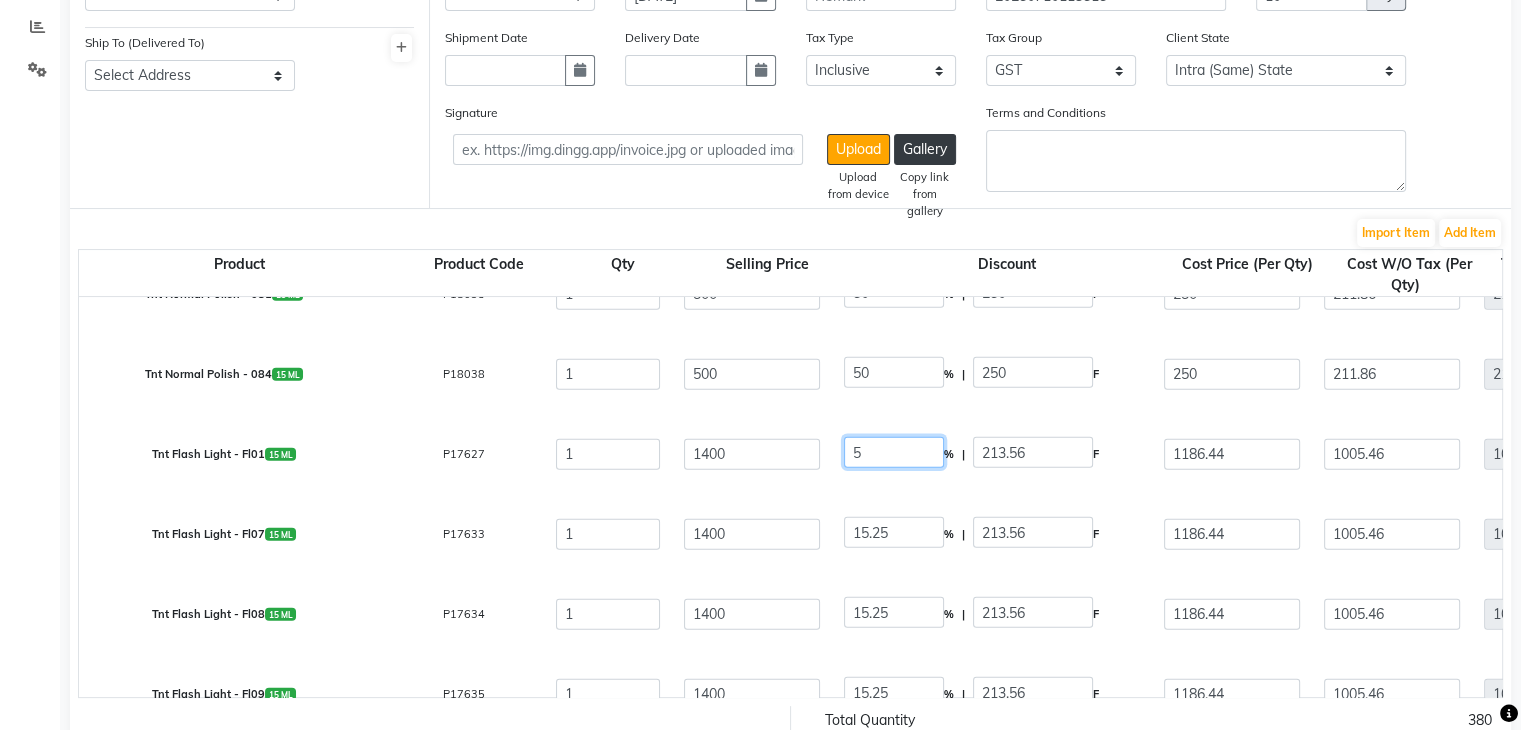 click on "5" 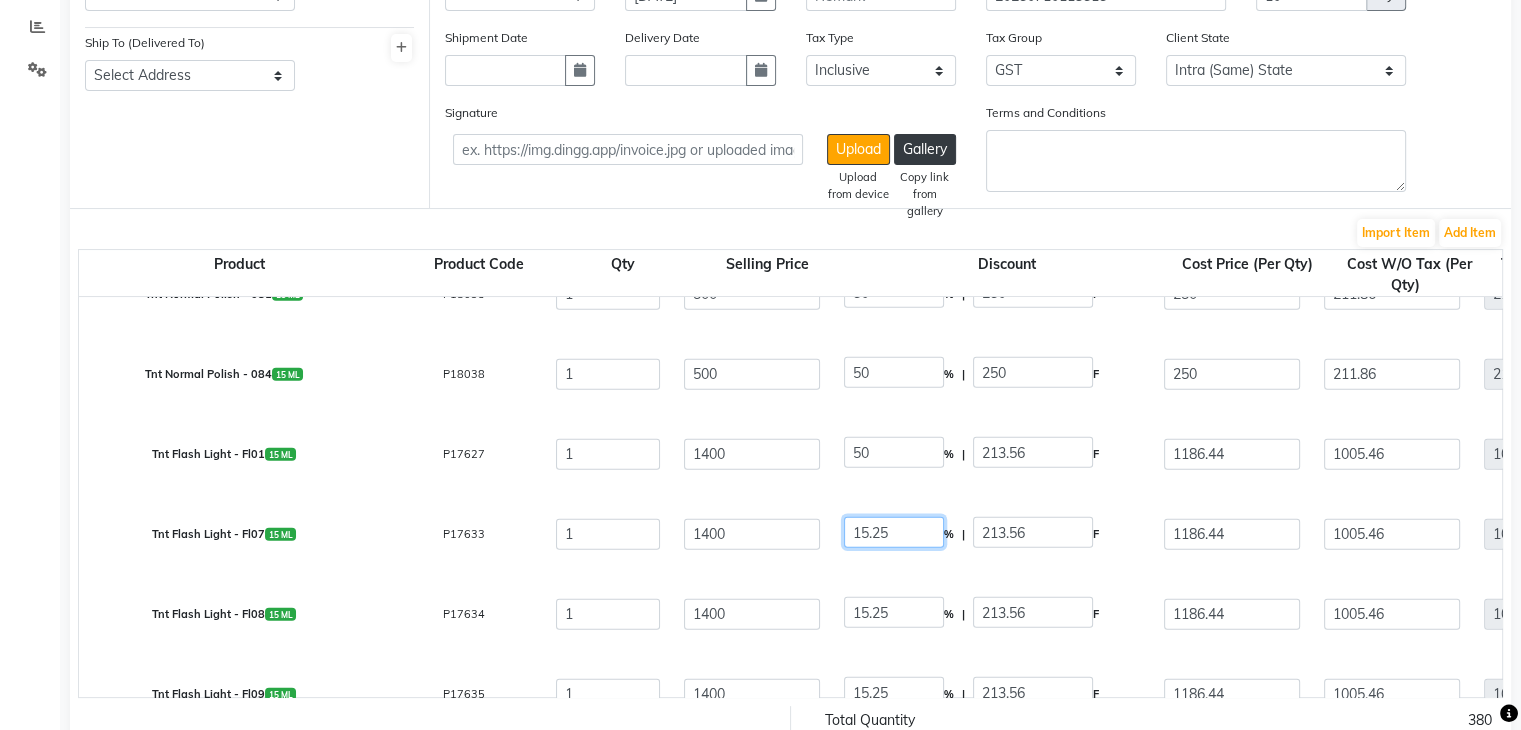 click on "15.25" 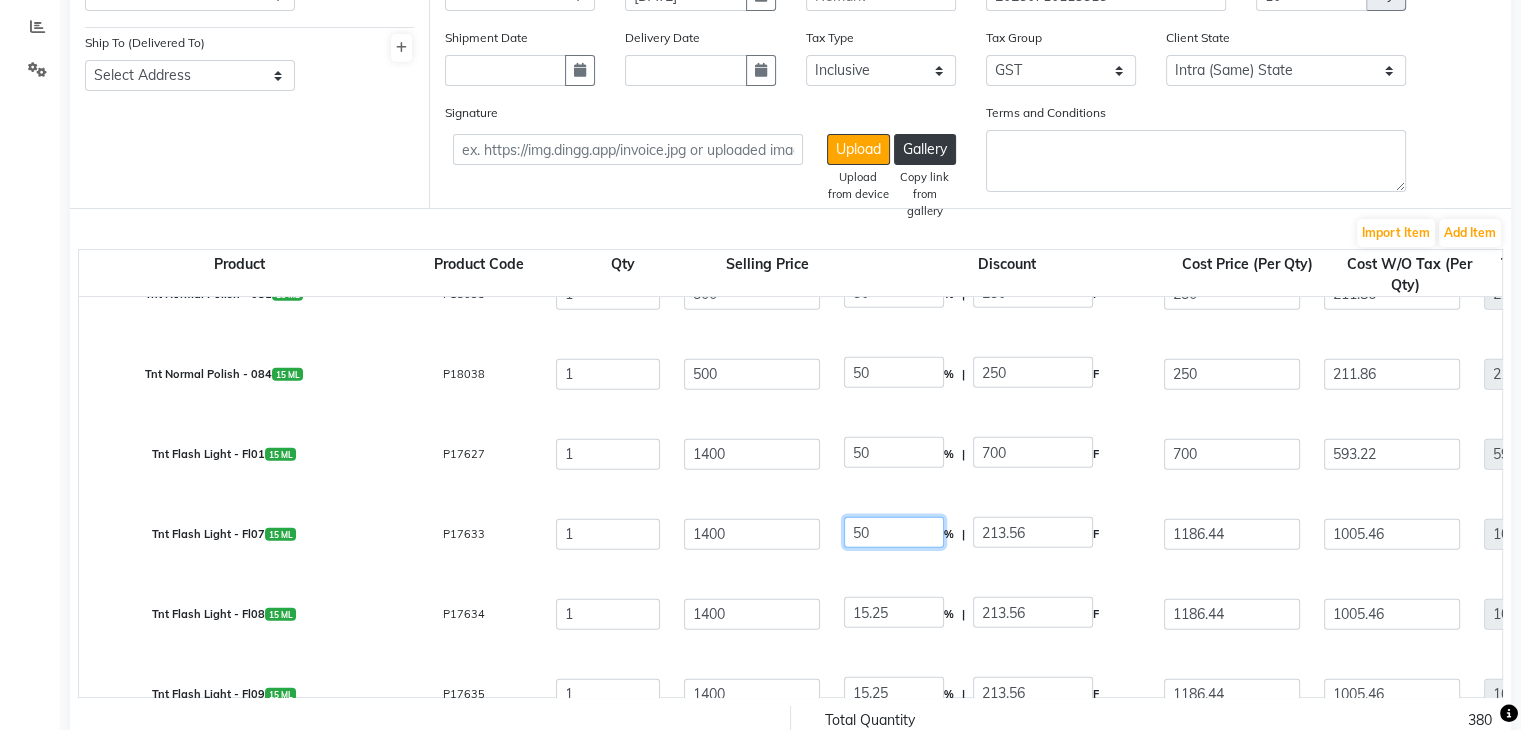click on "50" 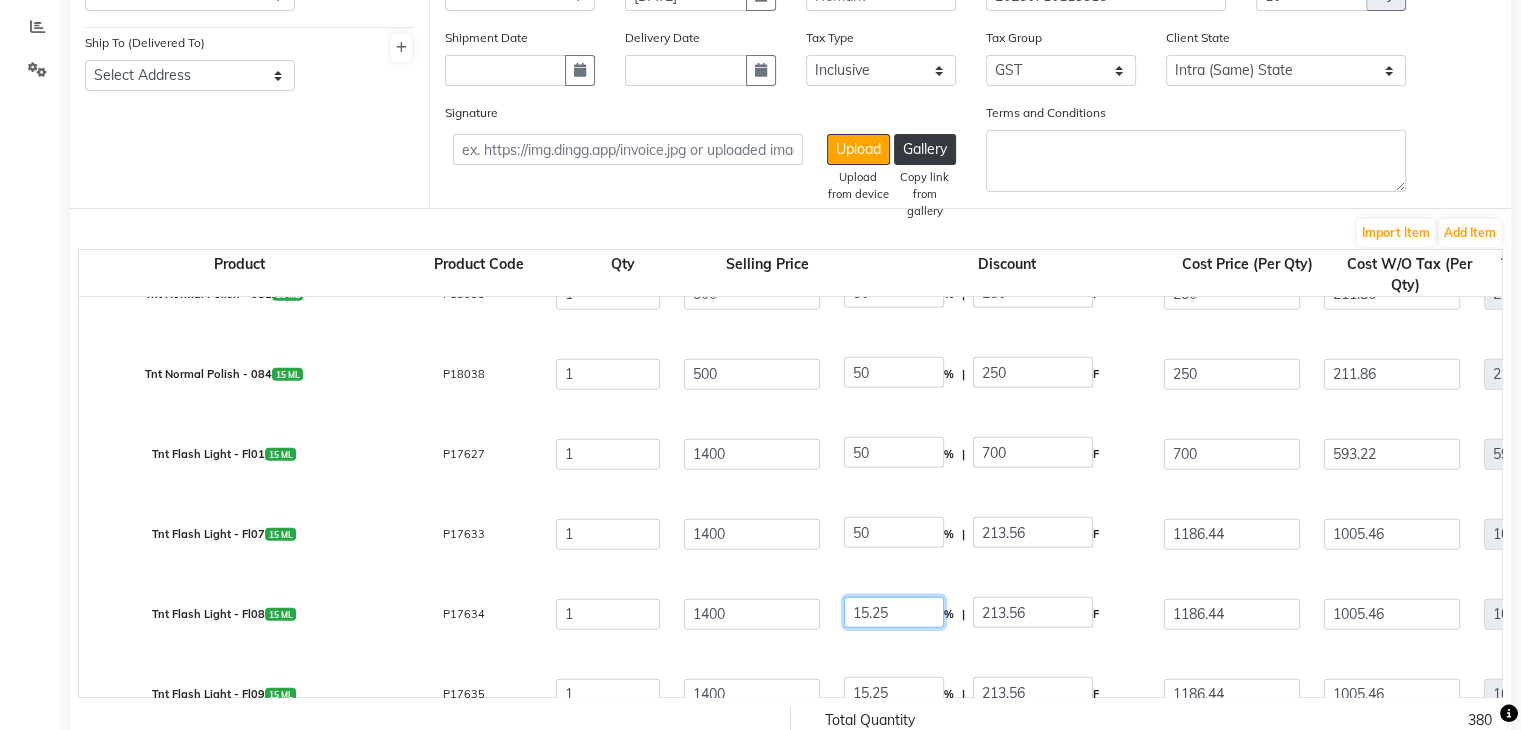 click on "15.25" 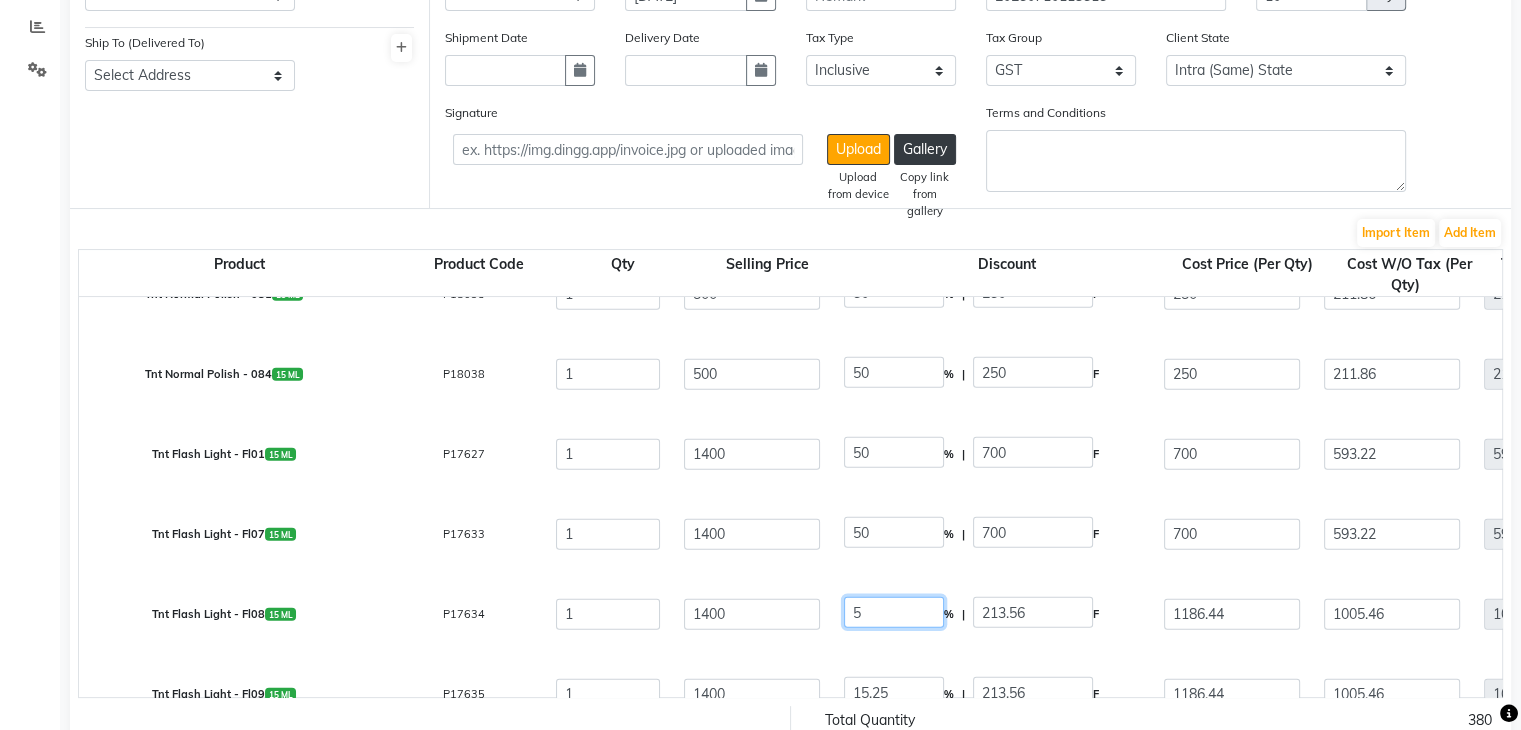 click on "5" 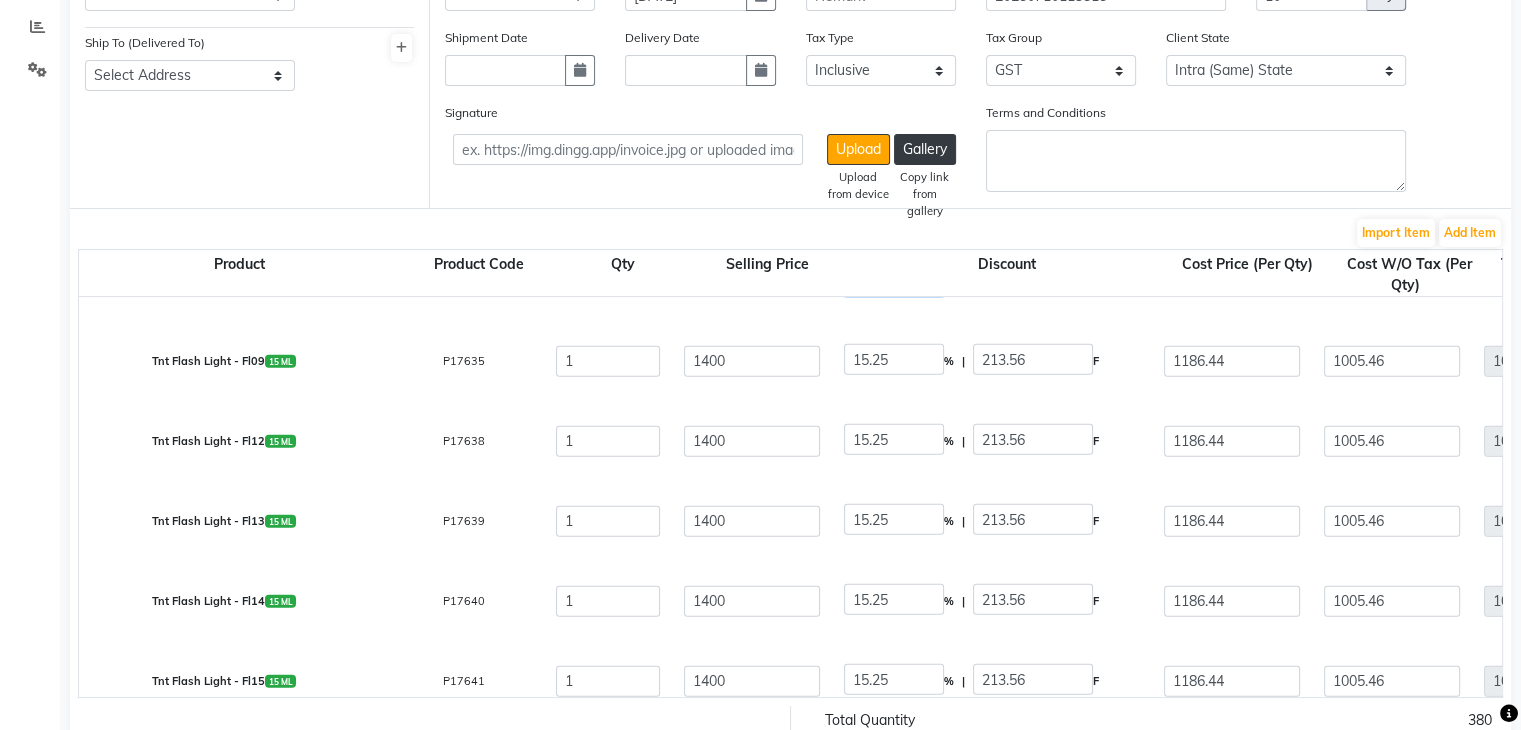 scroll, scrollTop: 5418, scrollLeft: 0, axis: vertical 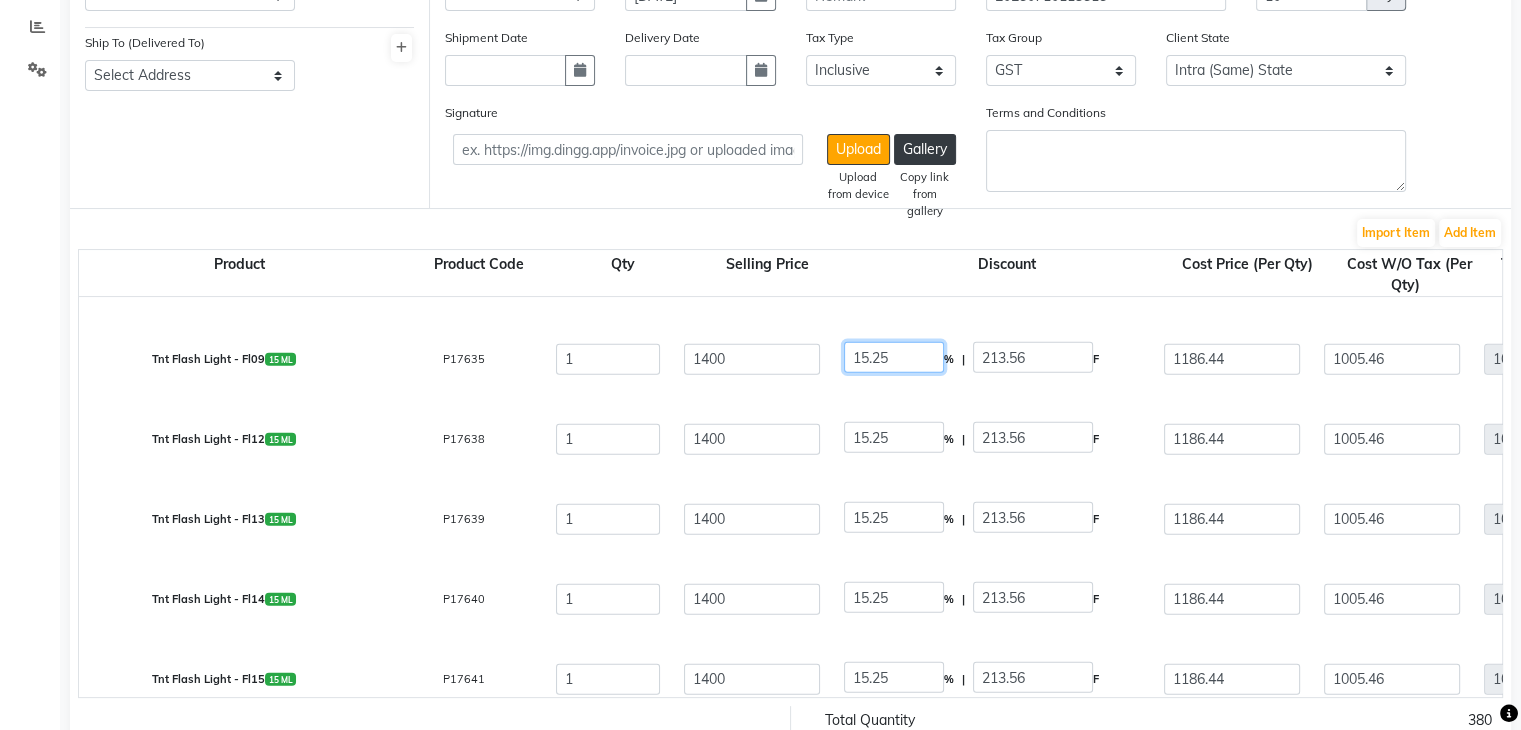 click on "15.25" 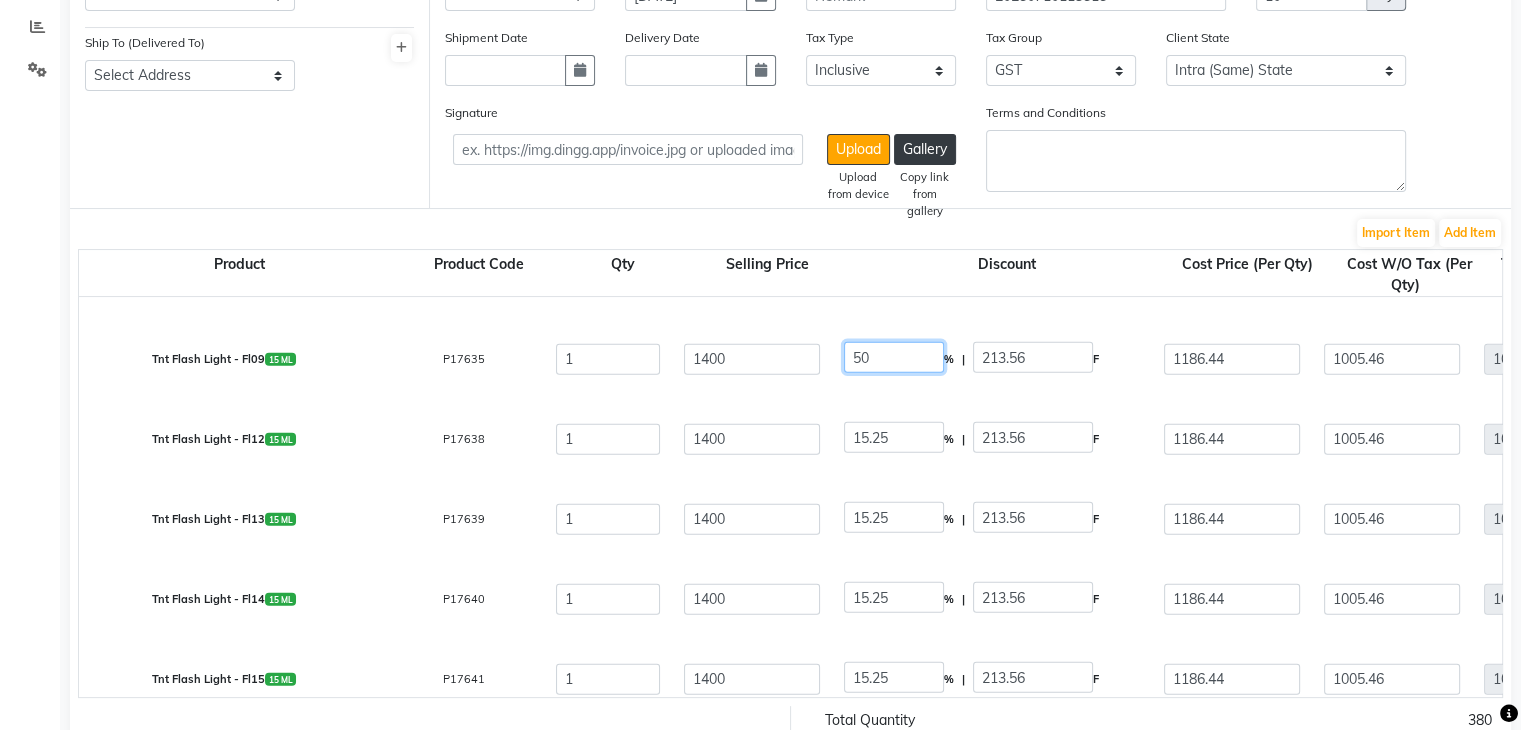 click on "50" 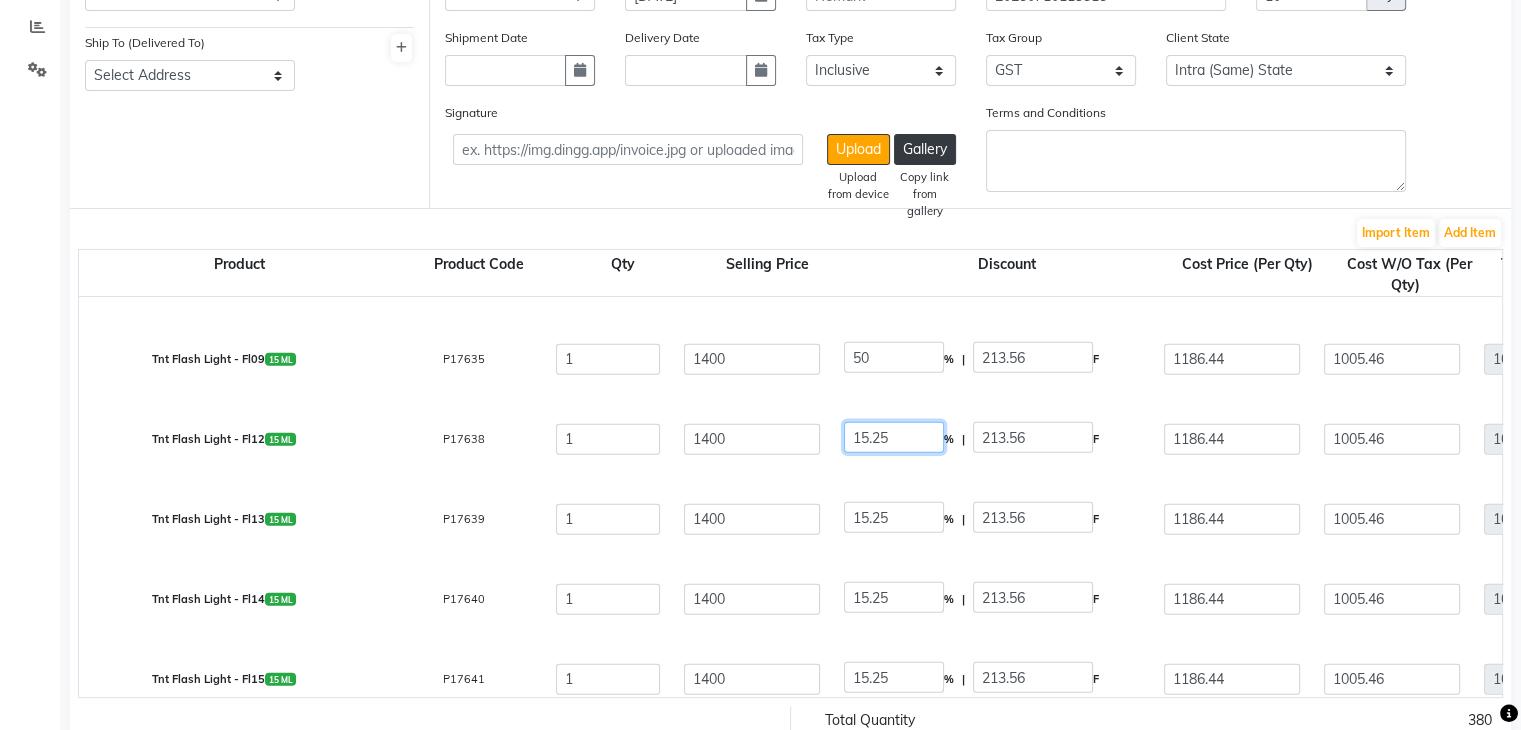 click on "15.25" 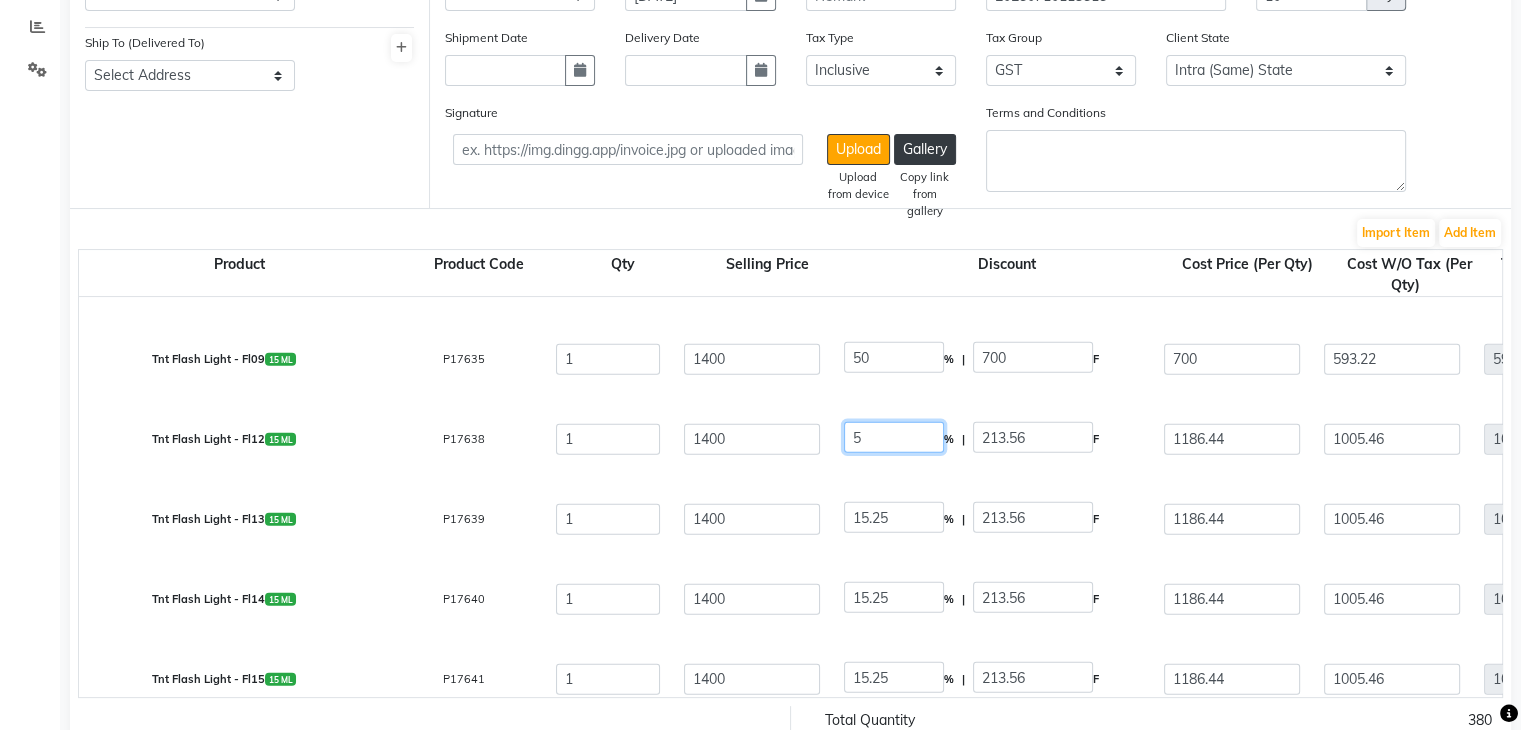 click on "5" 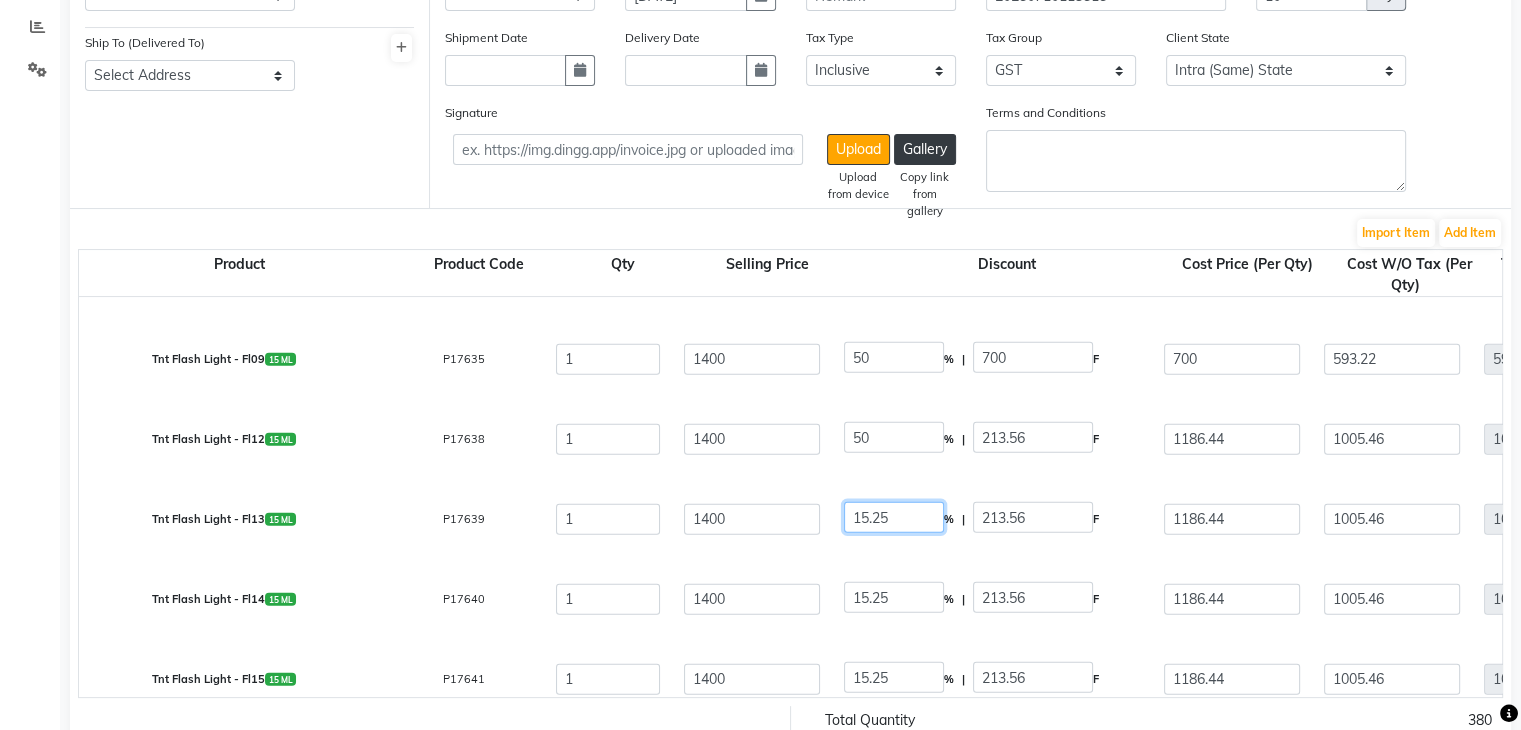 click on "15.25" 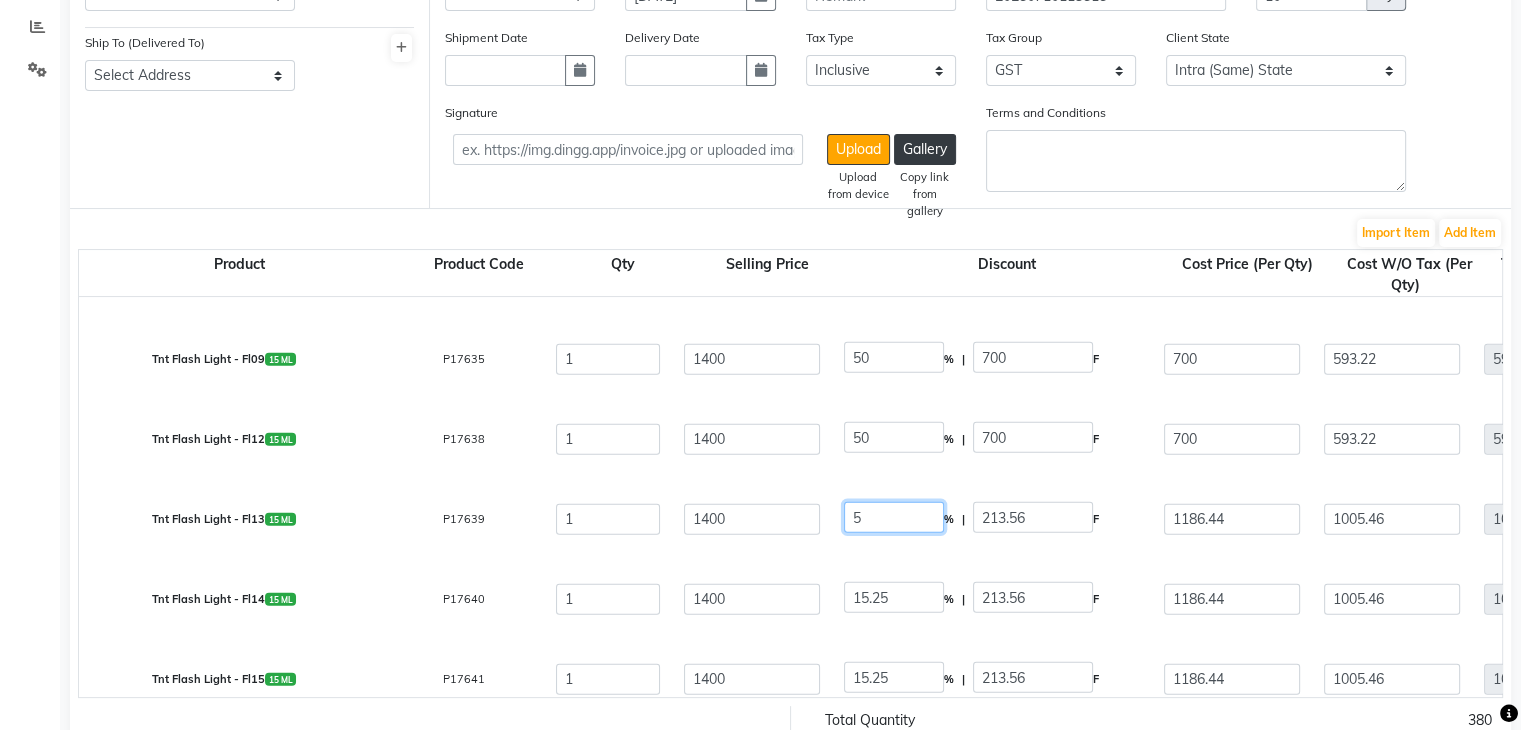 click on "5" 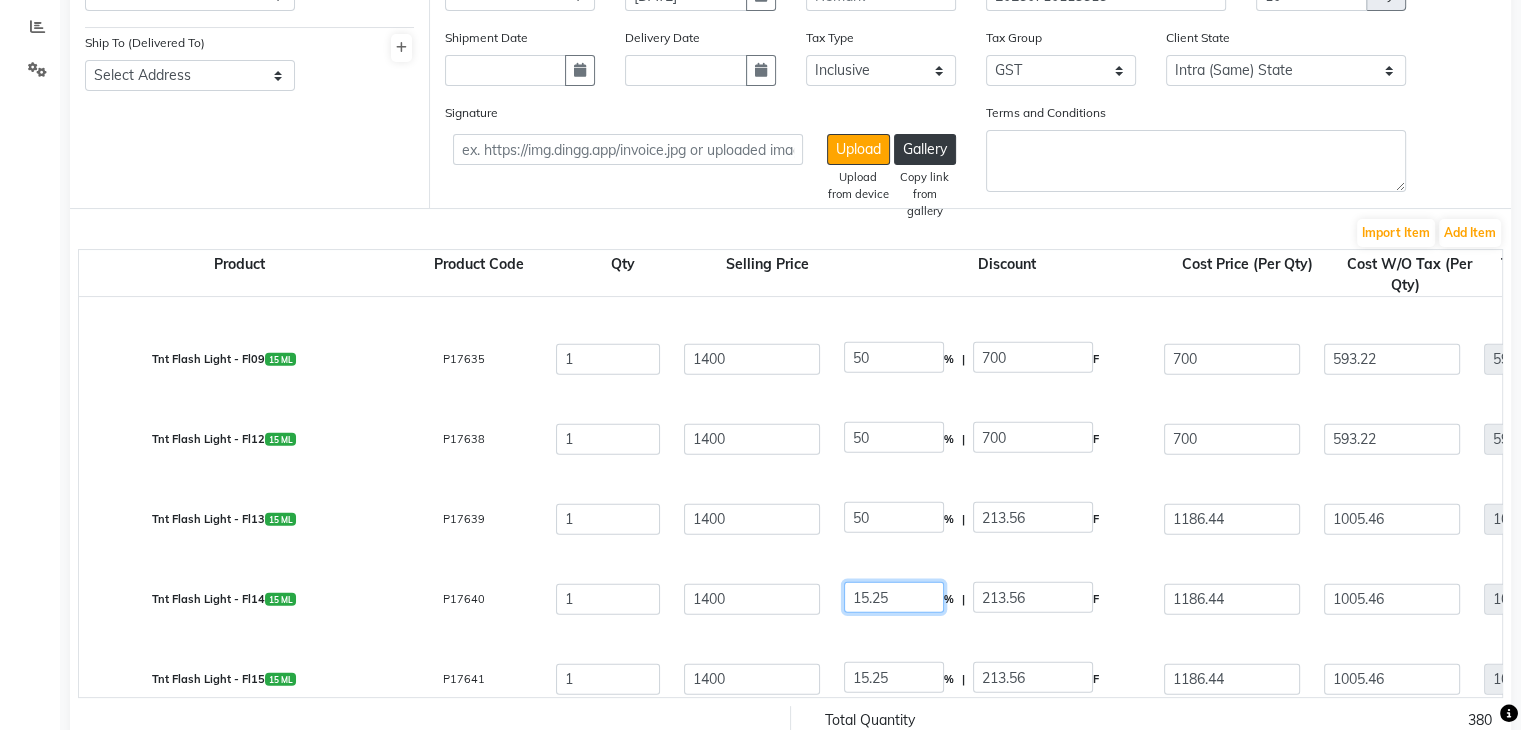 click on "15.25" 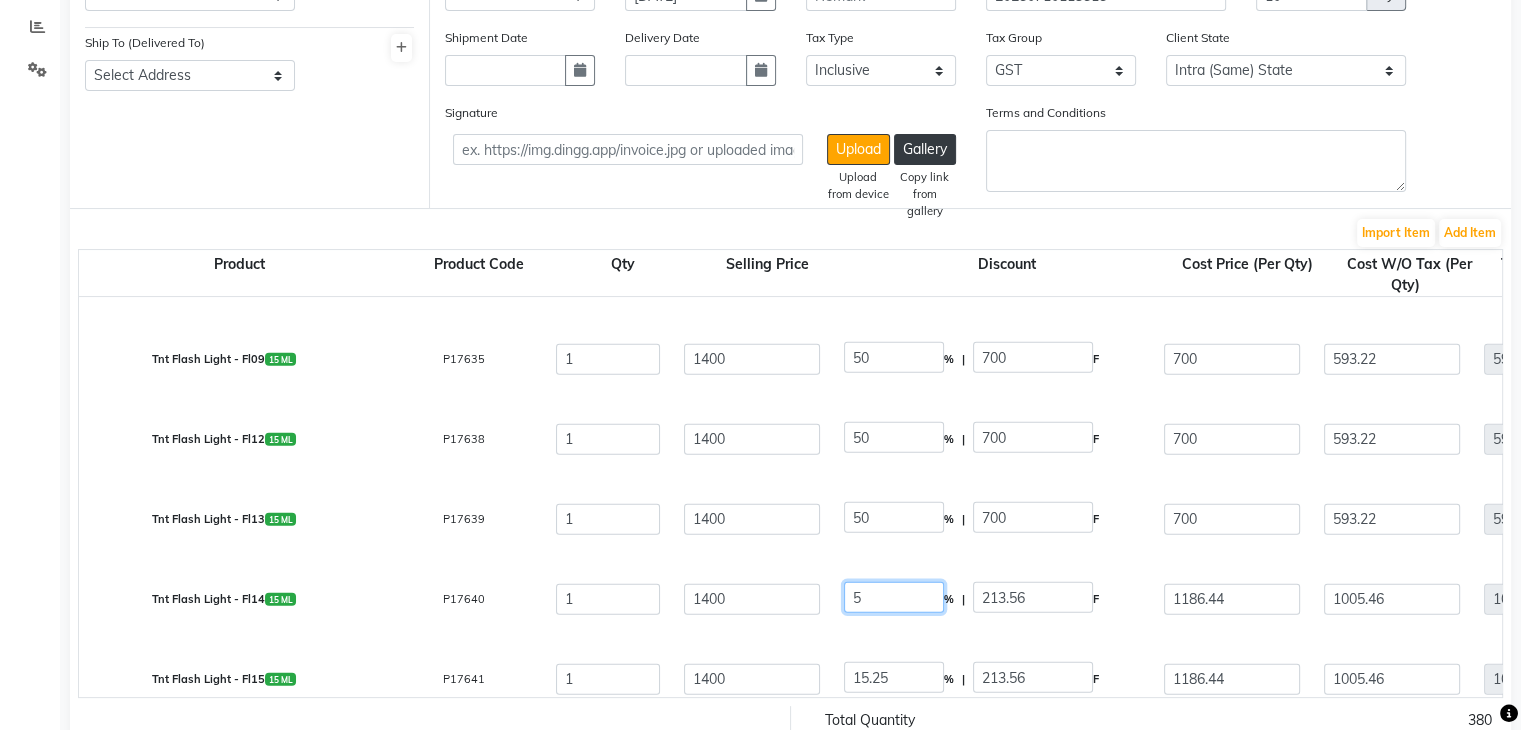 click on "5" 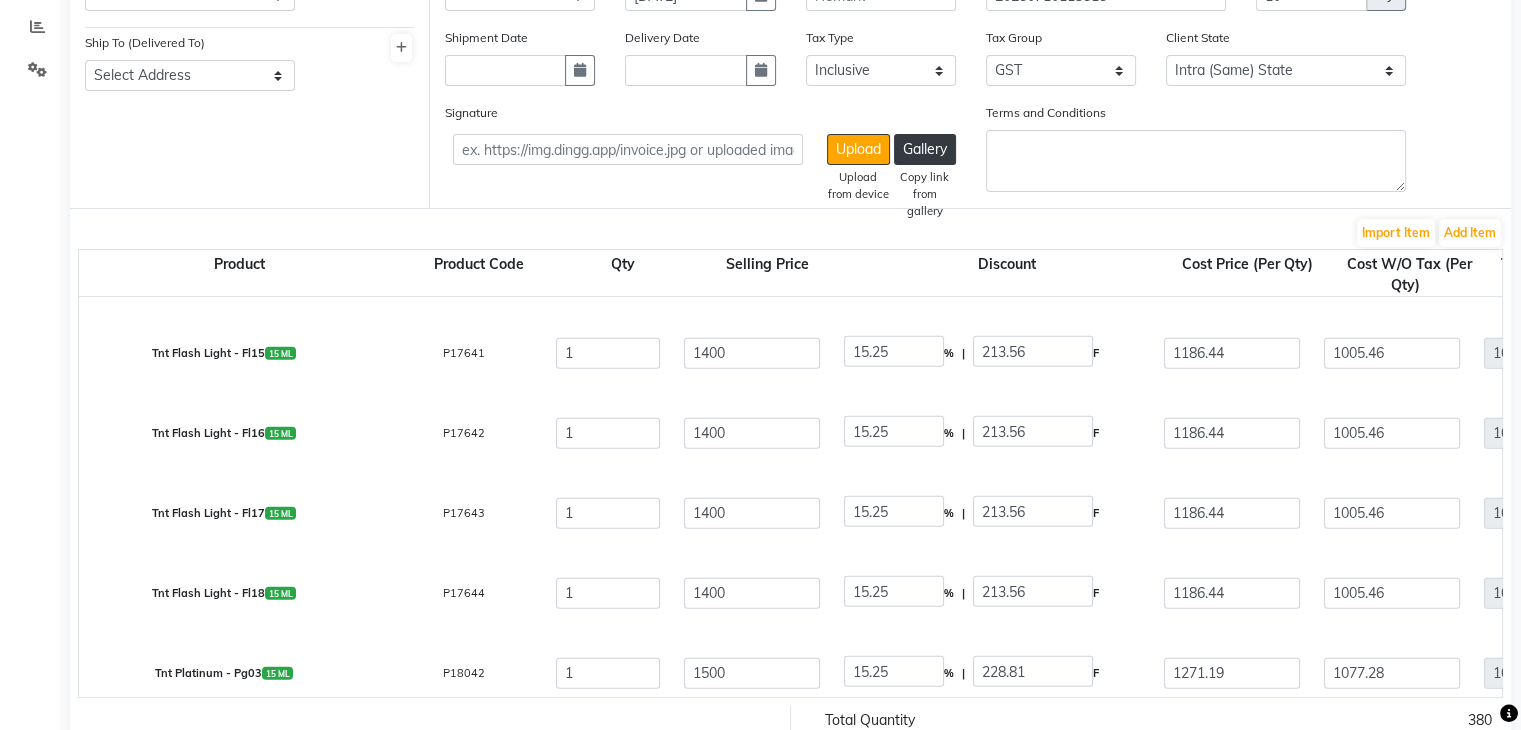 scroll, scrollTop: 5746, scrollLeft: 0, axis: vertical 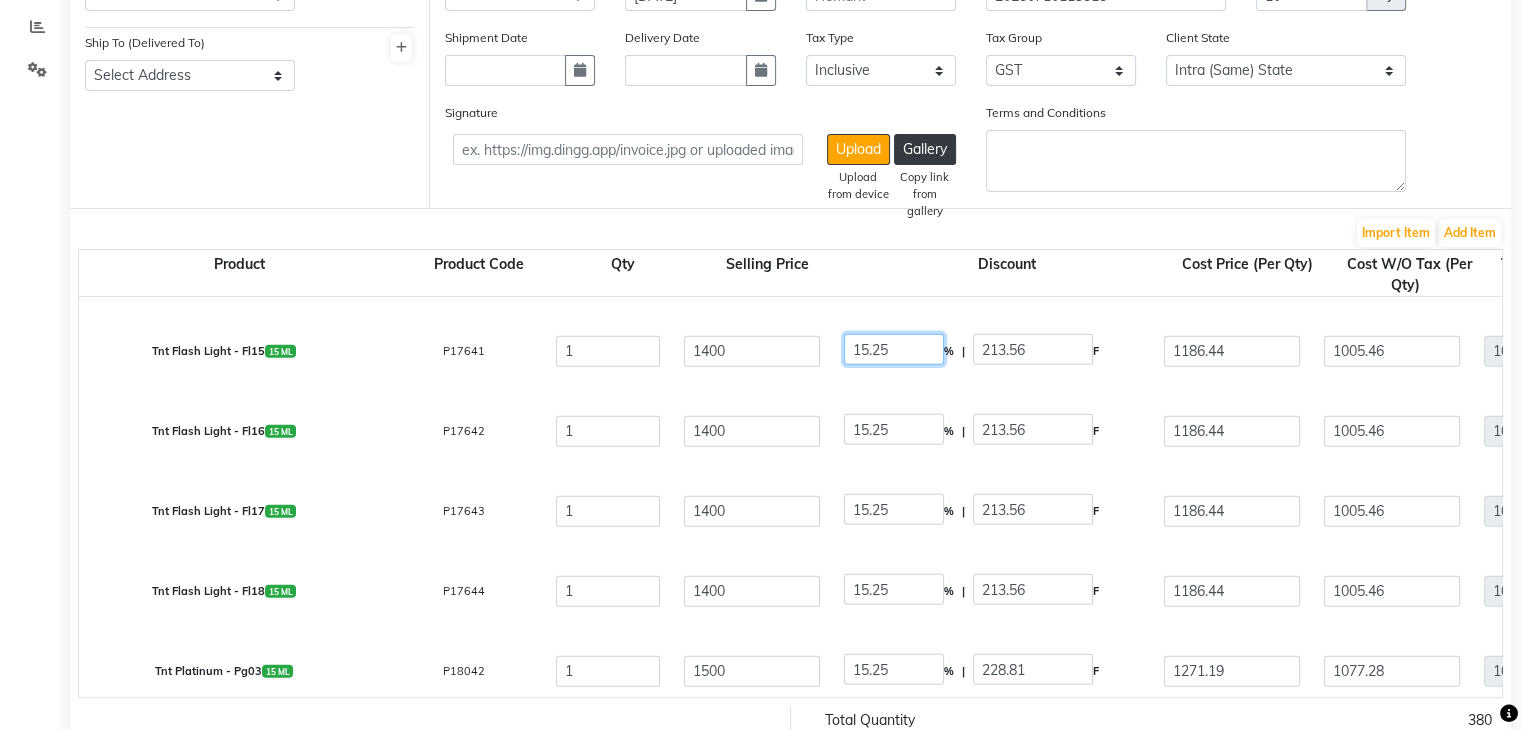 click on "15.25" 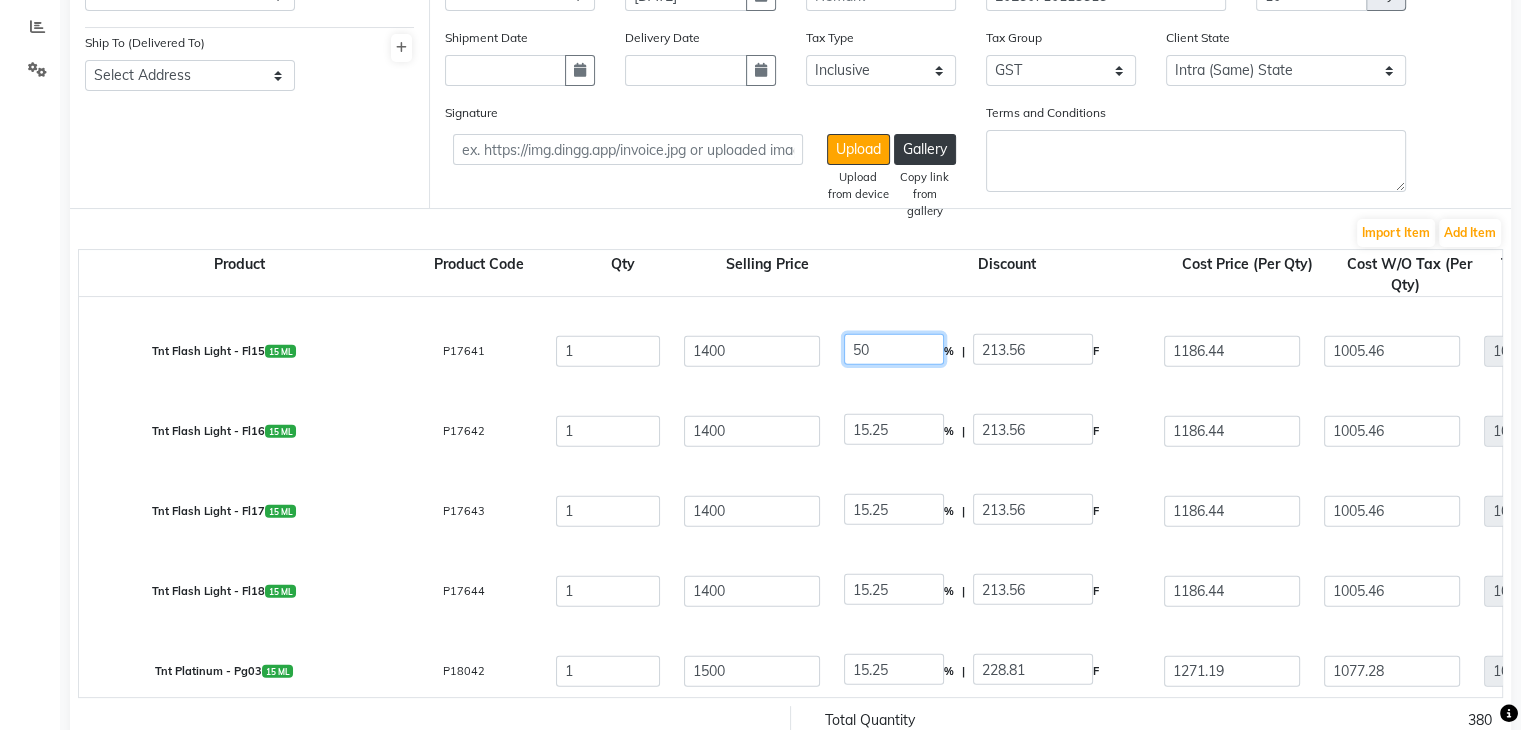 click on "50" 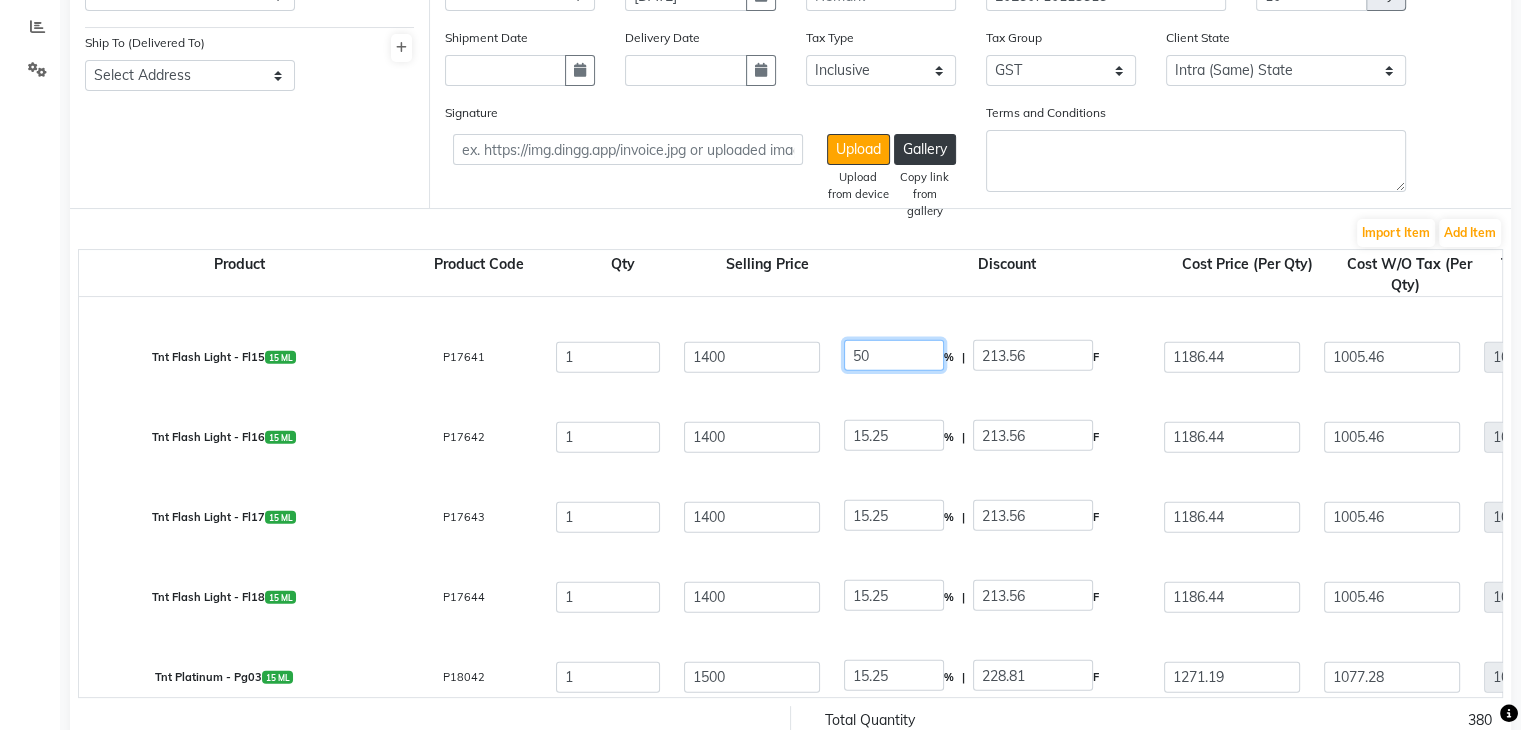 scroll, scrollTop: 5751, scrollLeft: 0, axis: vertical 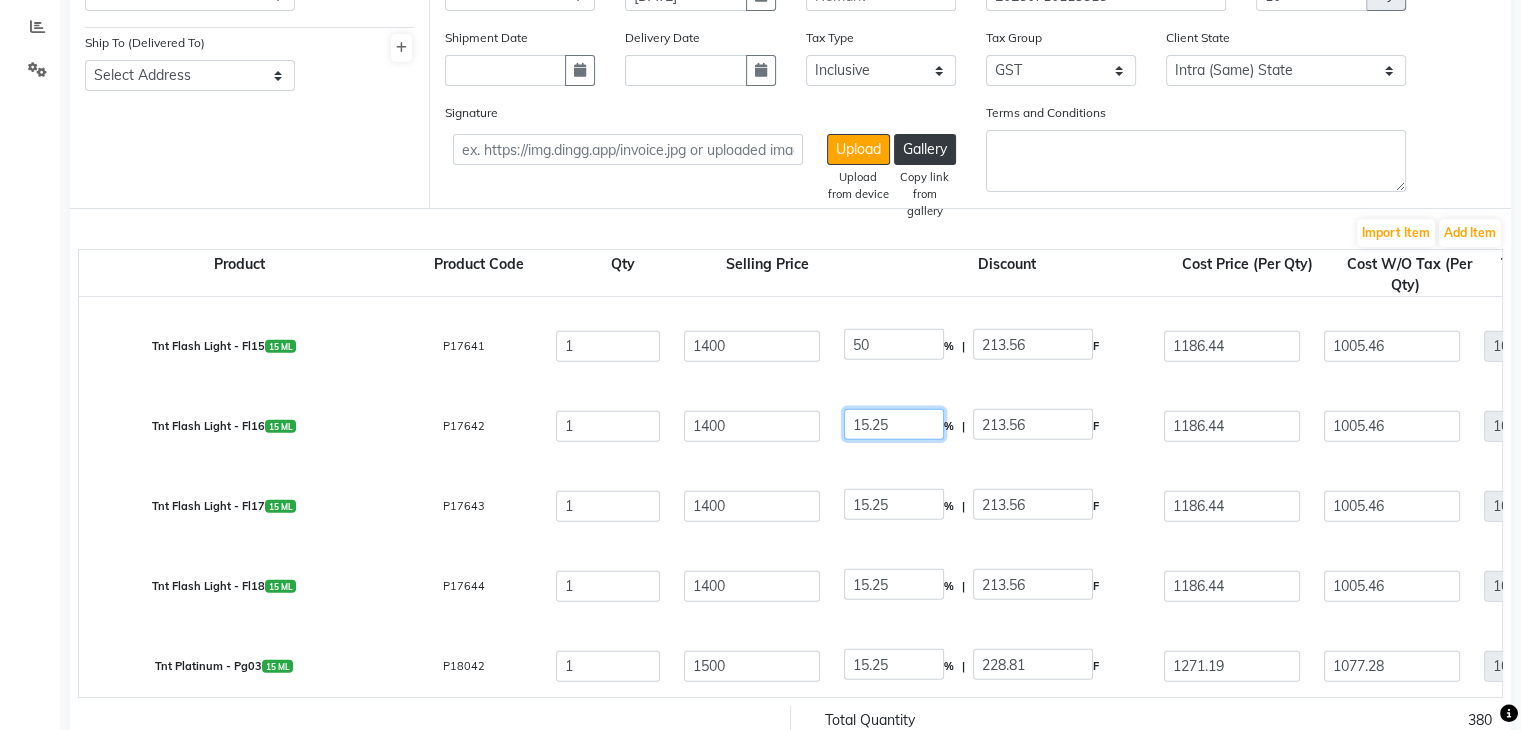 click on "15.25" 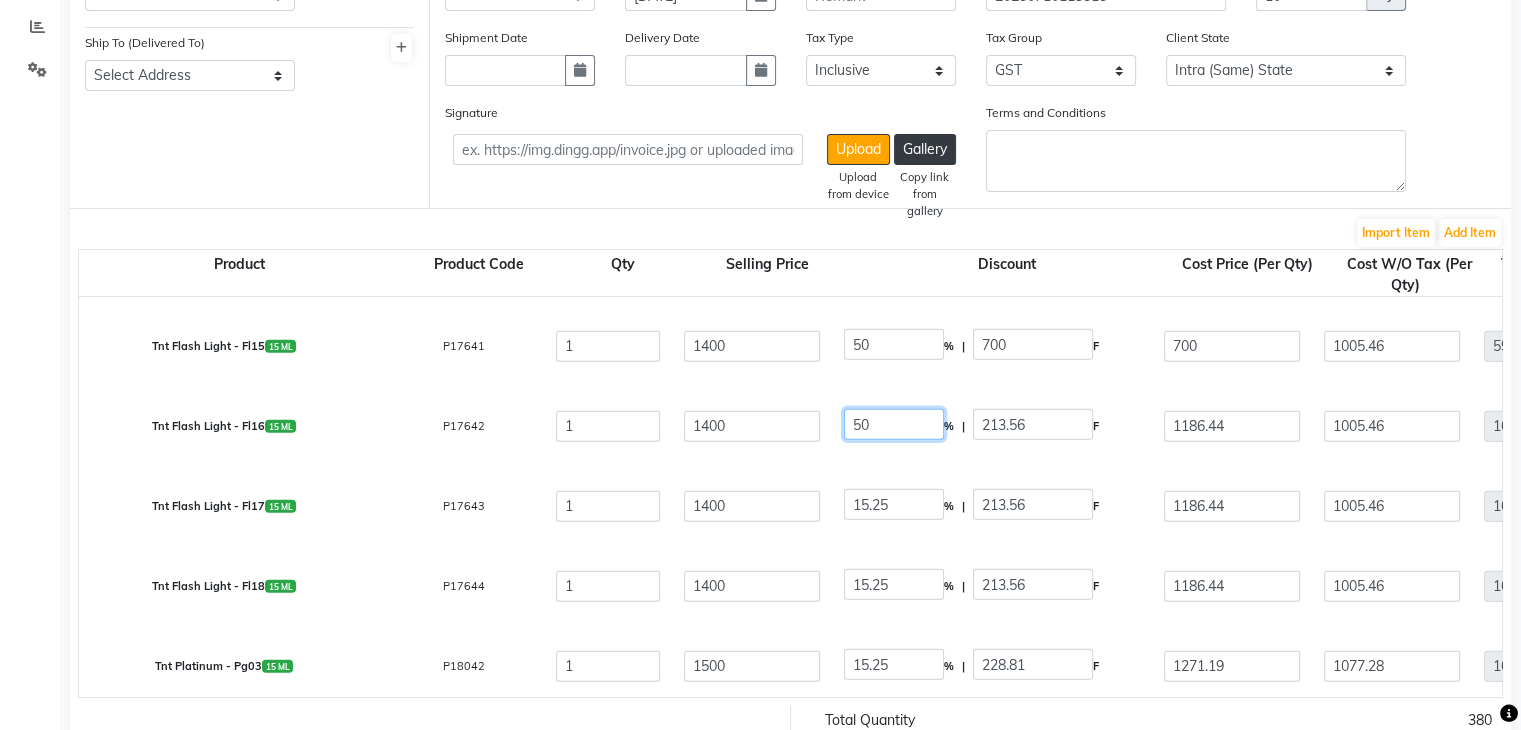 click on "50" 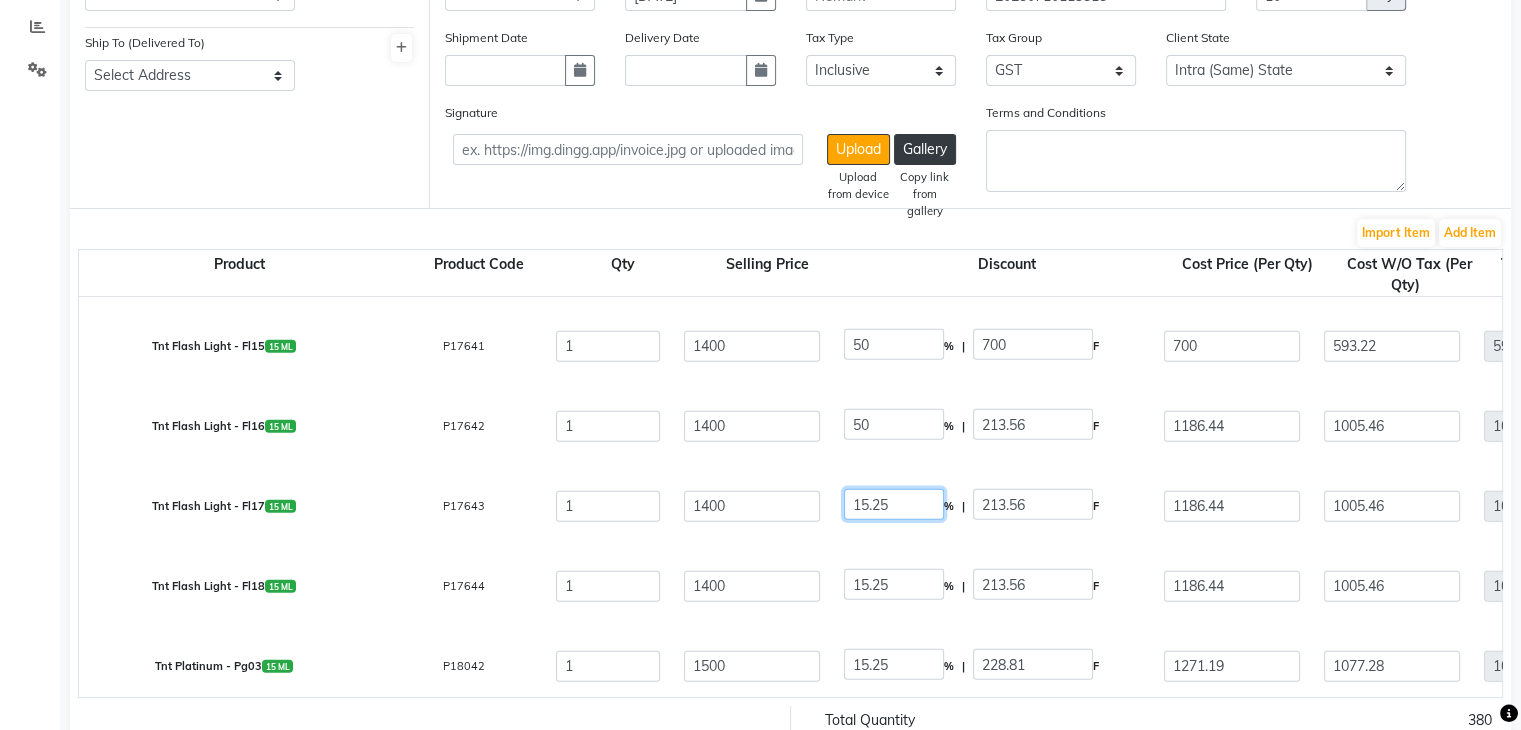click on "15.25" 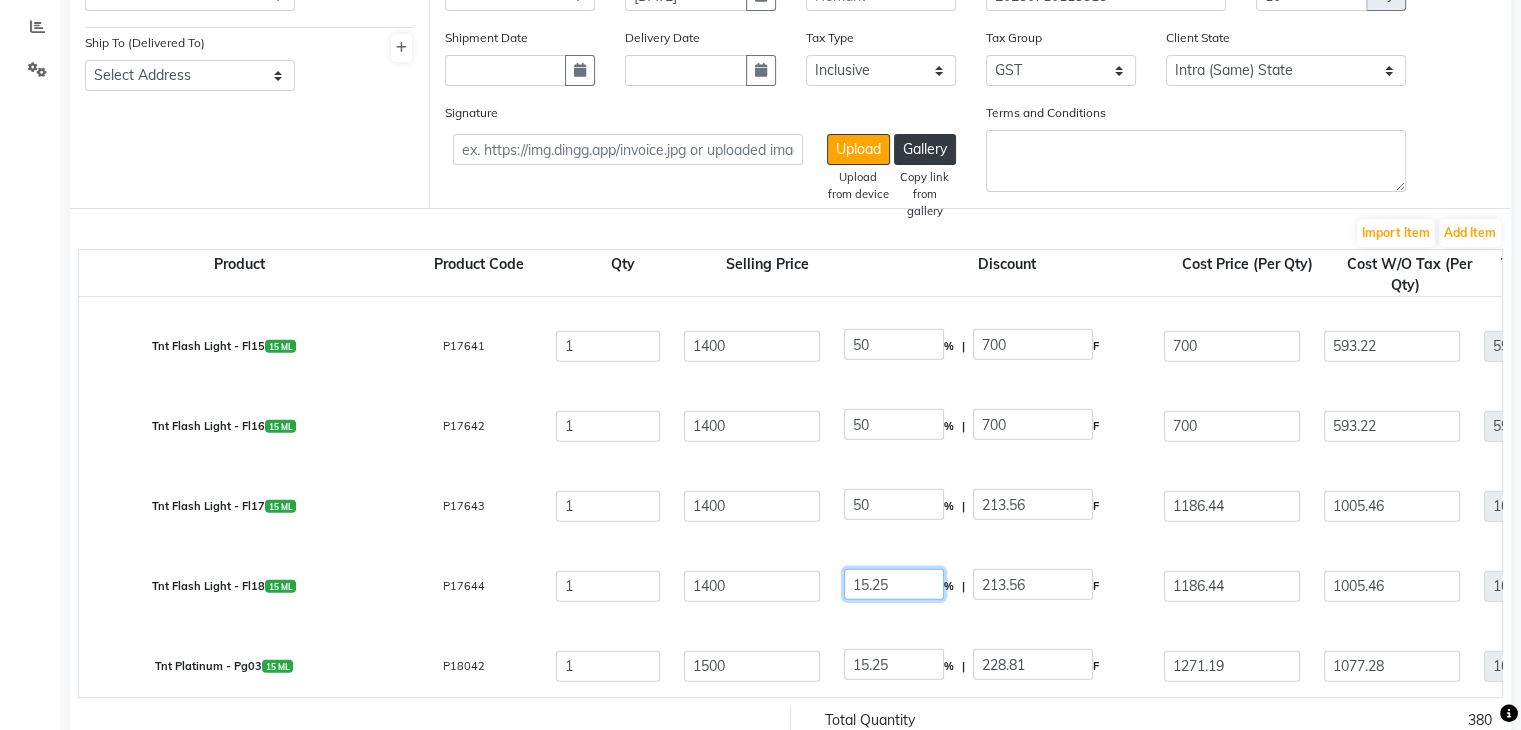 click on "15.25" 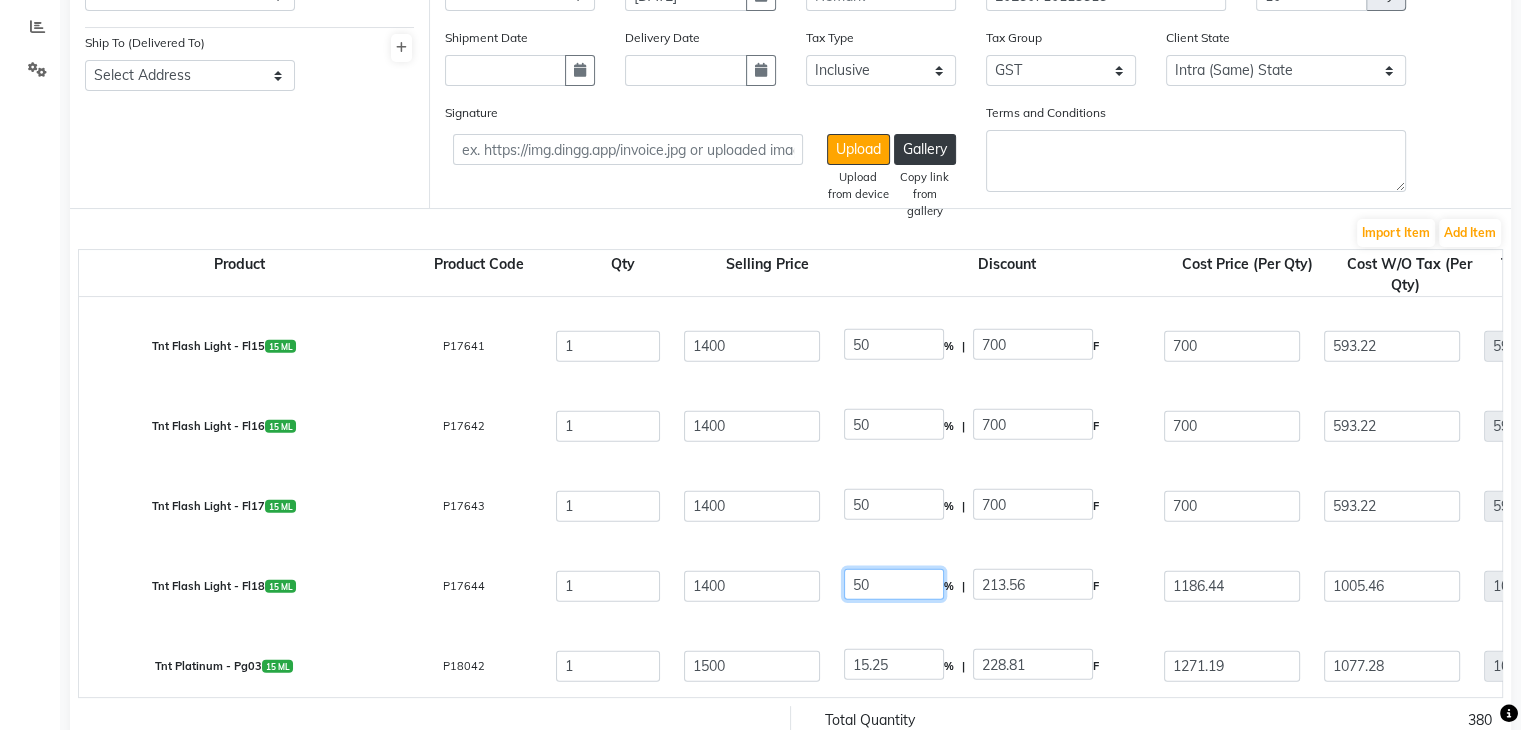 click on "50" 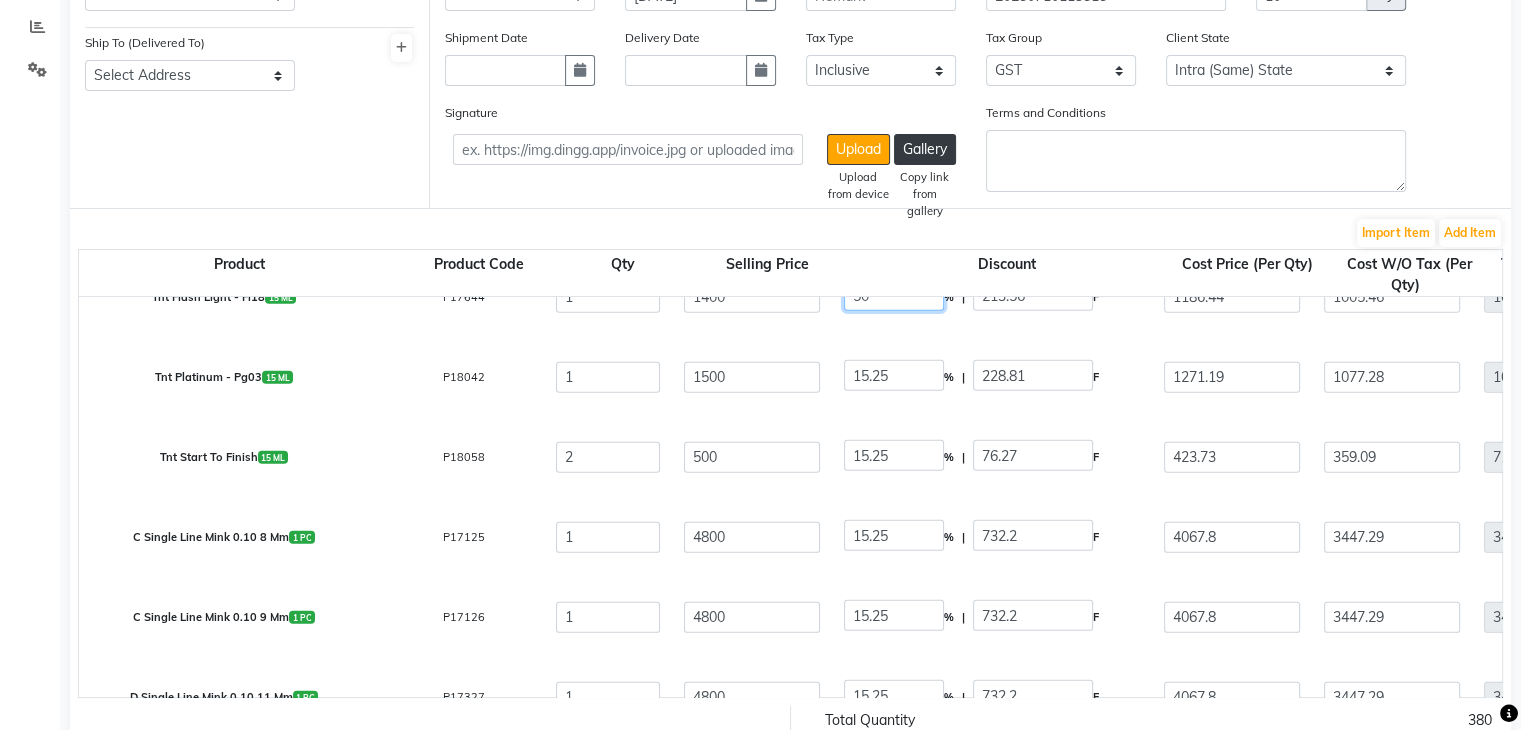 scroll, scrollTop: 6043, scrollLeft: 0, axis: vertical 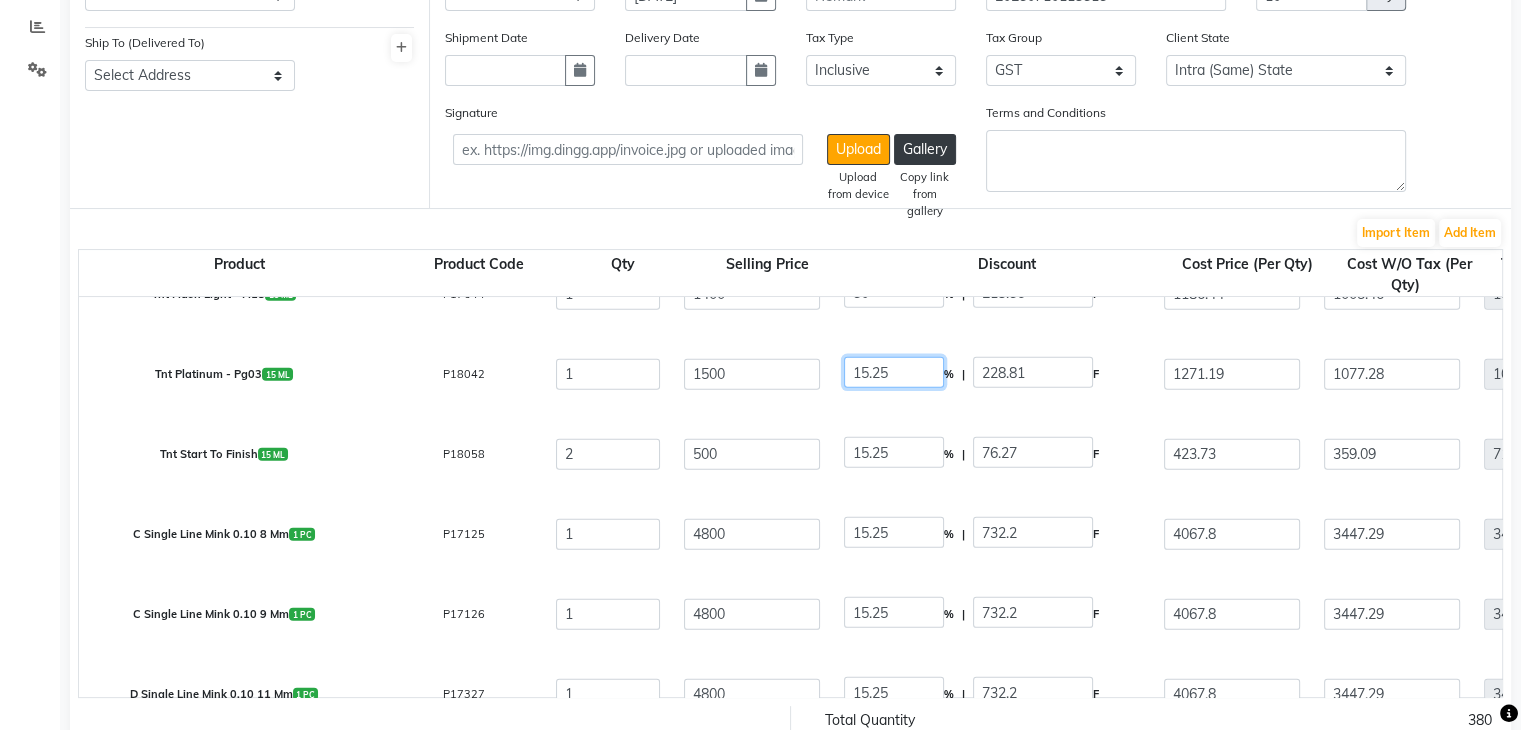 click on "15.25" 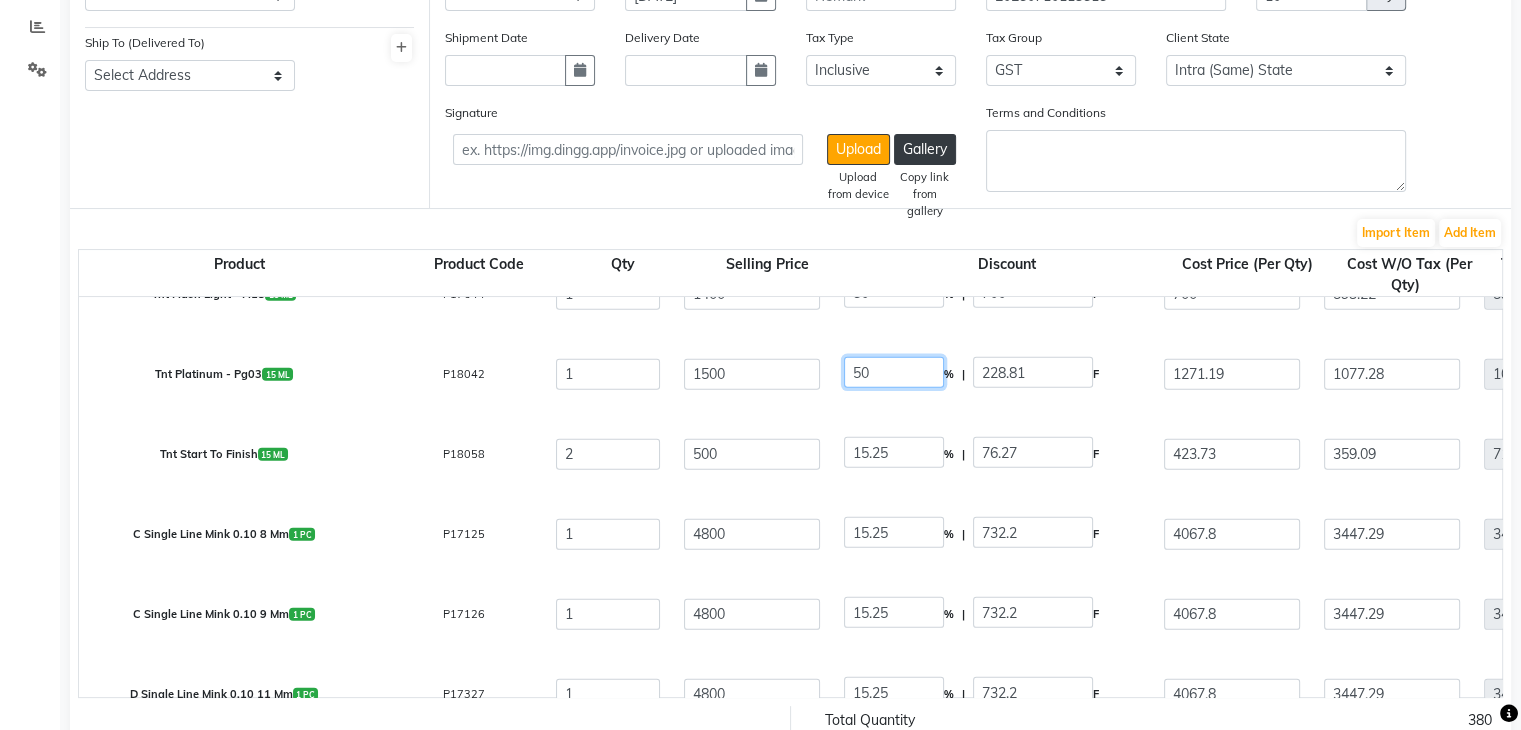 click on "50" 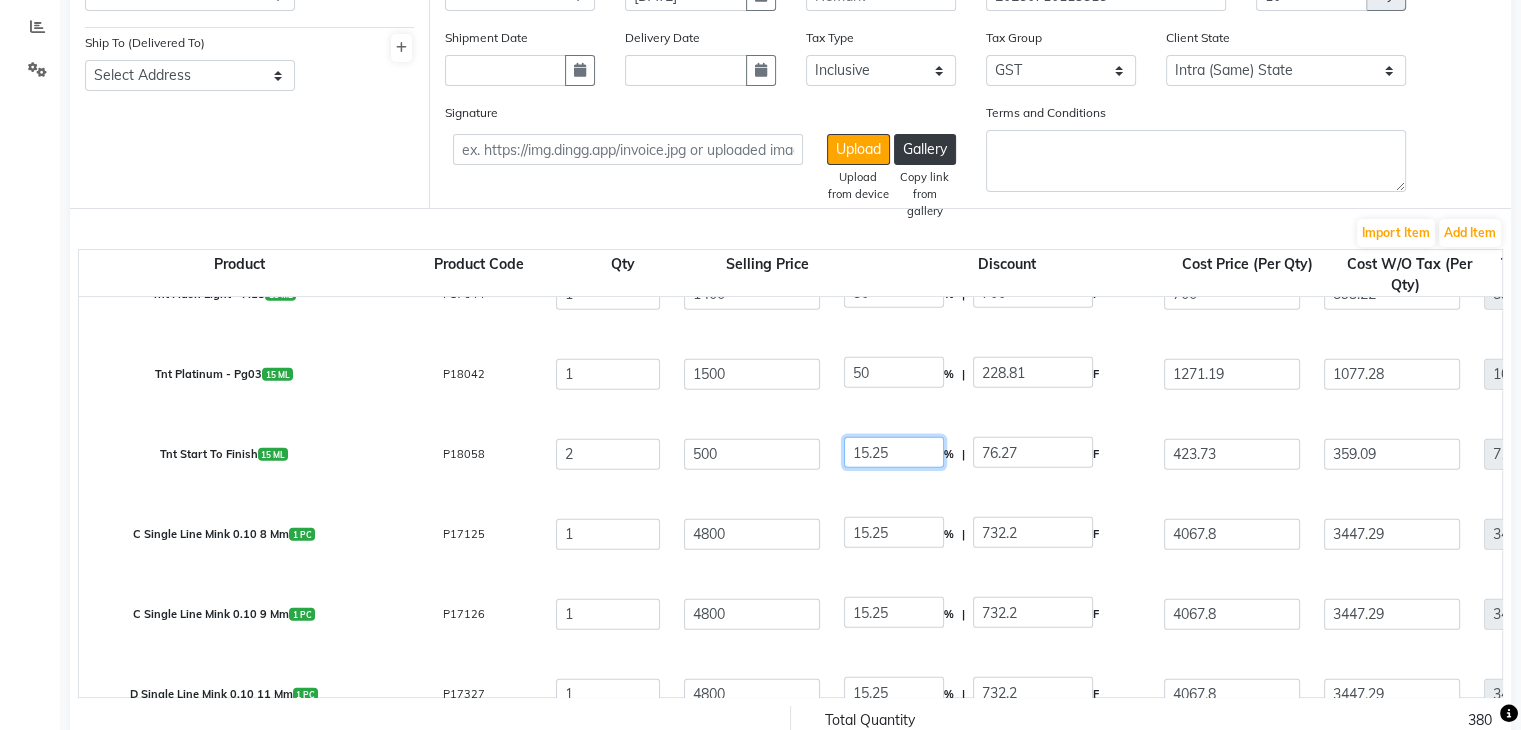 click on "15.25" 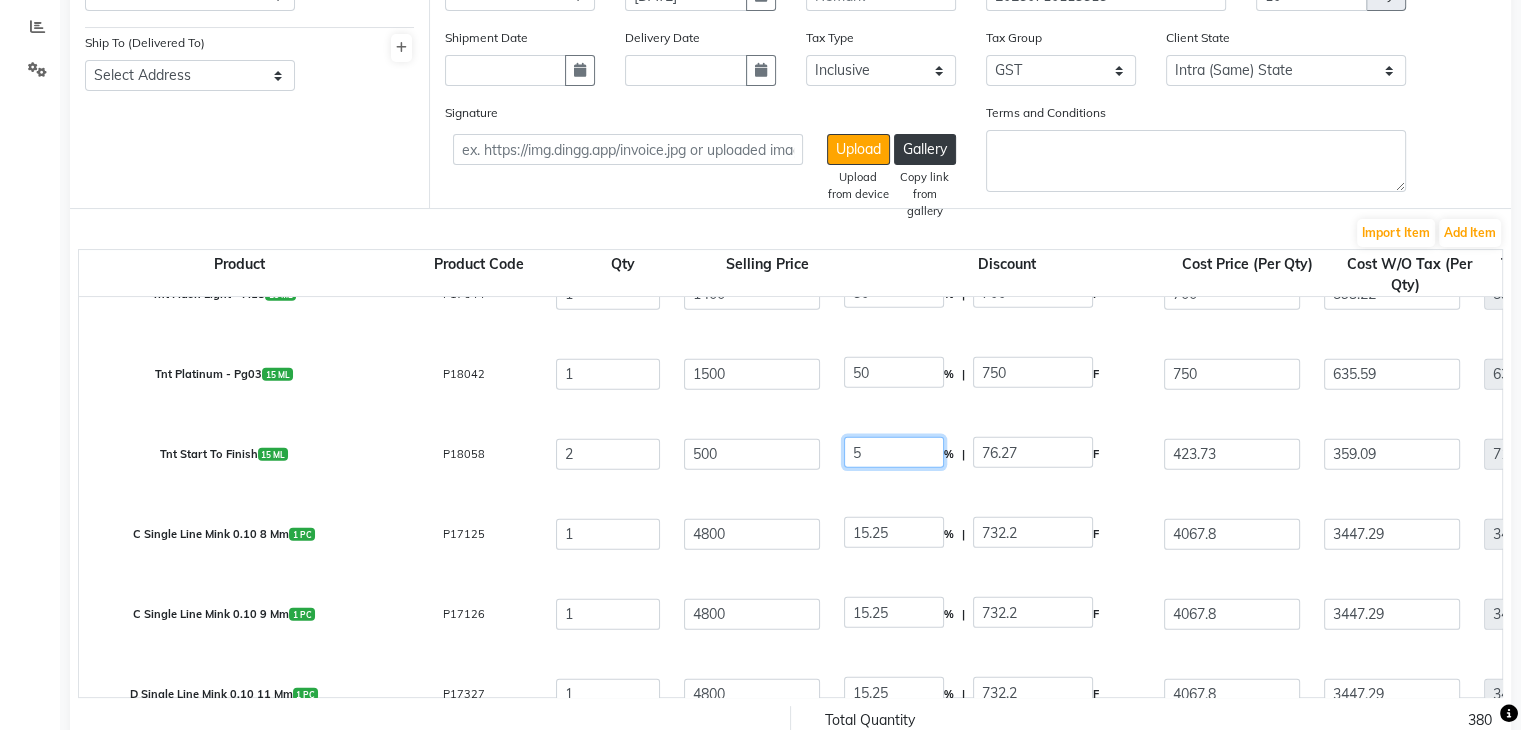 click on "5" 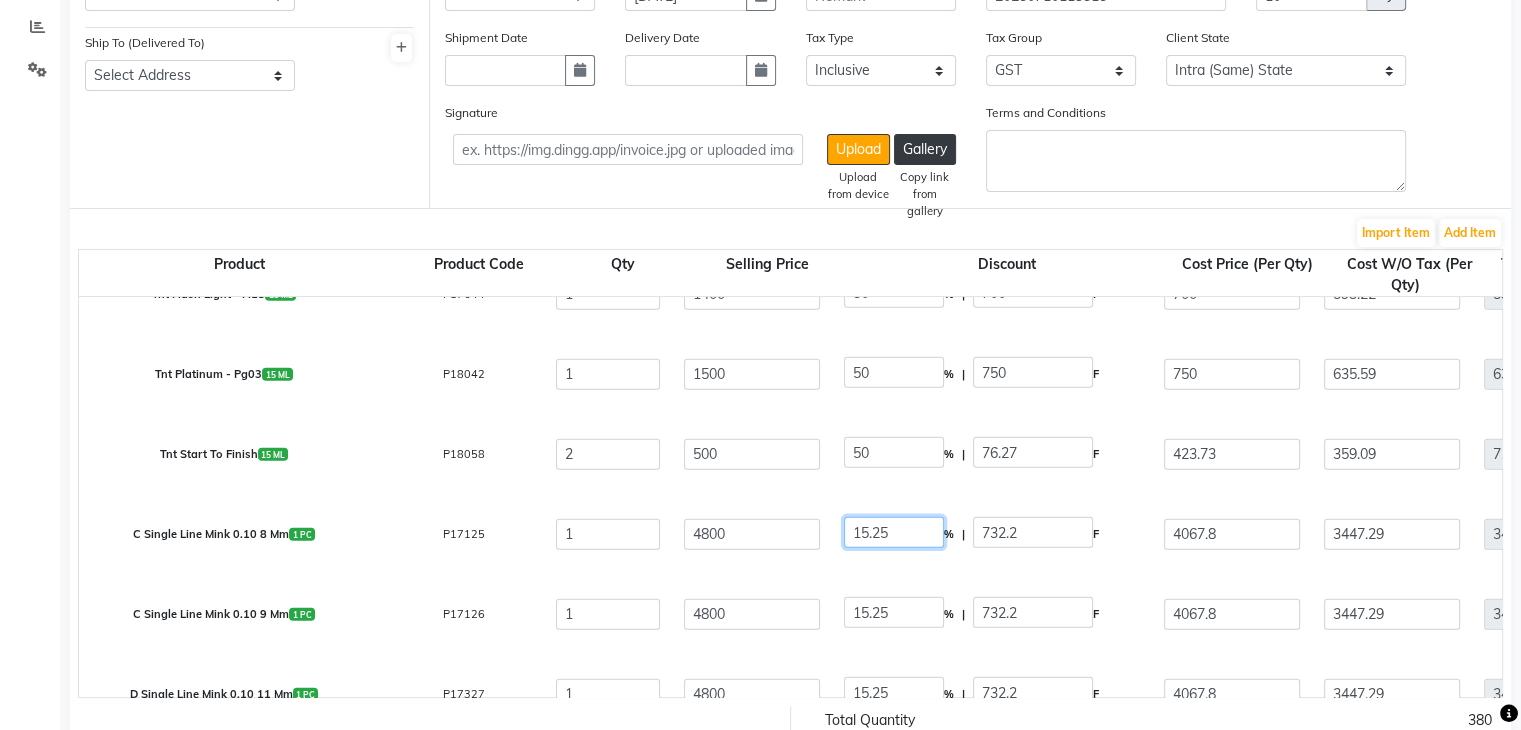 click on "15.25" 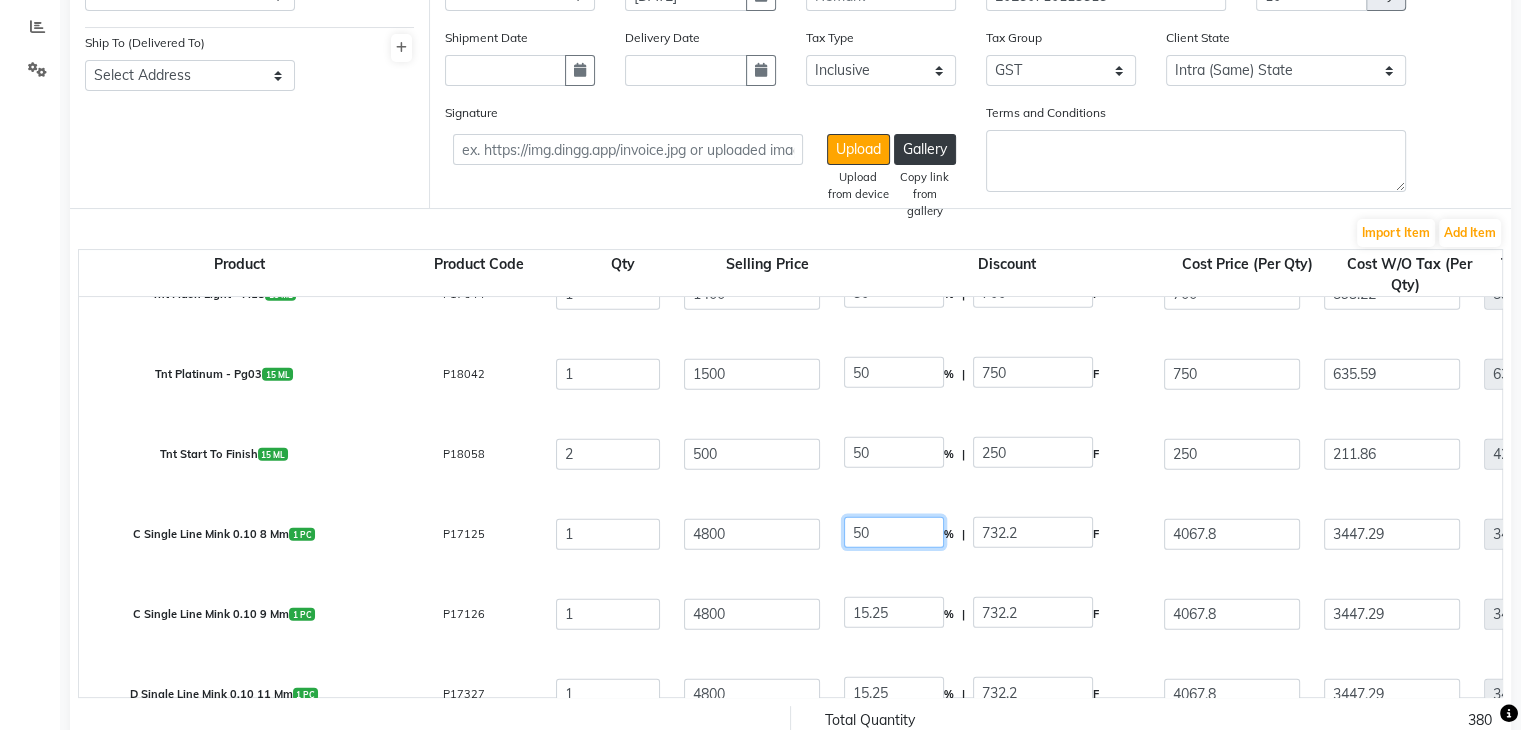 click on "50" 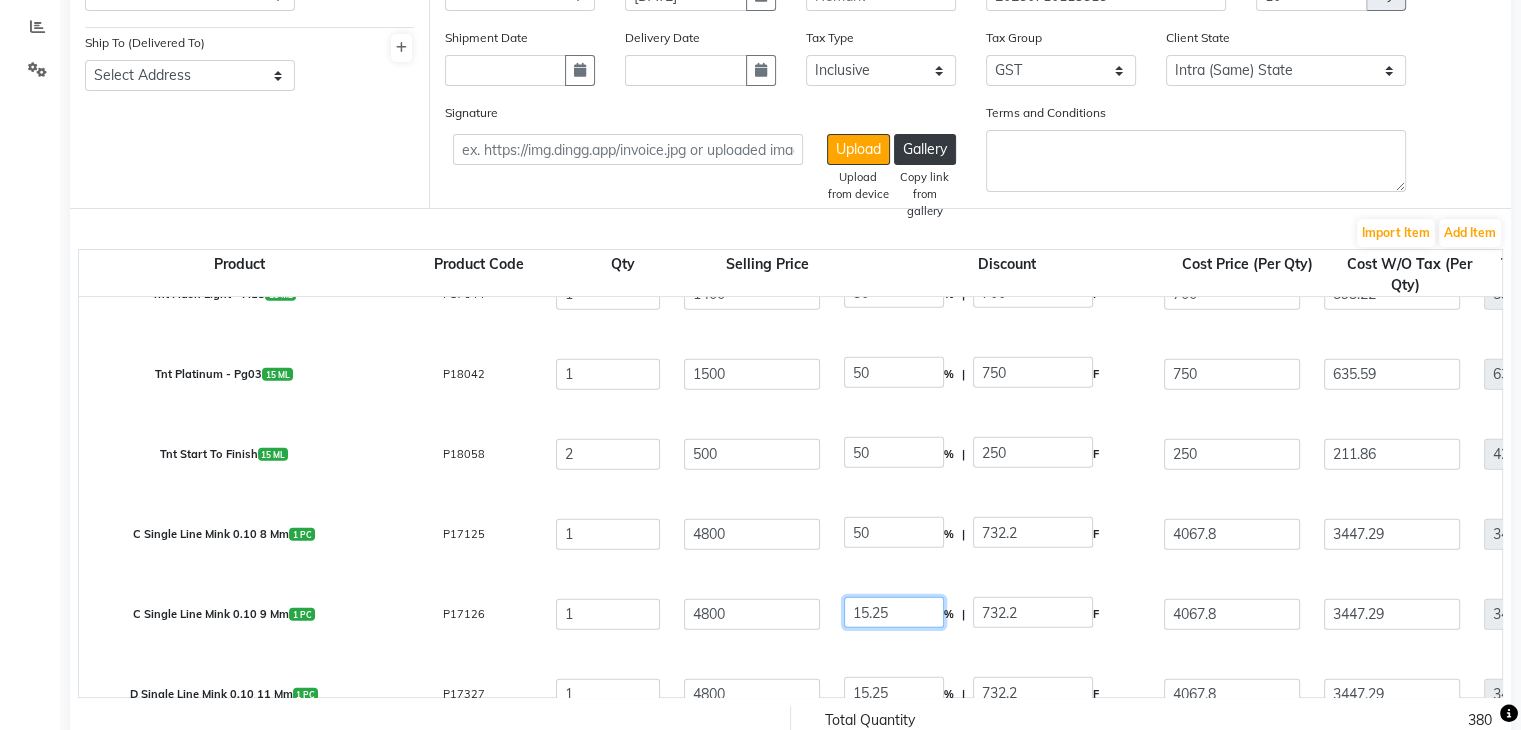 click on "15.25" 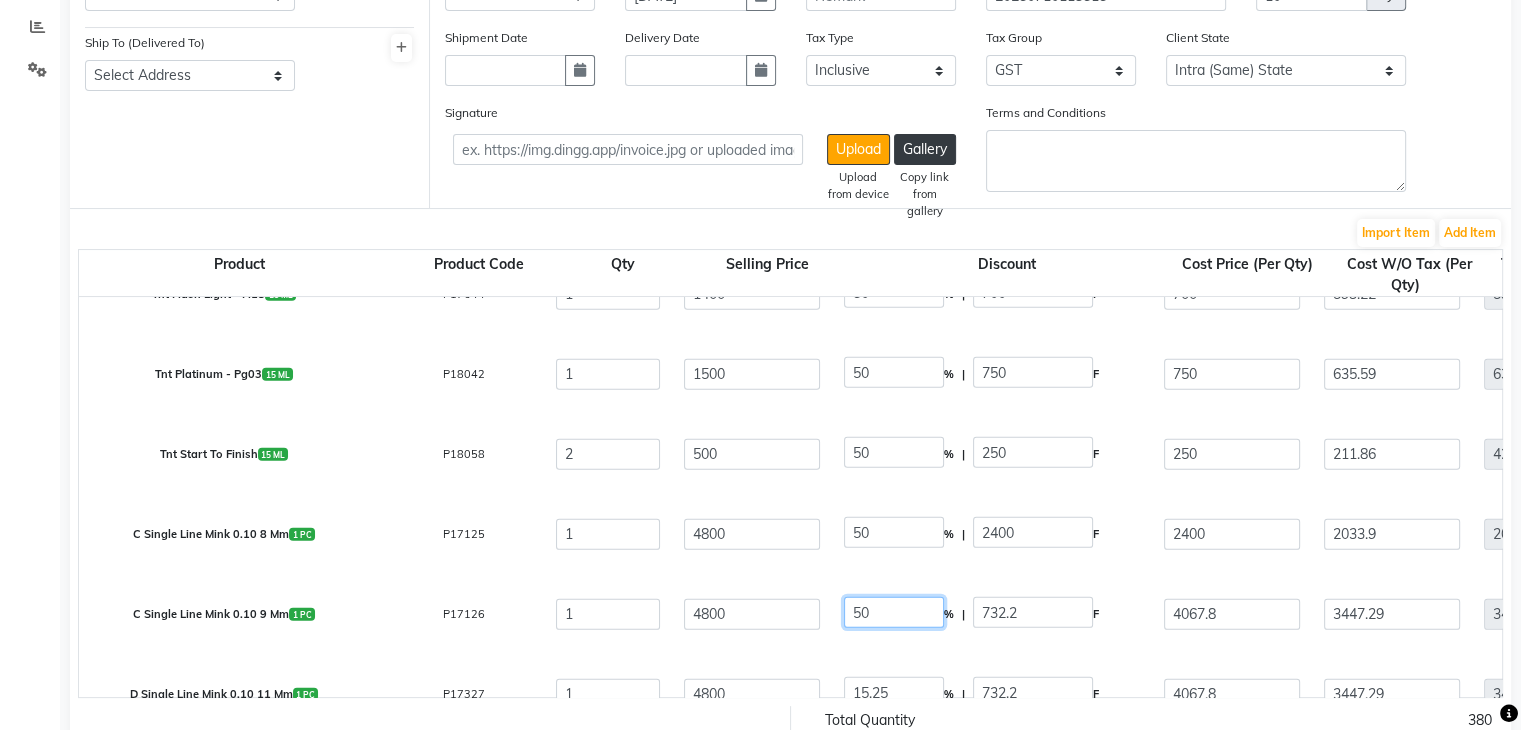click on "50" 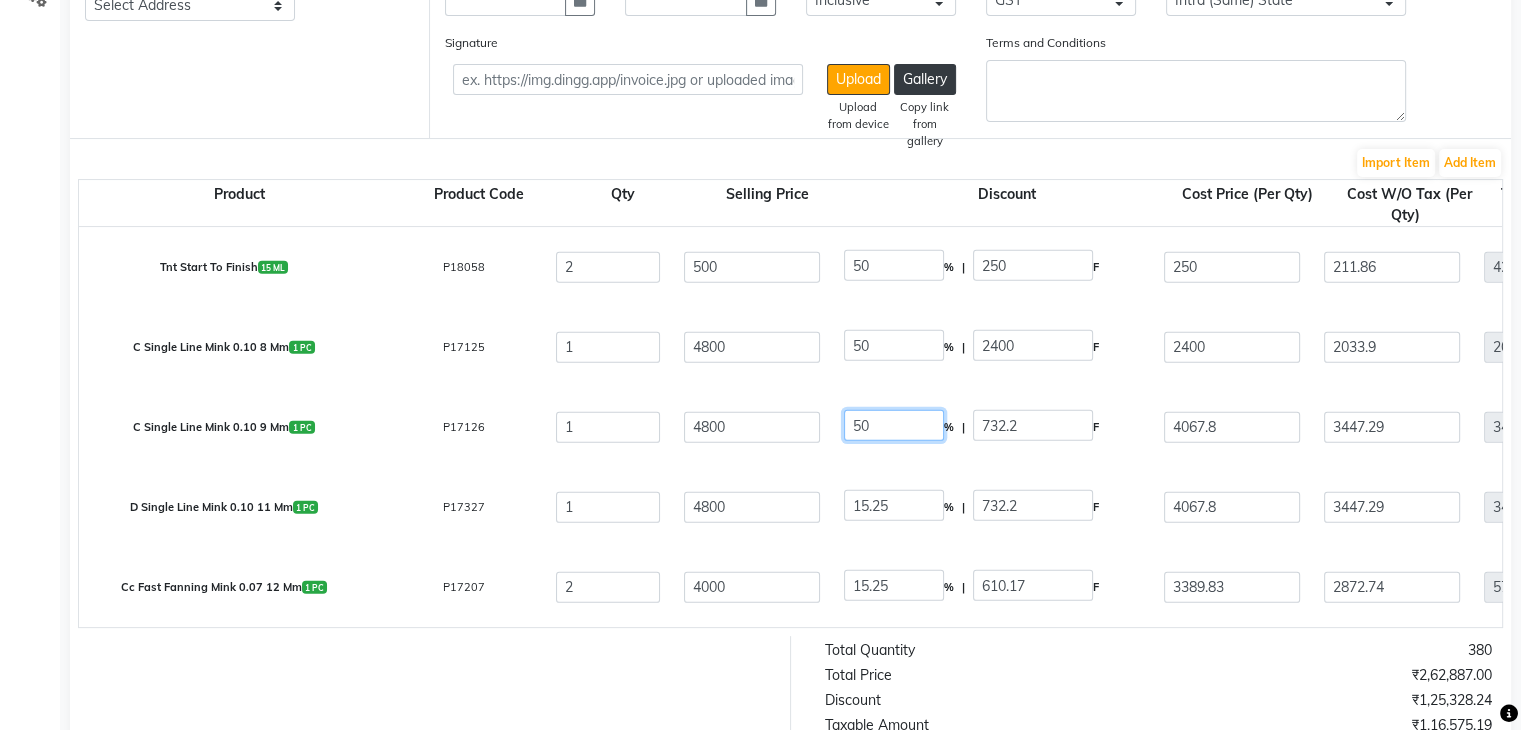 scroll, scrollTop: 318, scrollLeft: 0, axis: vertical 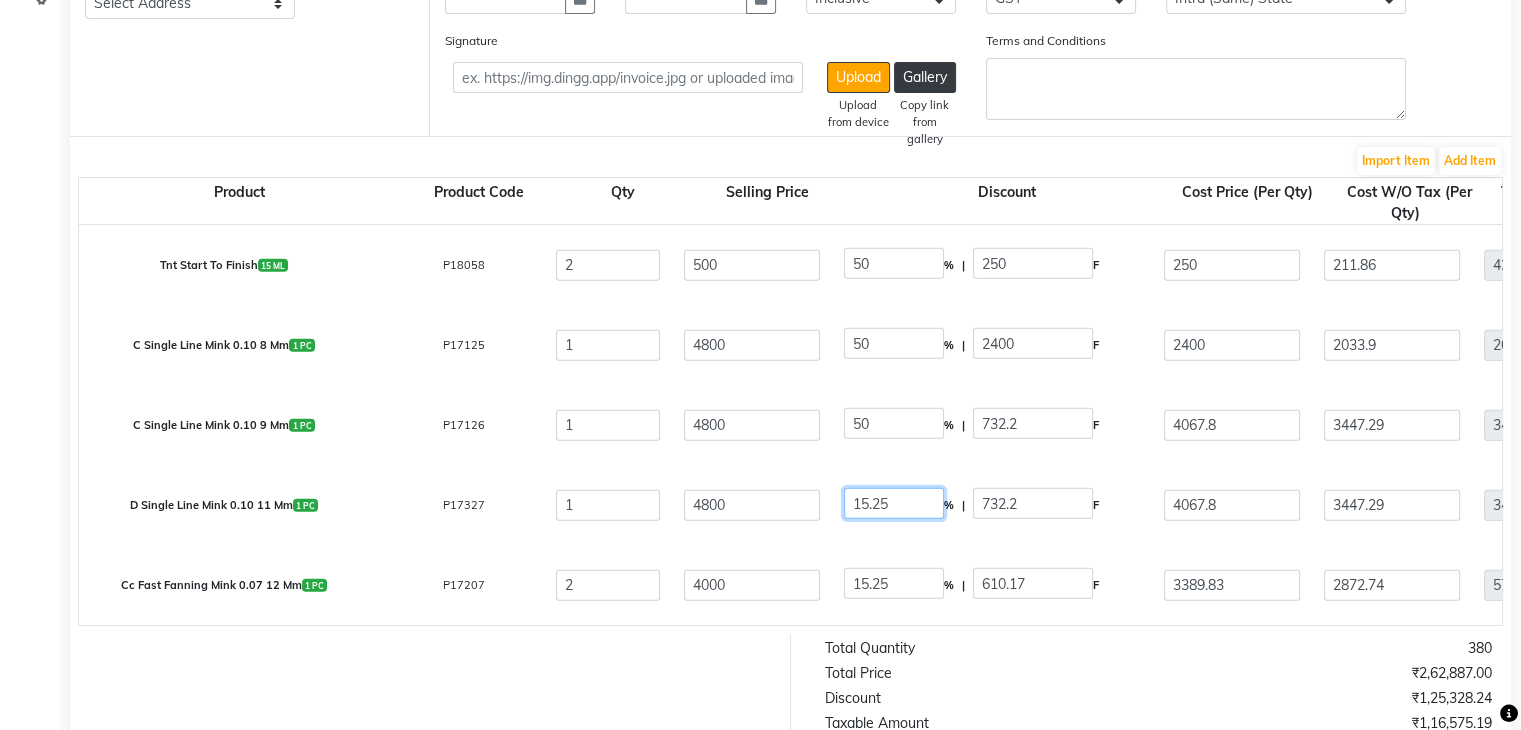 click on "15.25" 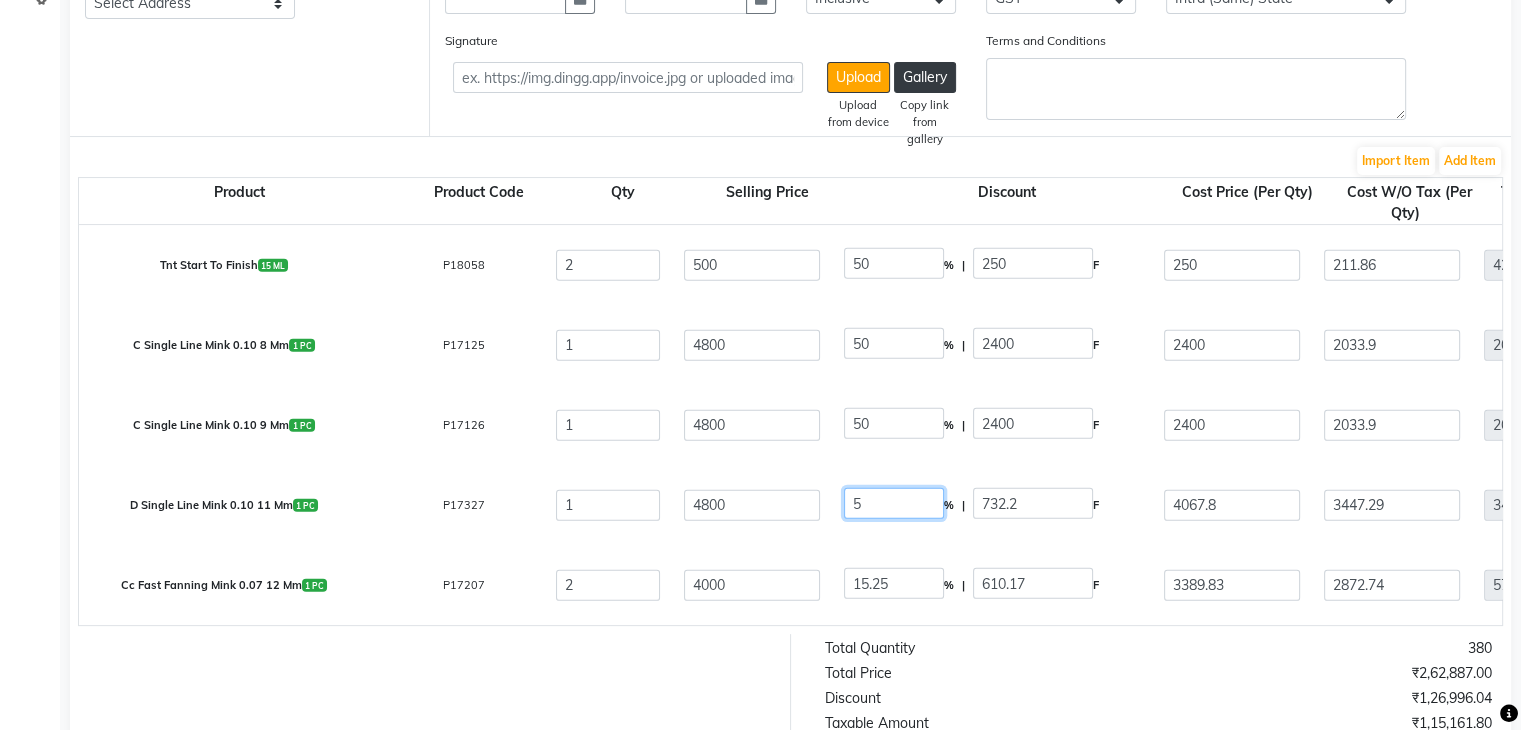 click on "5" 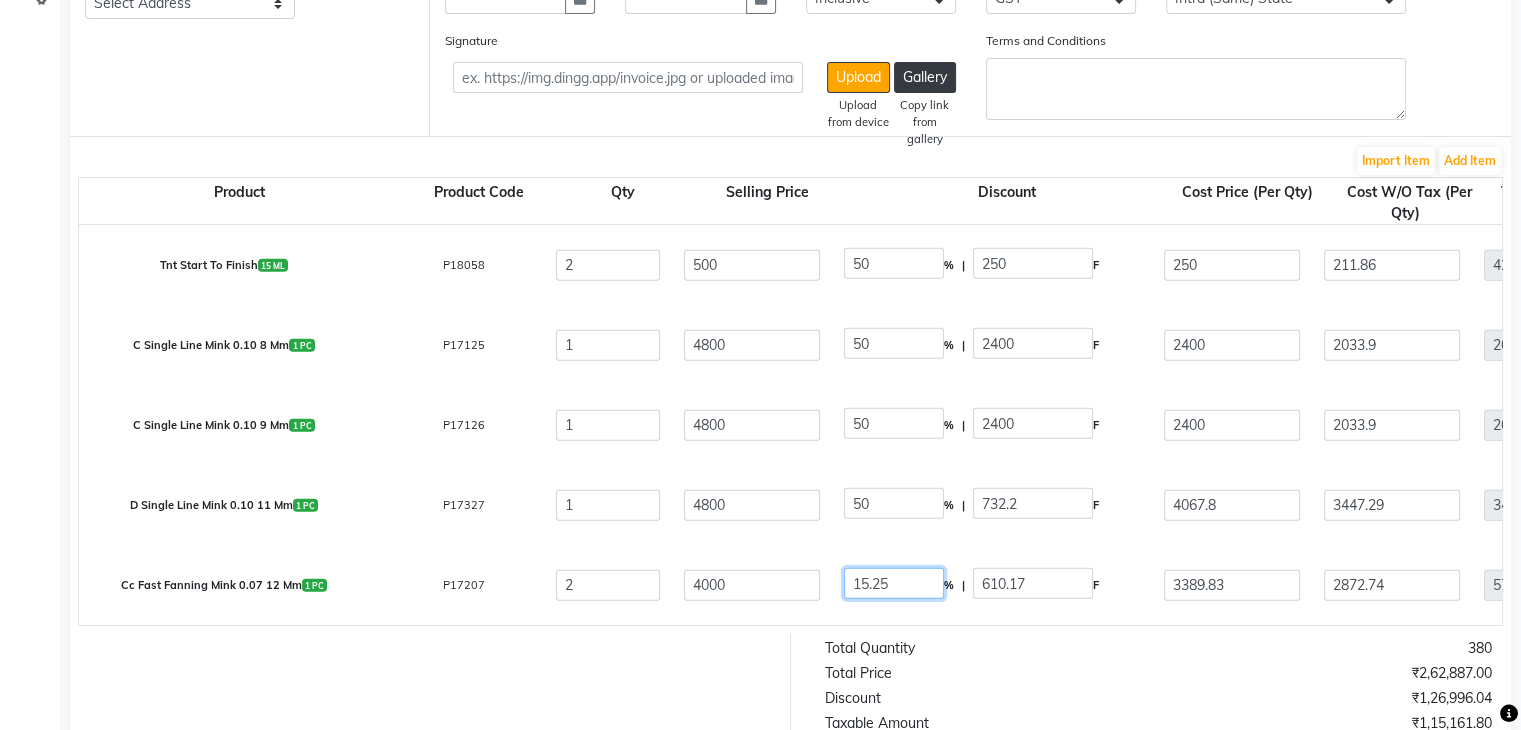 click on "15.25" 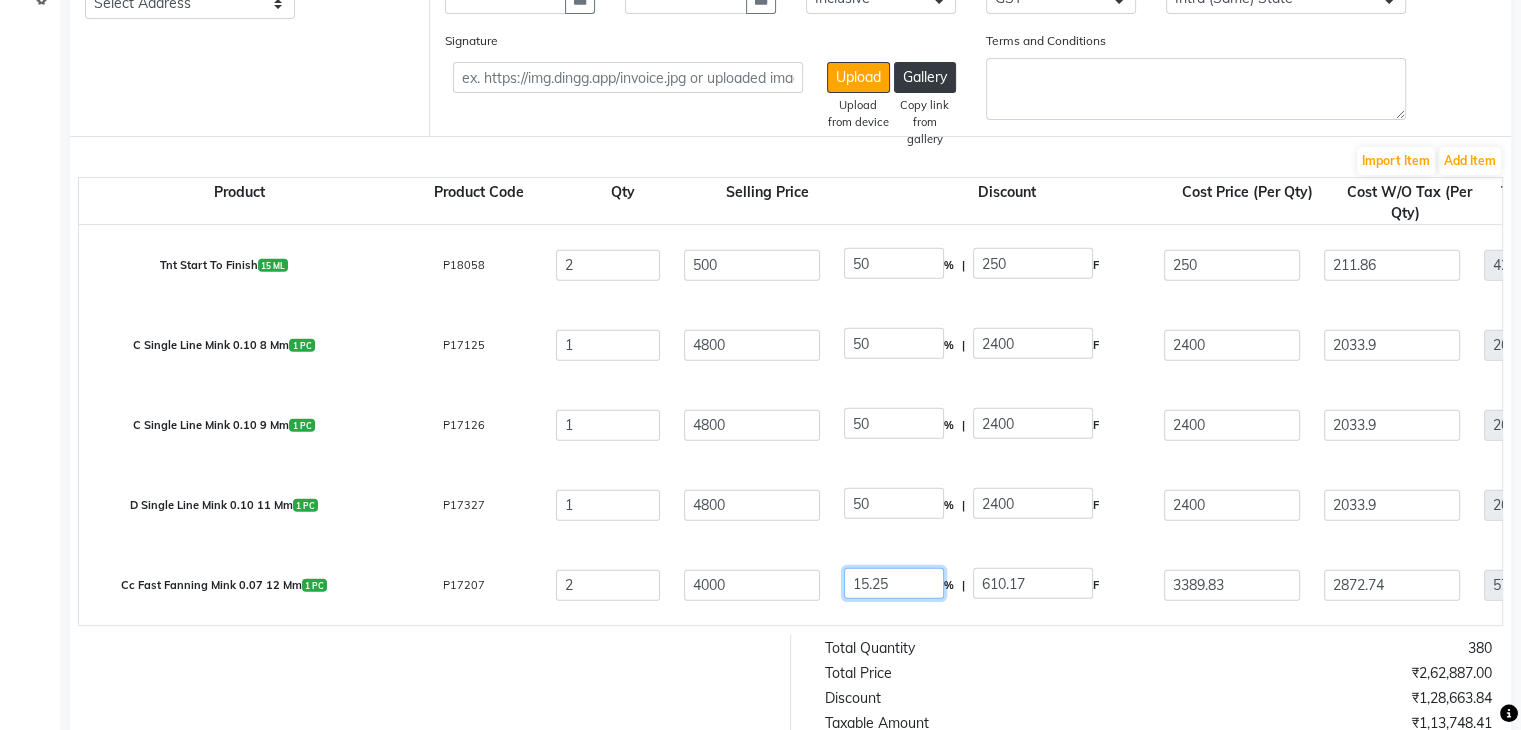 click on "15.25" 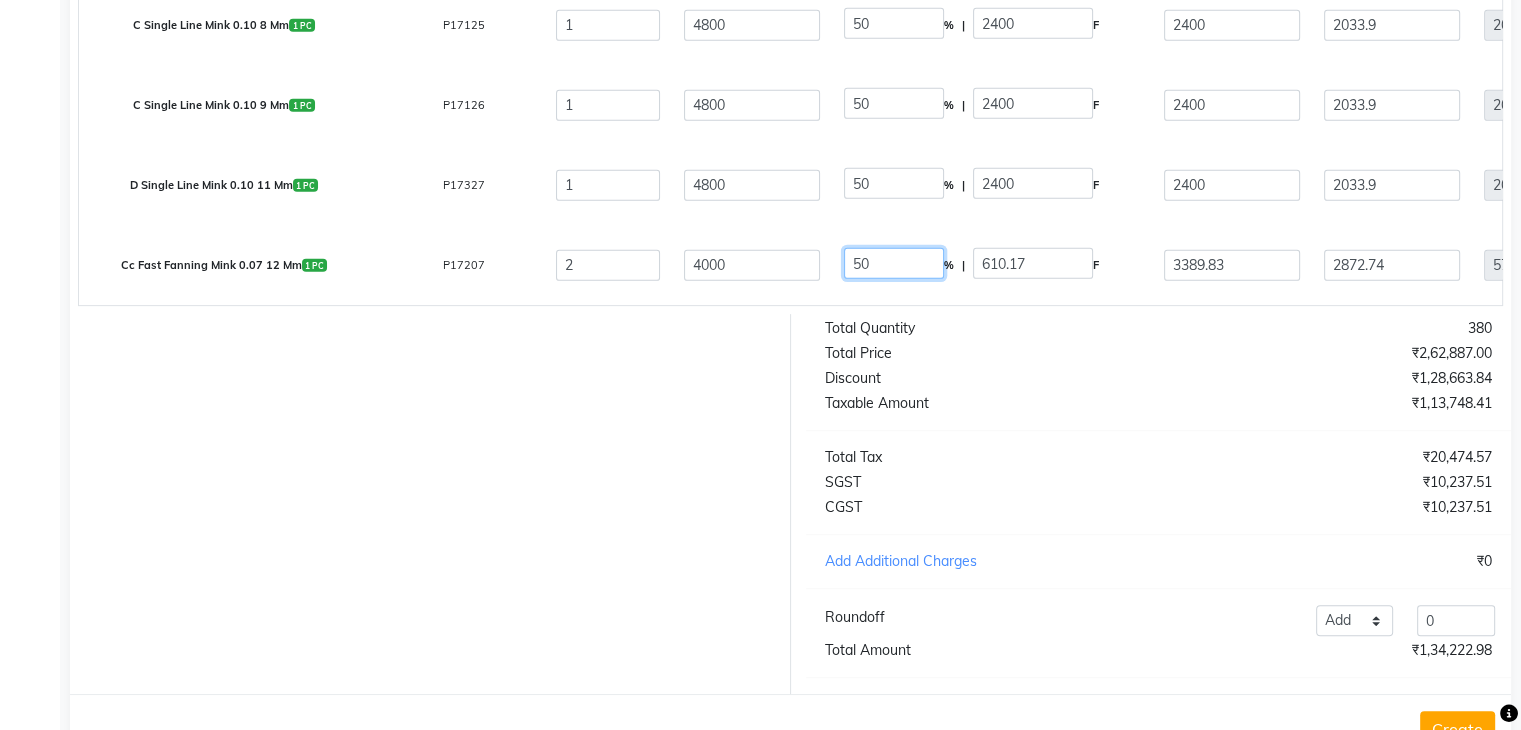 scroll, scrollTop: 640, scrollLeft: 0, axis: vertical 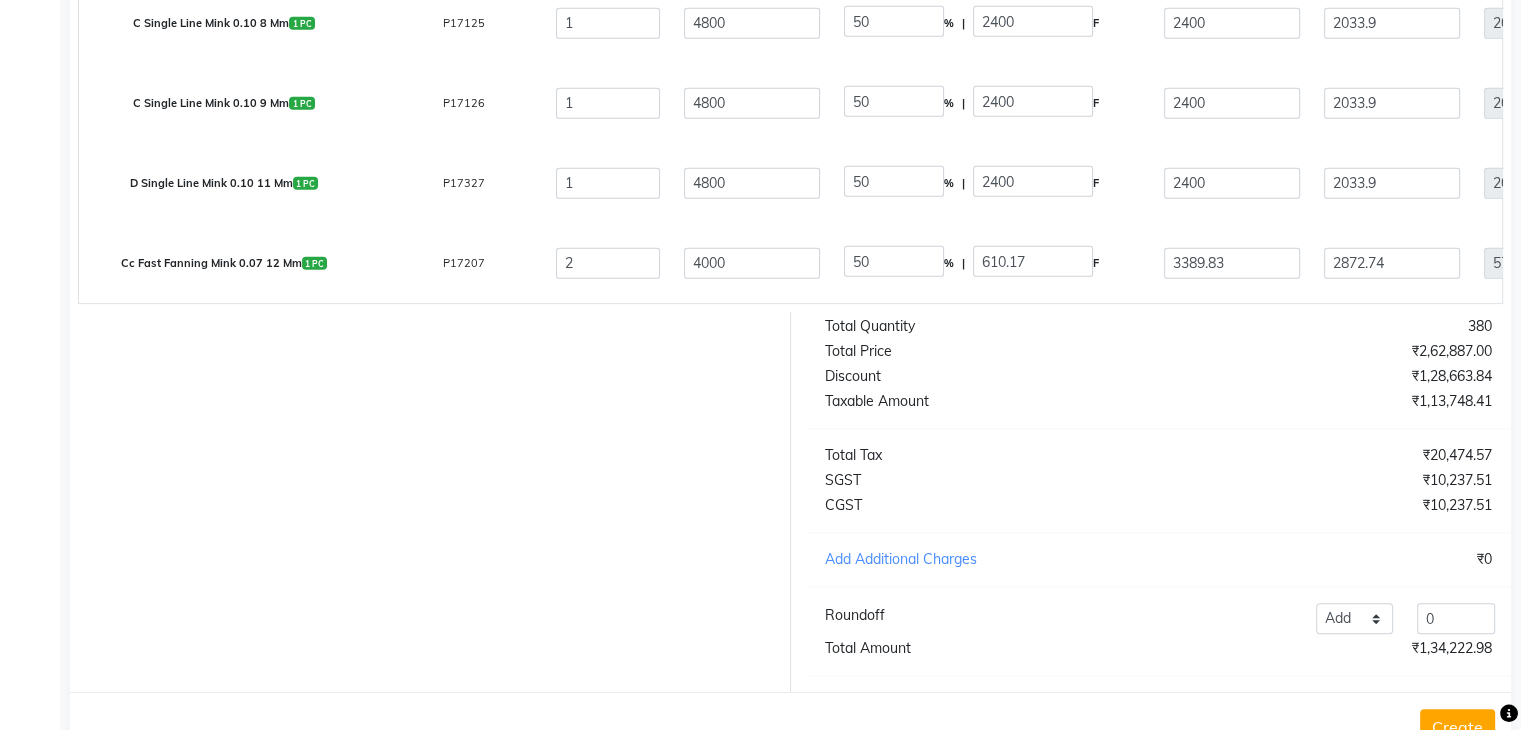click on "Total Tax" 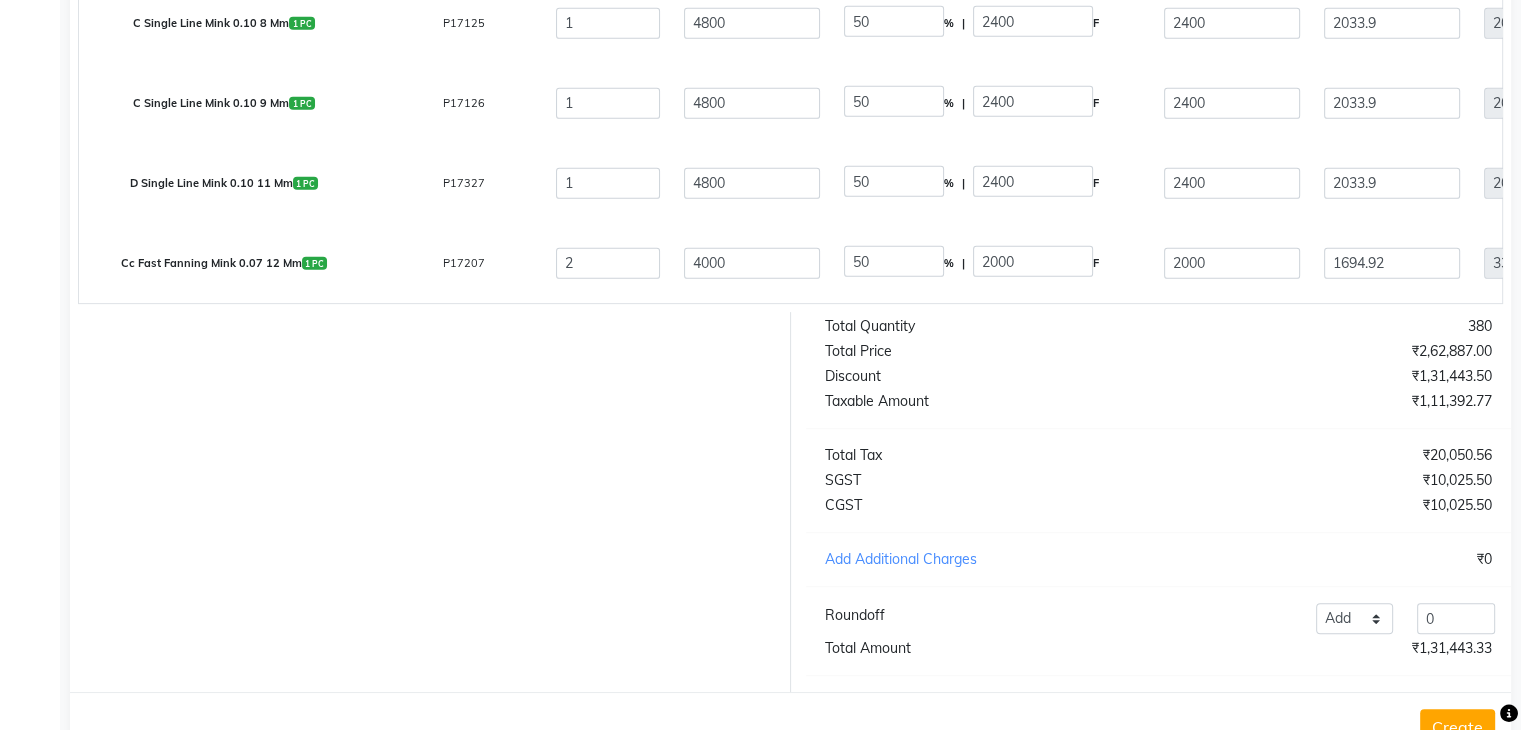 scroll, scrollTop: 721, scrollLeft: 0, axis: vertical 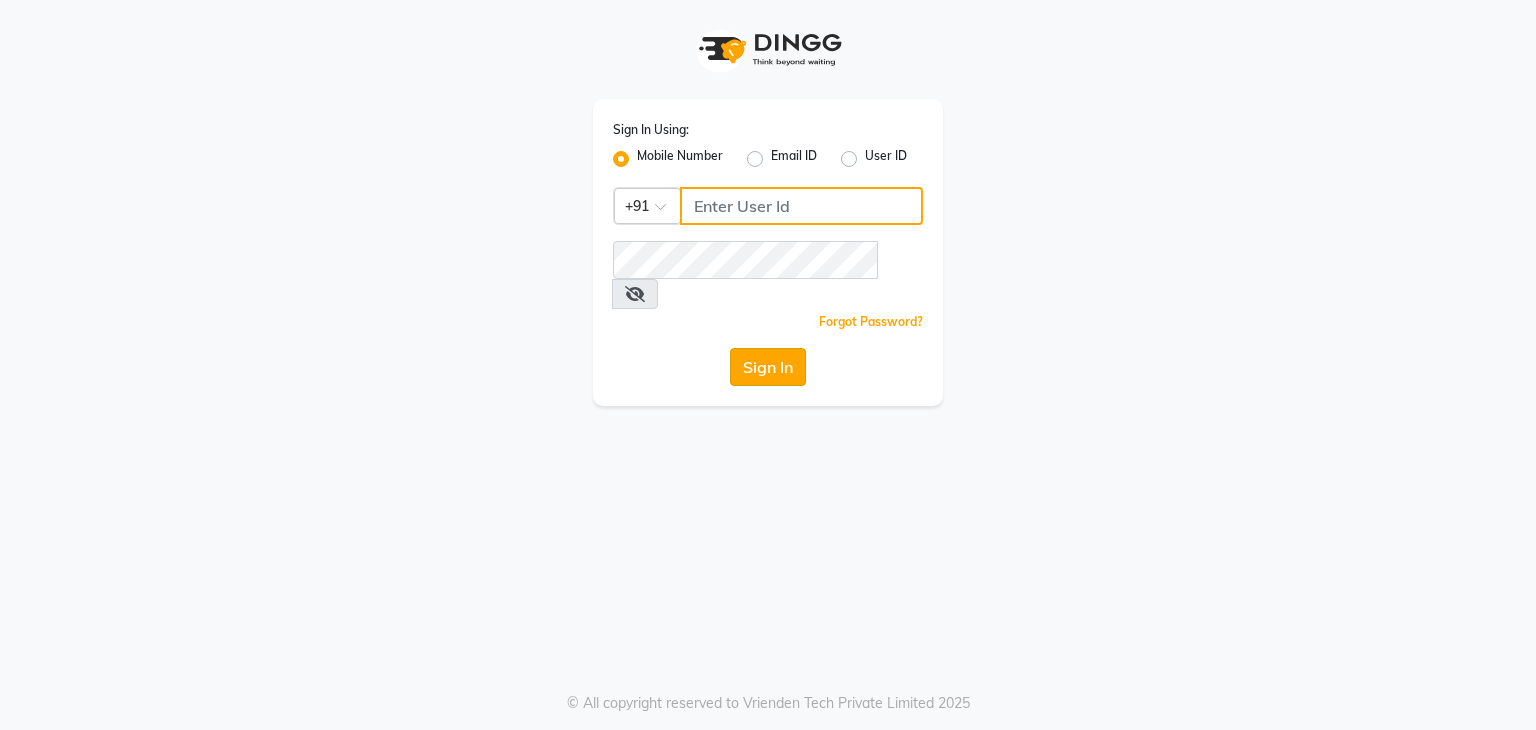 type on "7718857588" 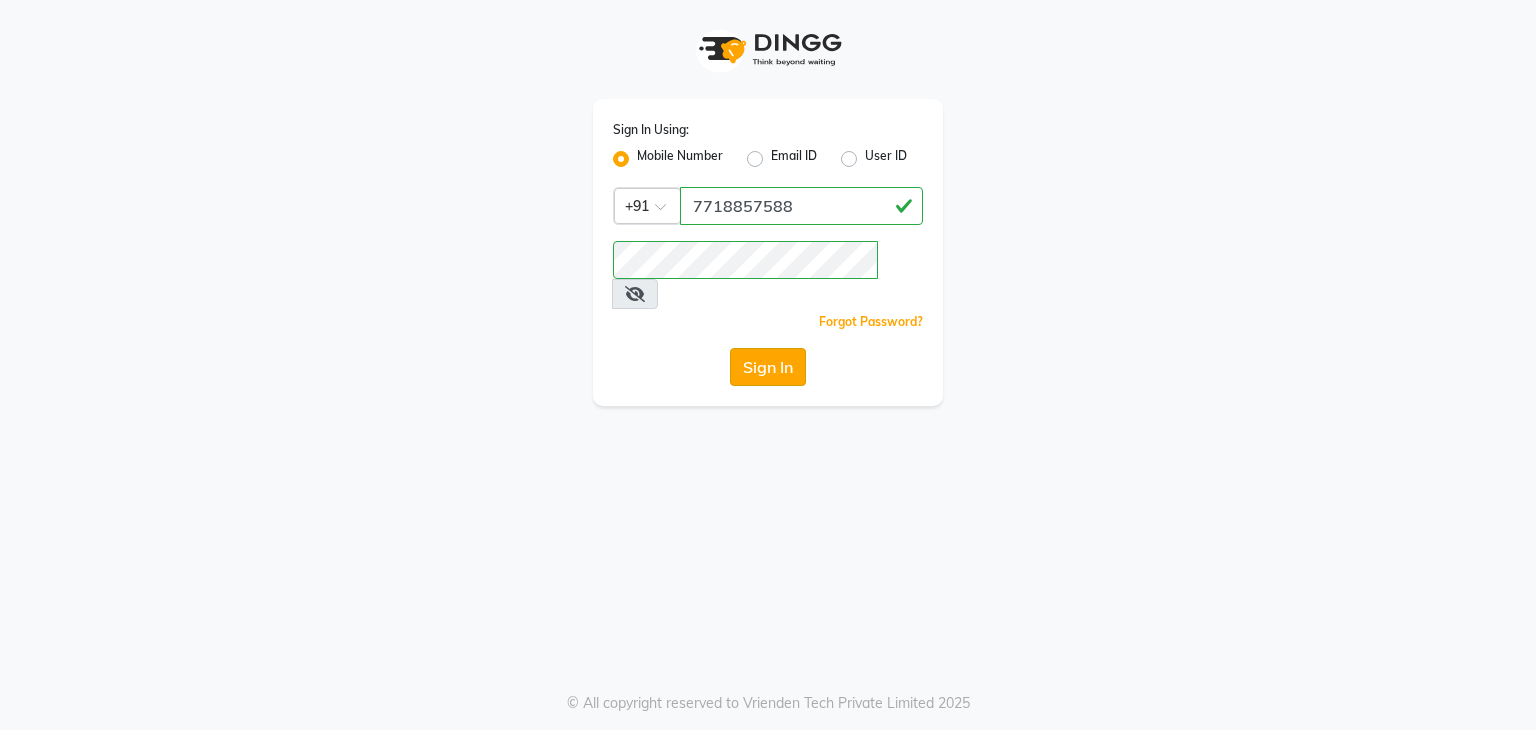 click on "Sign In" 